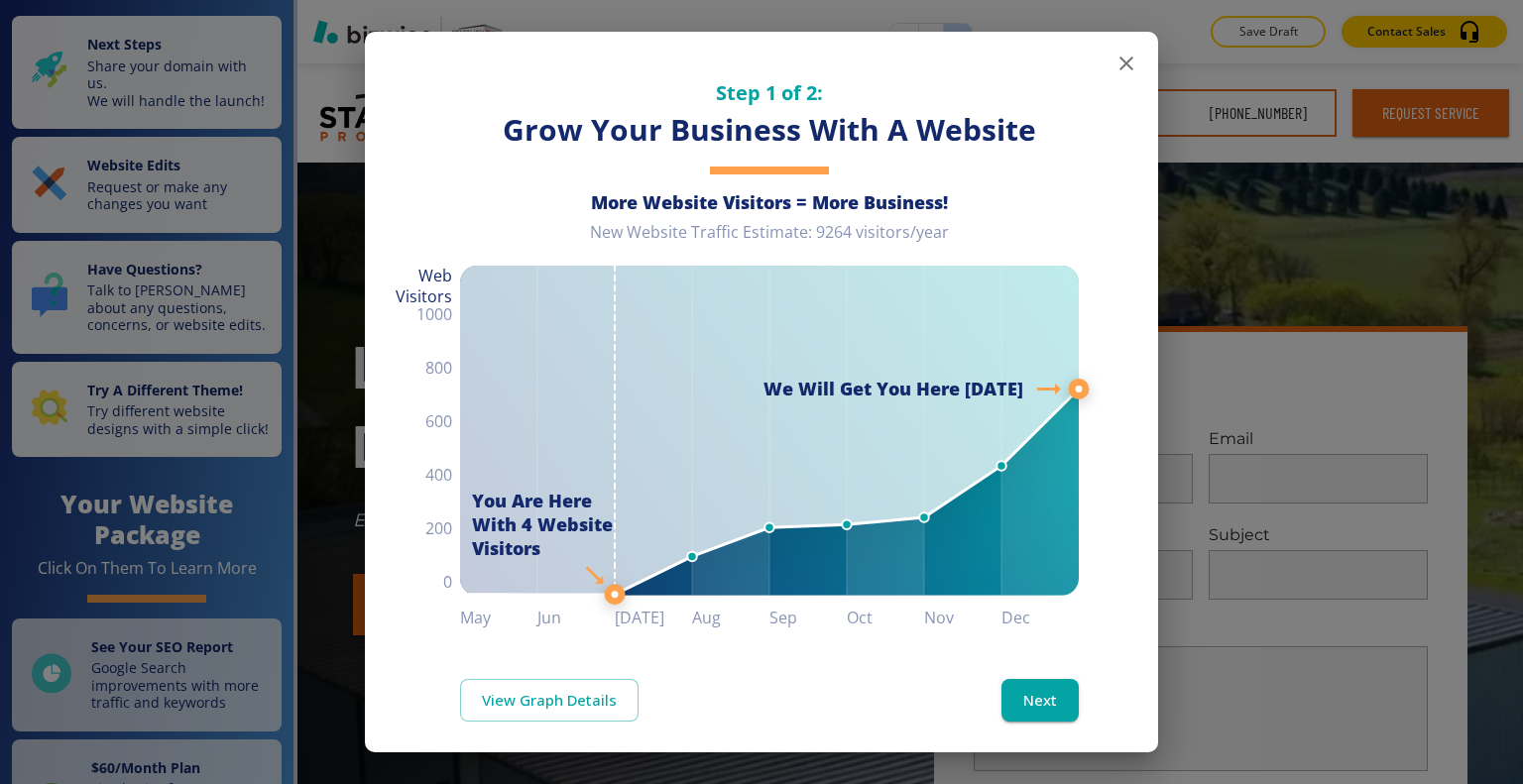 scroll, scrollTop: 0, scrollLeft: 0, axis: both 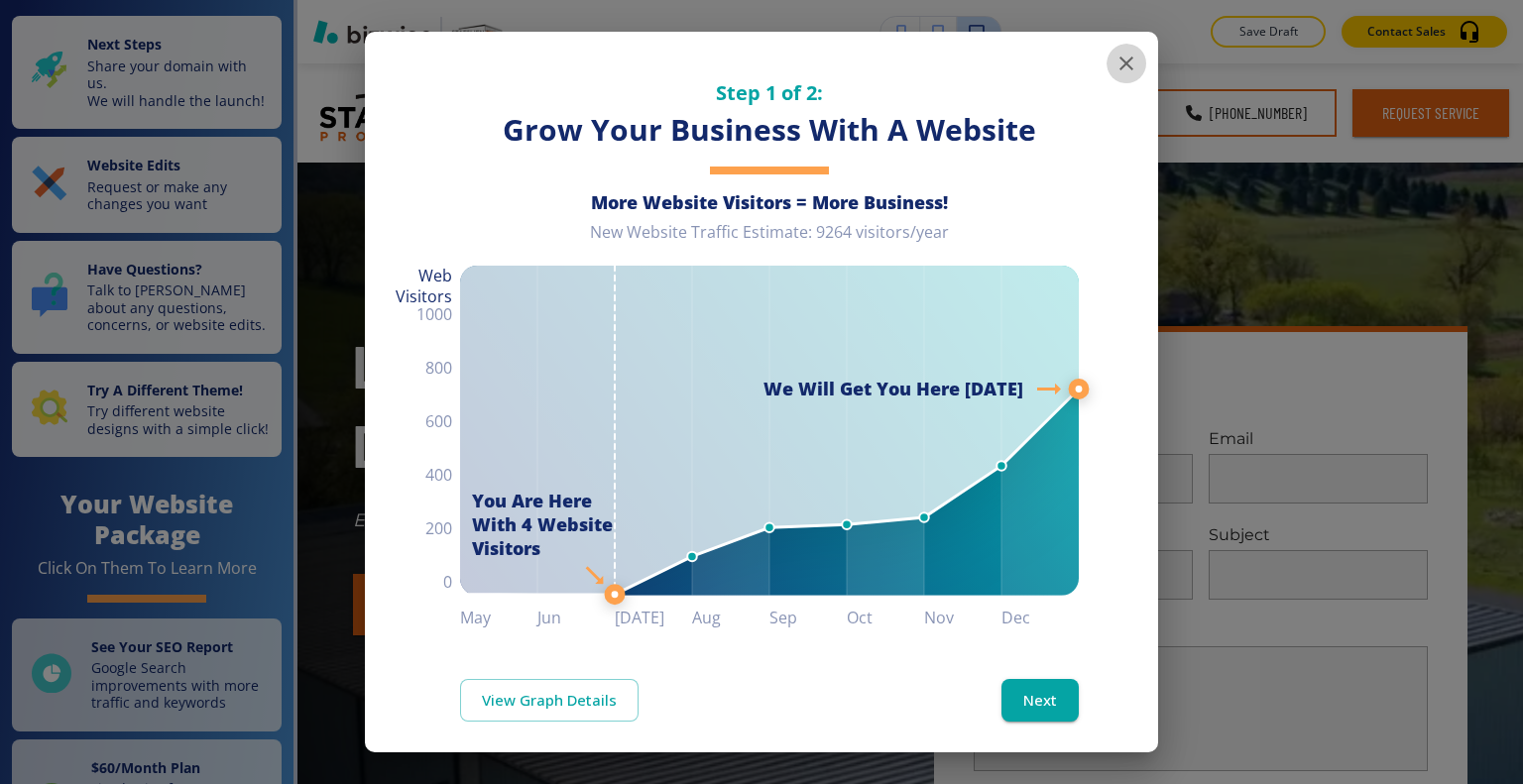 click 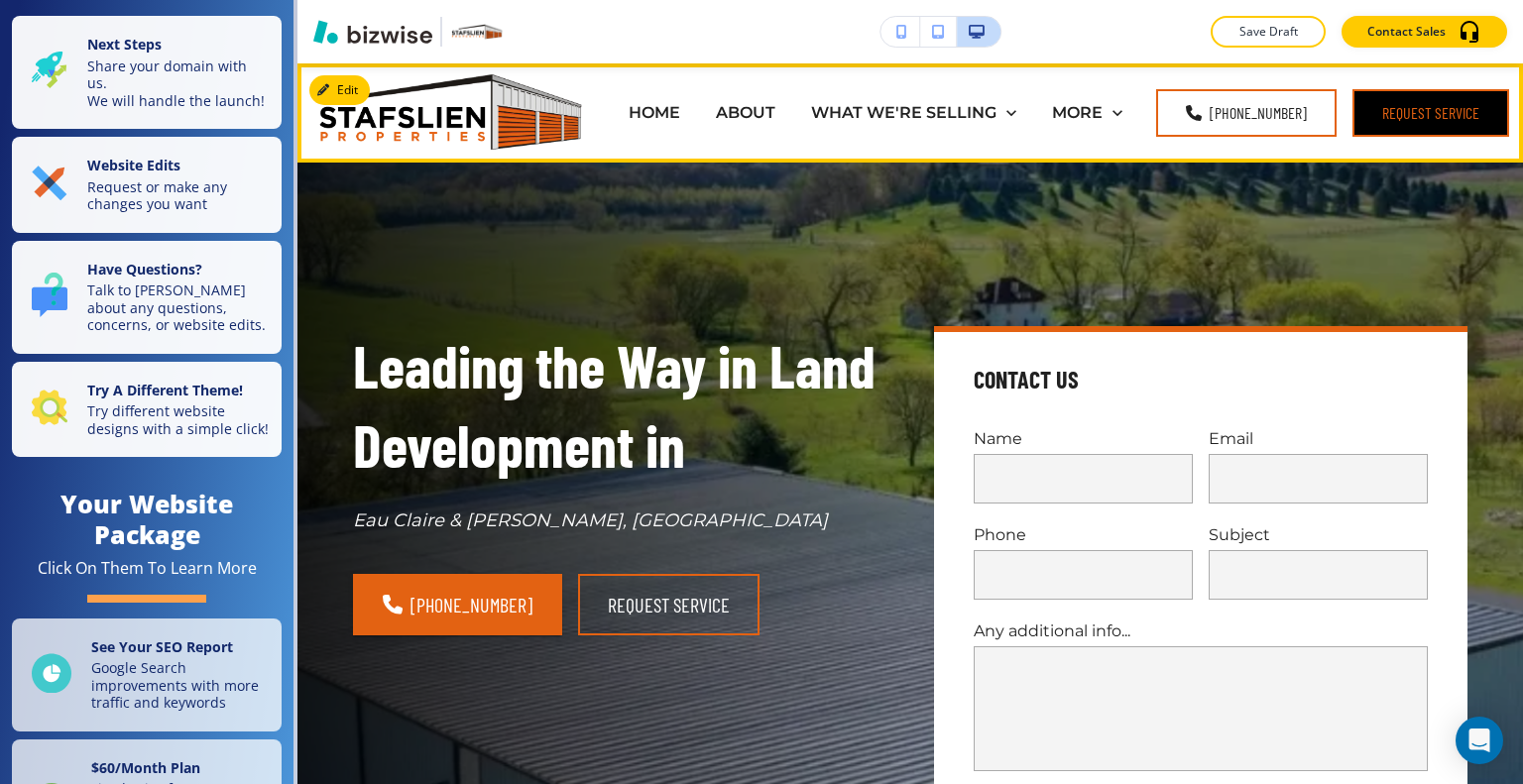 click on "request service" at bounding box center (1431, 113) 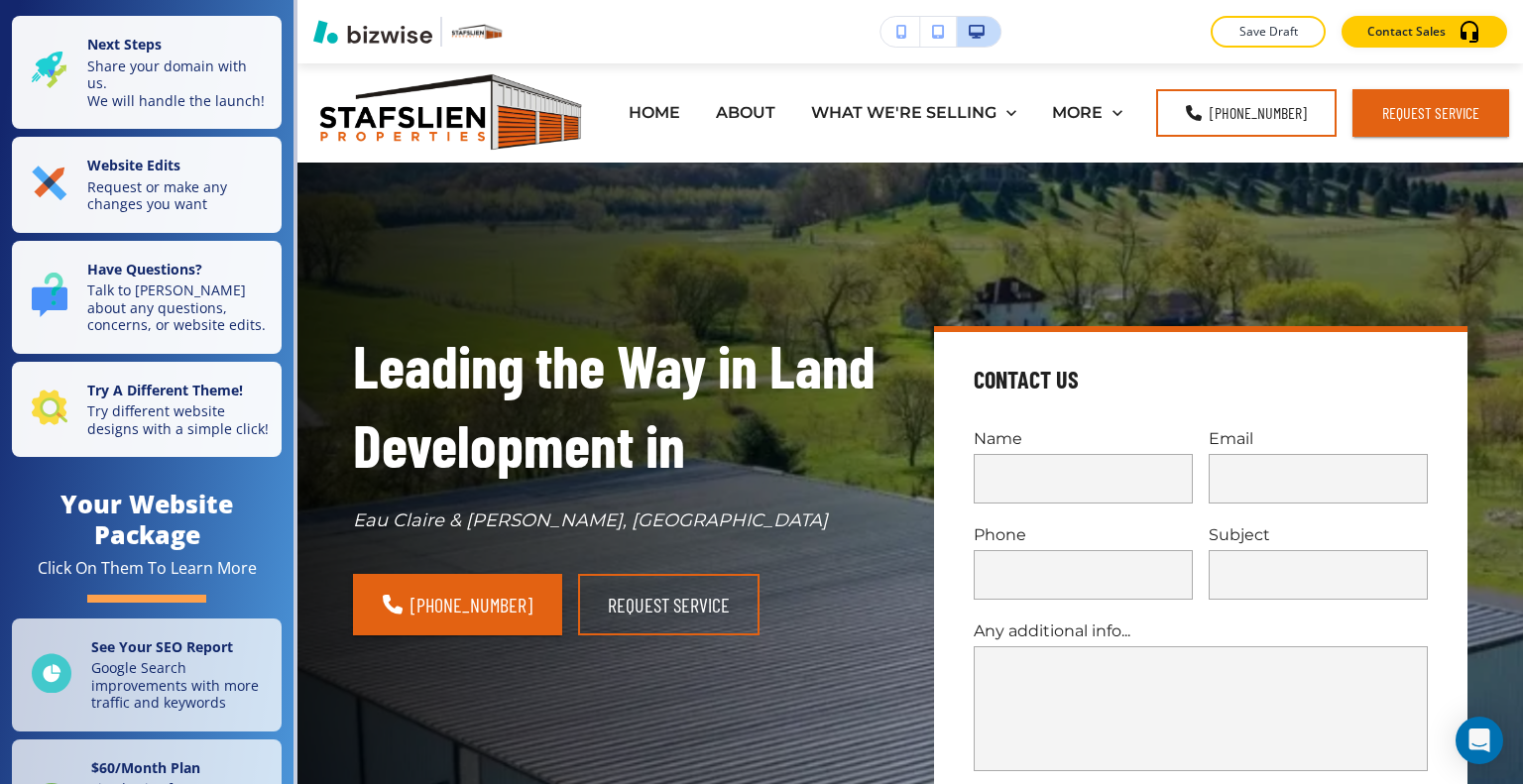 click on "Edit HOME ABOUT WHAT WE'RE SELLING 115 CRESTLINE DRIVE, VIROQUA, WI 54665 7467 KENT AVE  EAU CLAIRE  WI 54701 FAQS CONTACT MORE FAQS CONTACT (608) 606-1305 request service" at bounding box center (910, 113) 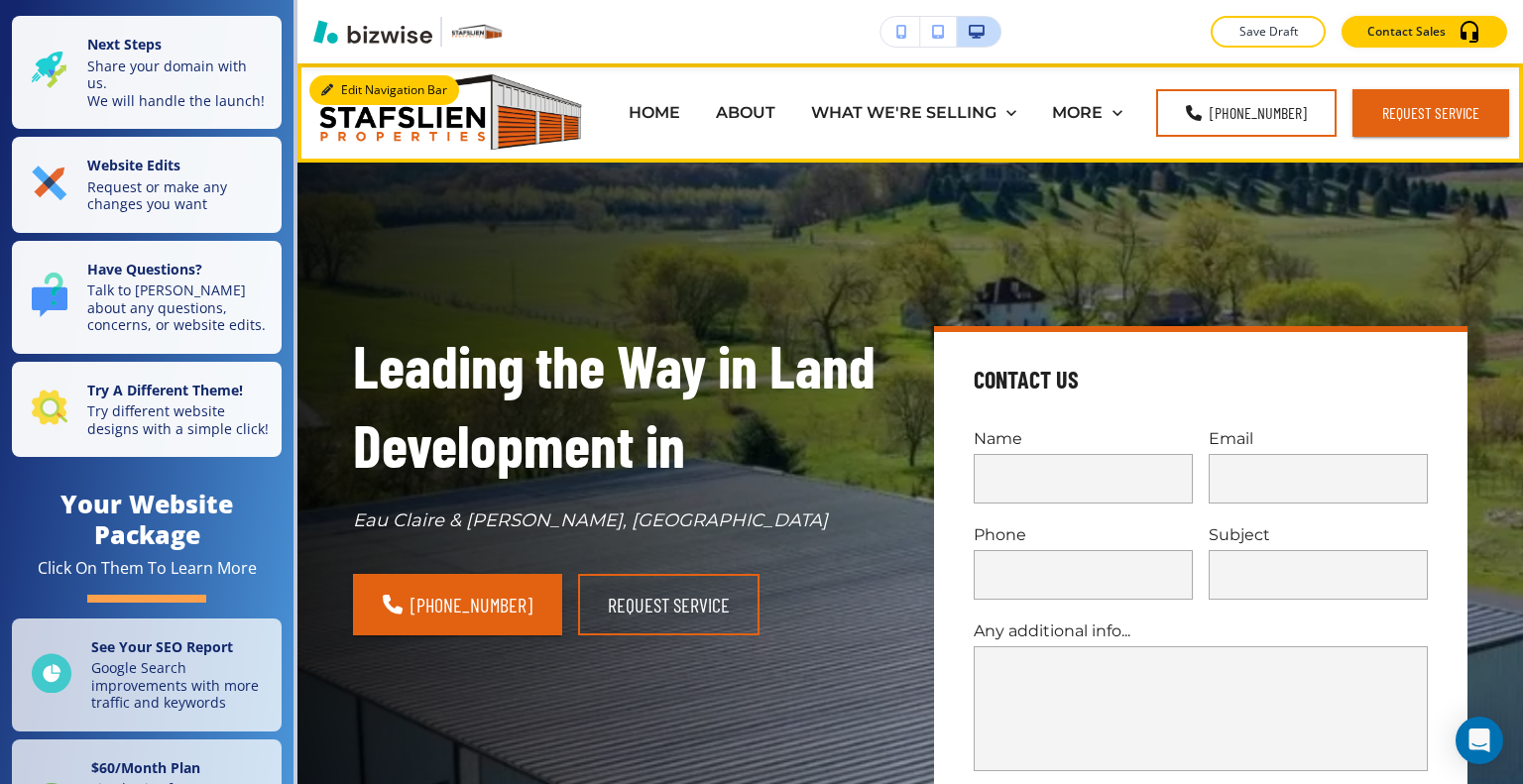 click on "Edit Navigation Bar" at bounding box center (384, 90) 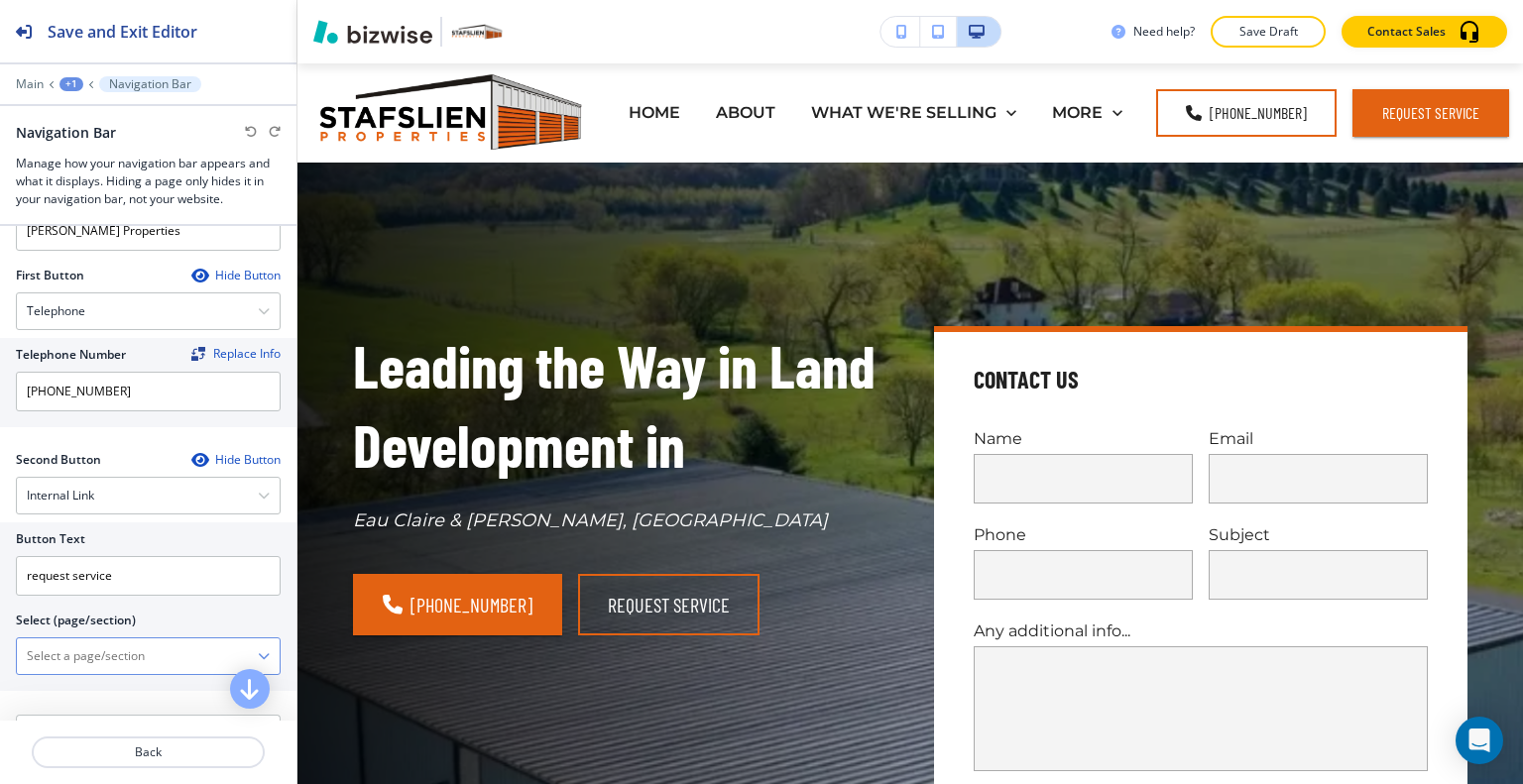 scroll, scrollTop: 496, scrollLeft: 0, axis: vertical 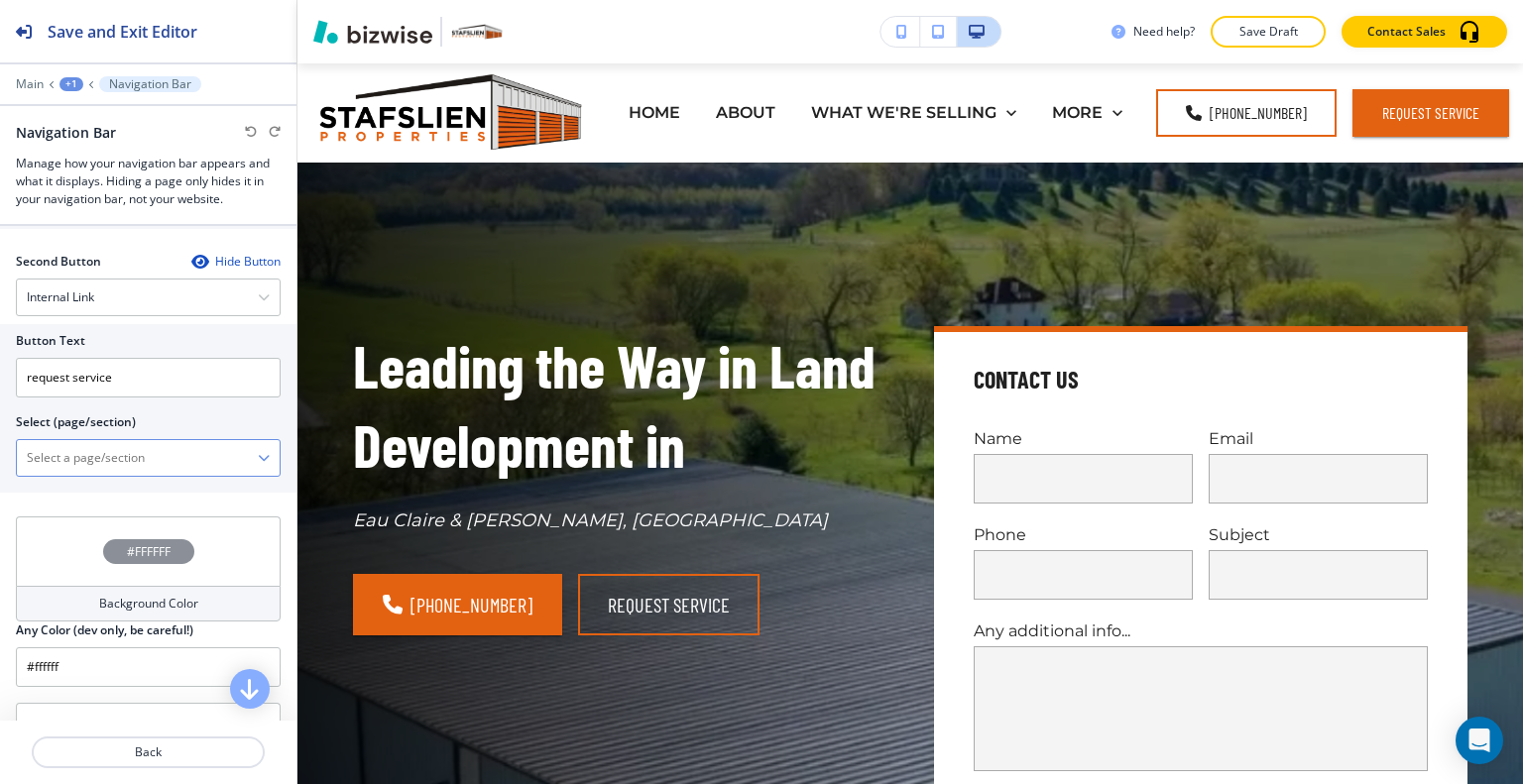 click at bounding box center [137, 458] 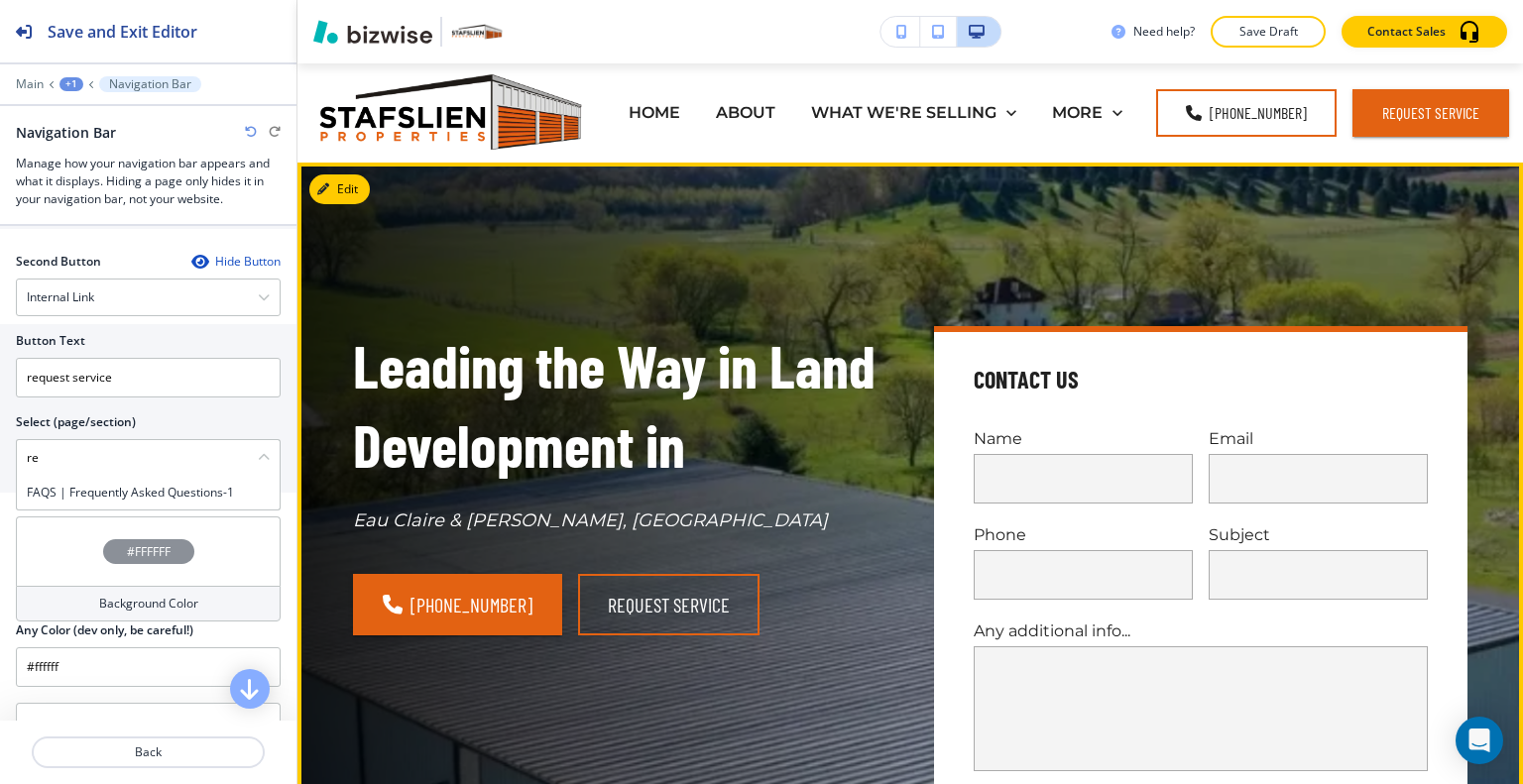 type on "r" 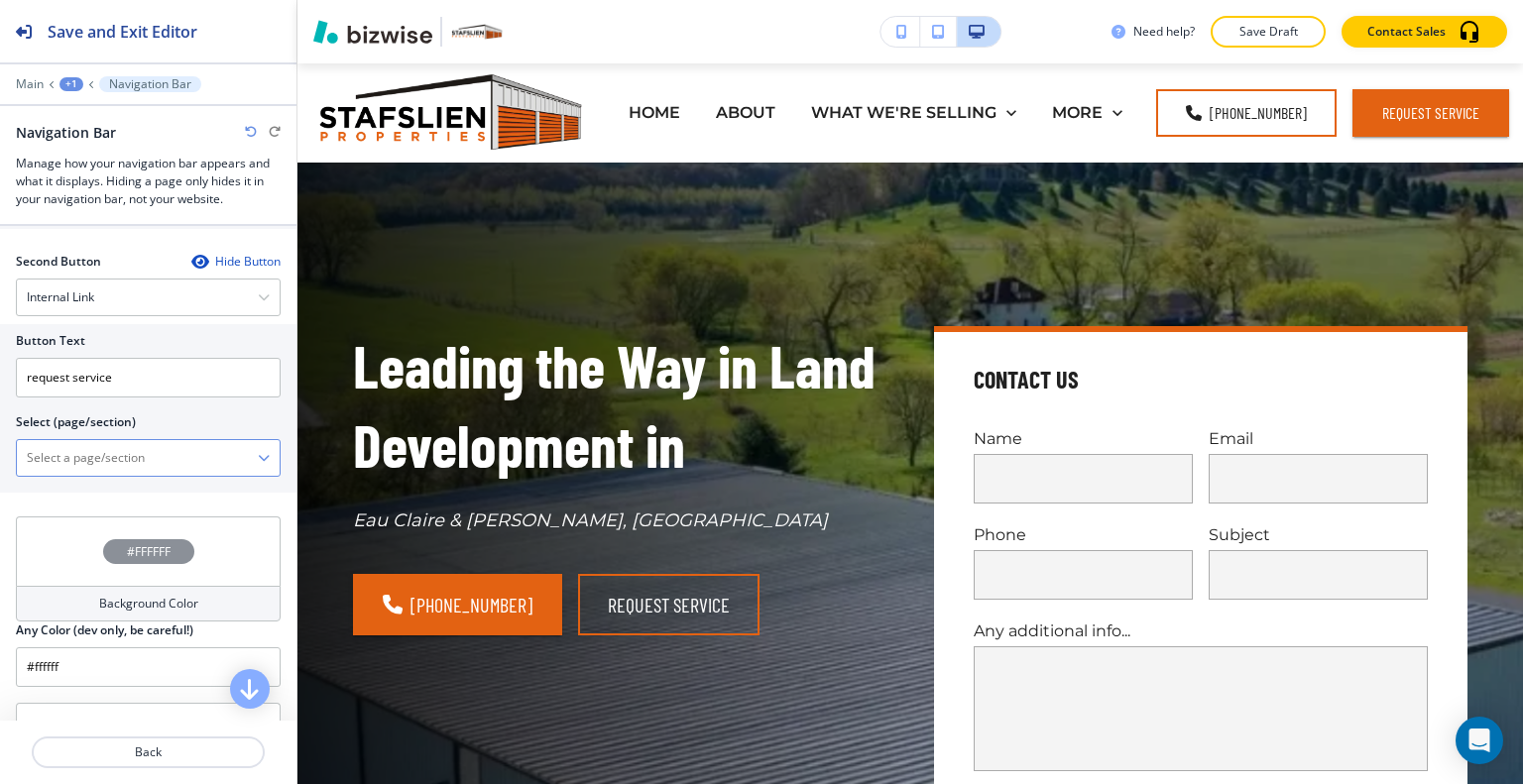 click at bounding box center (137, 458) 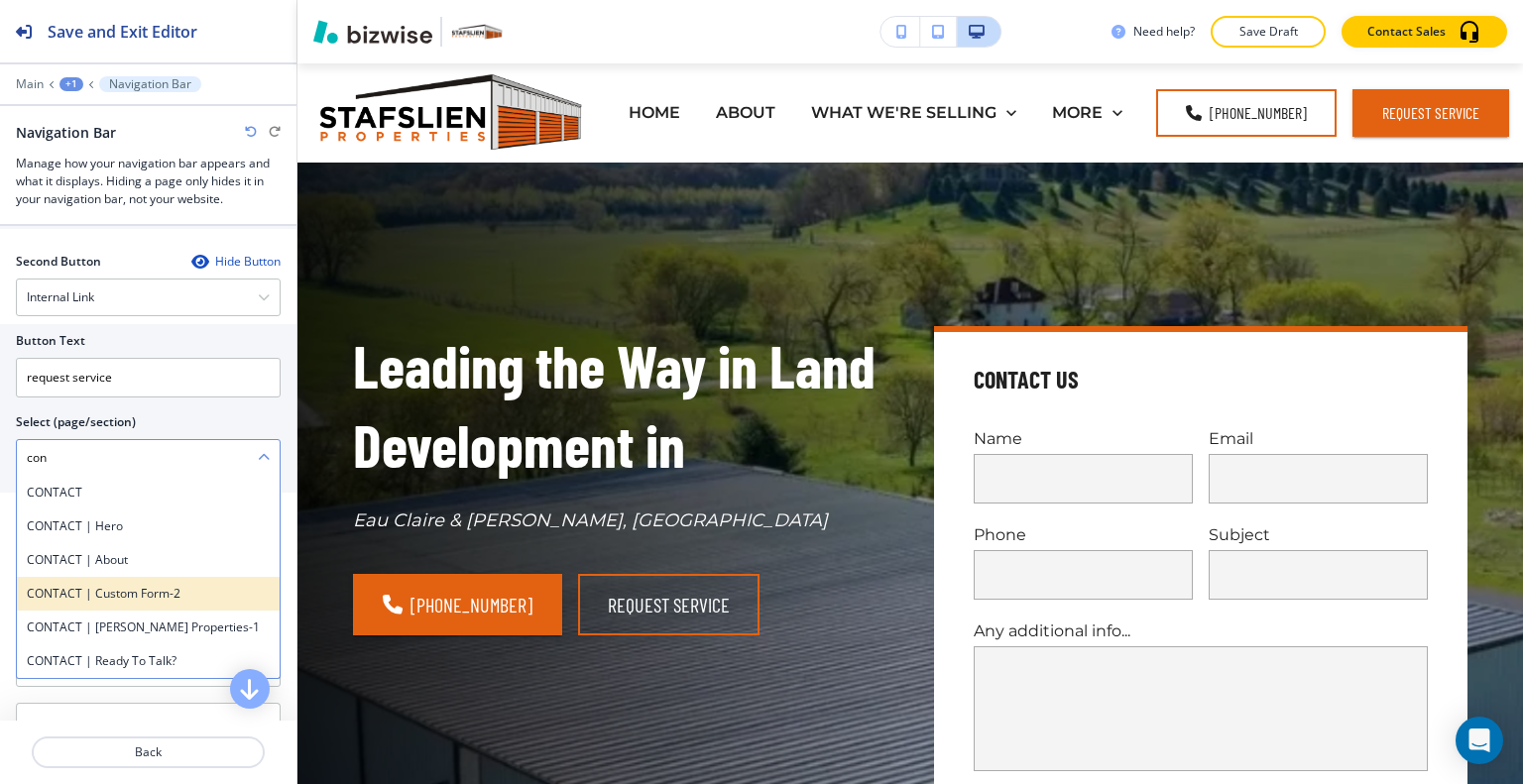 click on "CONTACT | Custom Form-2" at bounding box center [148, 594] 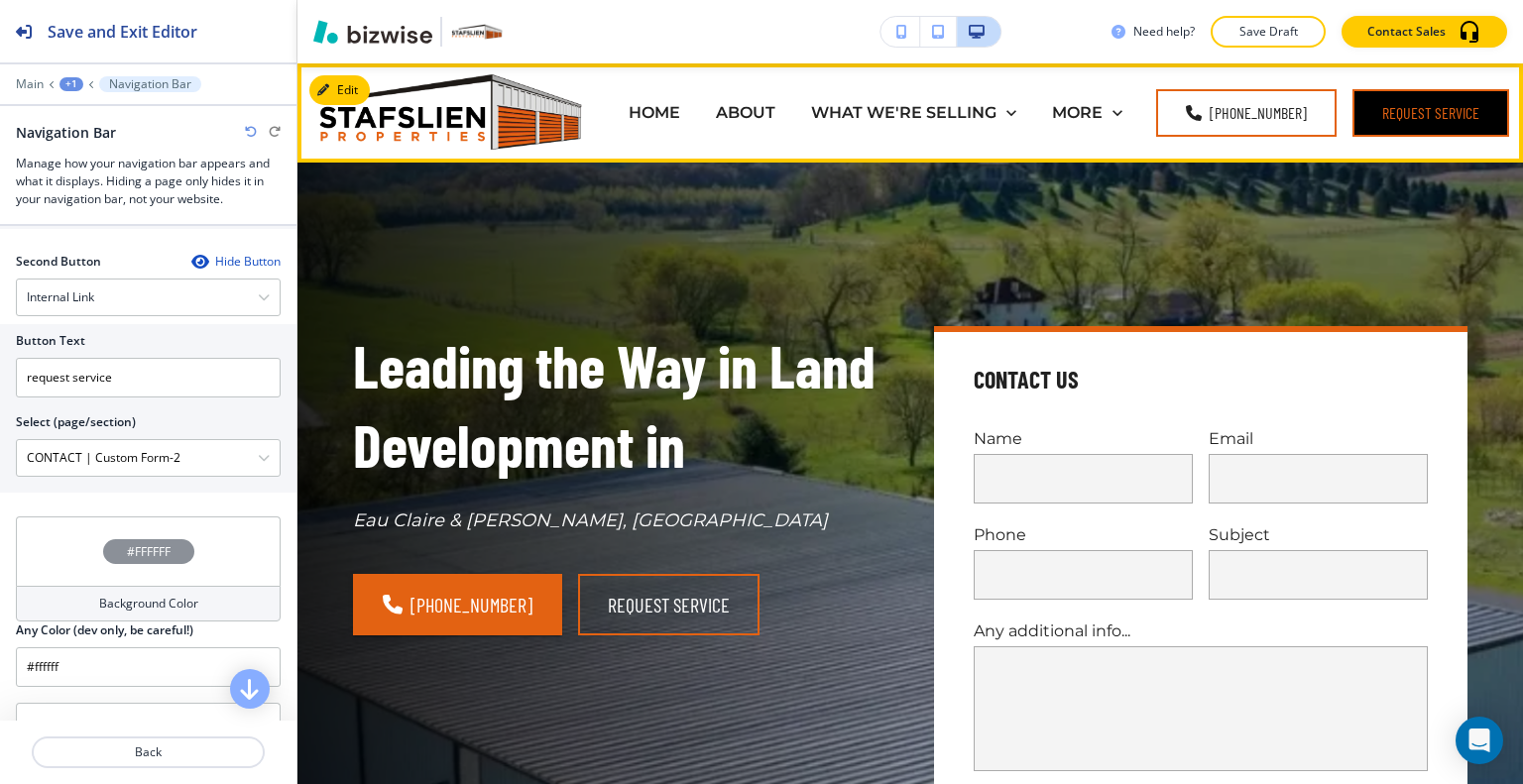click on "request service" at bounding box center (1431, 113) 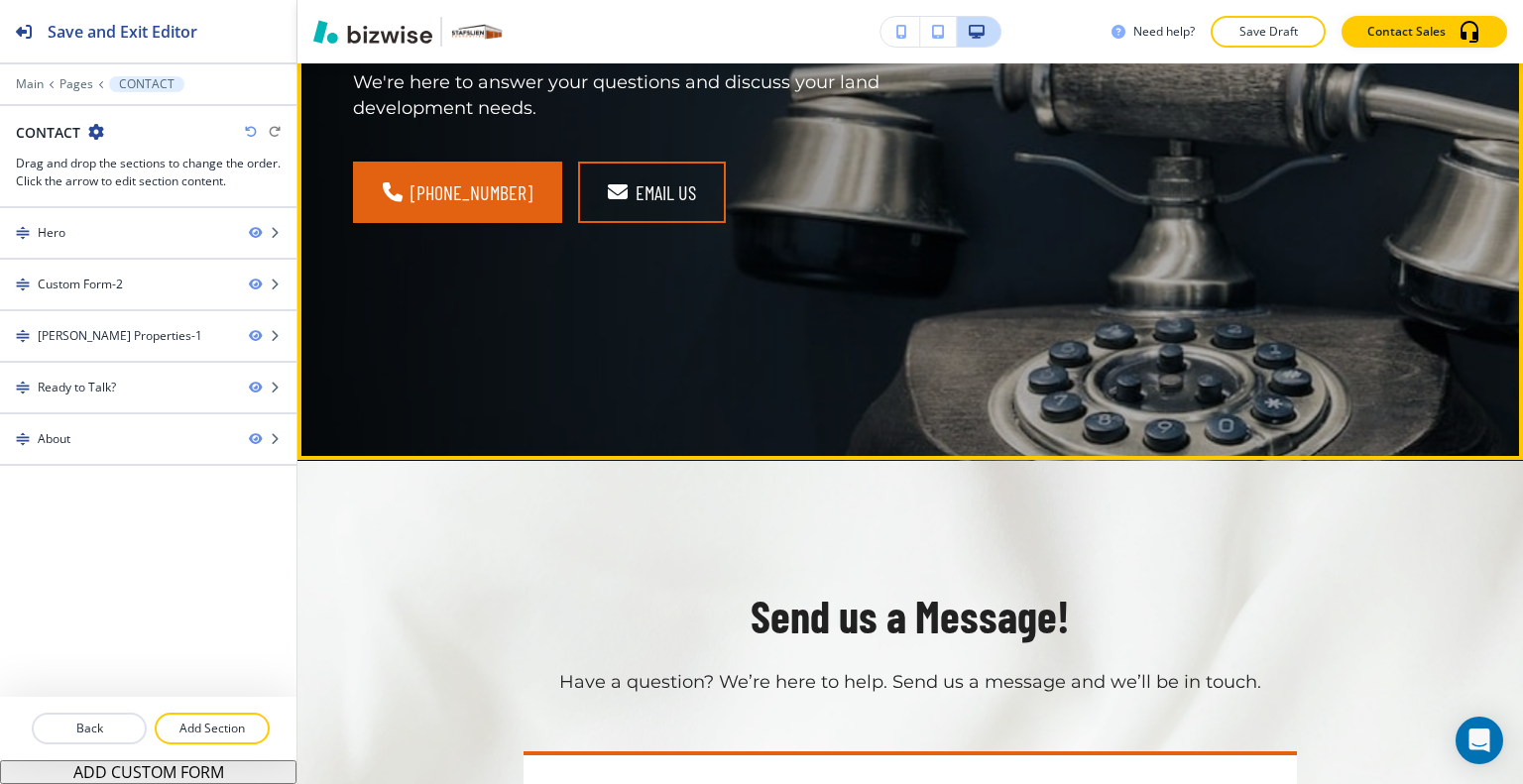 scroll, scrollTop: 0, scrollLeft: 0, axis: both 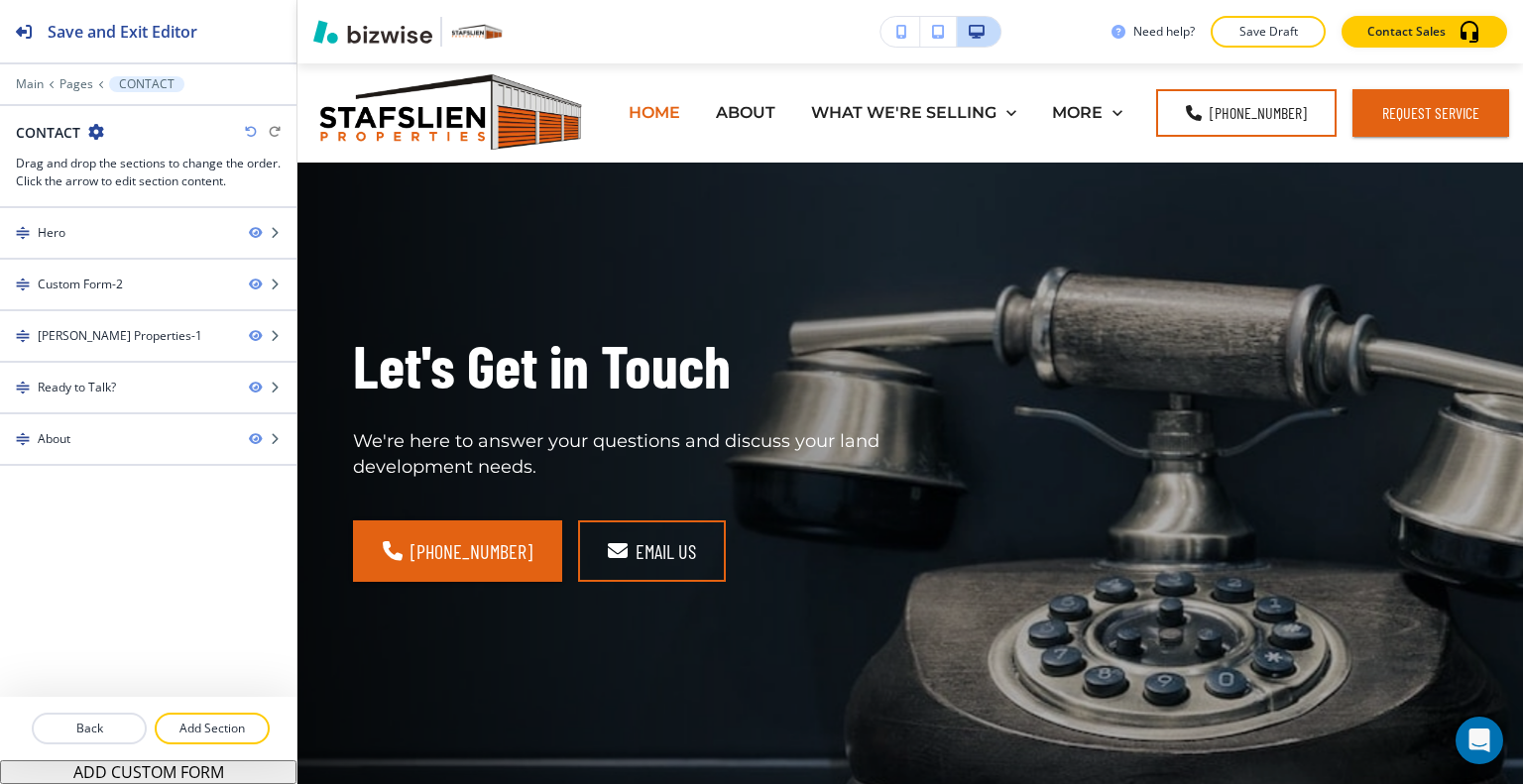 click on "HOME" at bounding box center [654, 112] 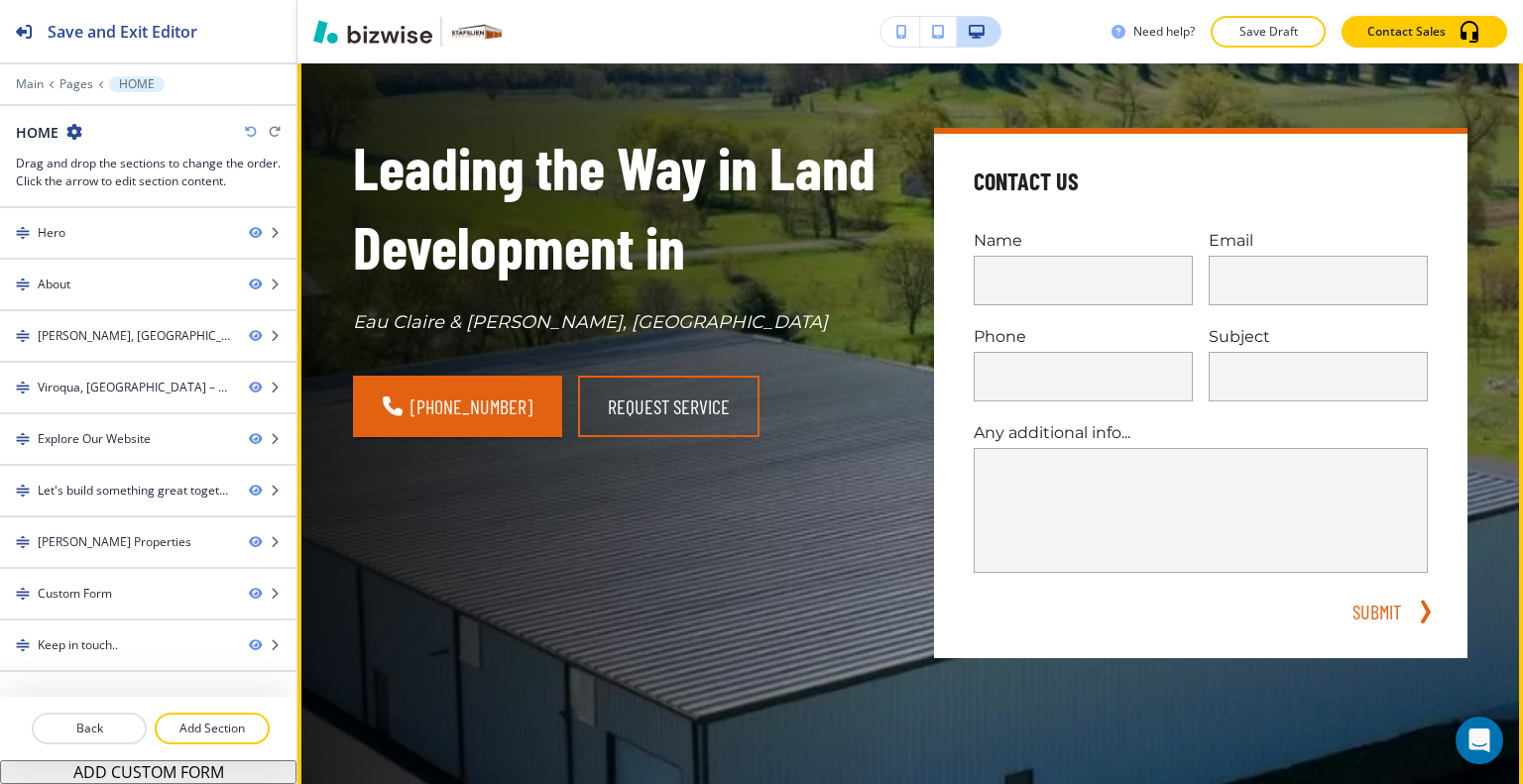 scroll, scrollTop: 0, scrollLeft: 0, axis: both 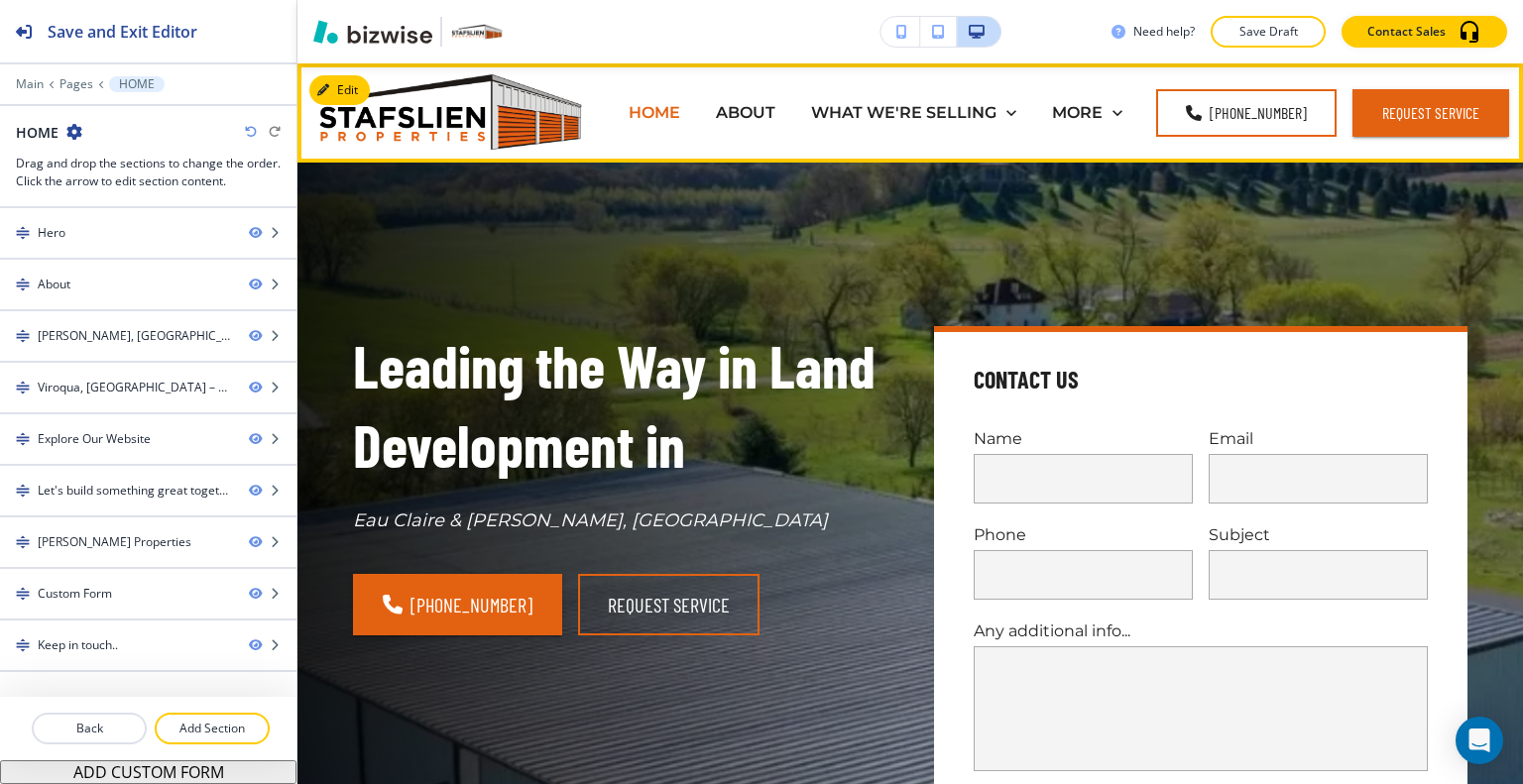 click on "HOME" at bounding box center [654, 112] 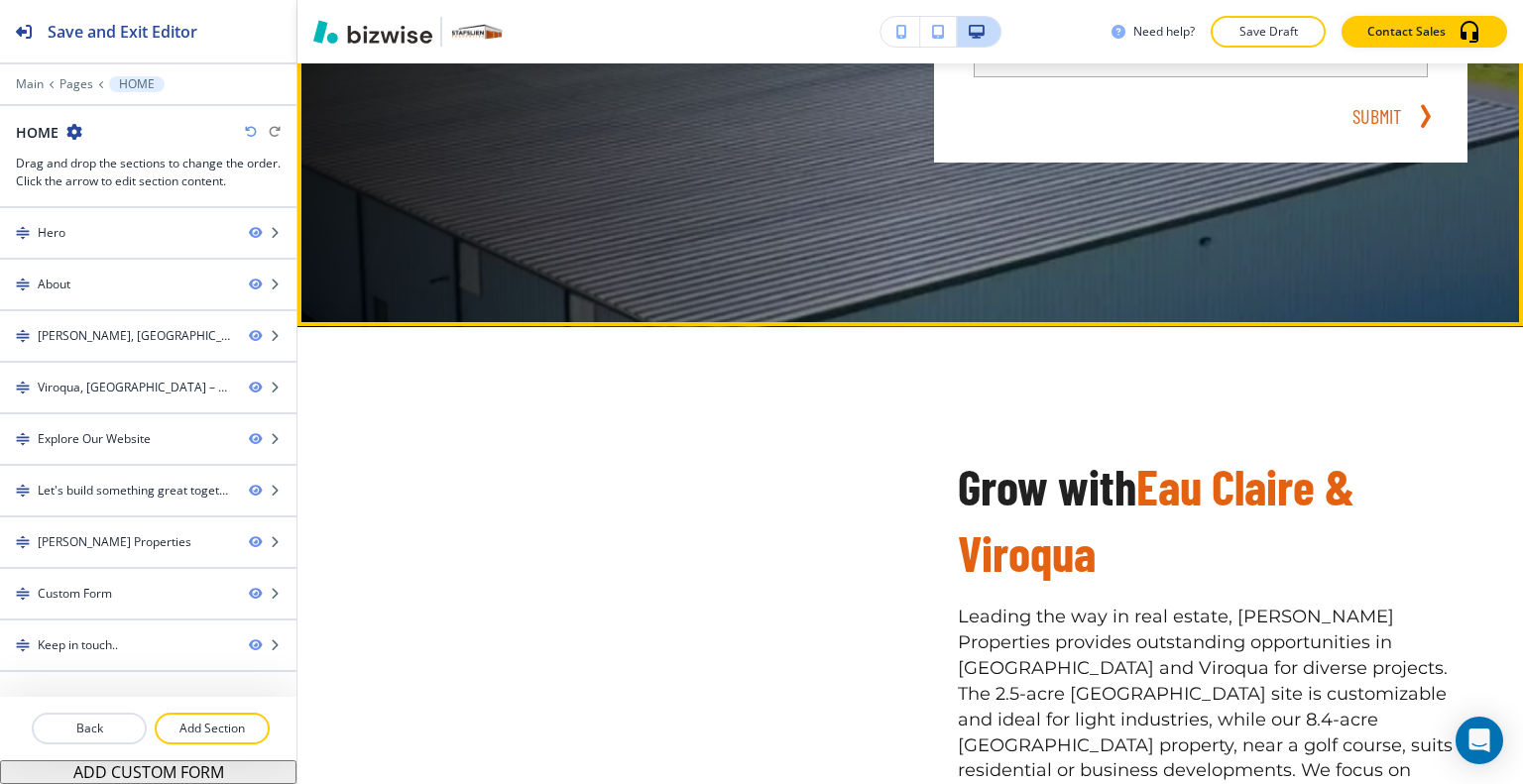 scroll, scrollTop: 892, scrollLeft: 0, axis: vertical 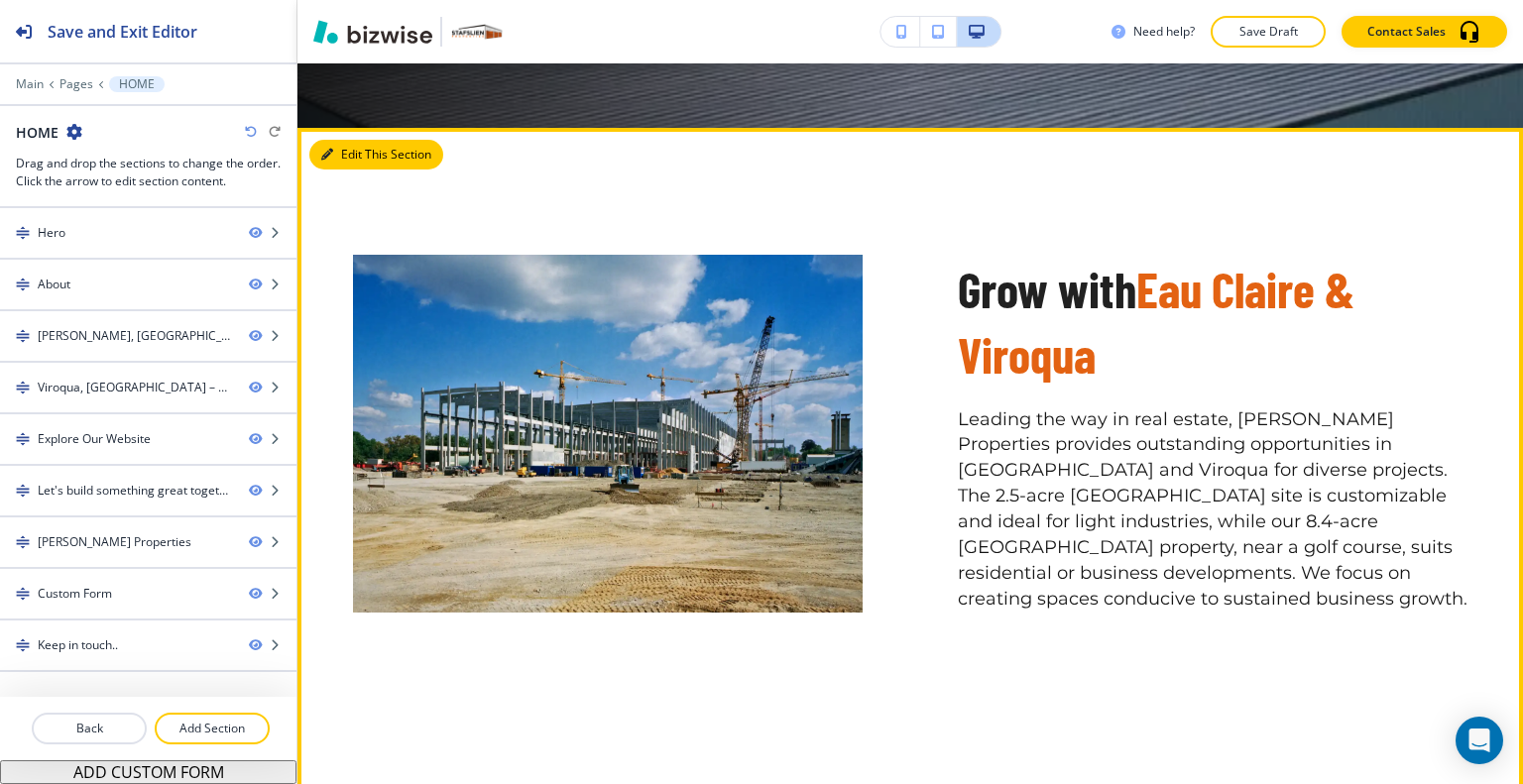 click on "Edit This Section" at bounding box center (376, 155) 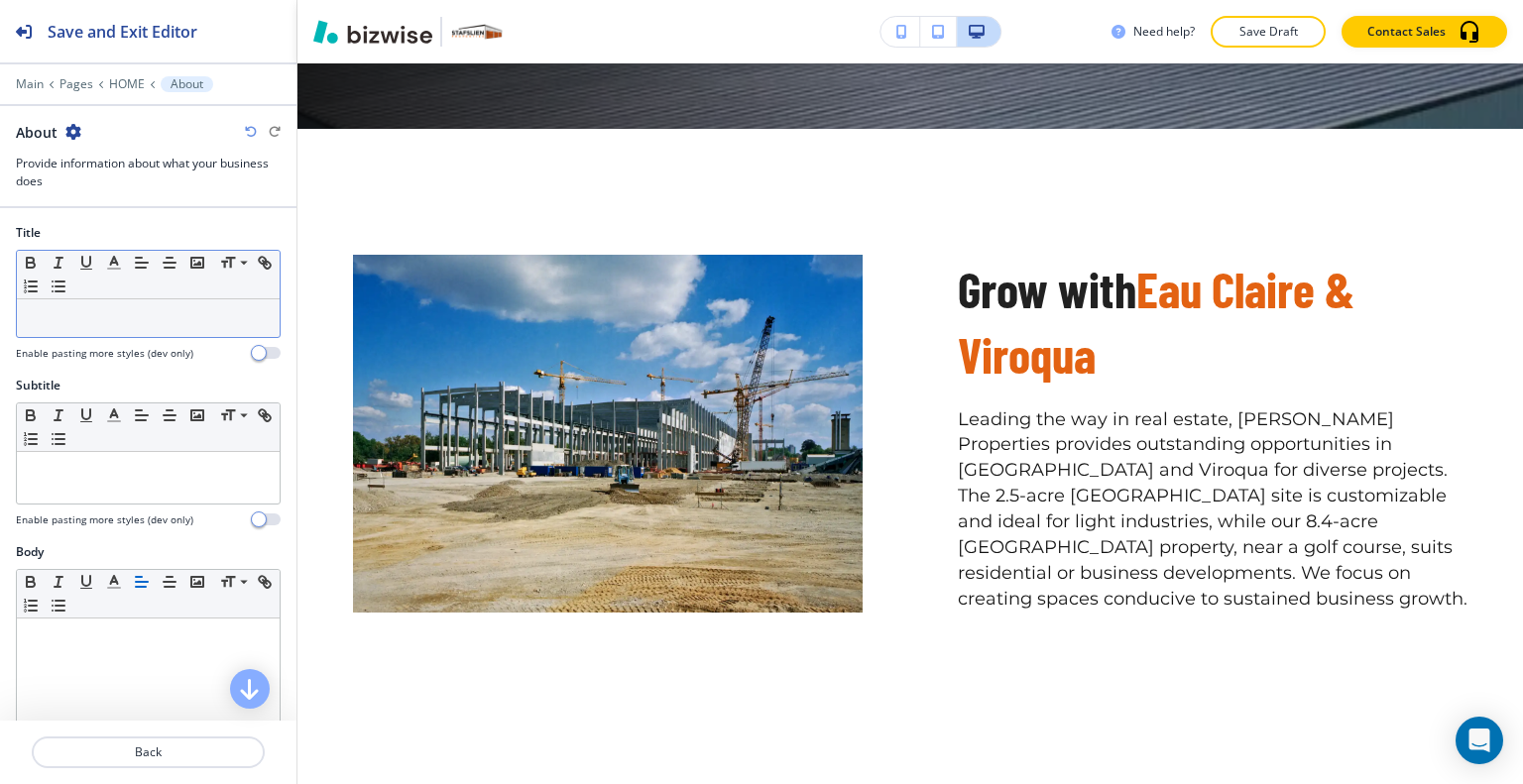 scroll, scrollTop: 955, scrollLeft: 0, axis: vertical 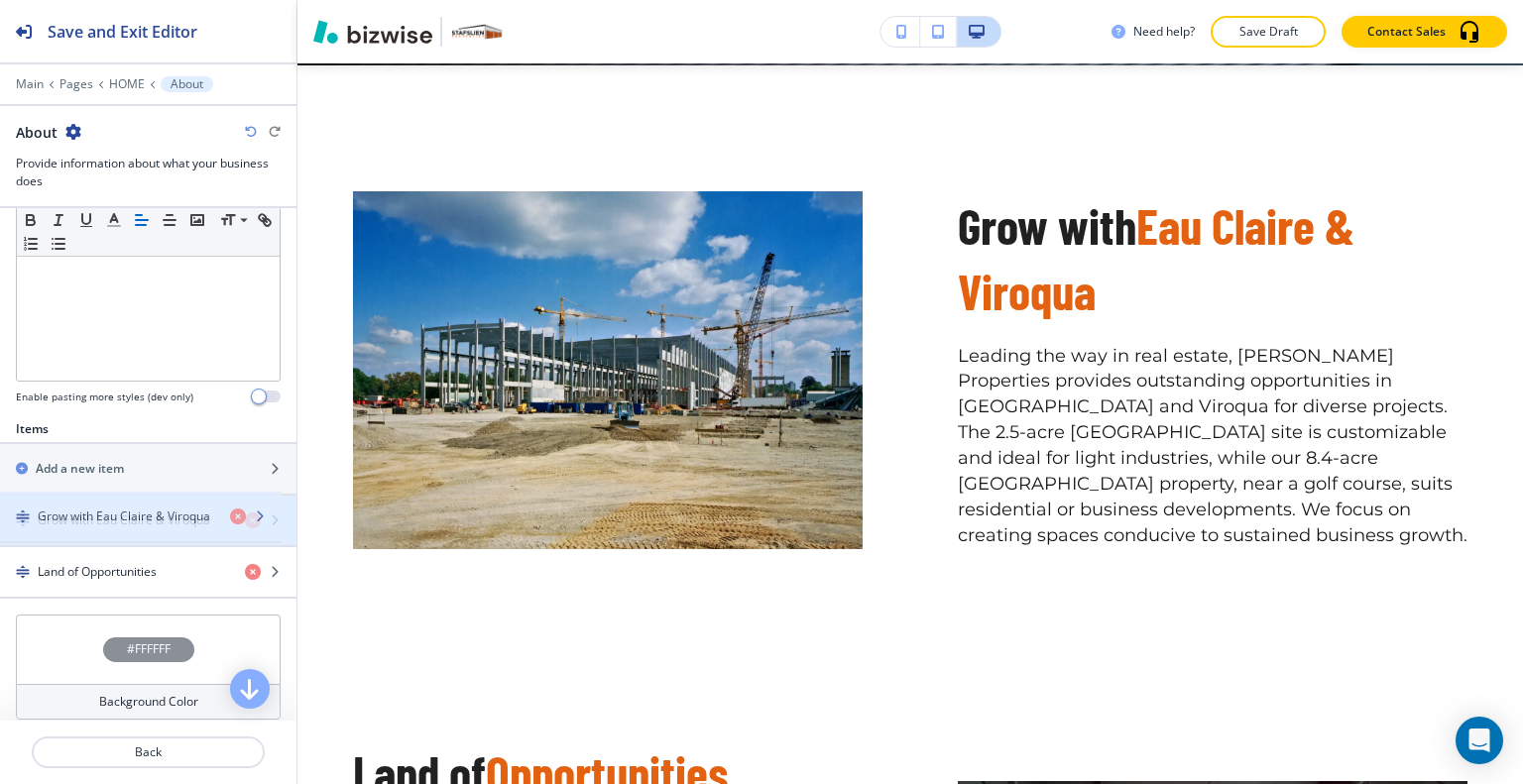 click at bounding box center [148, 537] 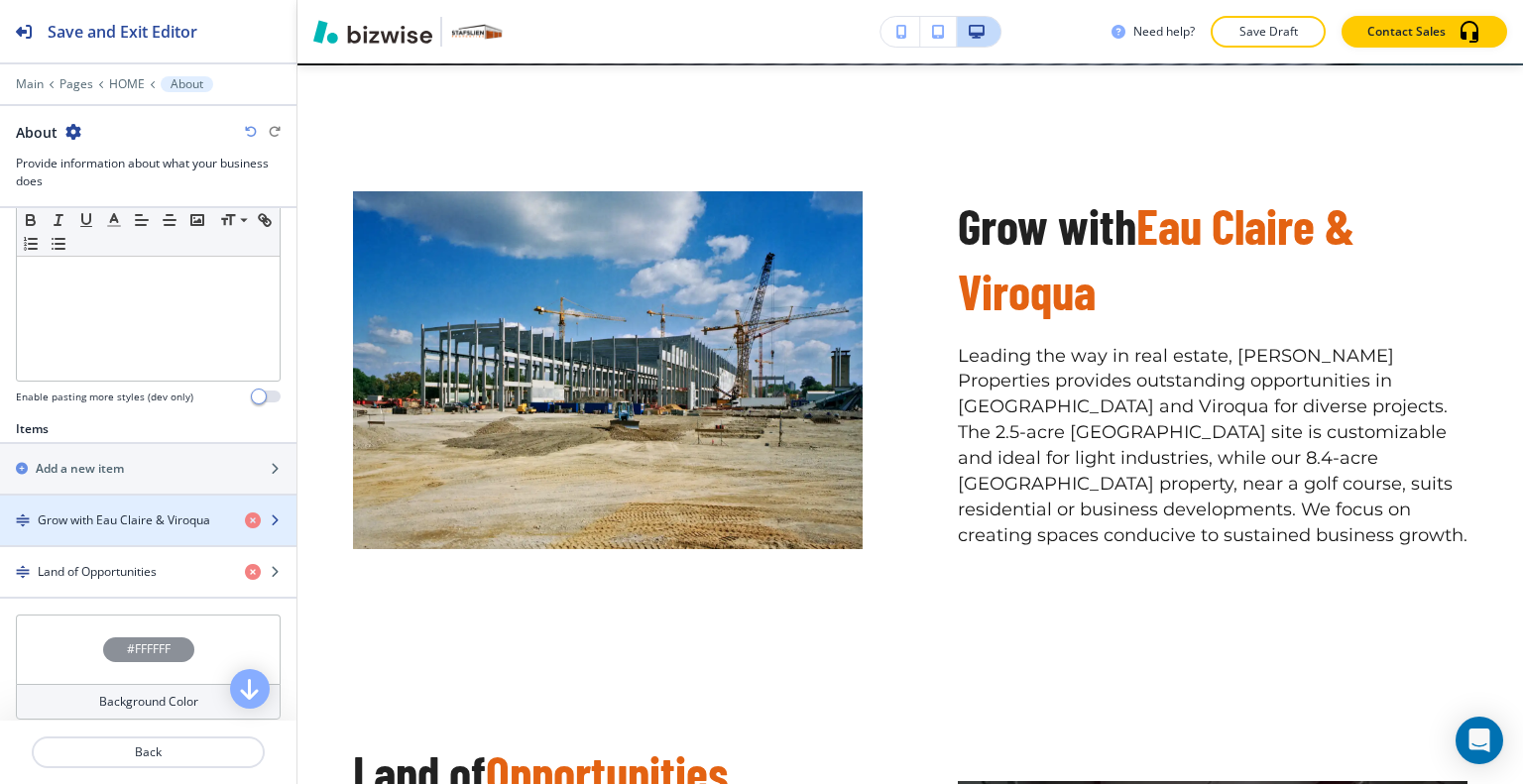 click on "Grow with Eau Claire & Viroqua" at bounding box center [124, 520] 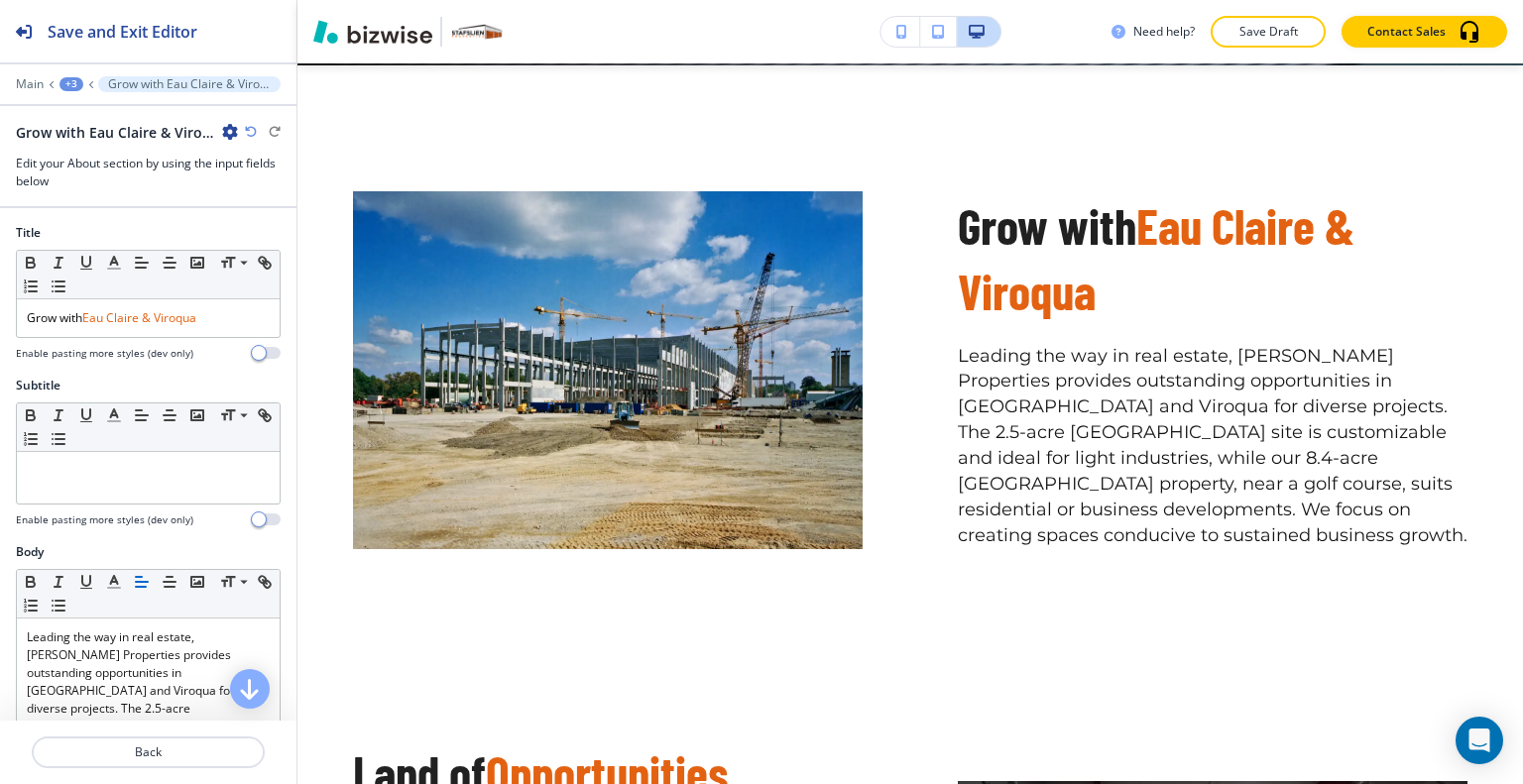 scroll, scrollTop: 987, scrollLeft: 0, axis: vertical 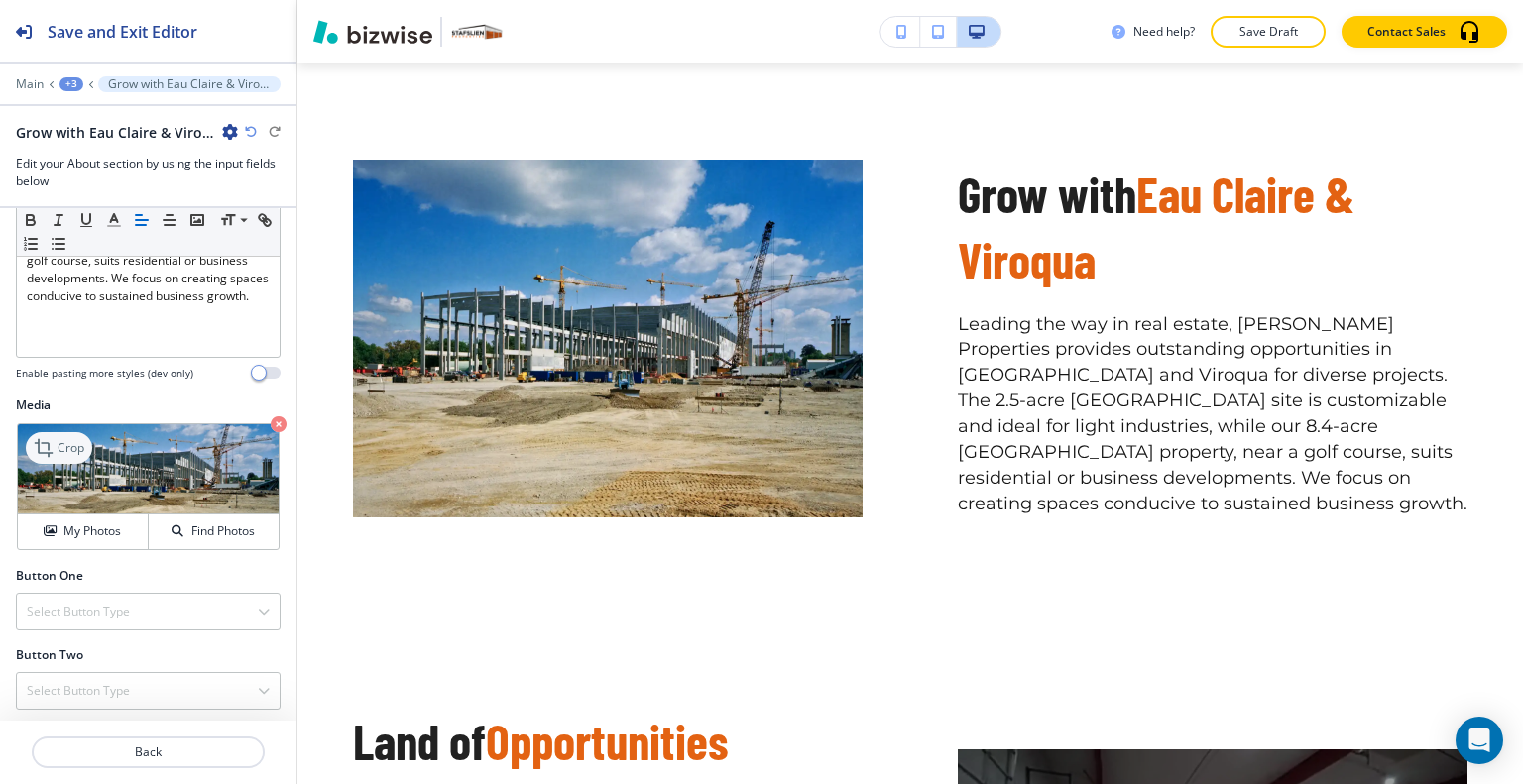 click on "Crop" at bounding box center [59, 448] 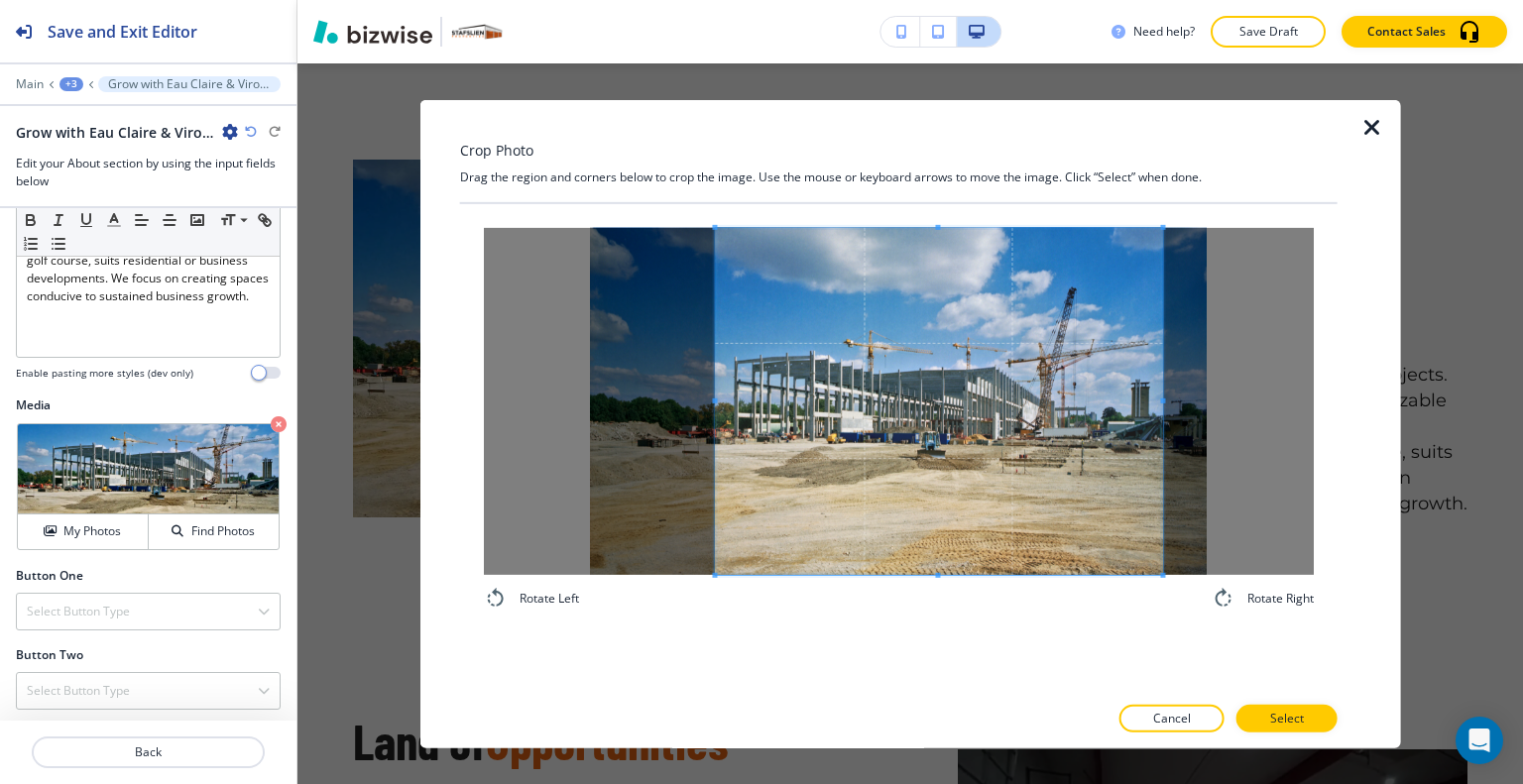 click at bounding box center (938, 400) 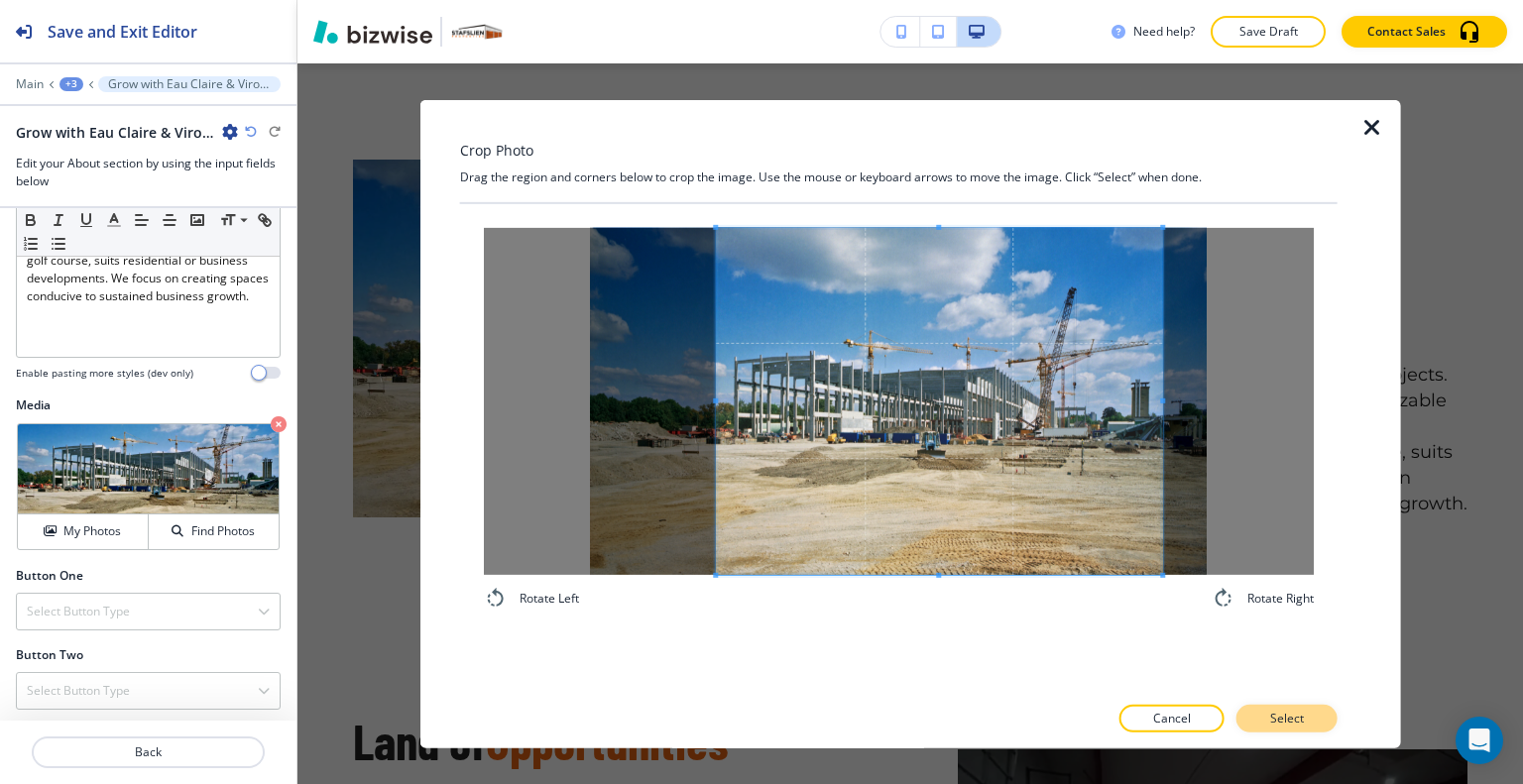 click on "Select" at bounding box center (1287, 719) 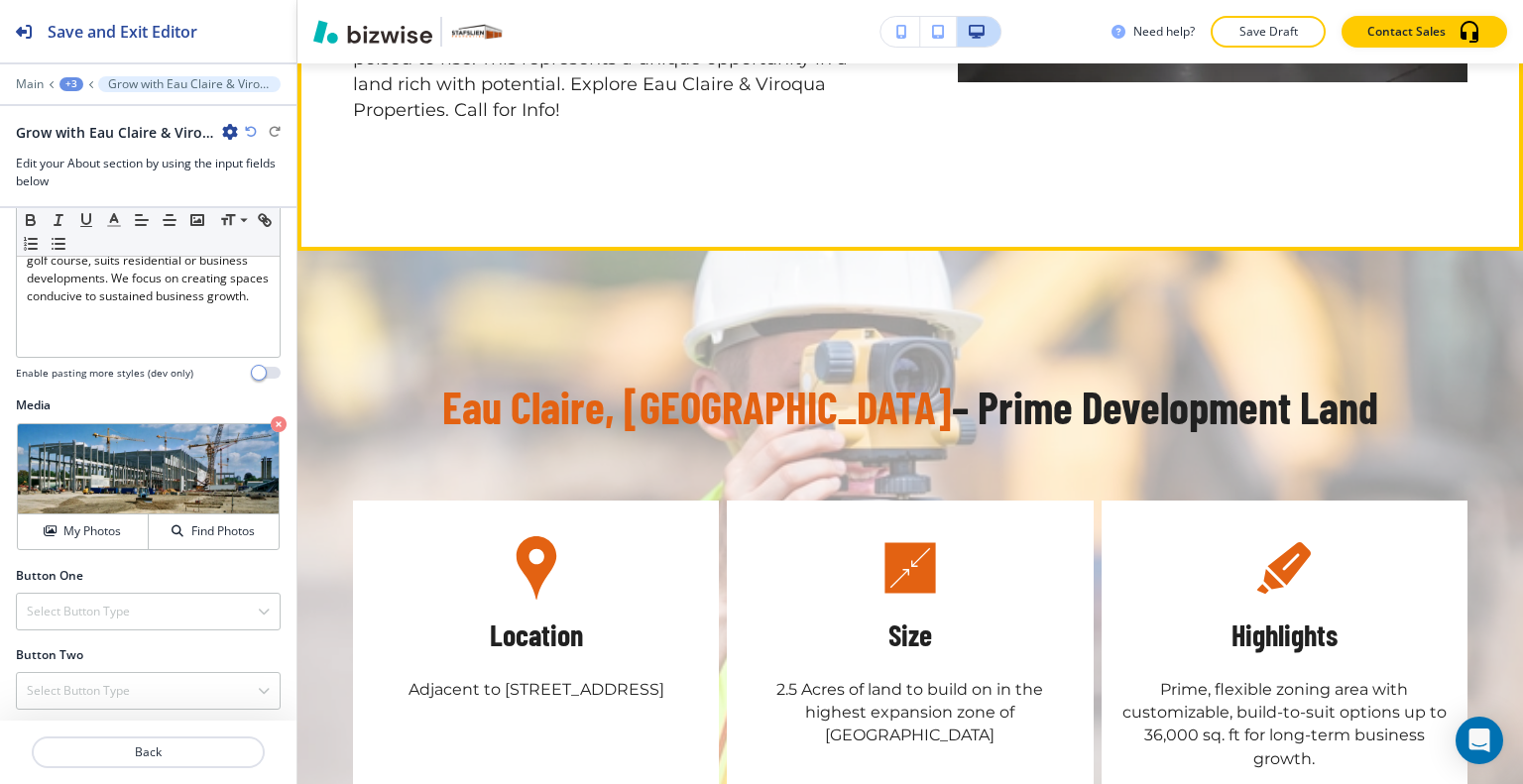 scroll, scrollTop: 2177, scrollLeft: 0, axis: vertical 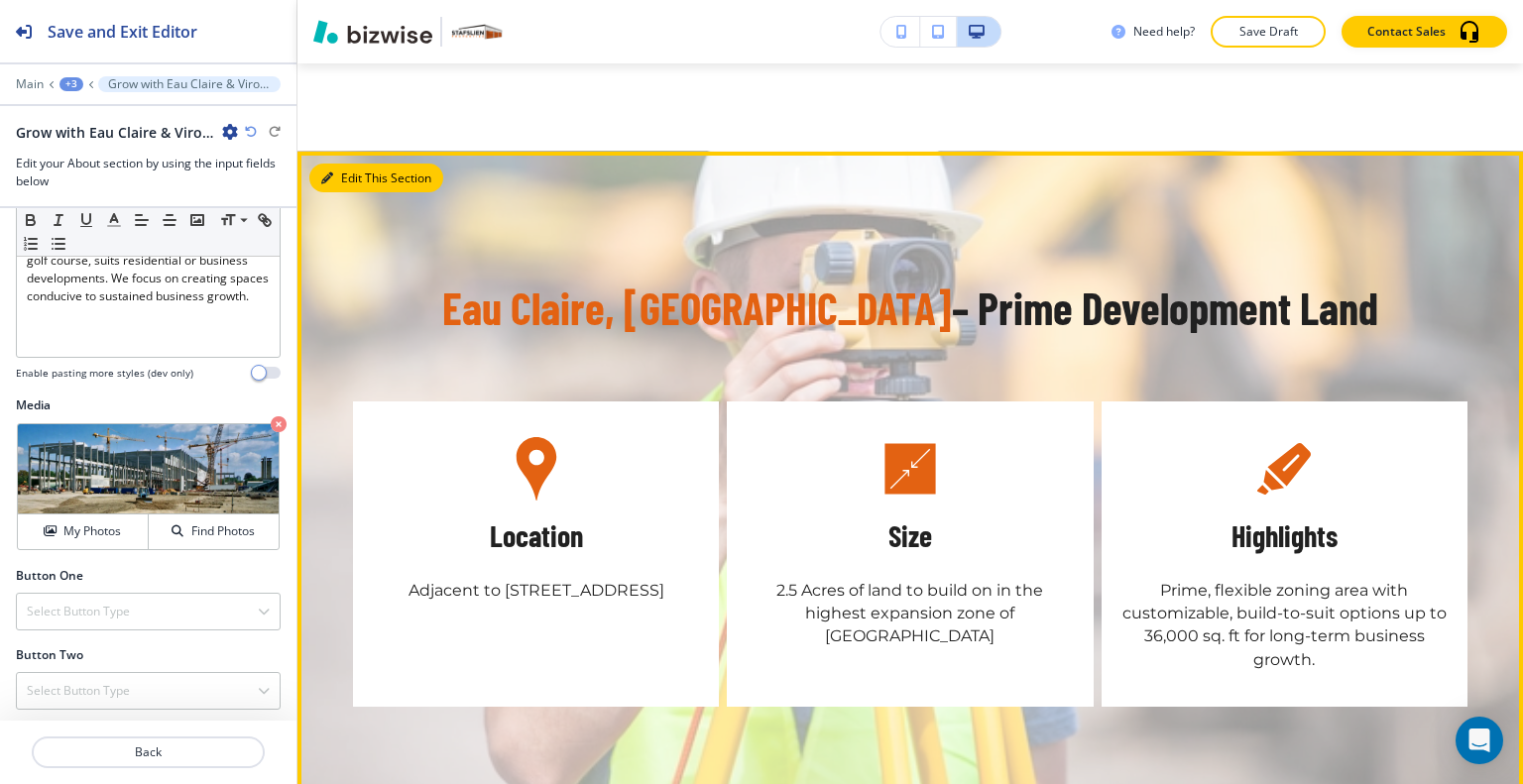 click on "Edit This Section" at bounding box center (376, 178) 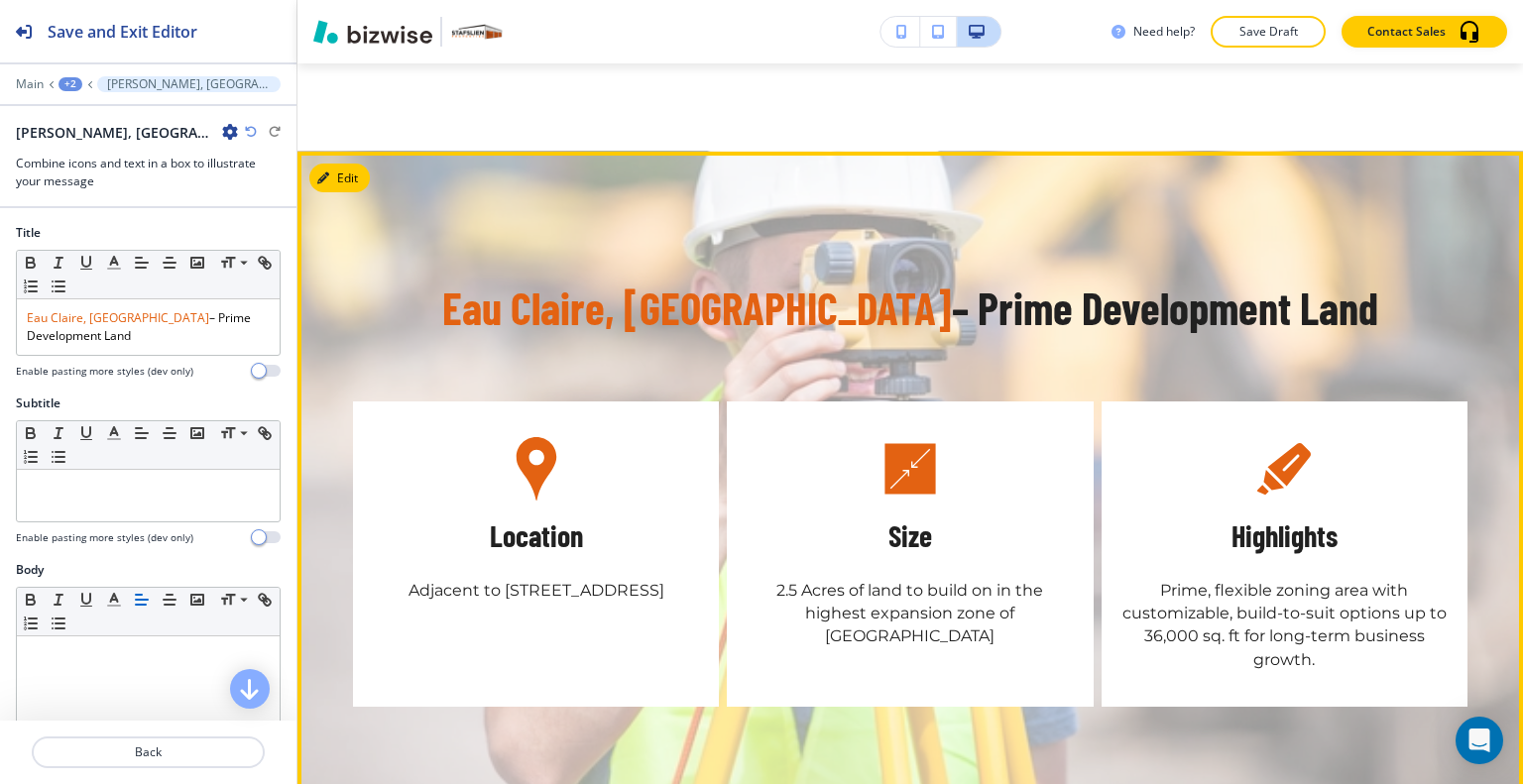 scroll, scrollTop: 2159, scrollLeft: 0, axis: vertical 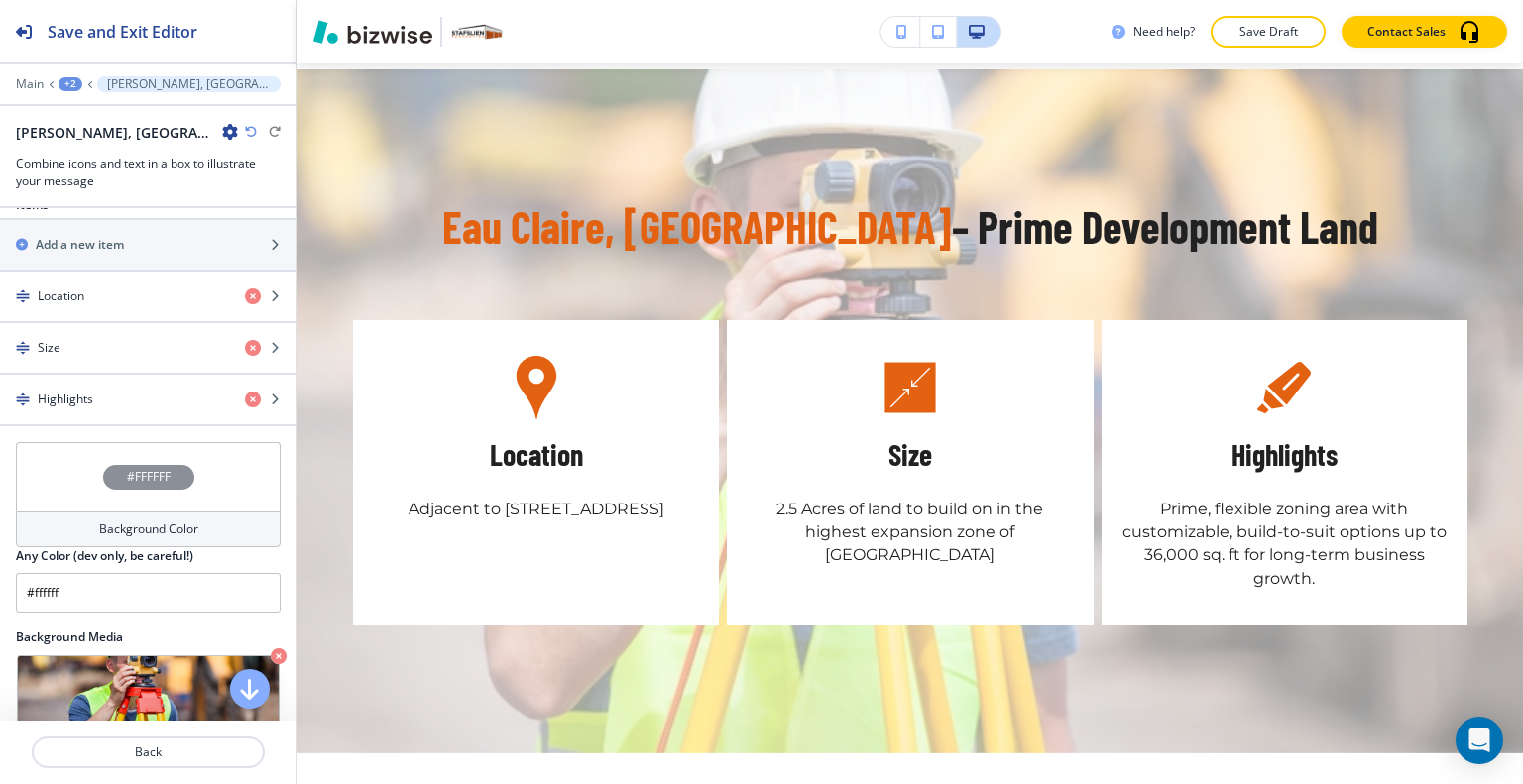 click on "#FFFFFF" at bounding box center (148, 477) 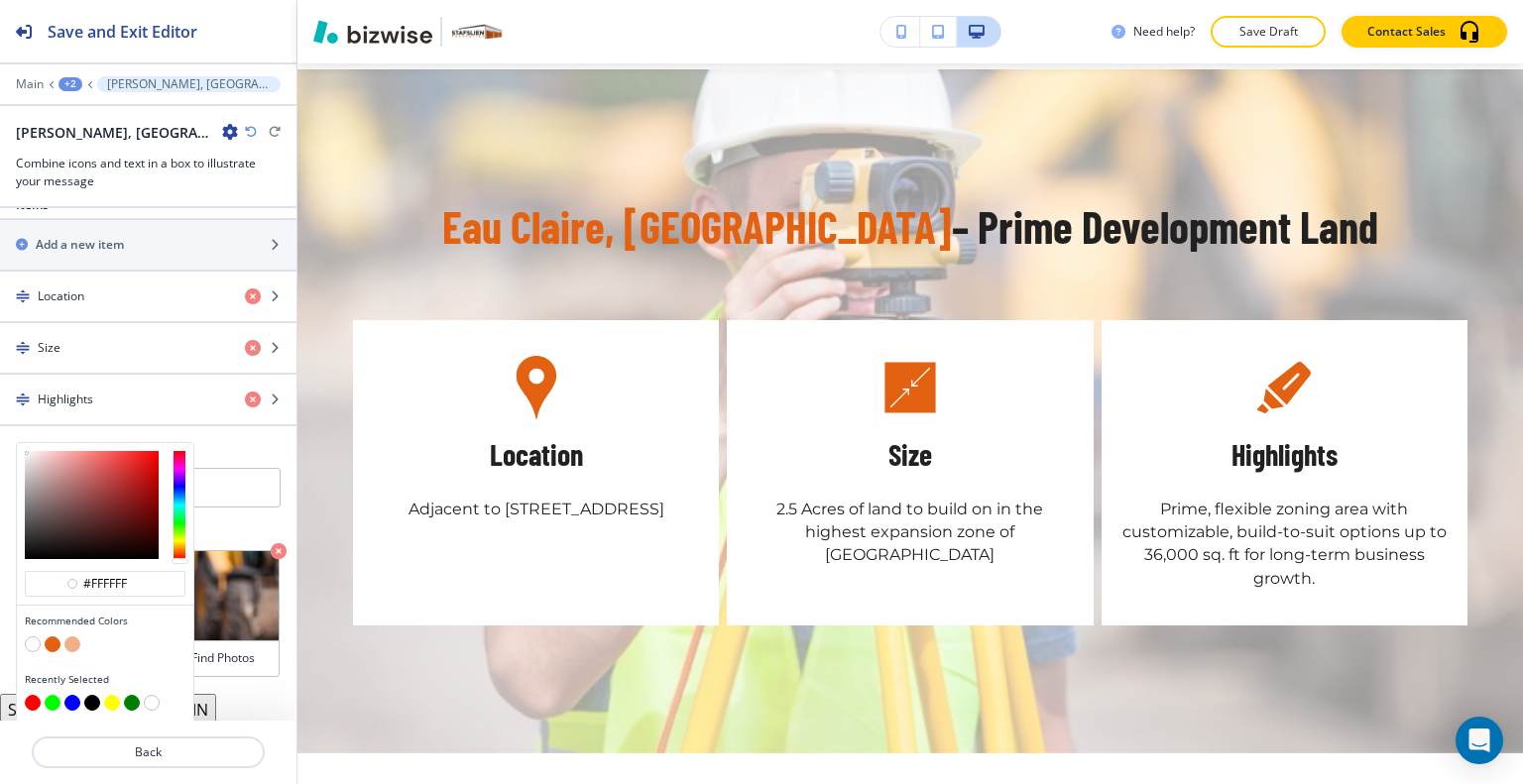 scroll, scrollTop: 989, scrollLeft: 0, axis: vertical 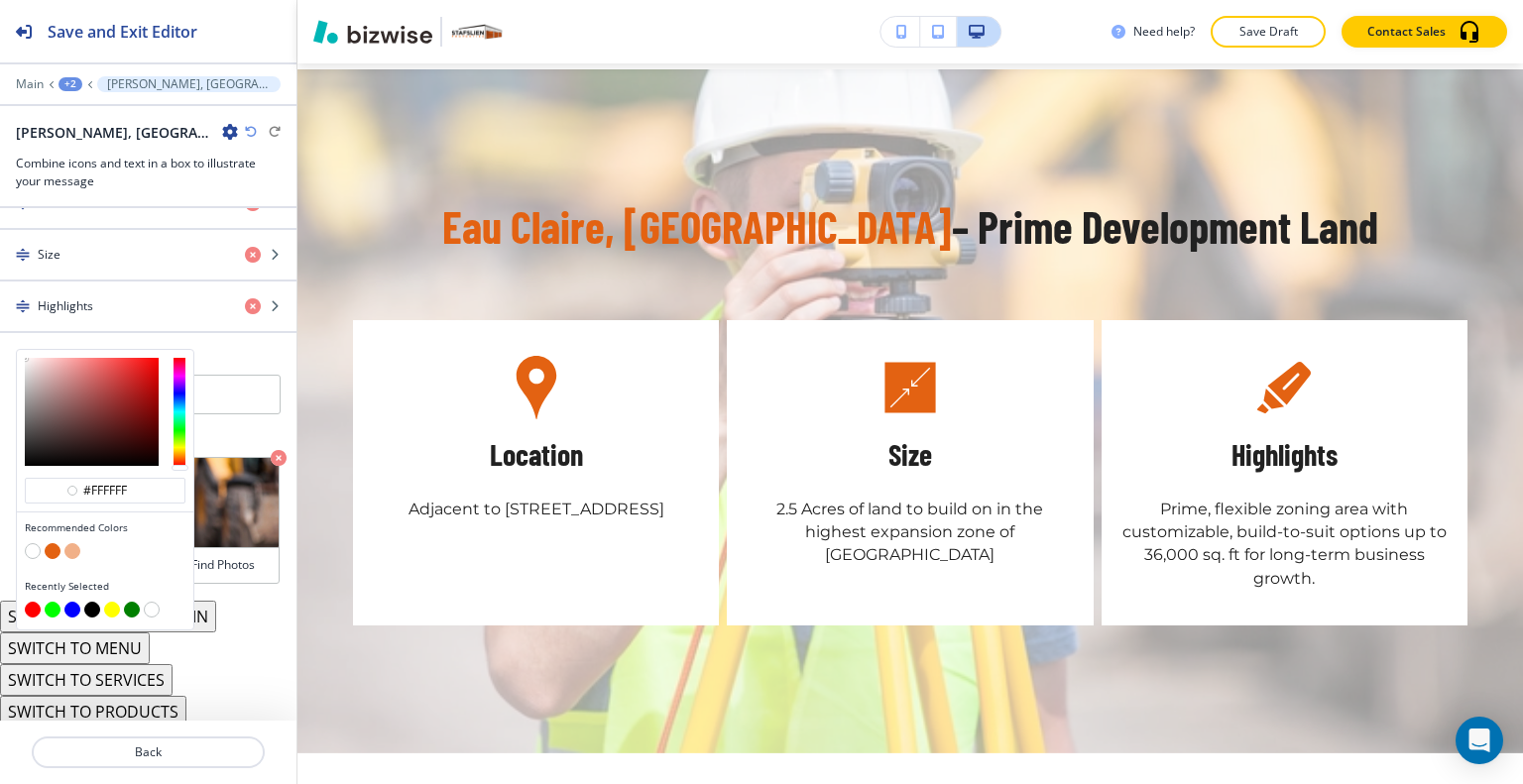 click at bounding box center [92, 610] 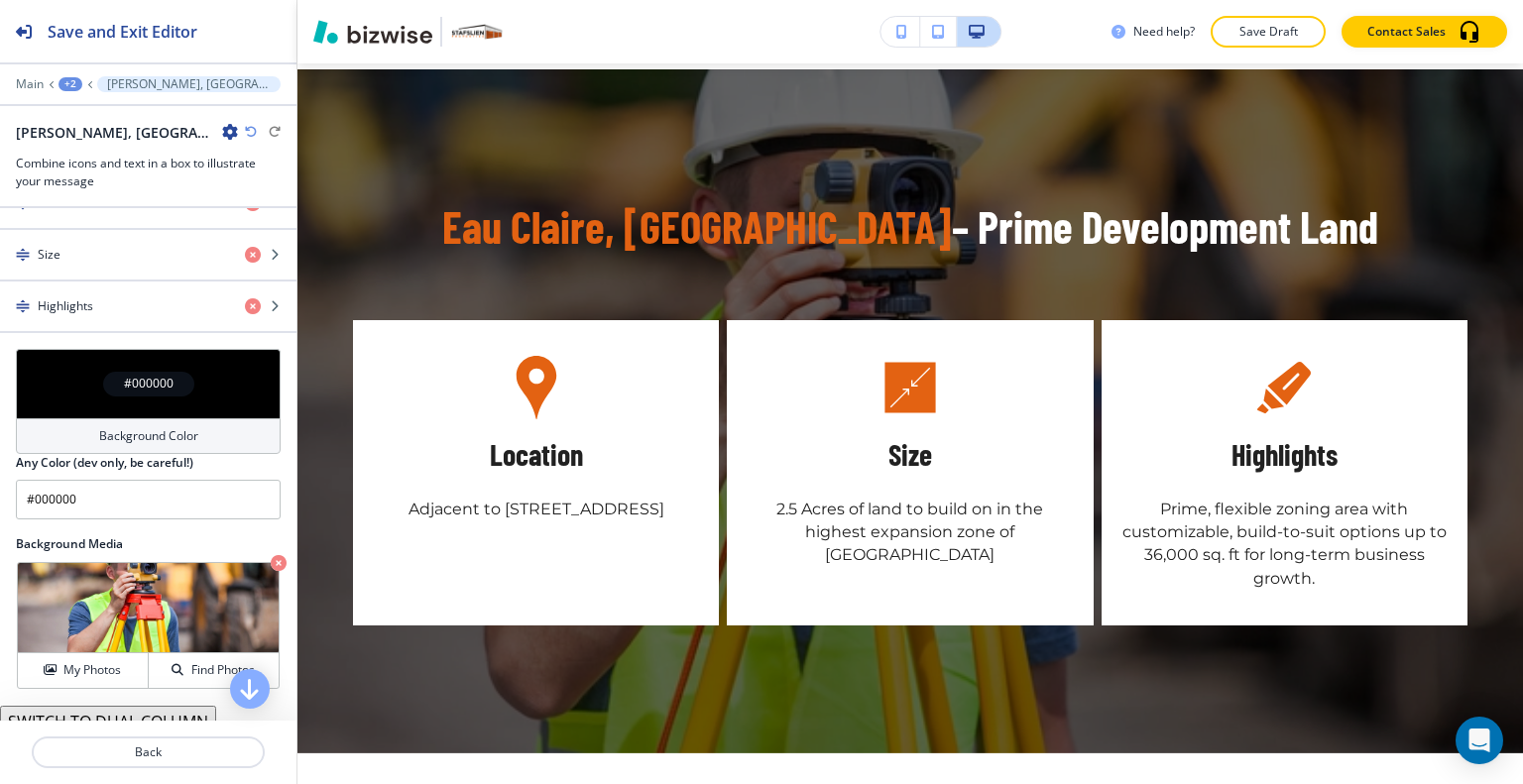 scroll, scrollTop: 890, scrollLeft: 0, axis: vertical 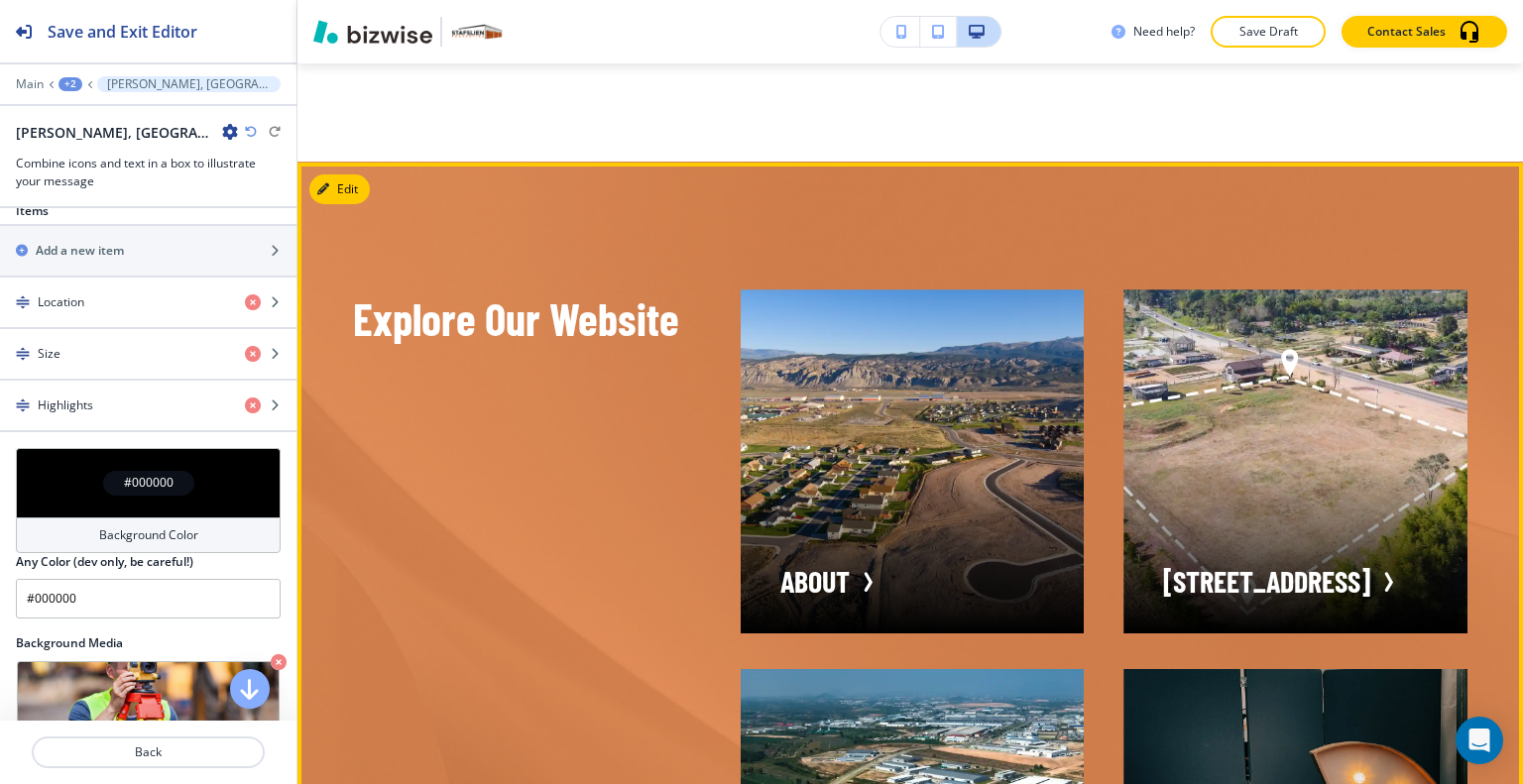 click on "Explore Our Website ABOUT 115 CRESTLINE DRIVE, VIROQUA, WI 54665 7467 KENT AVE  EAU CLAIRE  WI 54701 FAQS Discover Our Contact Options" at bounding box center (910, 838) 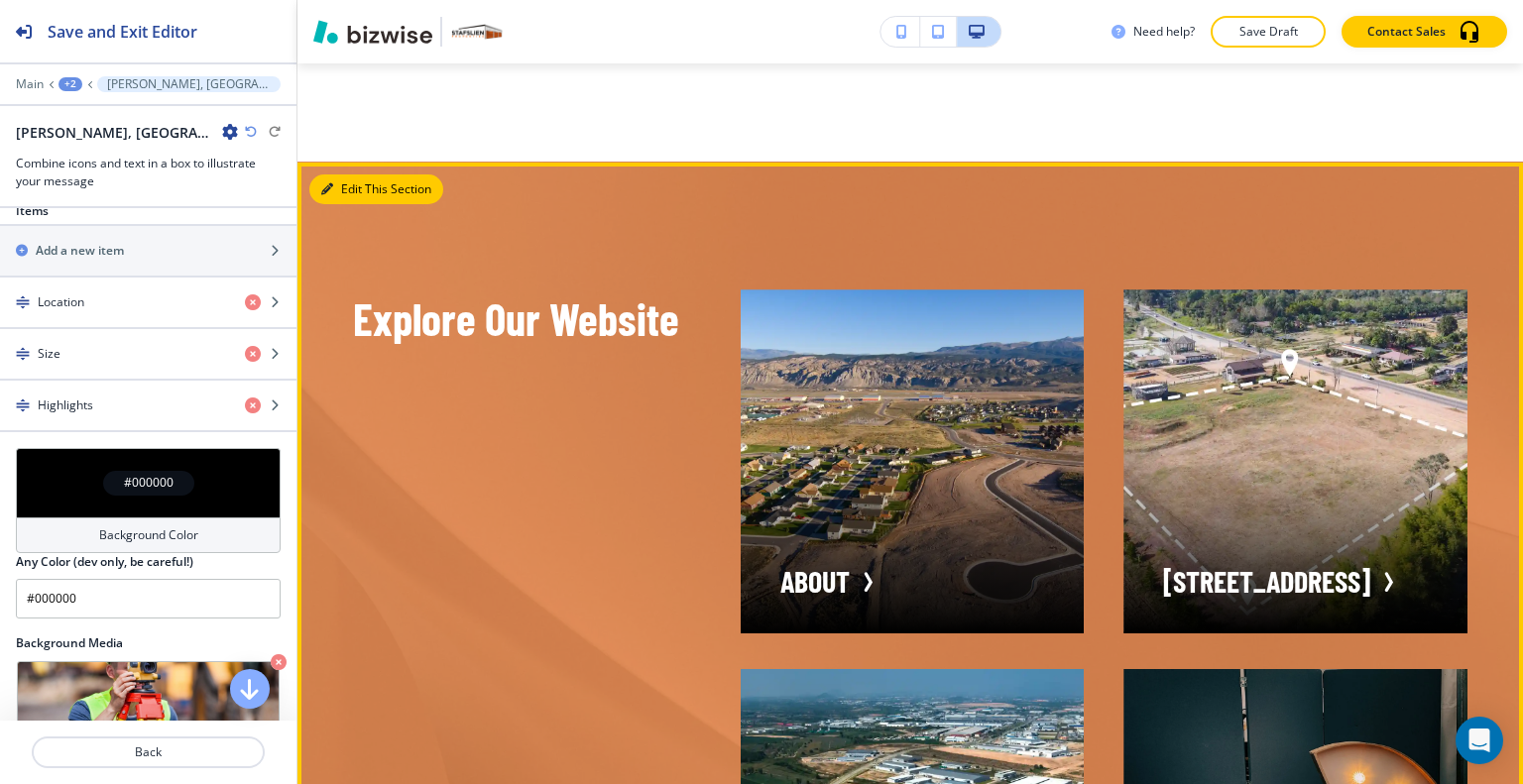 click on "Edit This Section" at bounding box center [376, 189] 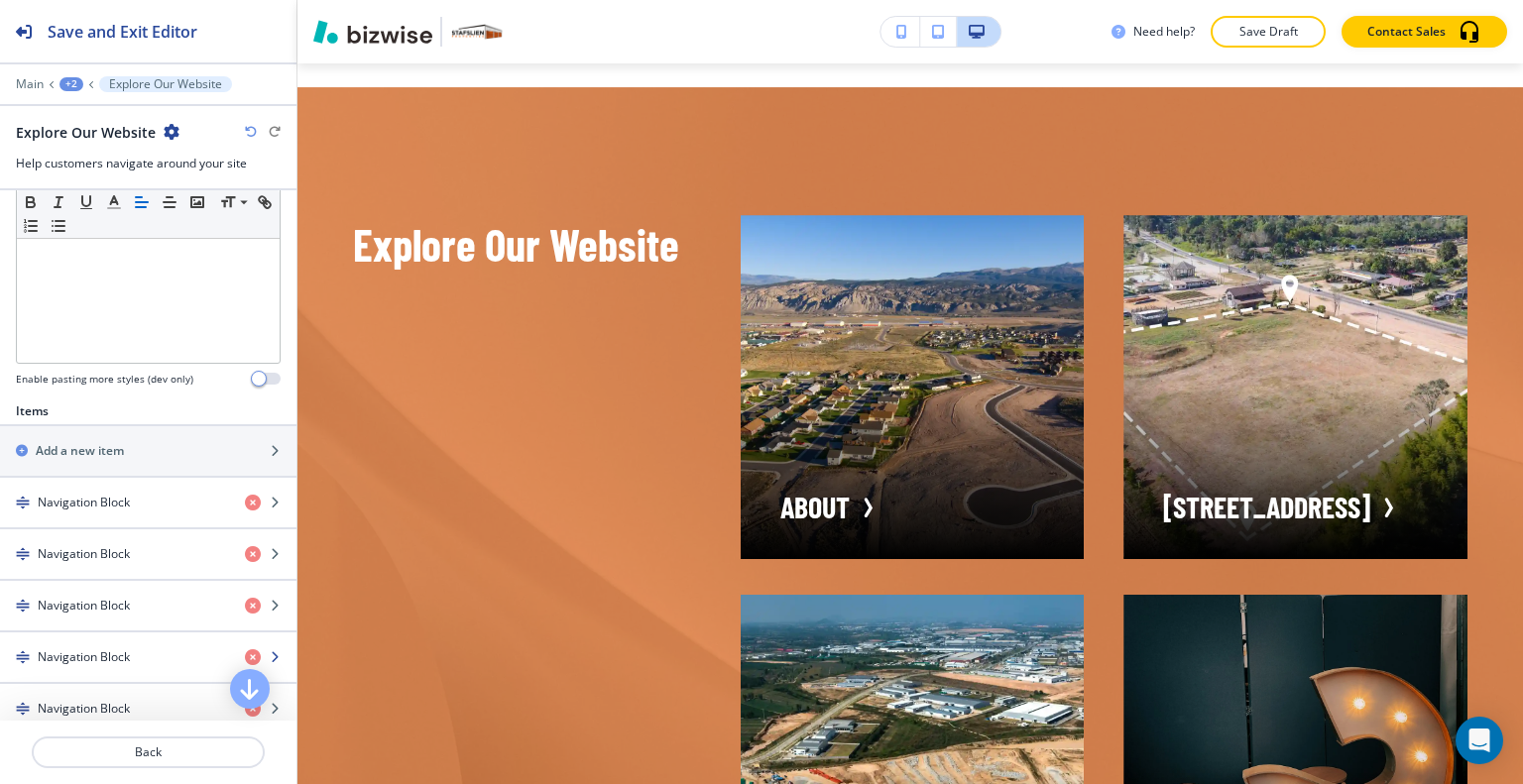 scroll, scrollTop: 694, scrollLeft: 0, axis: vertical 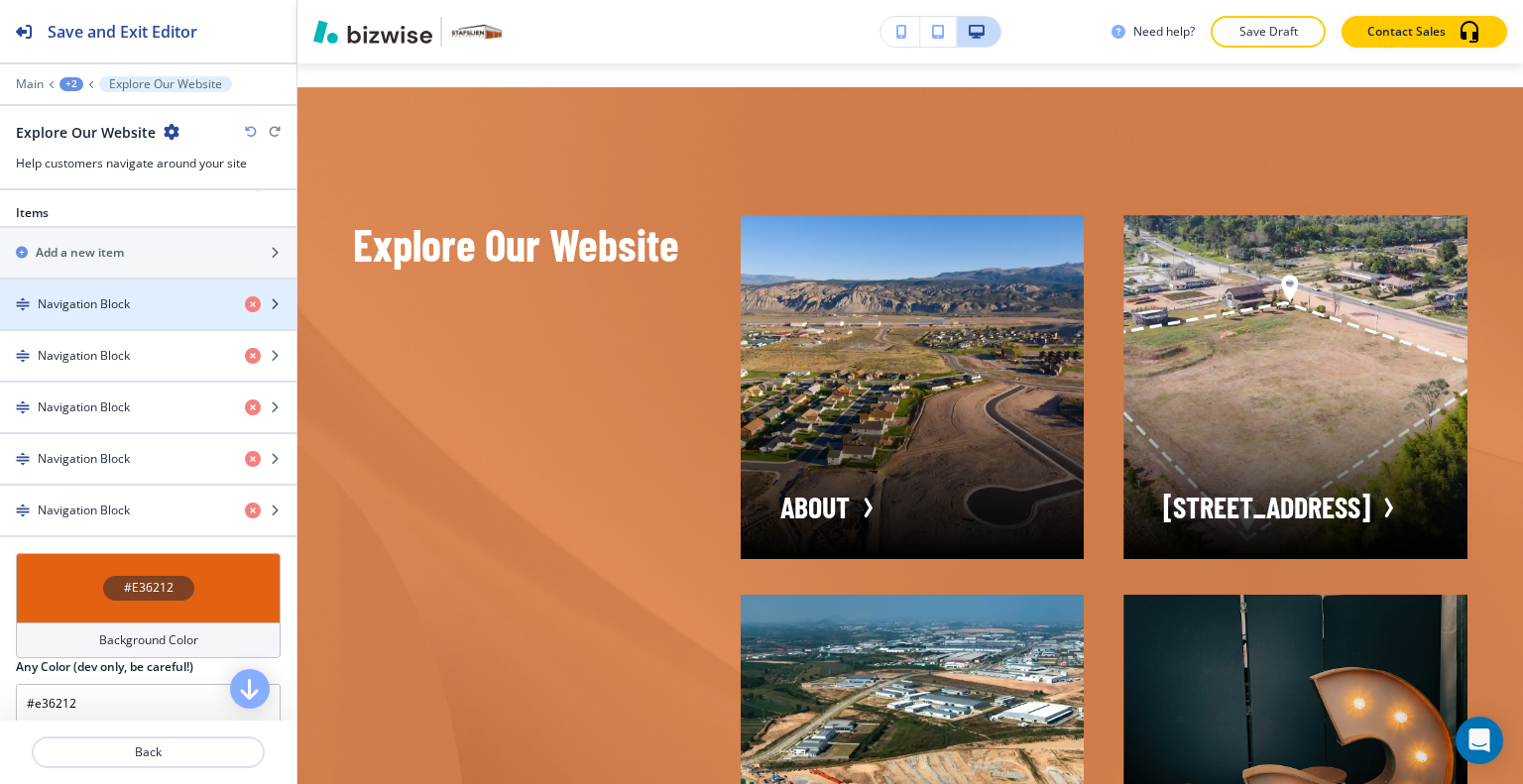 click on "Navigation Block" at bounding box center (83, 304) 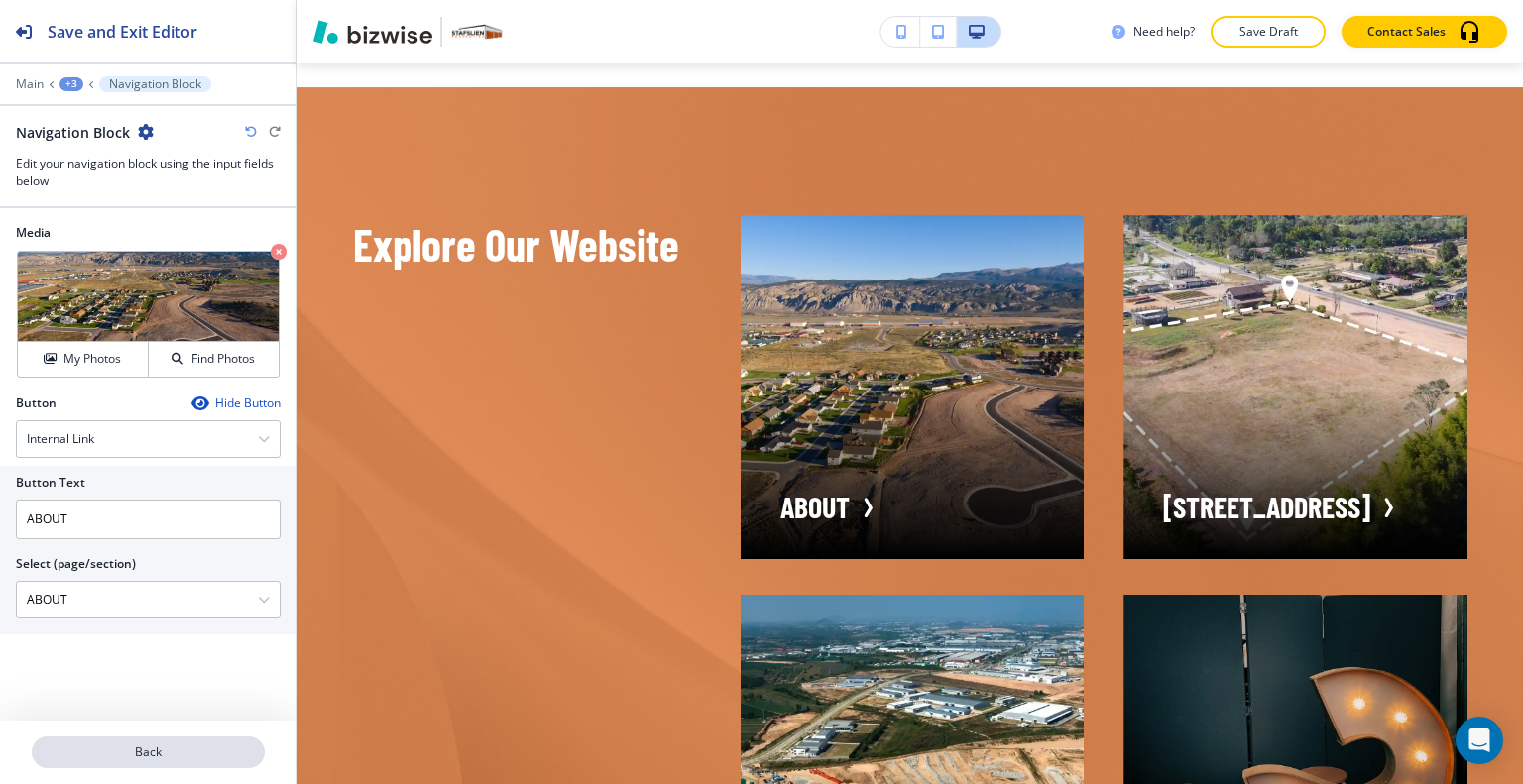 click on "Back" at bounding box center (148, 752) 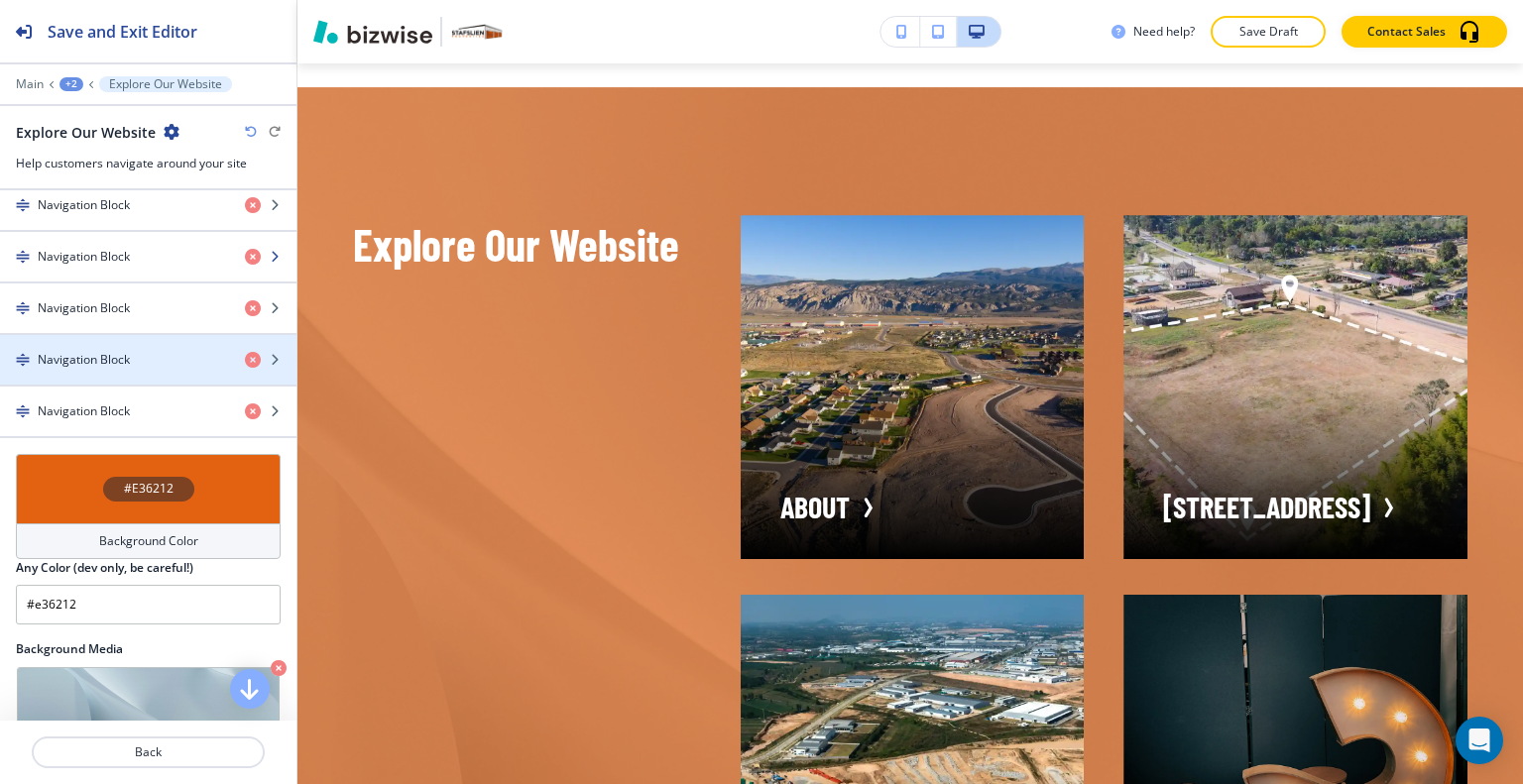 scroll, scrollTop: 694, scrollLeft: 0, axis: vertical 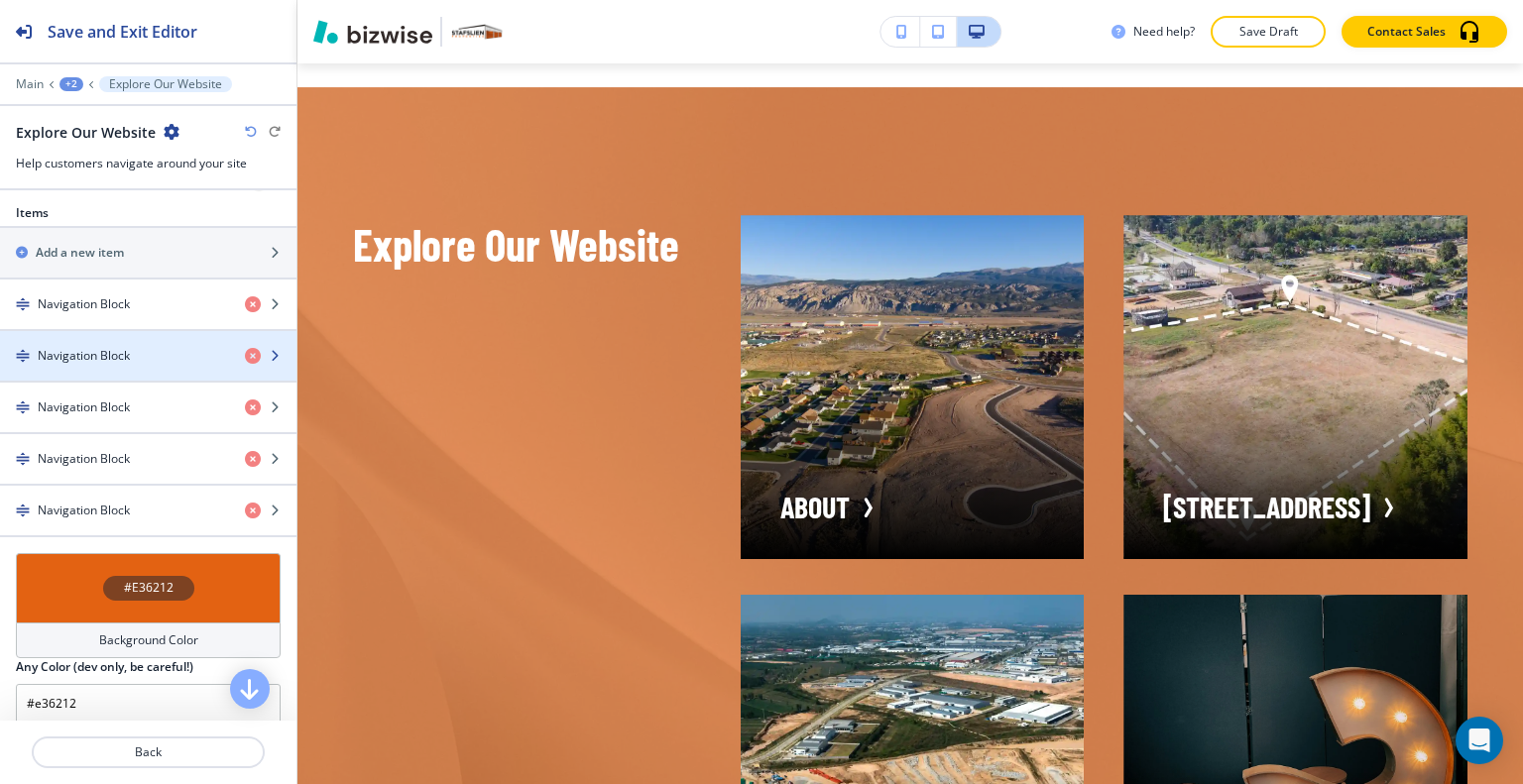click on "Navigation Block" at bounding box center (83, 356) 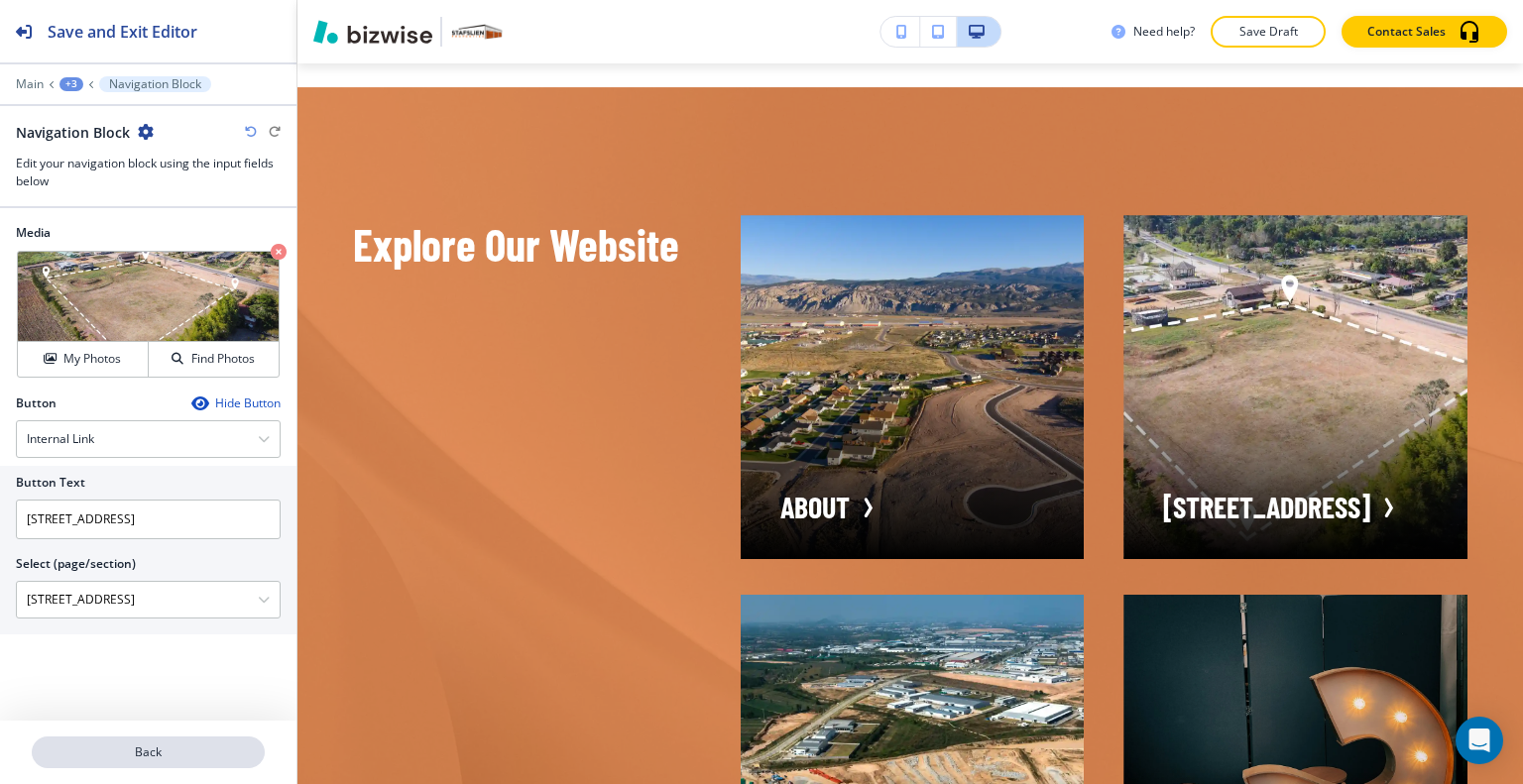 click on "Back" at bounding box center [148, 752] 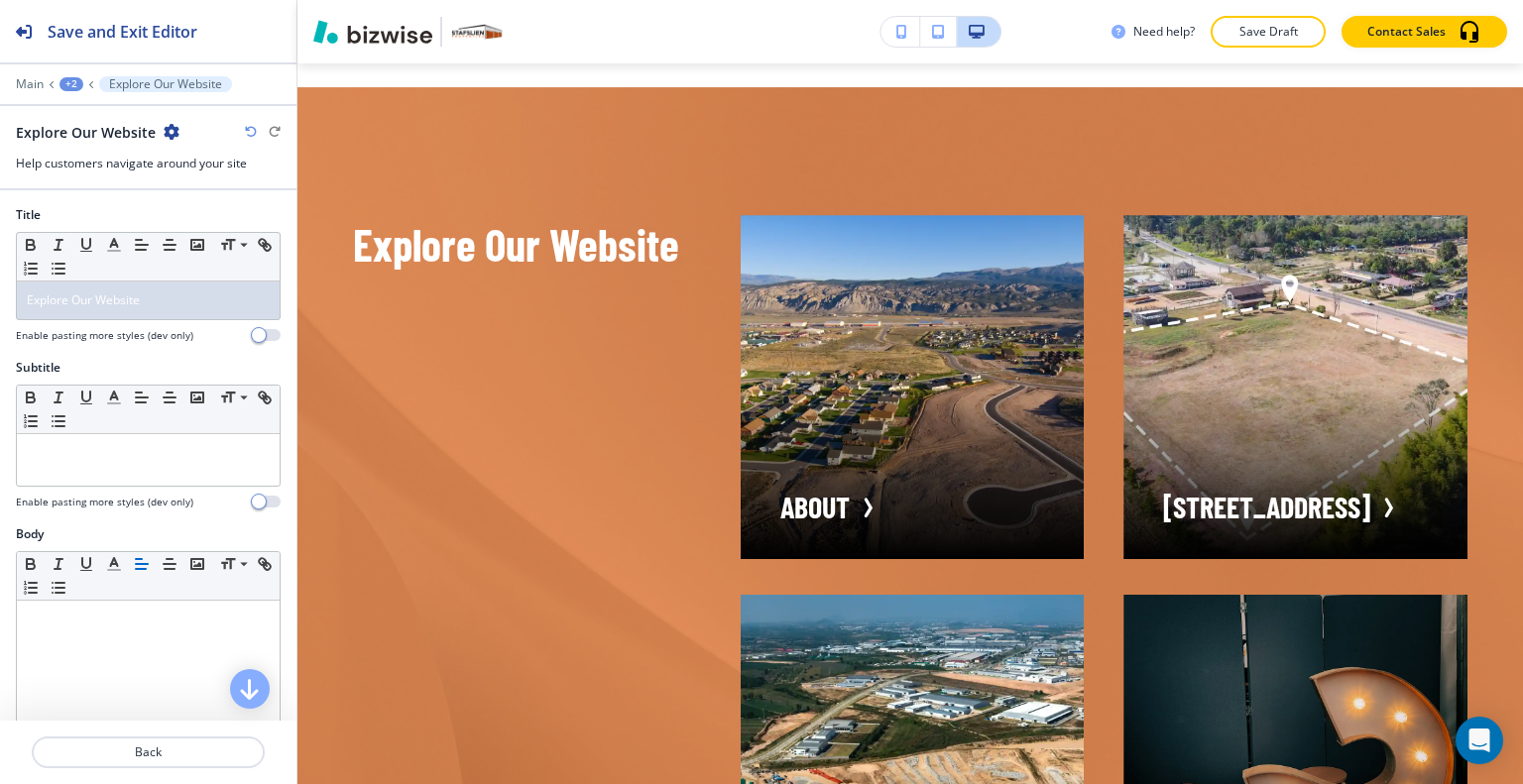 scroll, scrollTop: 496, scrollLeft: 0, axis: vertical 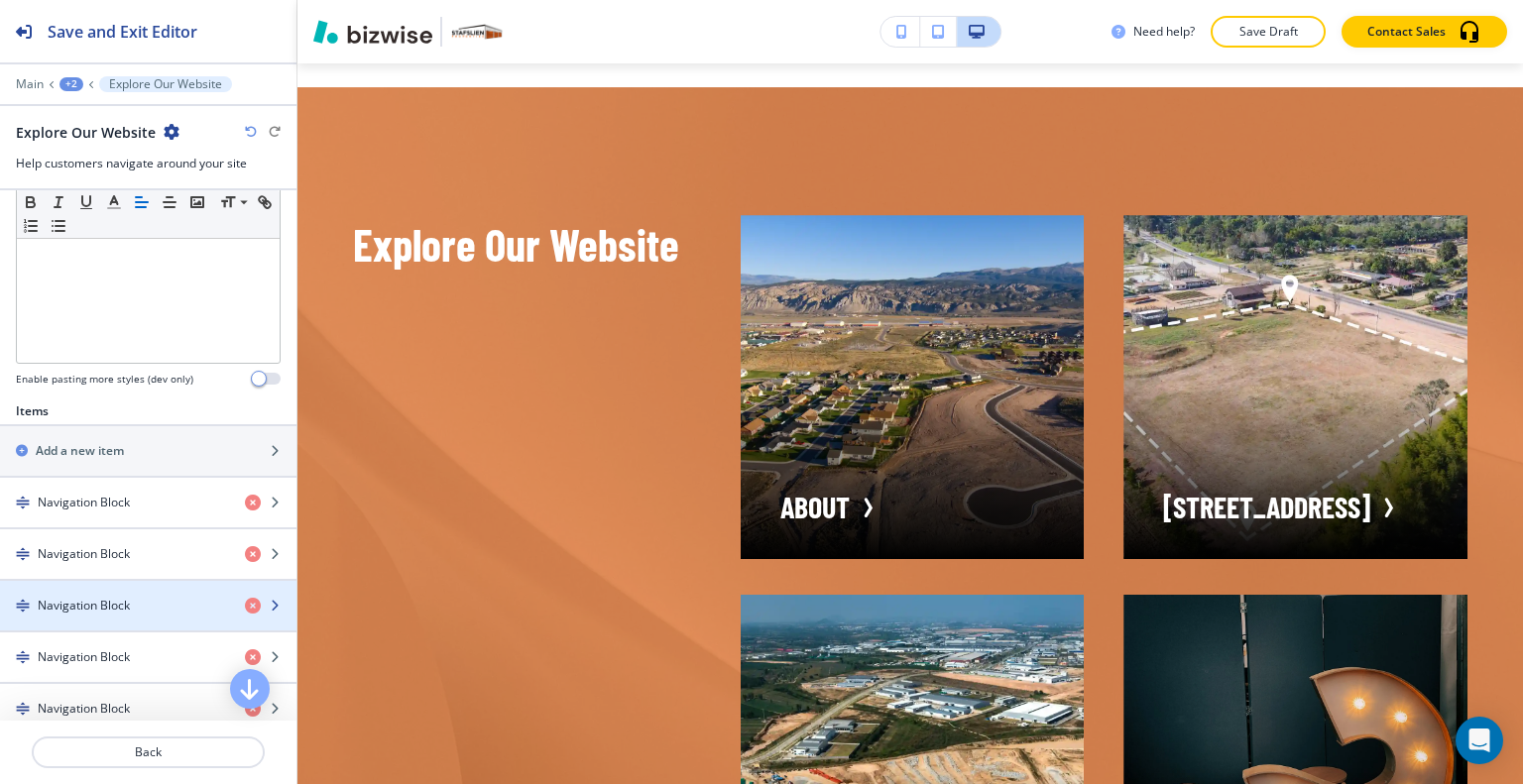 click at bounding box center [148, 622] 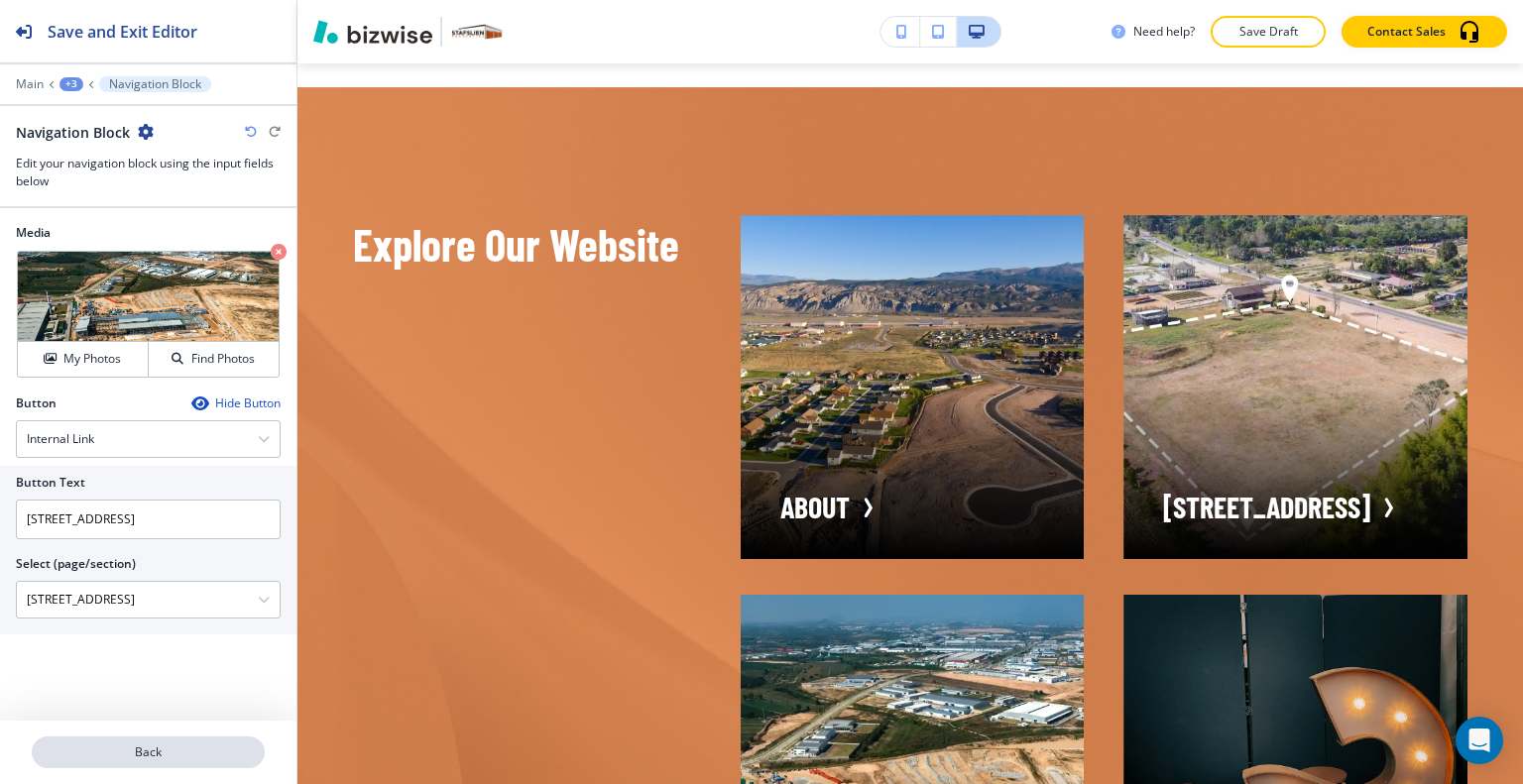 click on "Back" at bounding box center (148, 752) 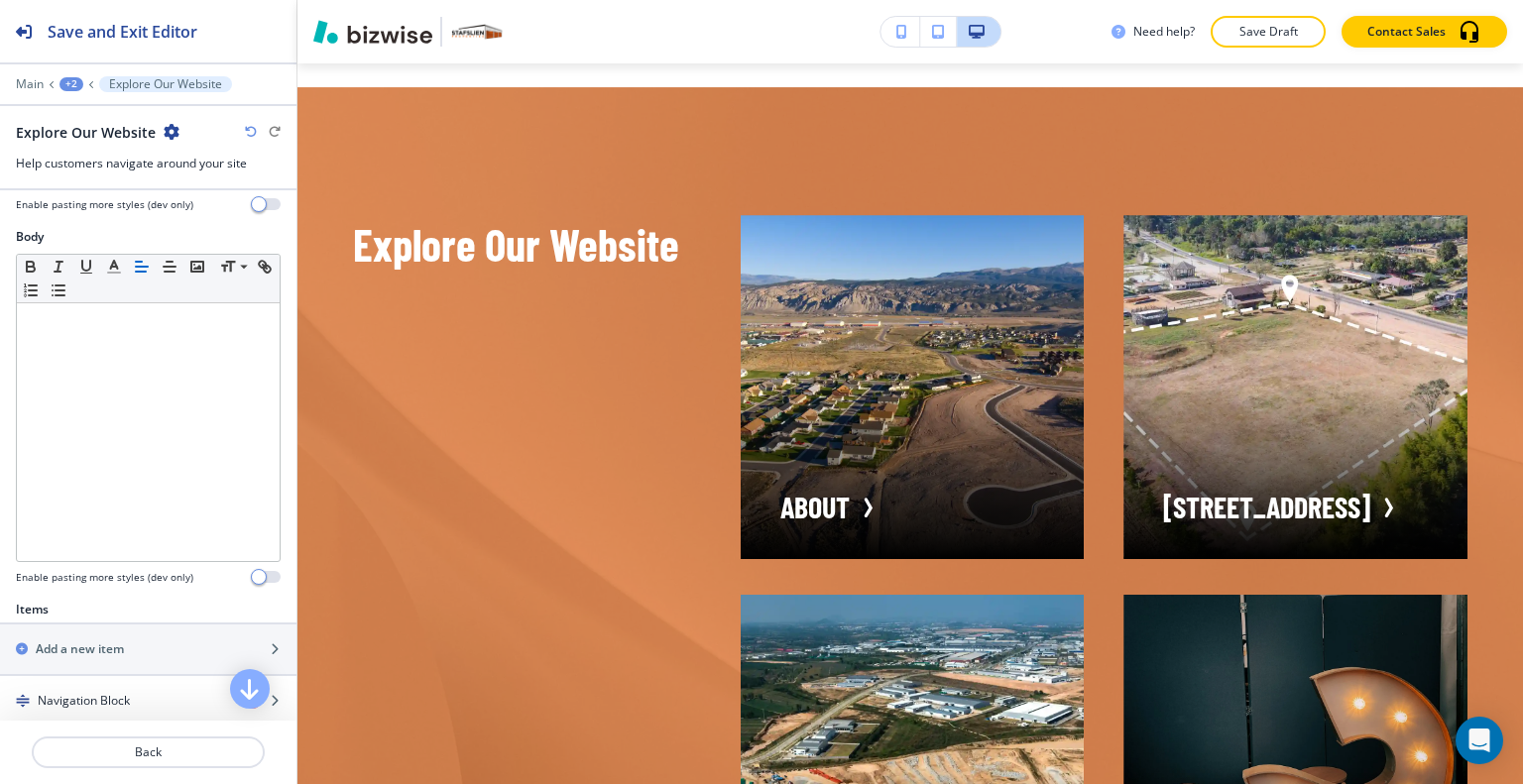 scroll, scrollTop: 595, scrollLeft: 0, axis: vertical 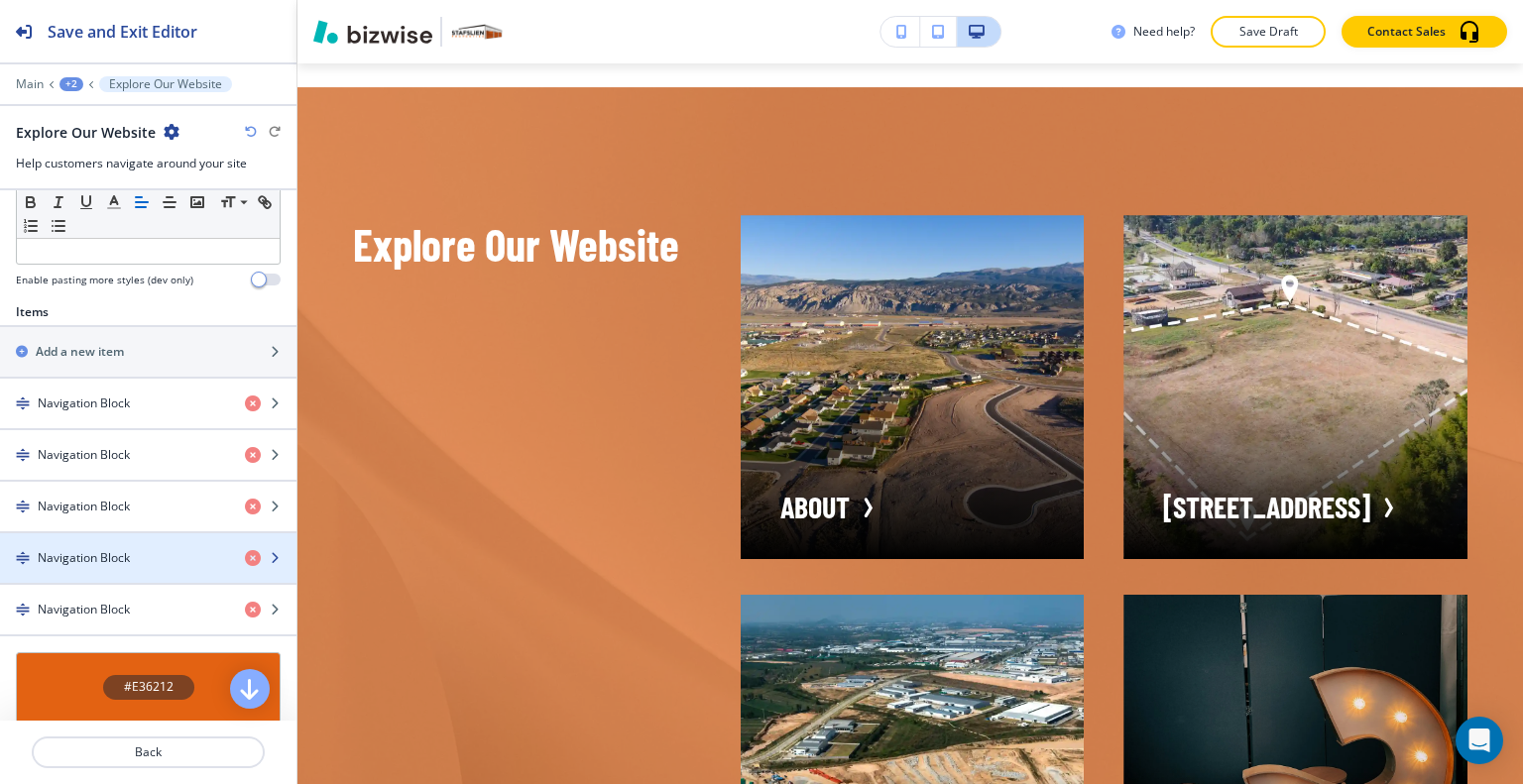 click on "Navigation Block" at bounding box center [114, 558] 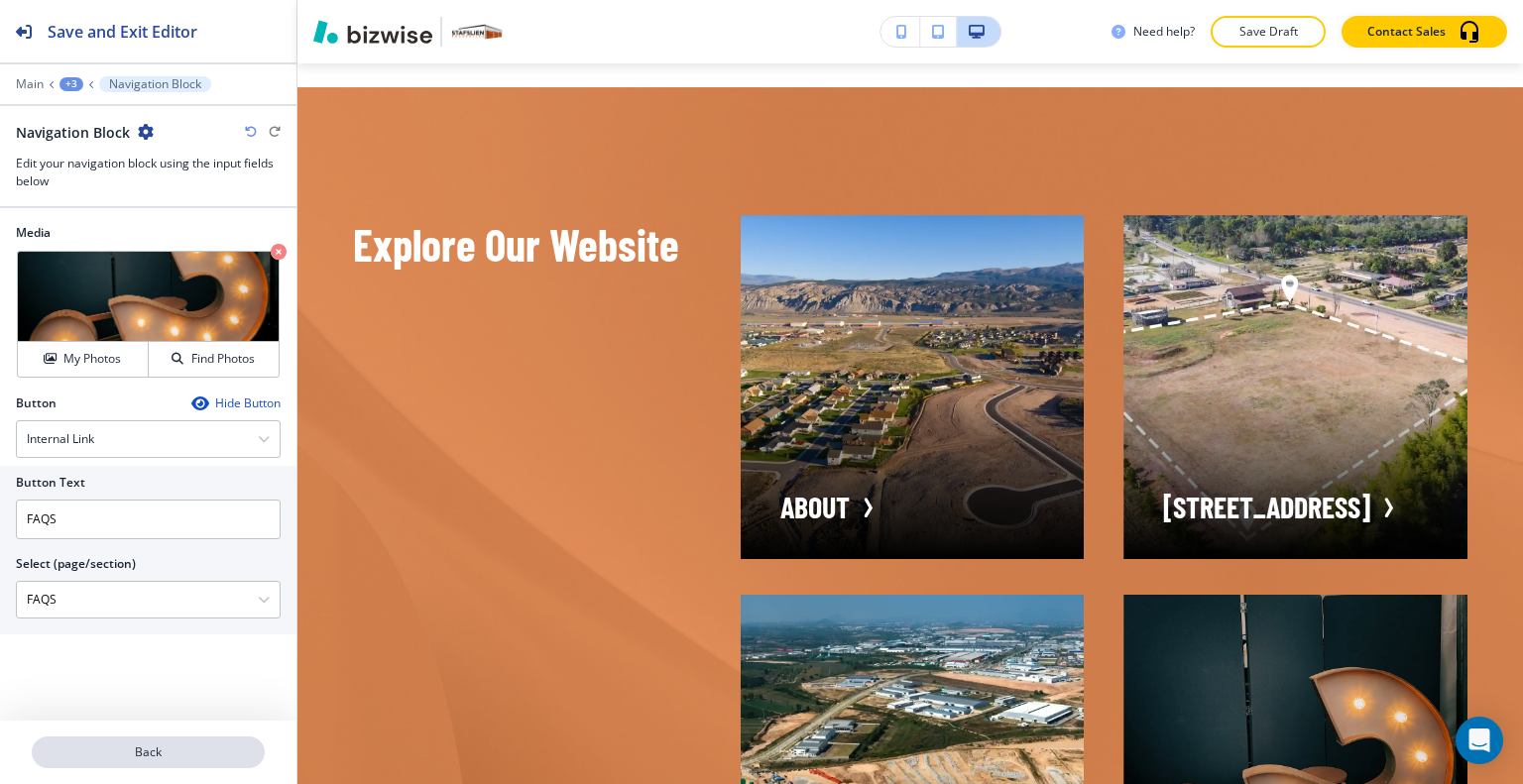 click on "Back" at bounding box center [148, 752] 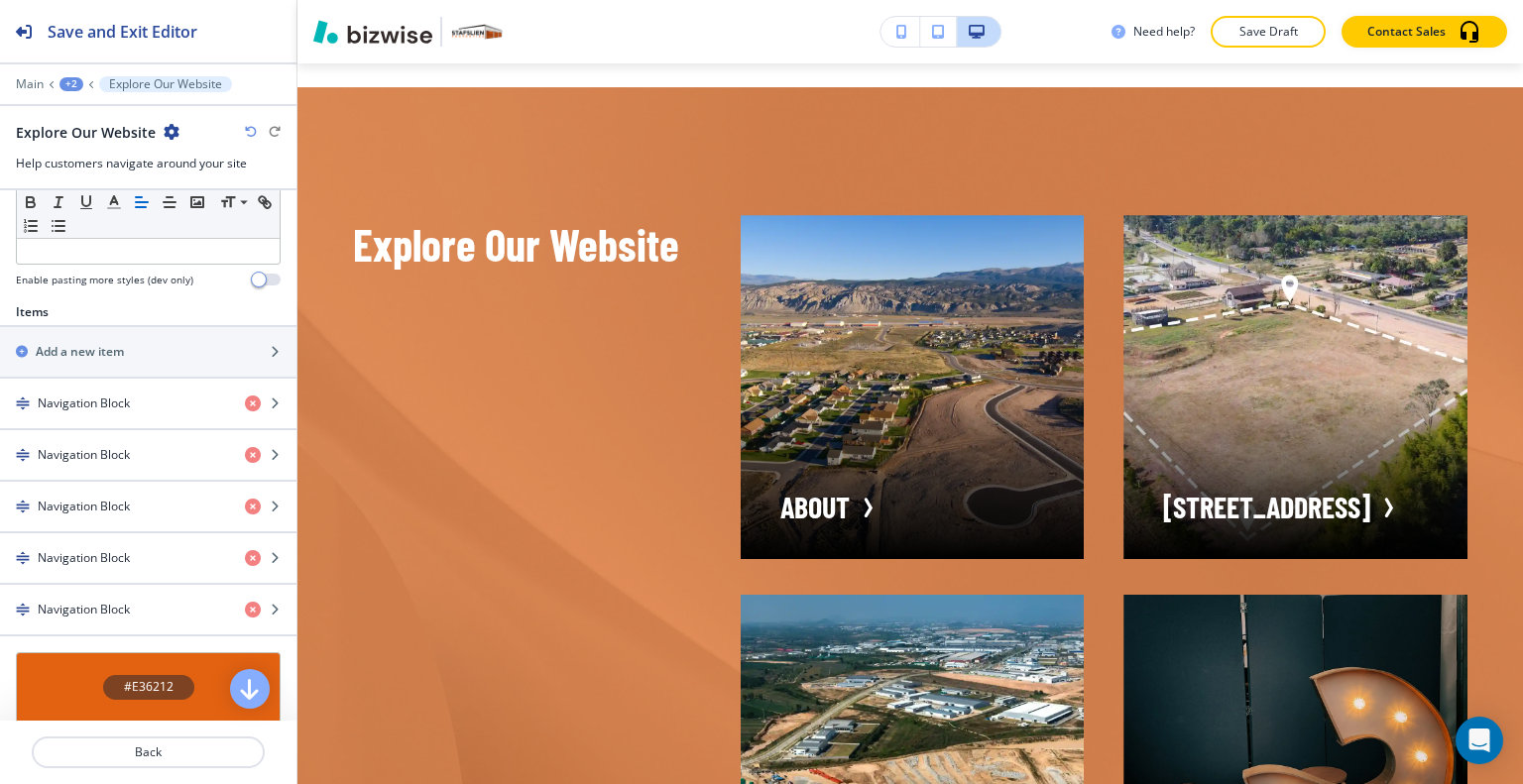 scroll, scrollTop: 694, scrollLeft: 0, axis: vertical 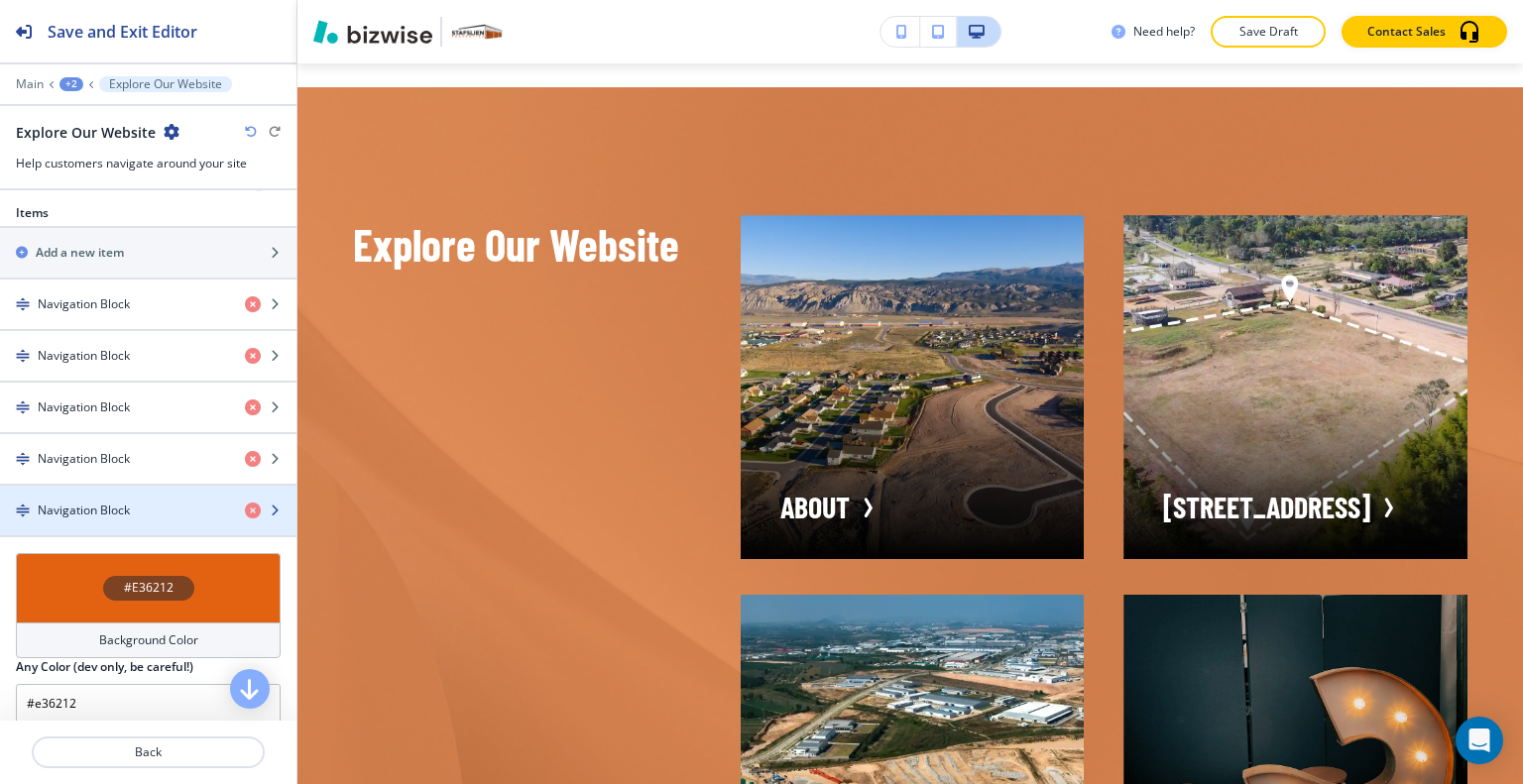 click on "Navigation Block" at bounding box center (114, 510) 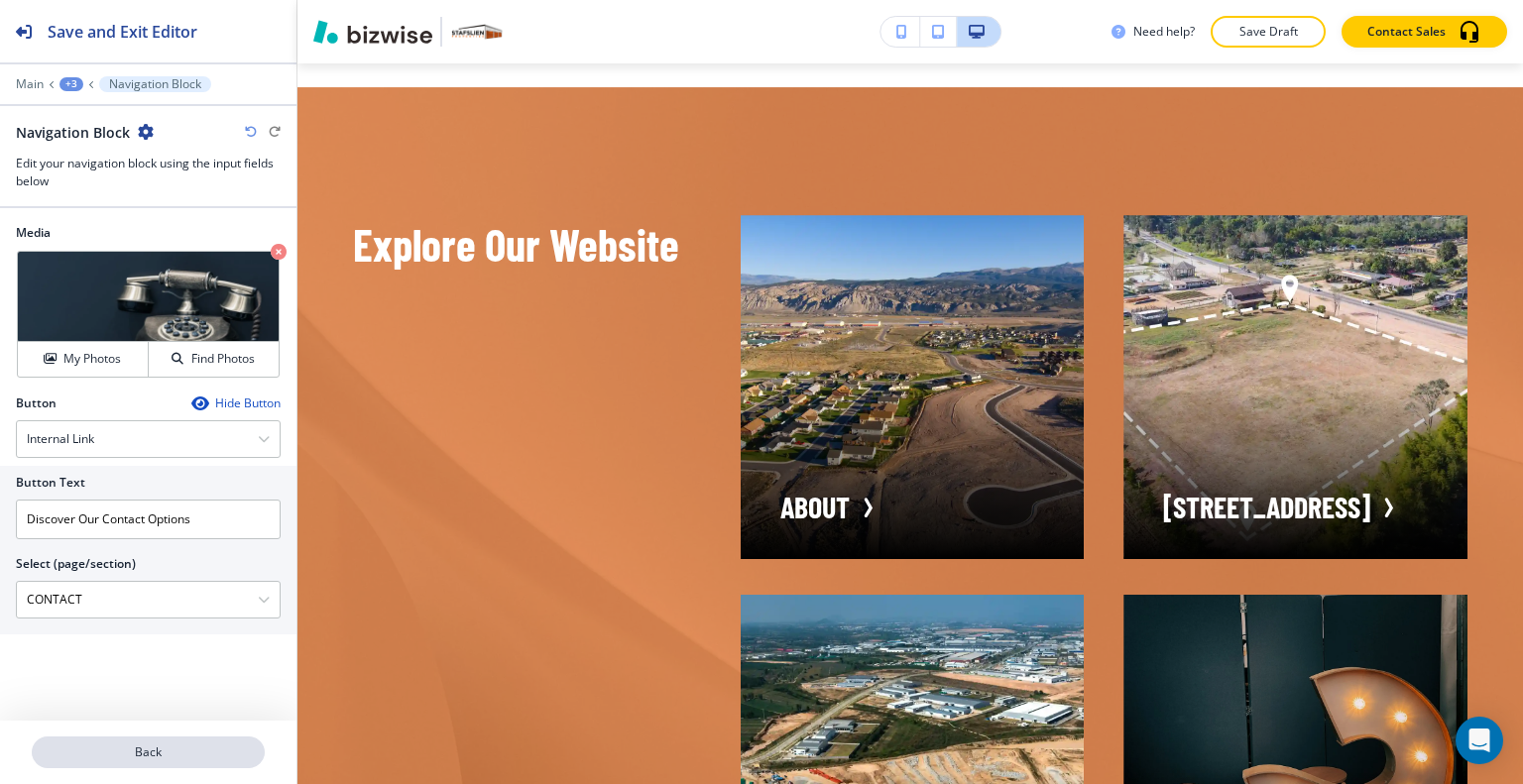 click on "Back" at bounding box center (148, 752) 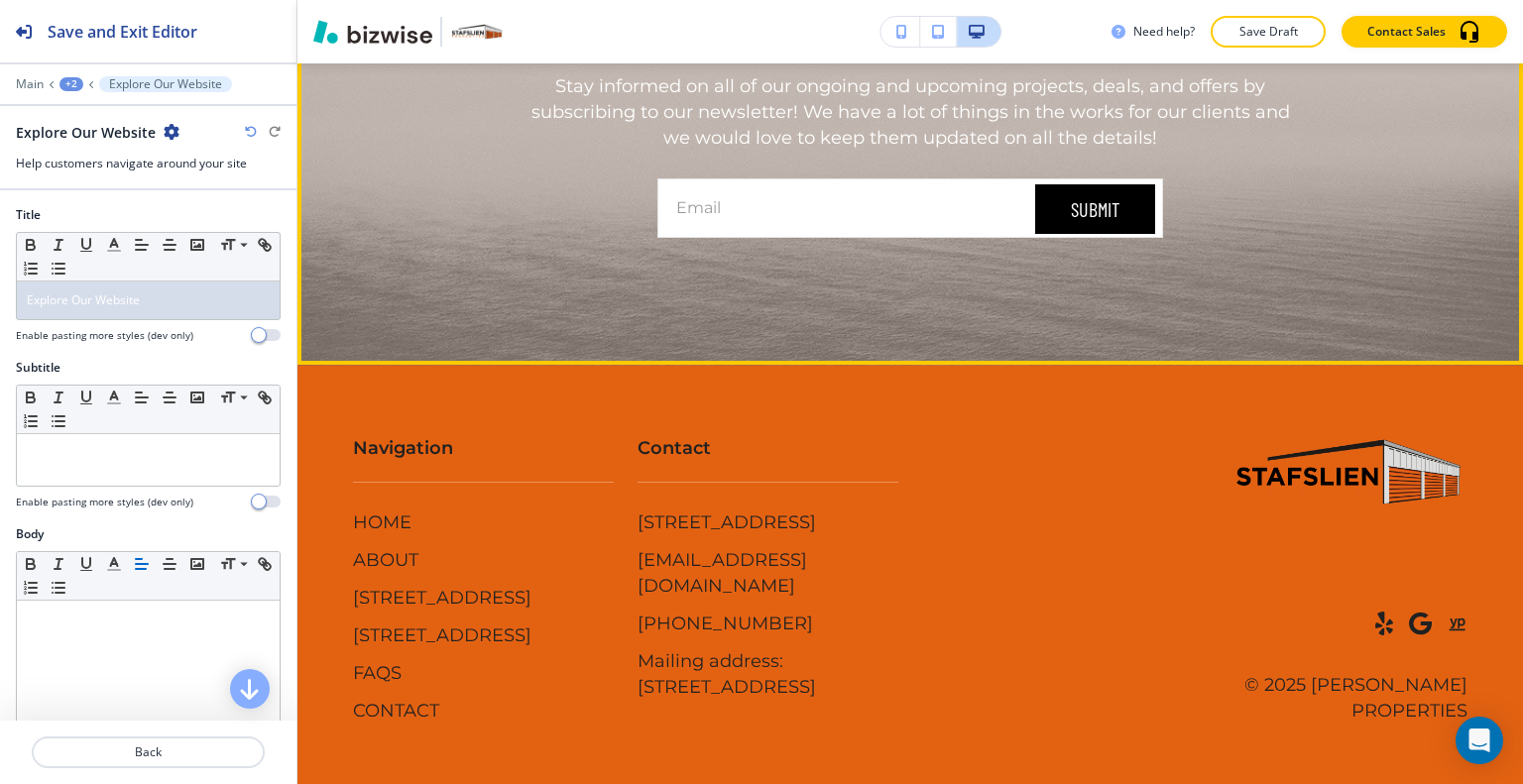 scroll, scrollTop: 9205, scrollLeft: 0, axis: vertical 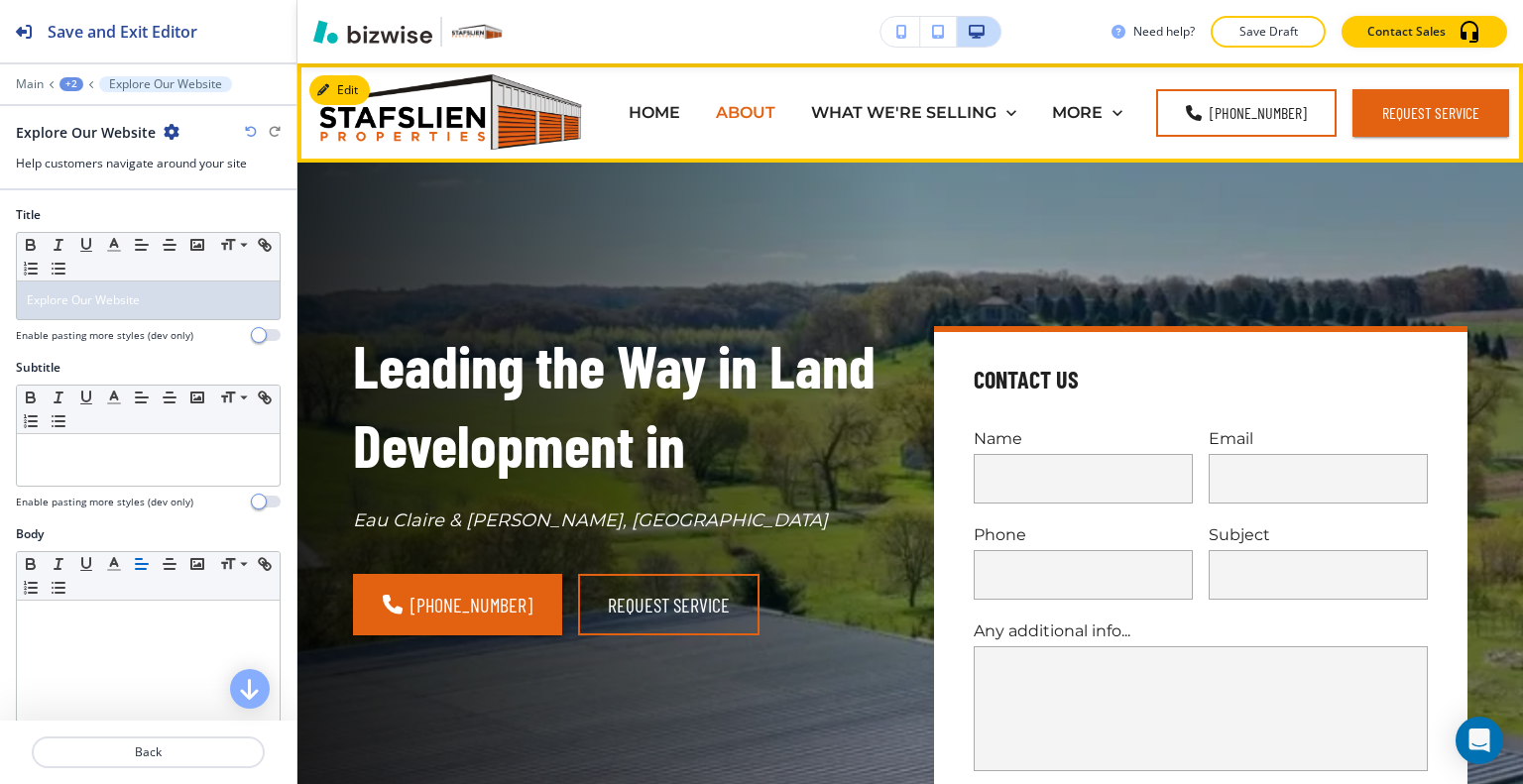 click on "ABOUT" at bounding box center [746, 112] 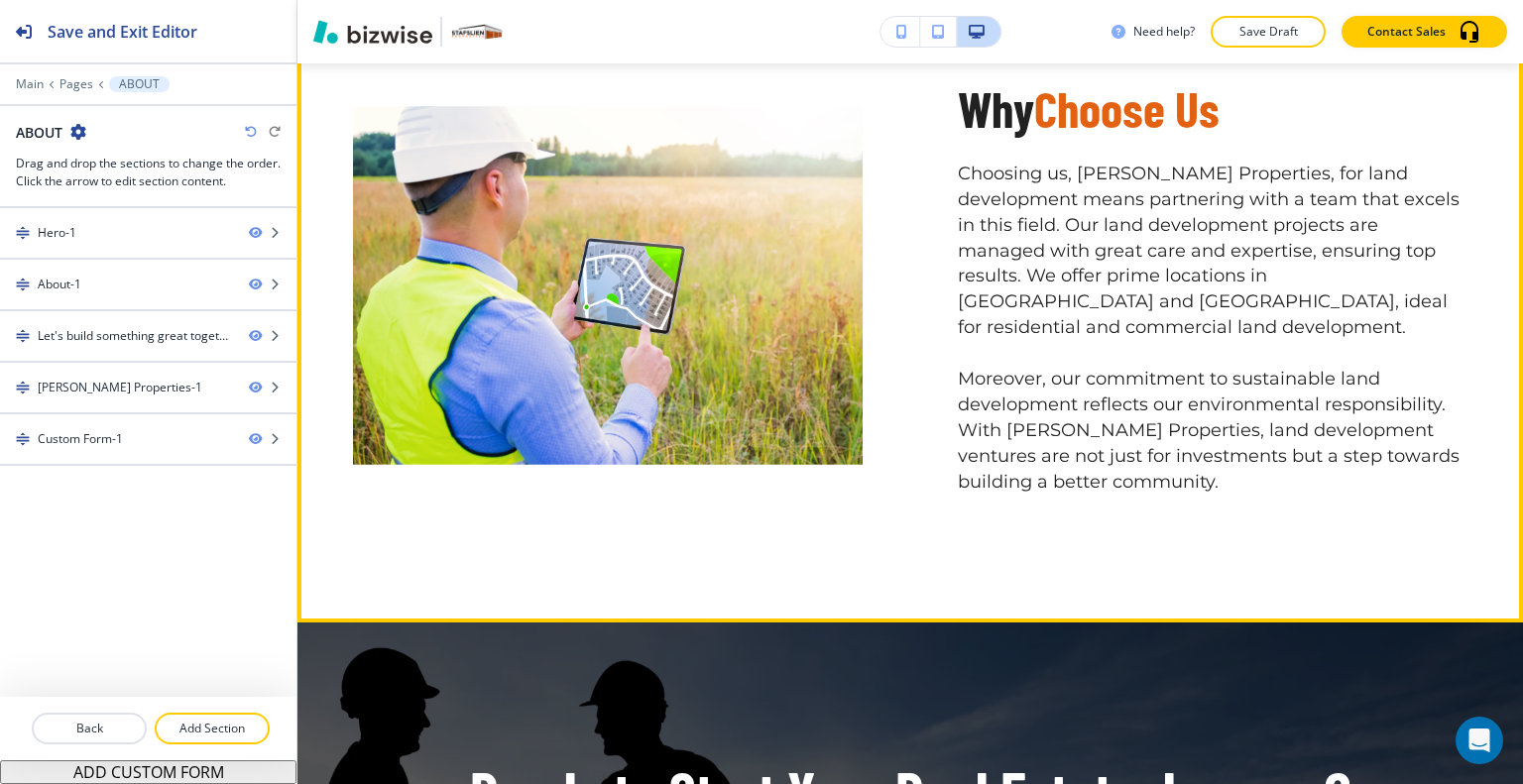 scroll, scrollTop: 2478, scrollLeft: 0, axis: vertical 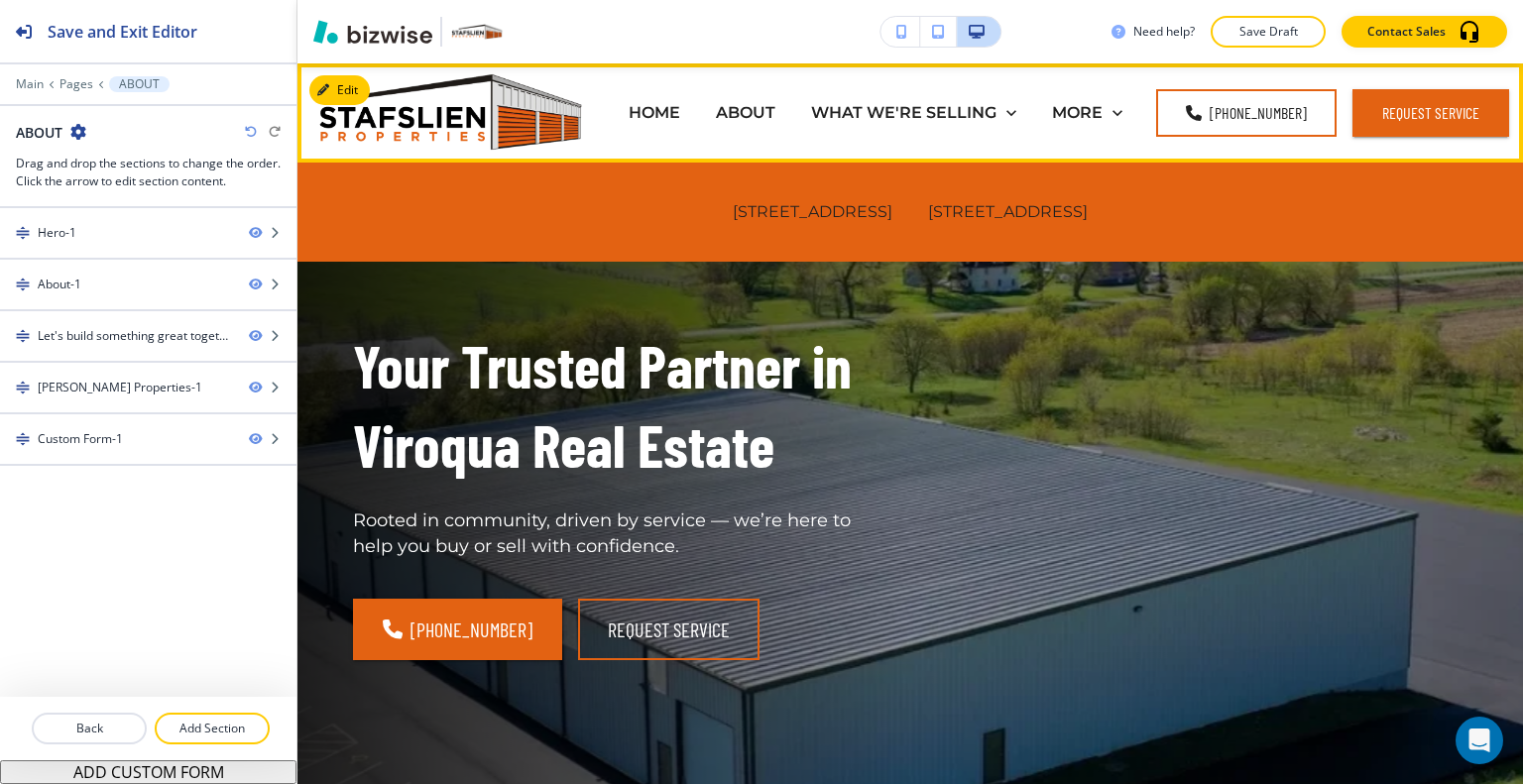 click on "115 CRESTLINE DRIVE, VIROQUA, WI 54665" at bounding box center (812, 212) 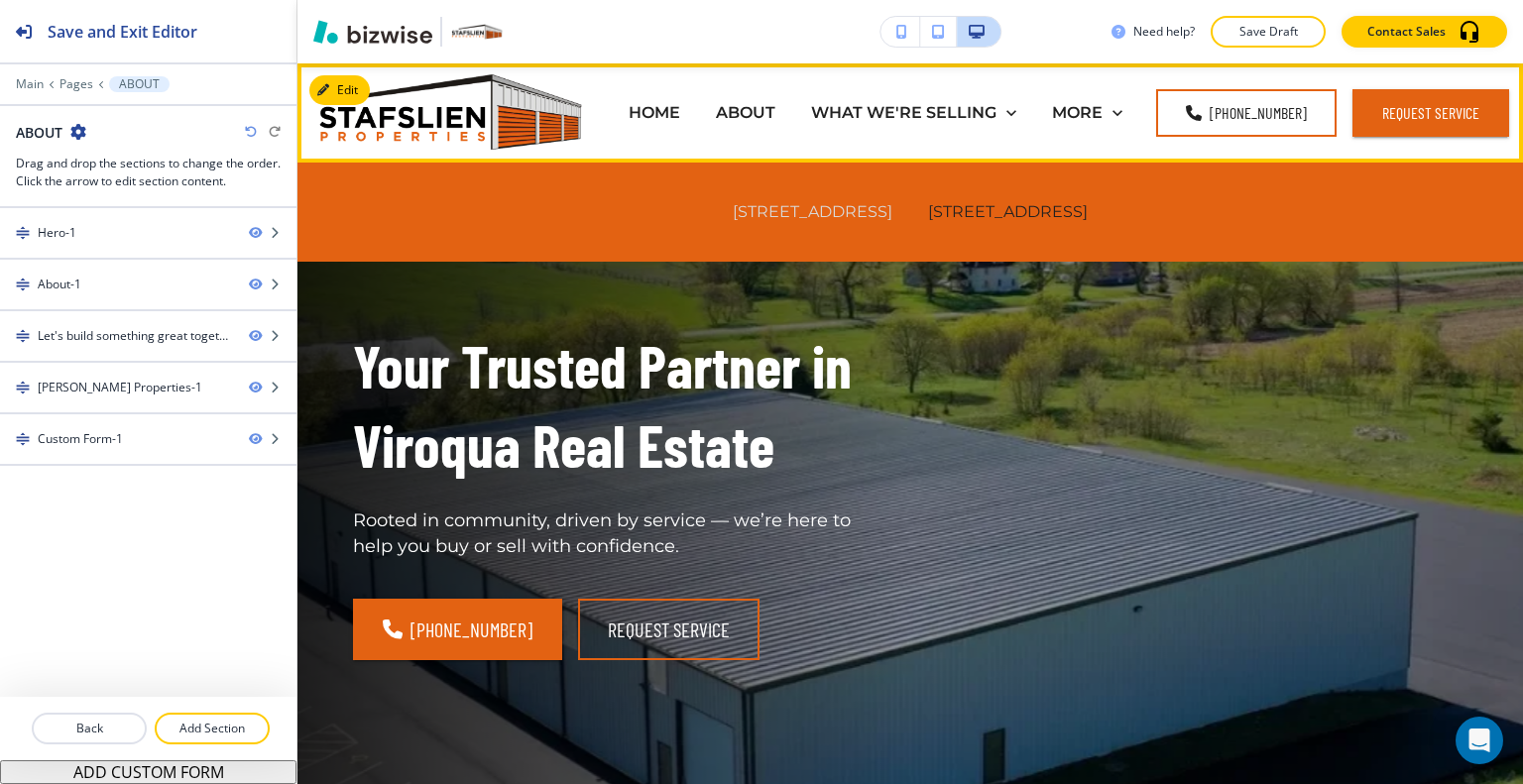 click on "115 CRESTLINE DRIVE, VIROQUA, WI 54665" at bounding box center (812, 211) 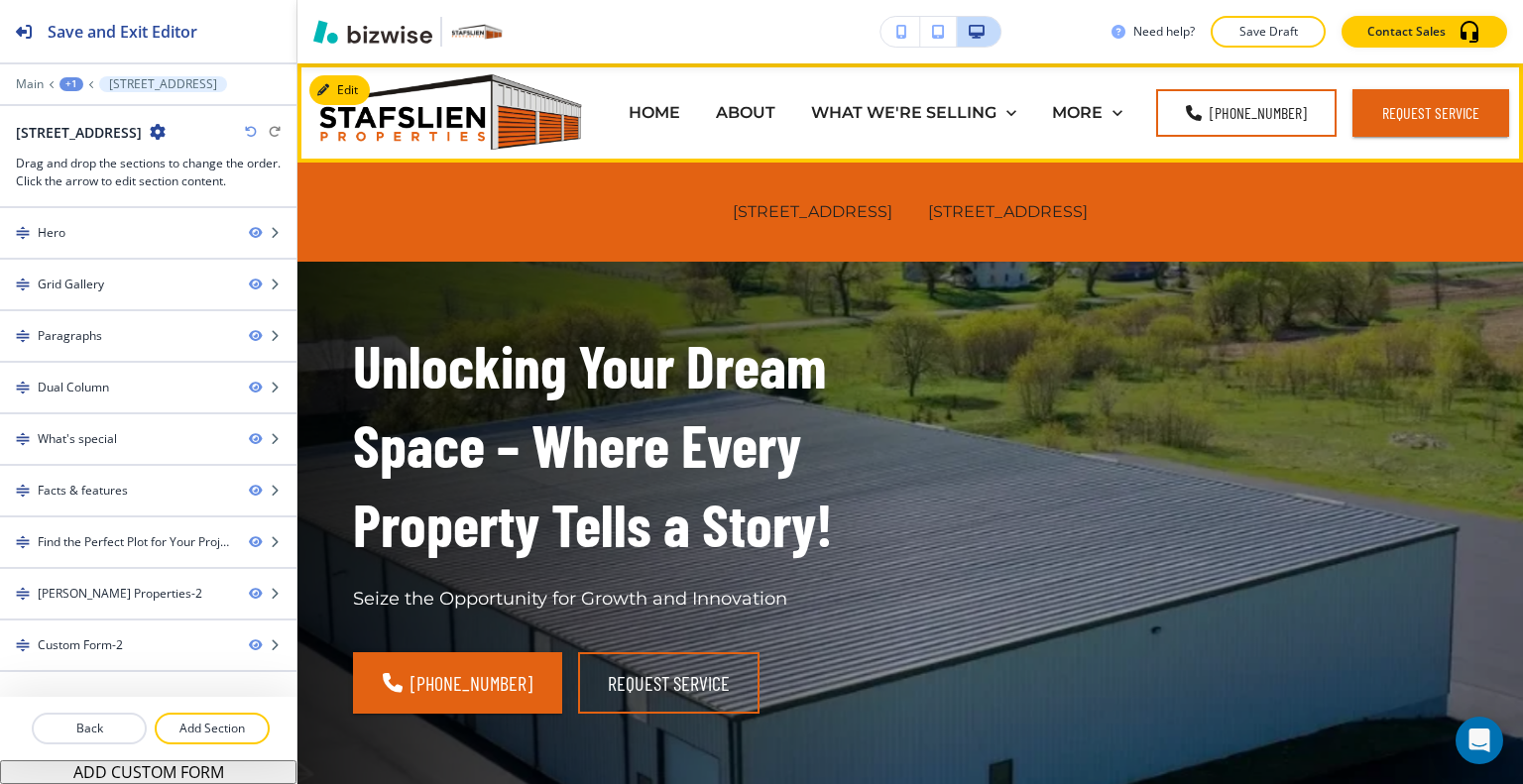 click on "115 CRESTLINE DRIVE, VIROQUA, WI 54665" at bounding box center [812, 212] 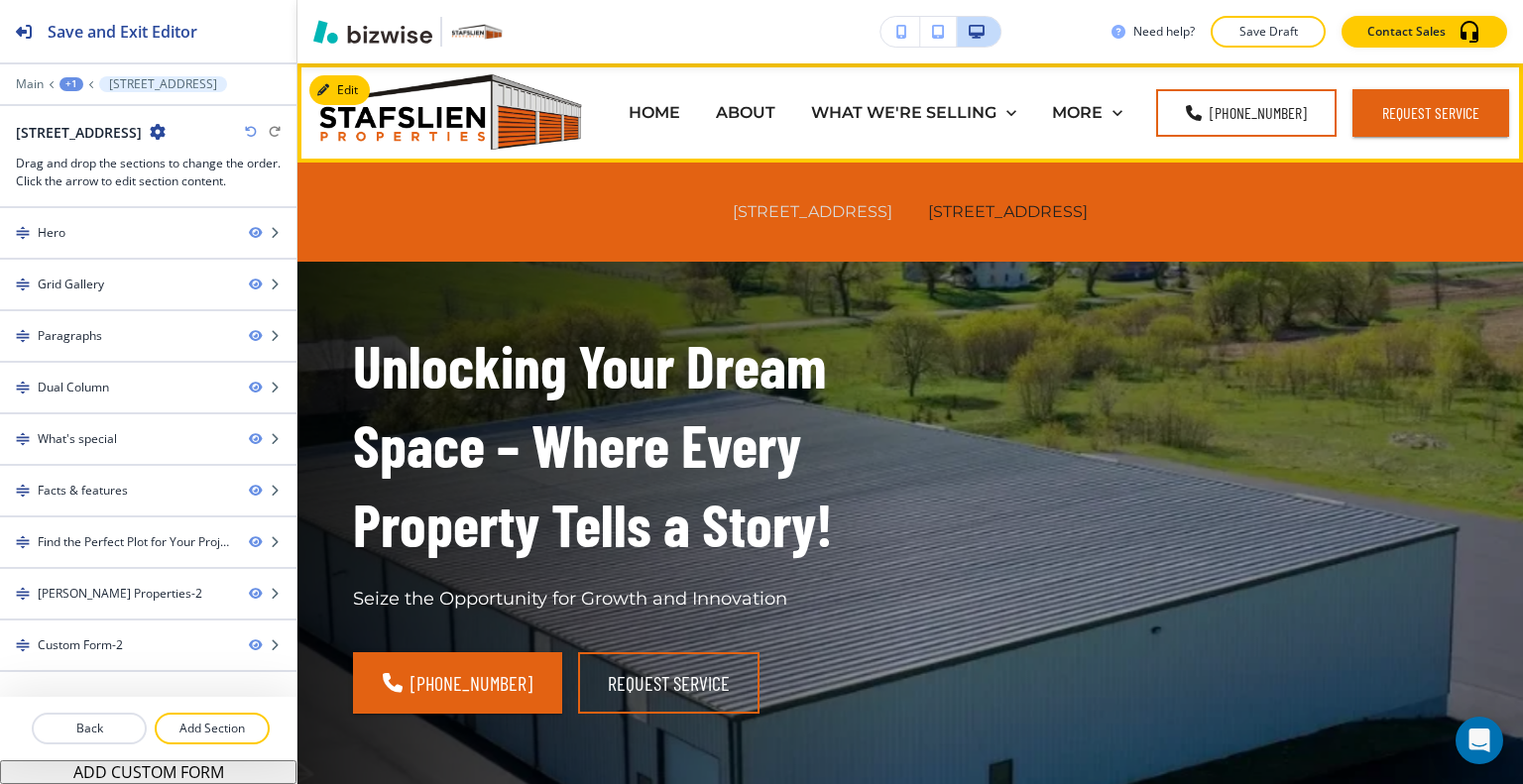 click on "115 CRESTLINE DRIVE, VIROQUA, WI 54665" at bounding box center (812, 211) 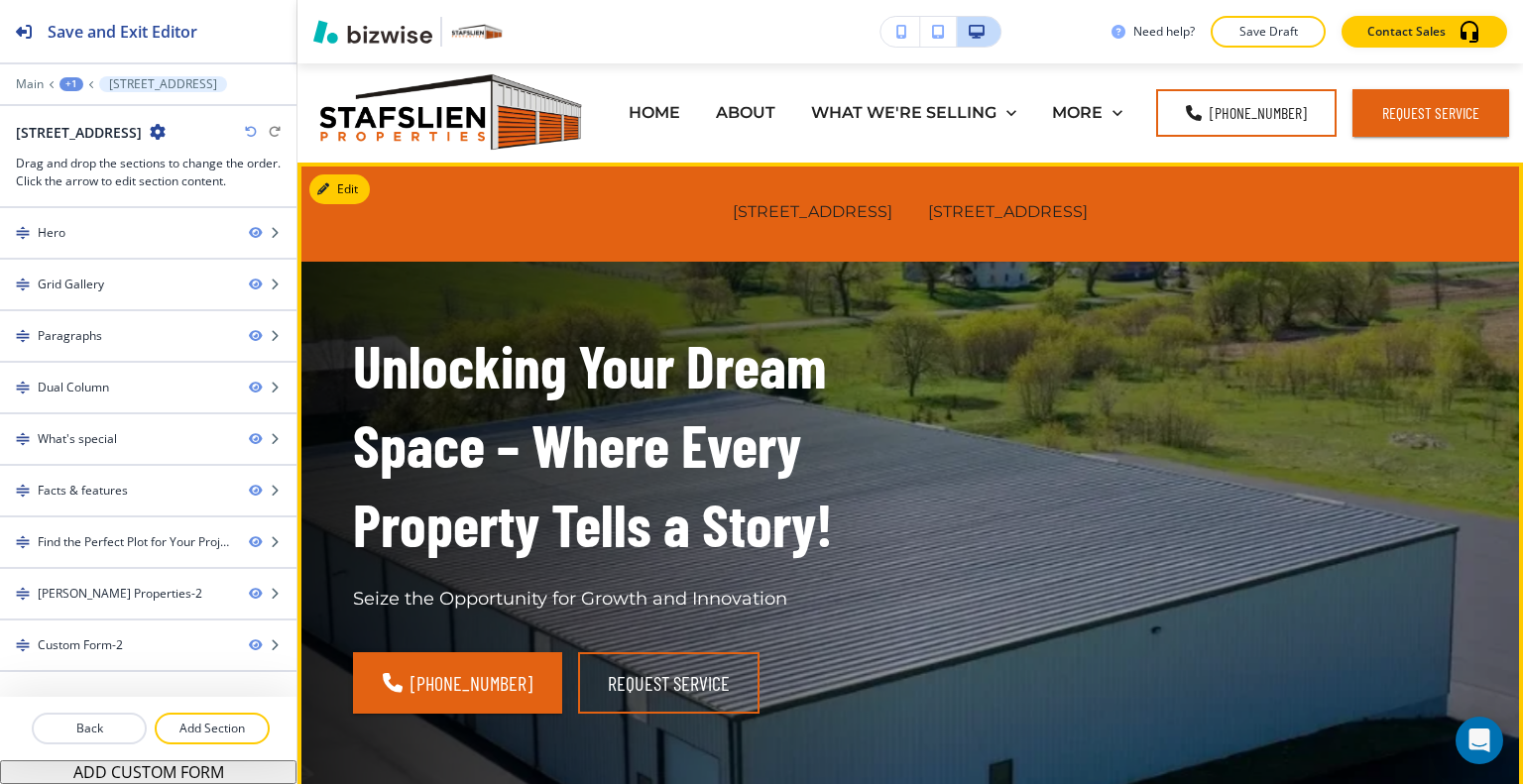 click on "Unlocking Your Dream Space – Where Every Property Tells a Story! Seize the Opportunity for Growth and Innovation (608) 606-1305 request service" at bounding box center [886, 496] 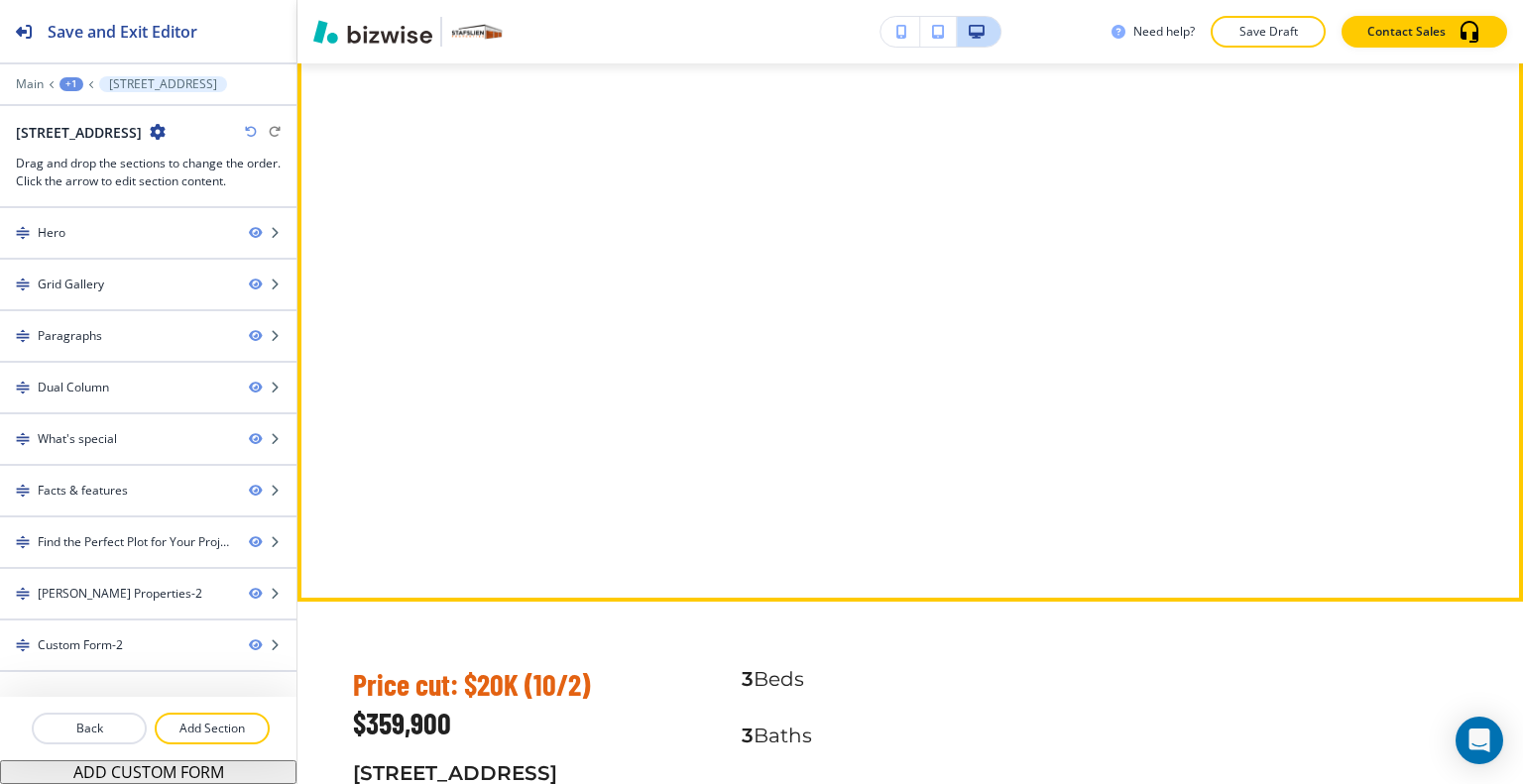 scroll, scrollTop: 2874, scrollLeft: 0, axis: vertical 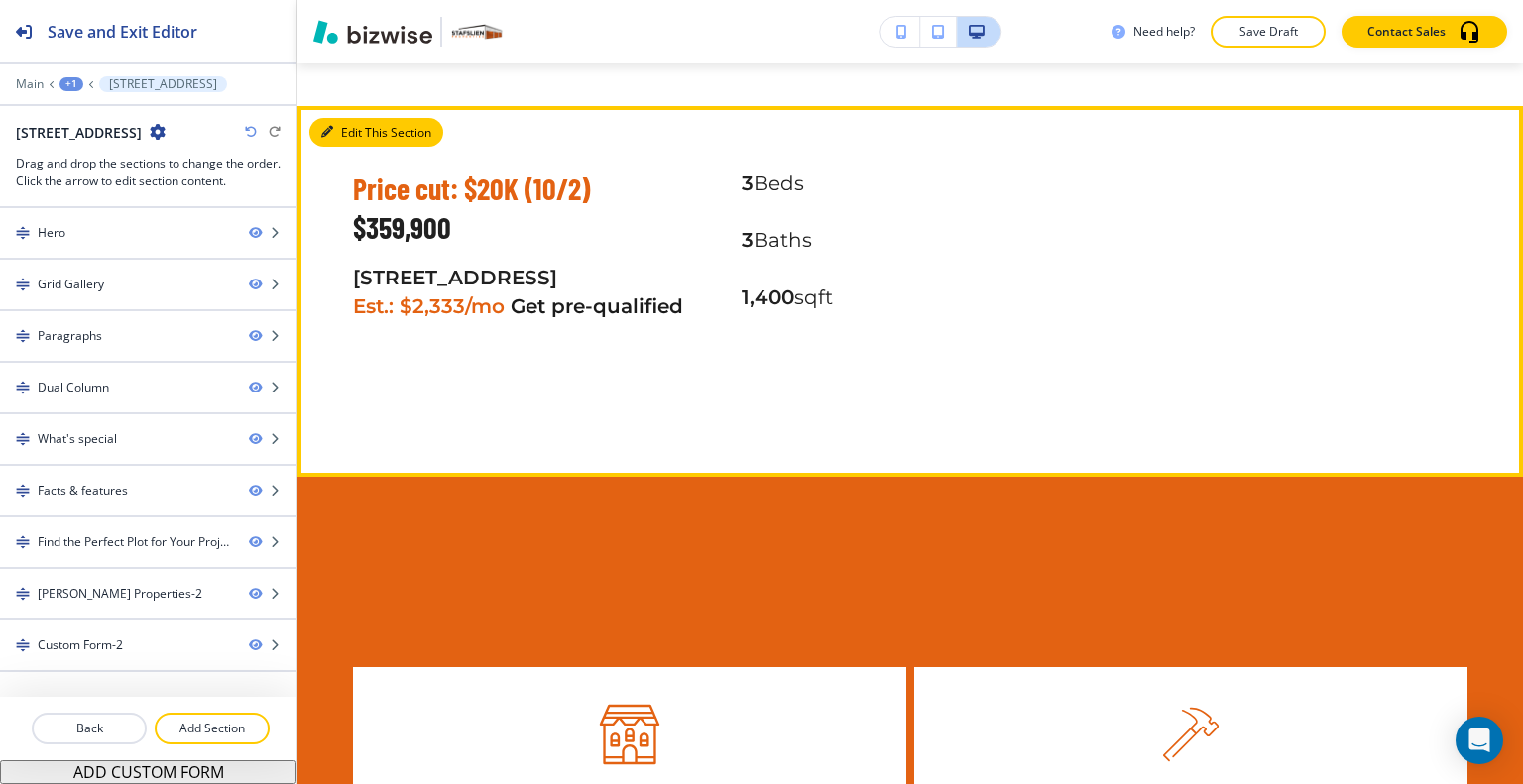 click on "Edit This Section" at bounding box center (376, 133) 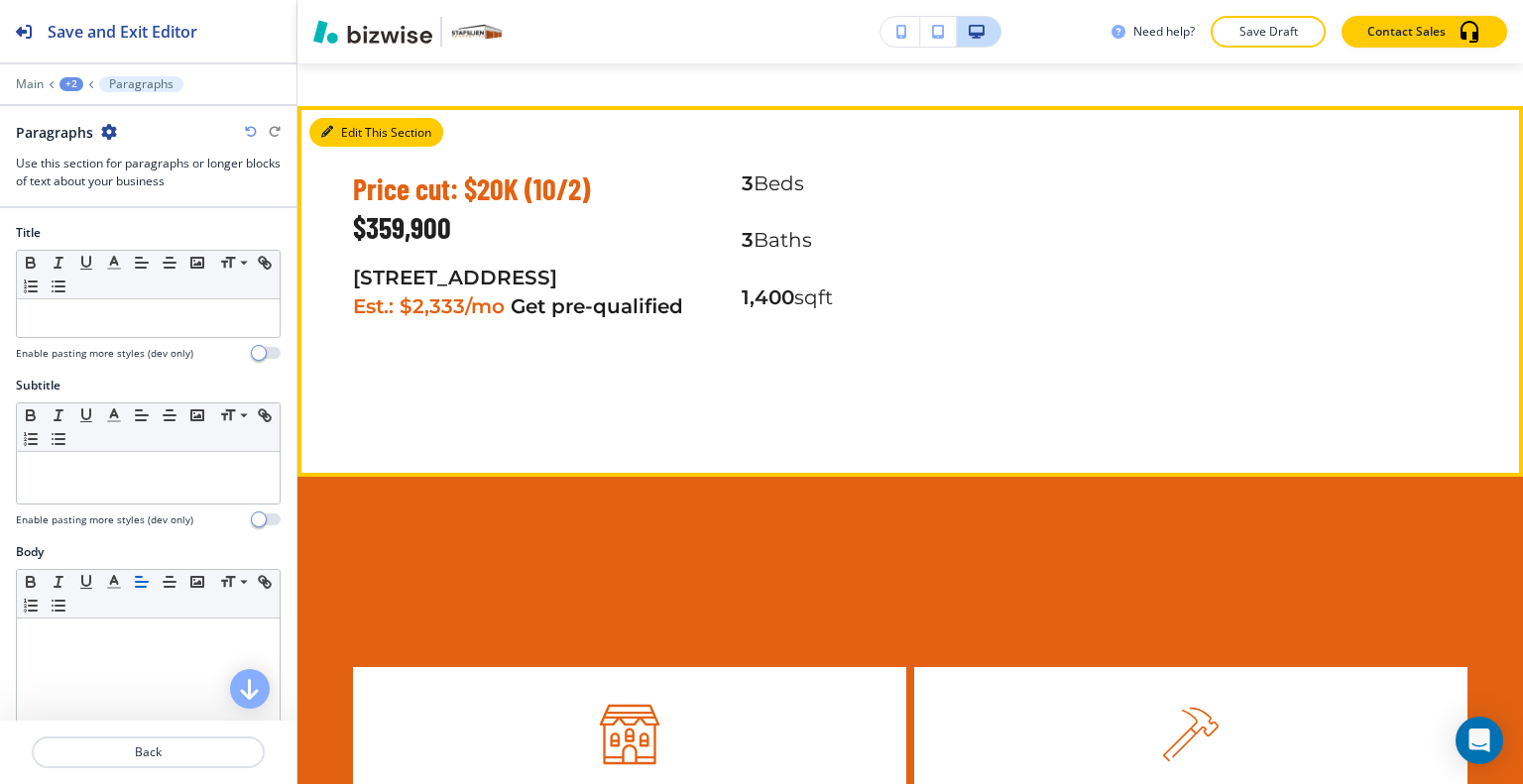 scroll, scrollTop: 2890, scrollLeft: 0, axis: vertical 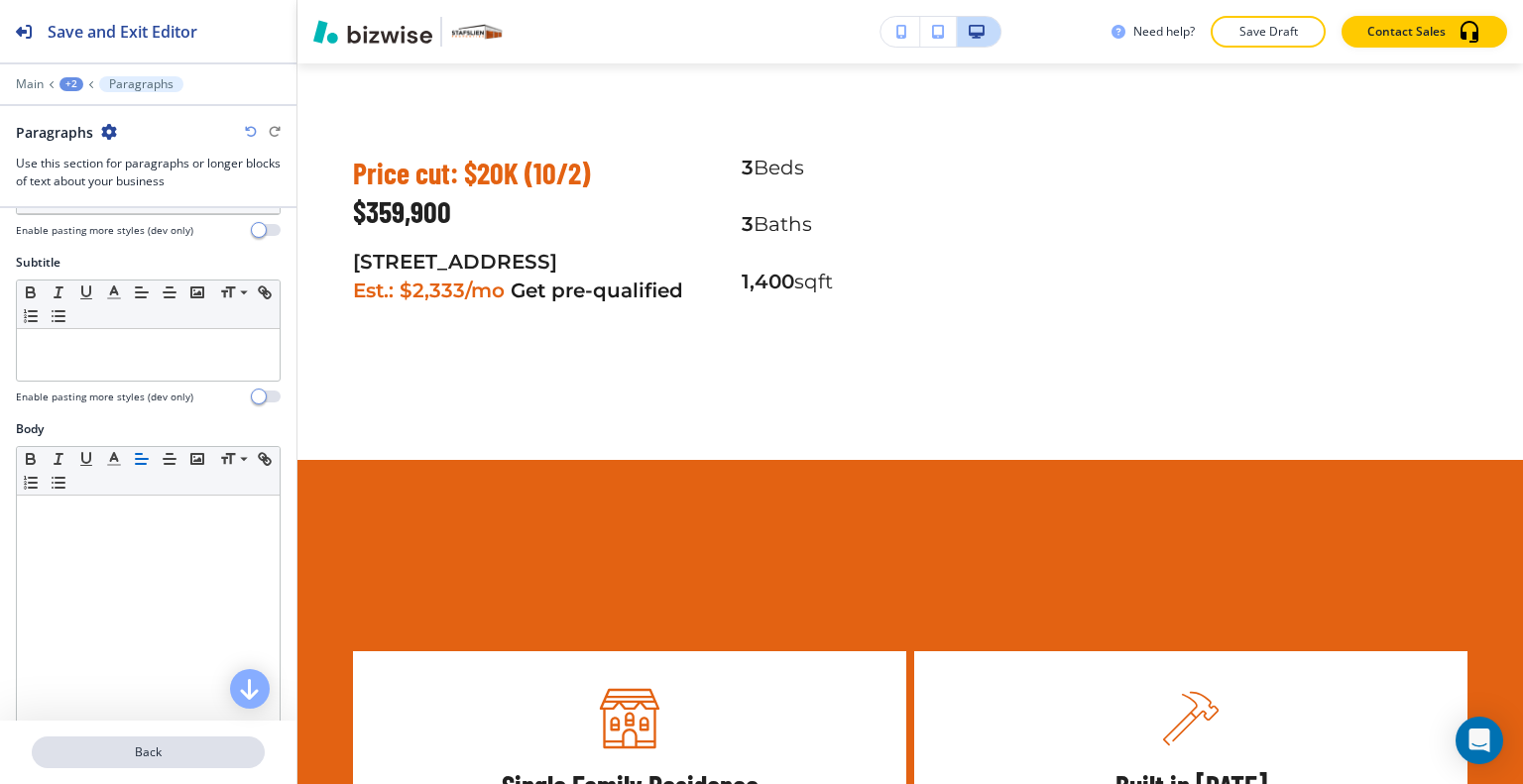 click on "Back" at bounding box center (148, 752) 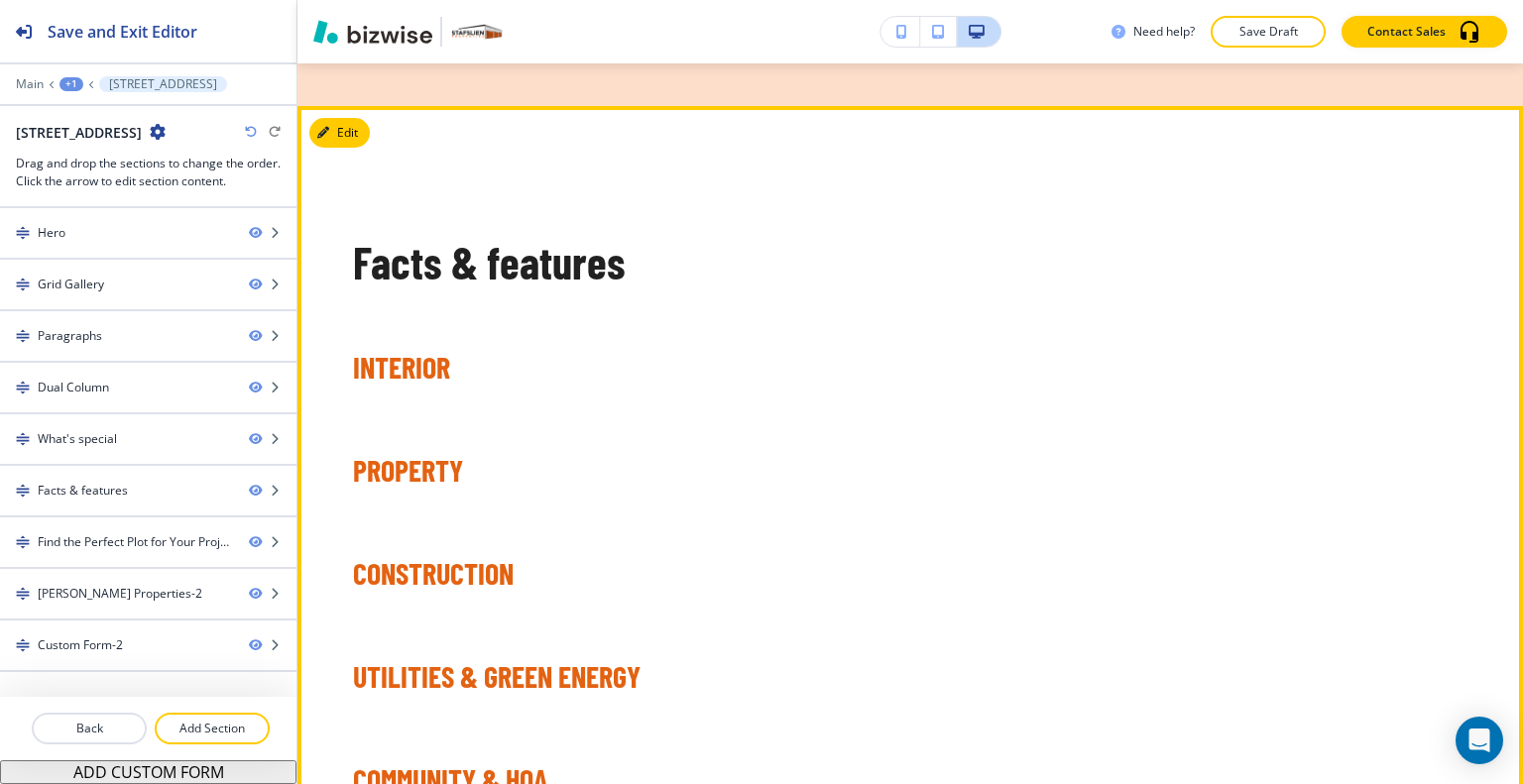 scroll, scrollTop: 4575, scrollLeft: 0, axis: vertical 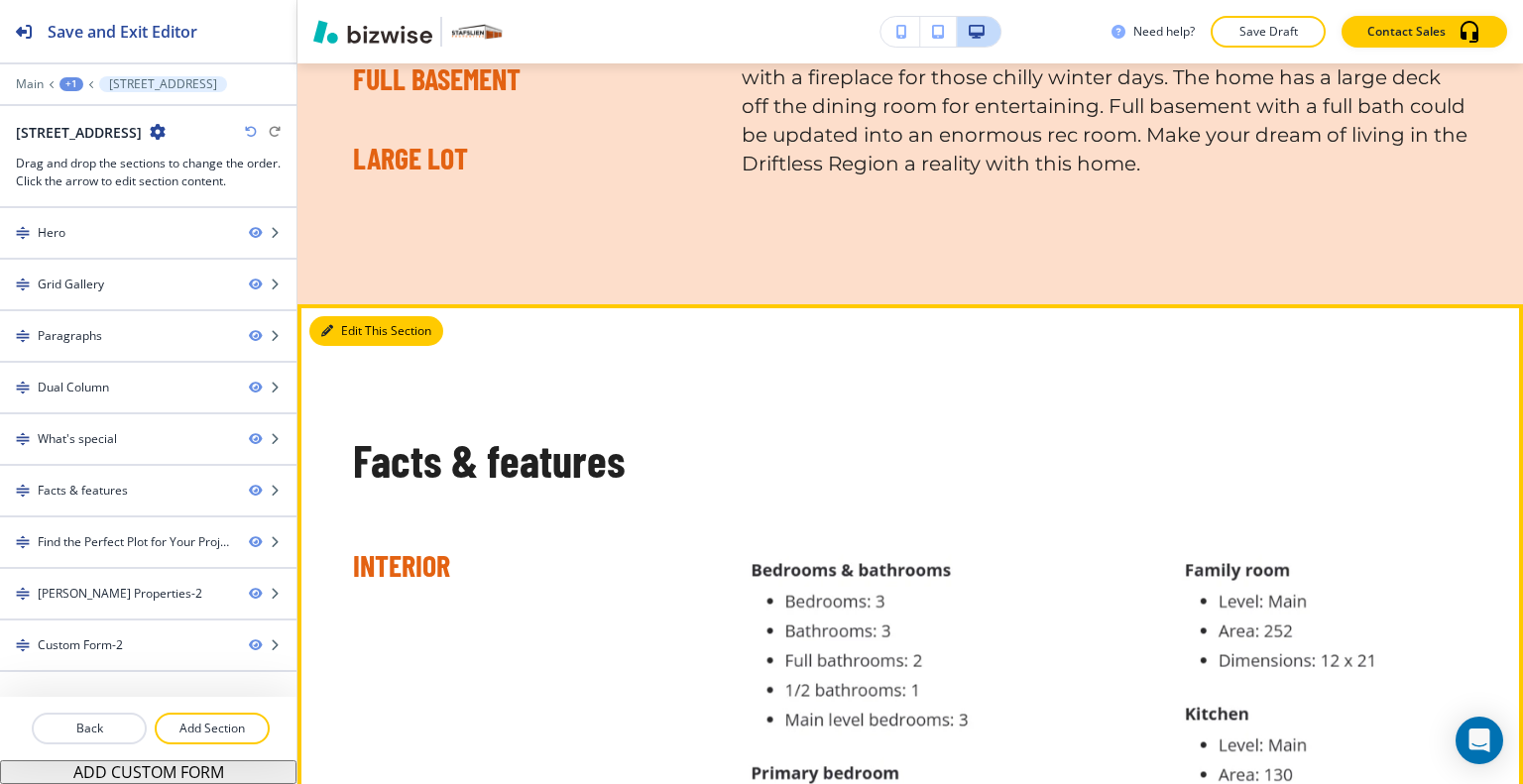 click on "Edit This Section" at bounding box center [376, 331] 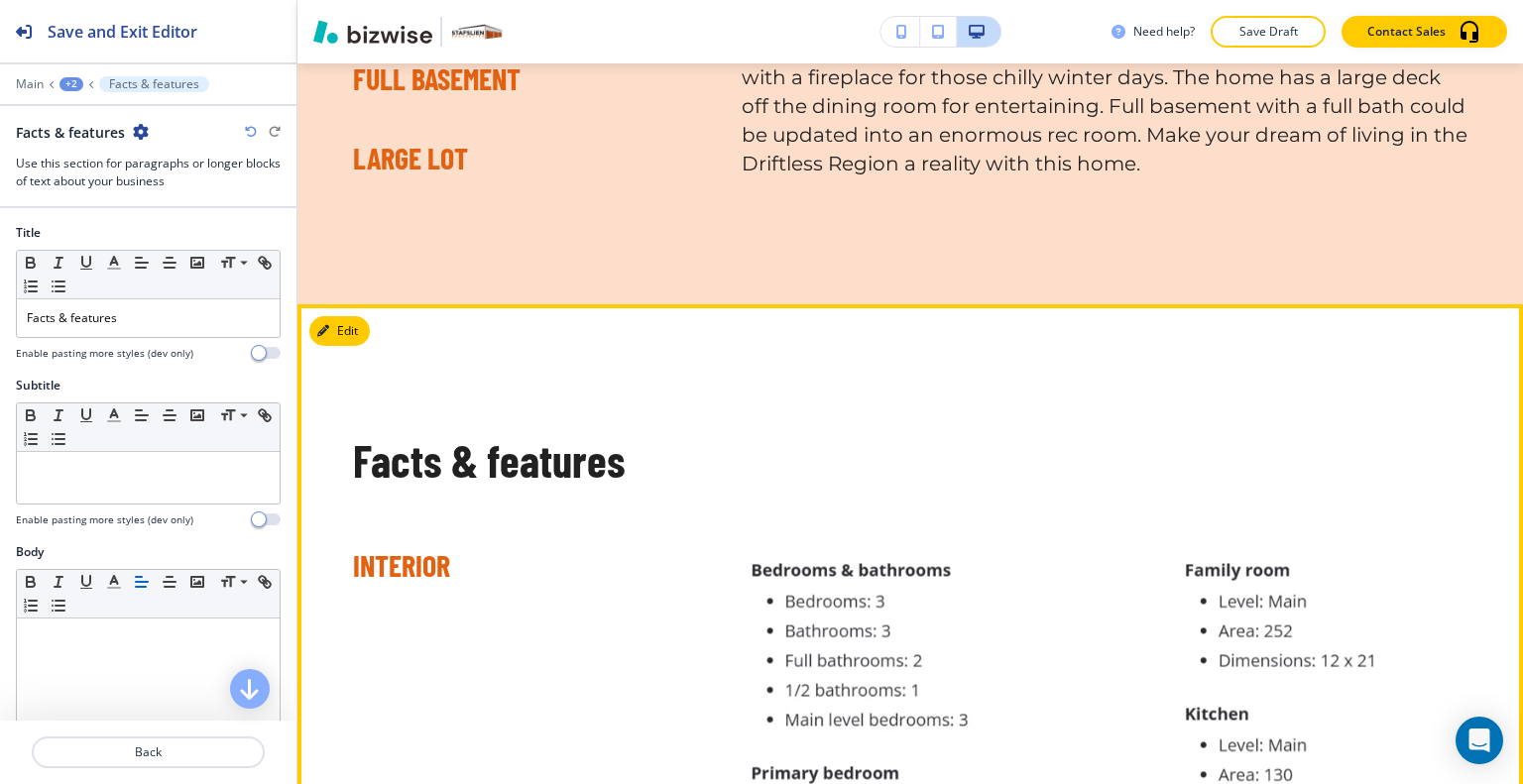scroll, scrollTop: 4819, scrollLeft: 0, axis: vertical 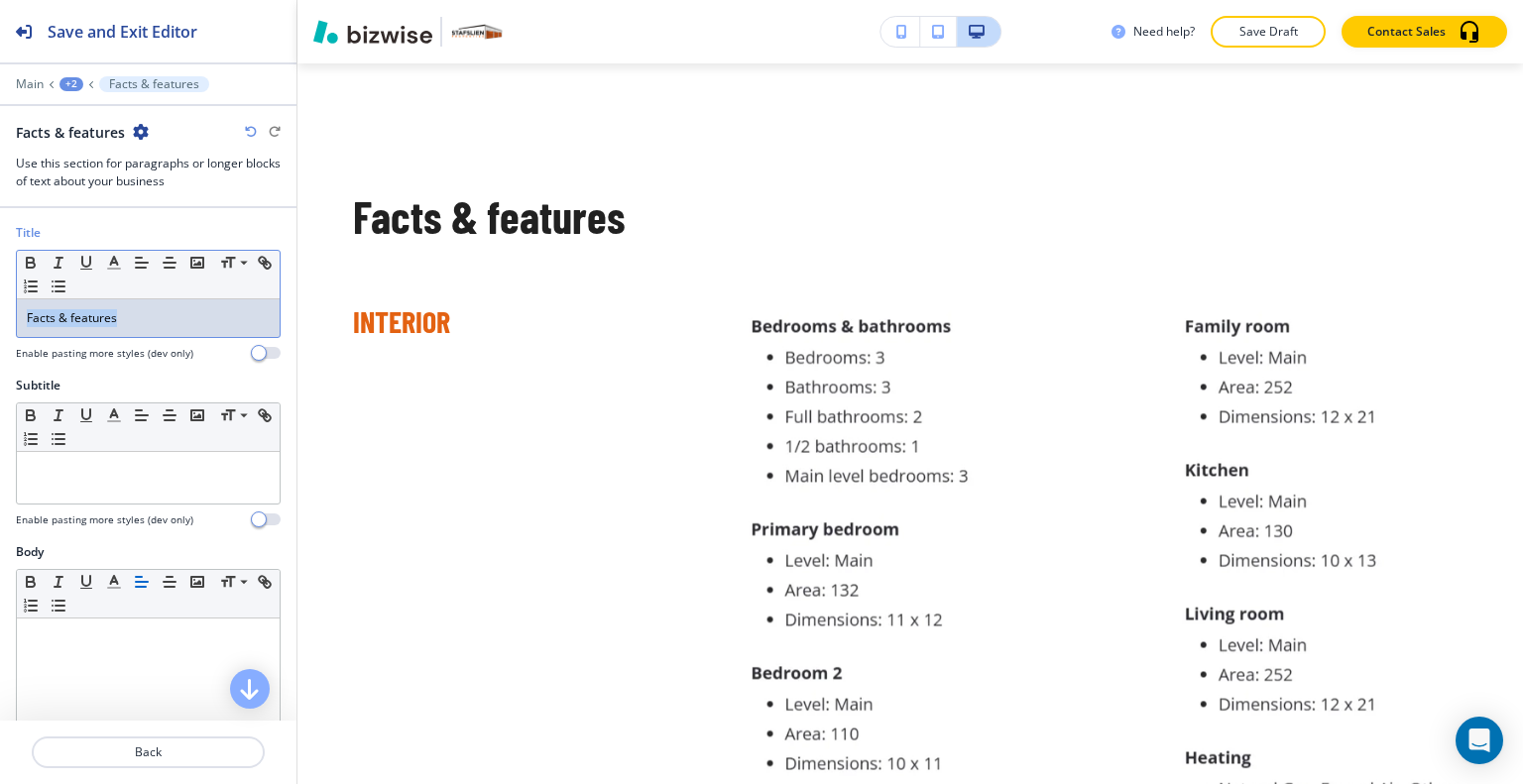drag, startPoint x: 124, startPoint y: 322, endPoint x: 7, endPoint y: 320, distance: 117.017093 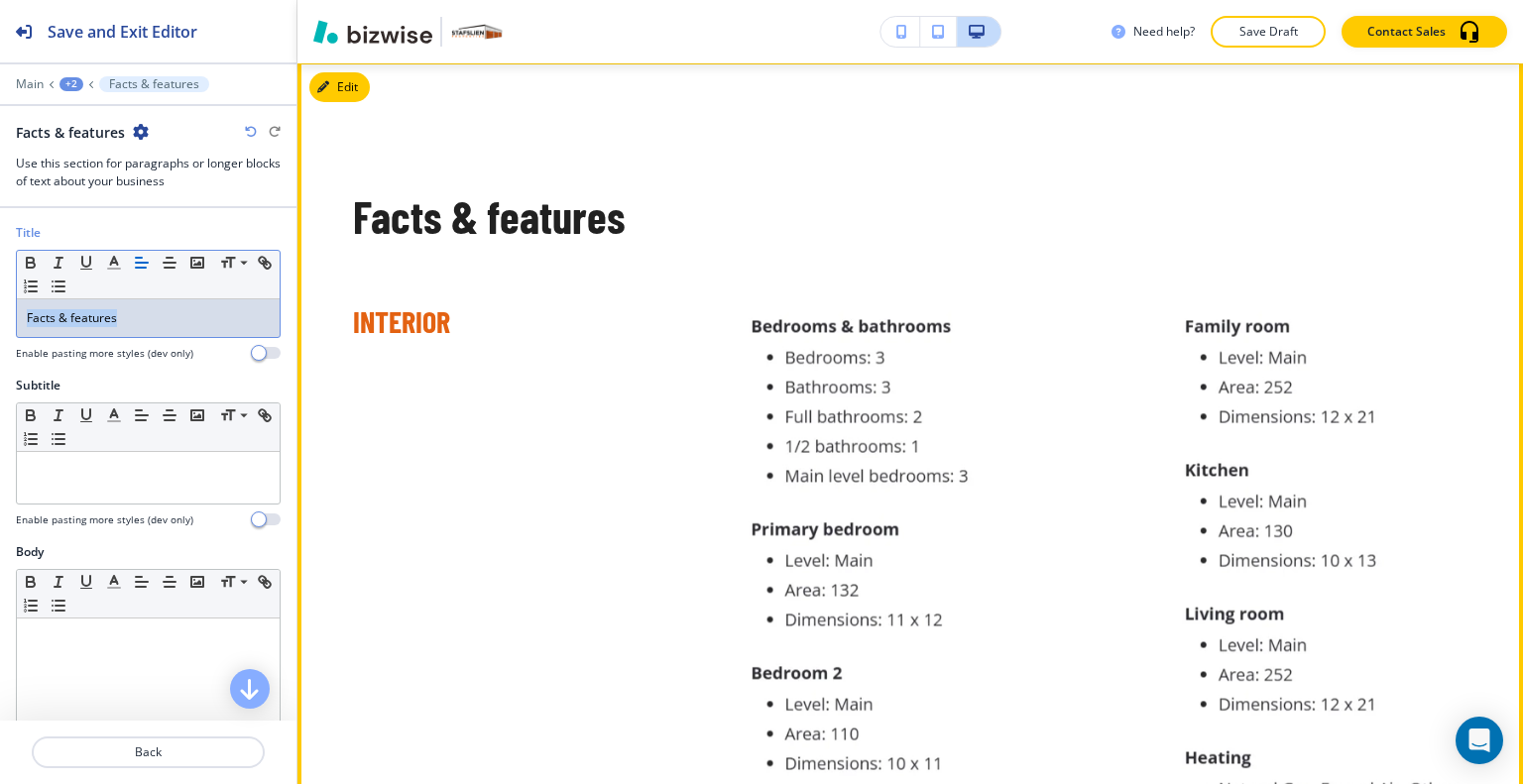 scroll, scrollTop: 5315, scrollLeft: 0, axis: vertical 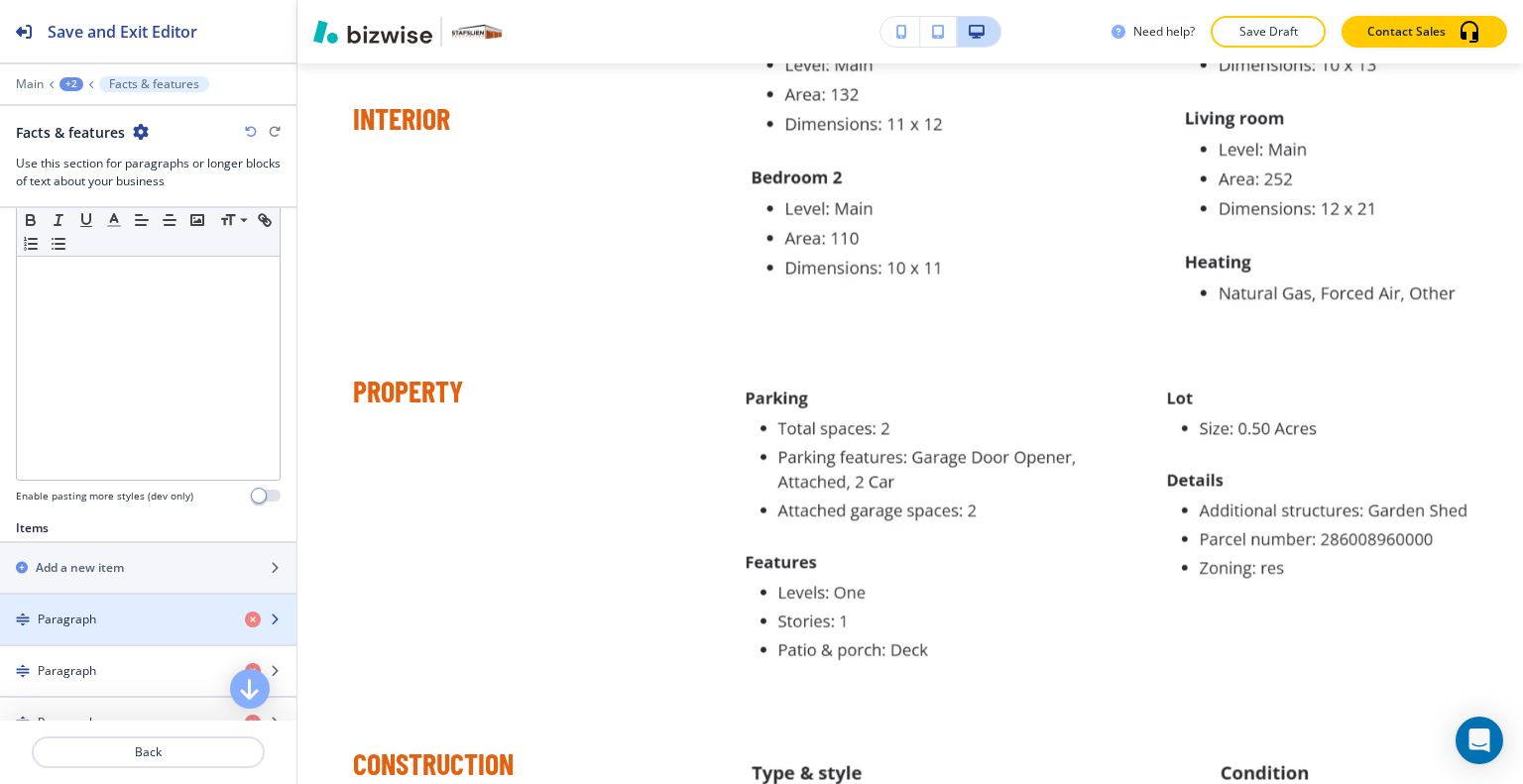click at bounding box center [148, 636] 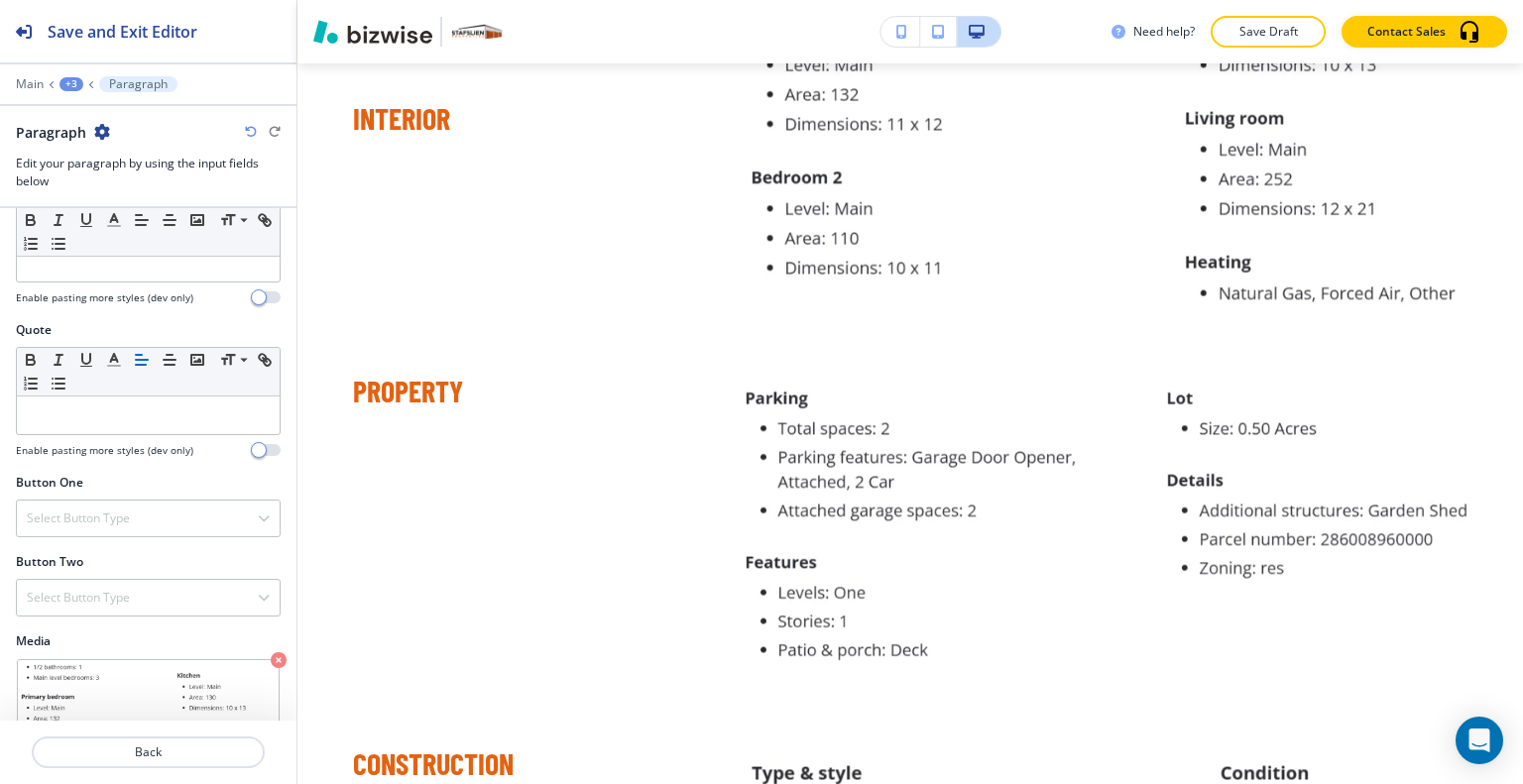 scroll, scrollTop: 671, scrollLeft: 0, axis: vertical 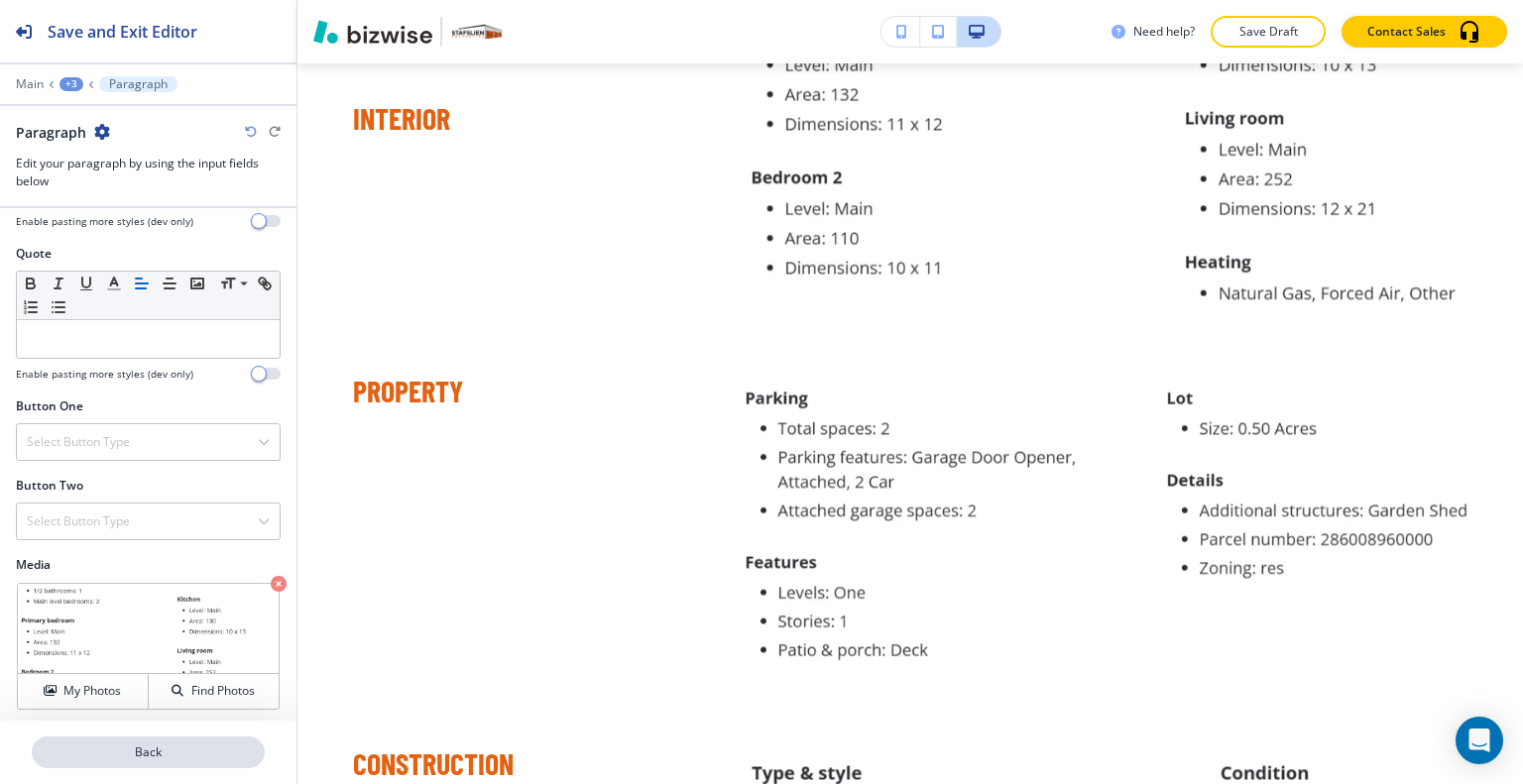 click on "Back" at bounding box center (148, 752) 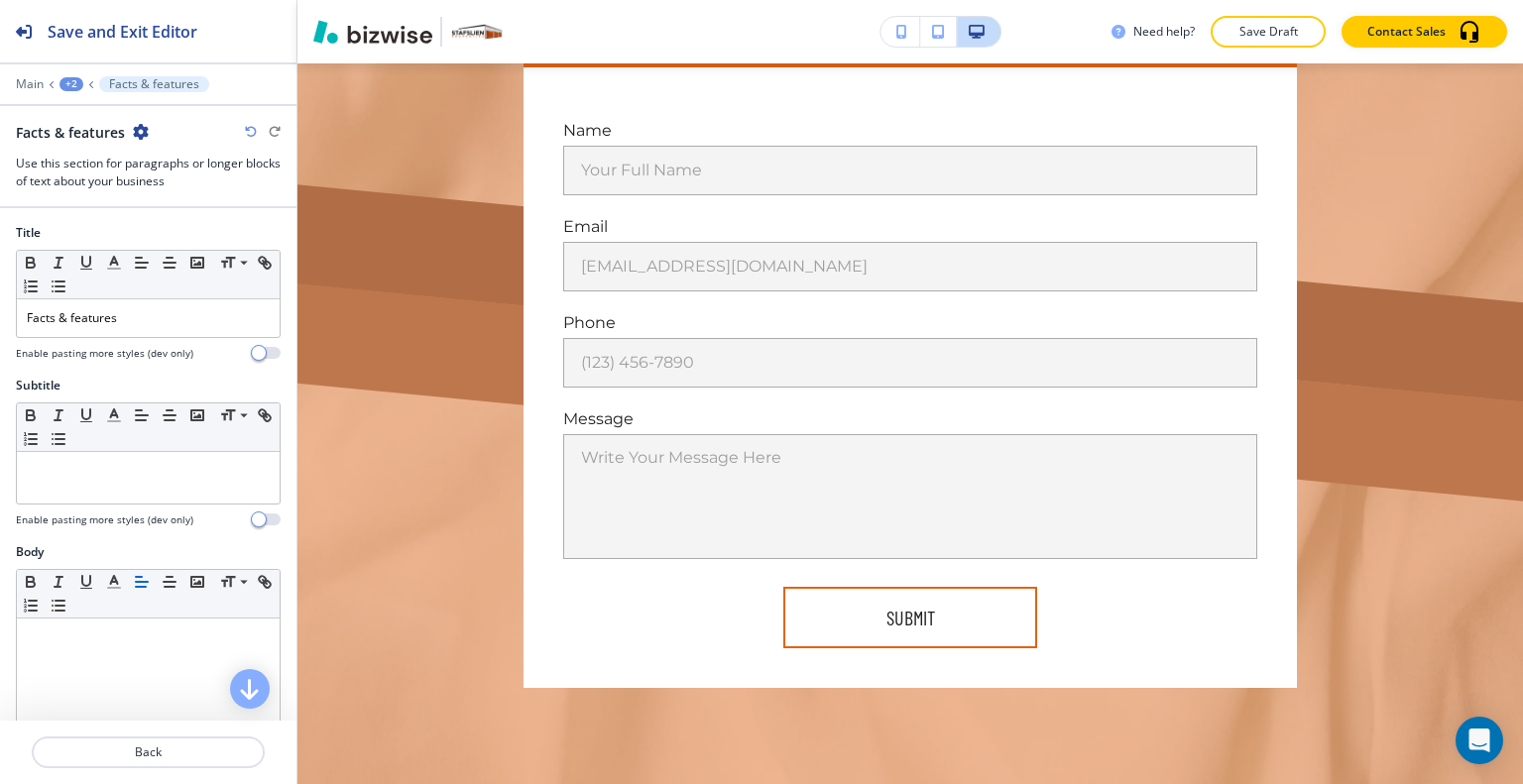 scroll, scrollTop: 8982, scrollLeft: 0, axis: vertical 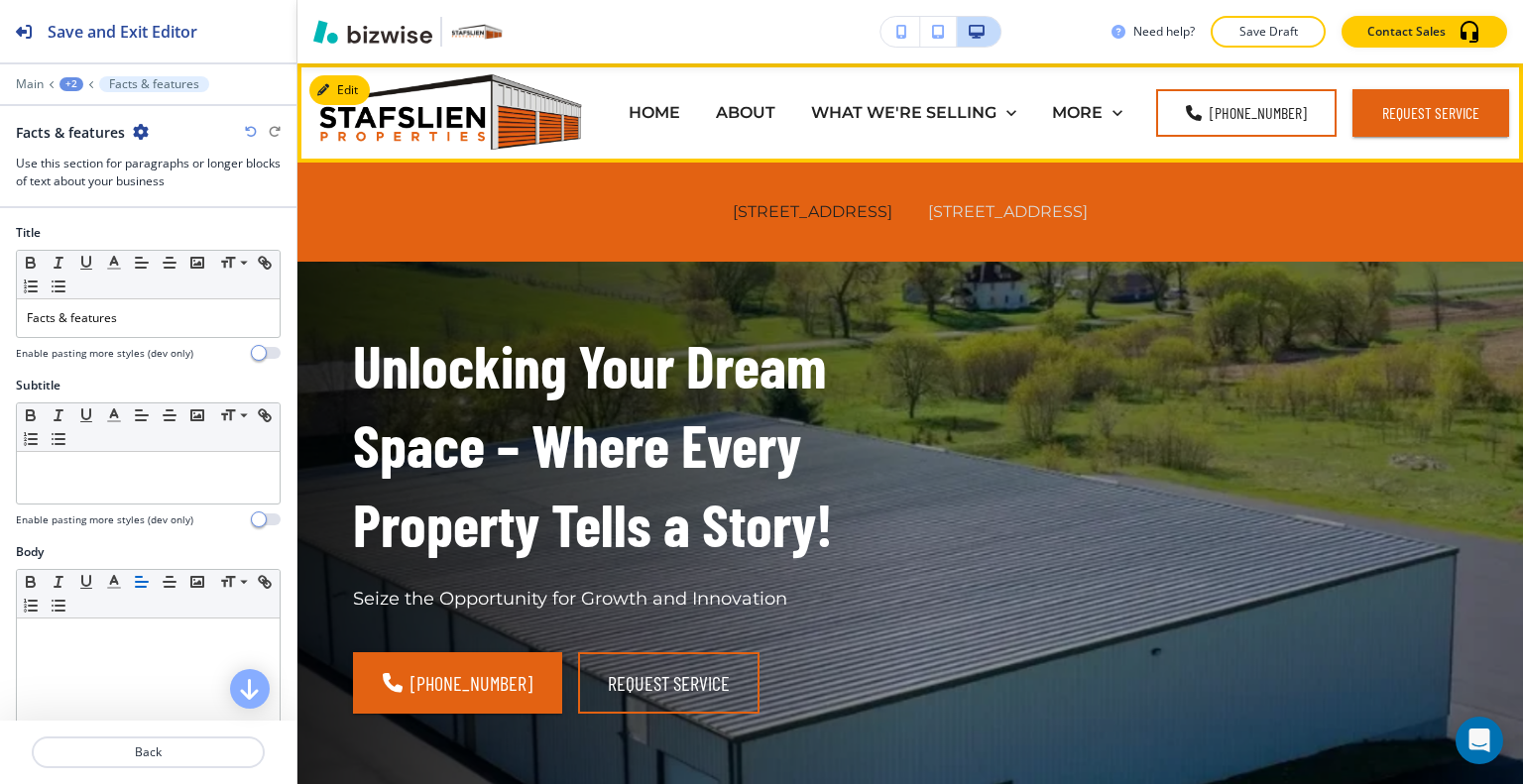 click on "7467 KENT AVE  EAU CLAIRE  WI 54701" at bounding box center (1007, 211) 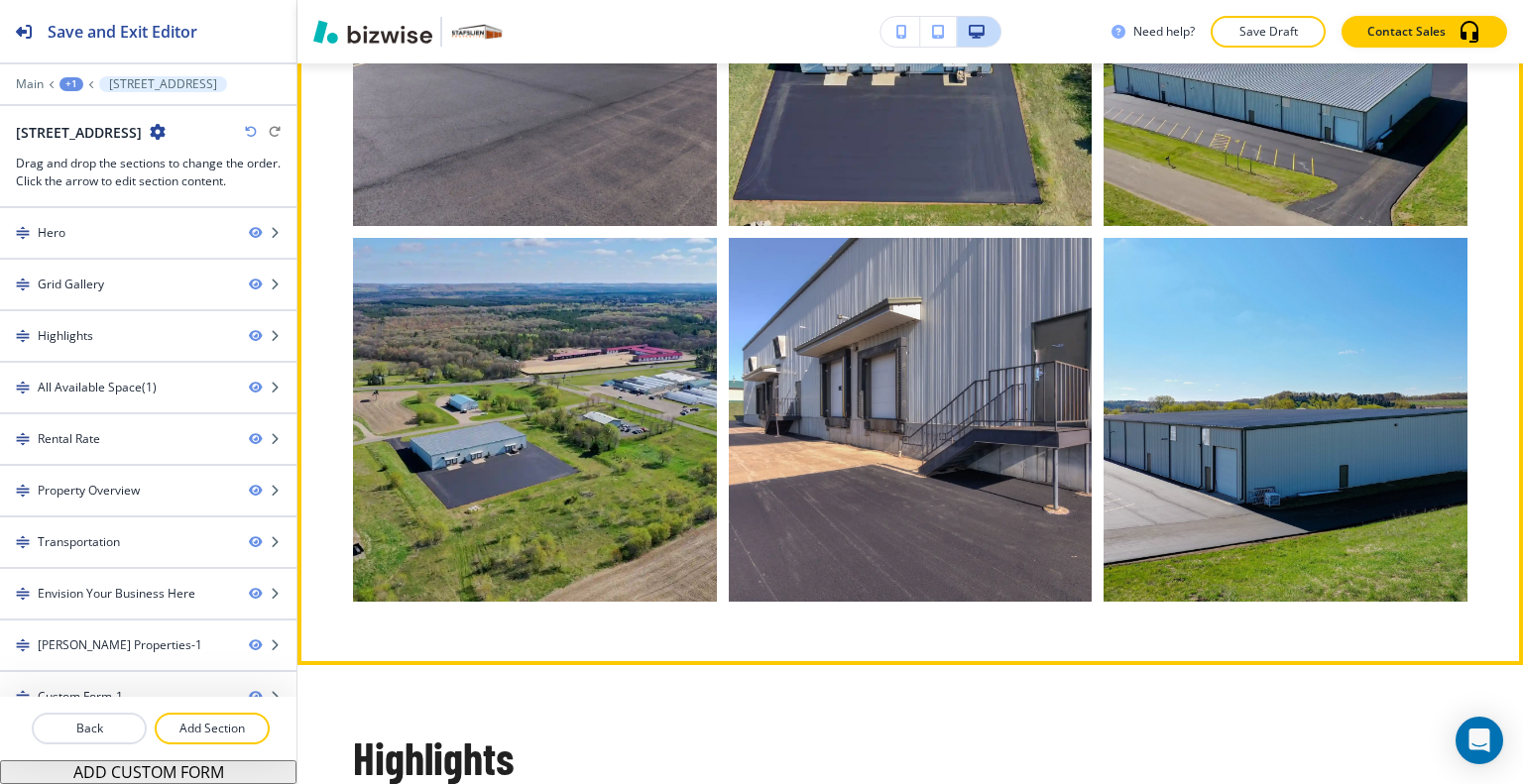 scroll, scrollTop: 1685, scrollLeft: 0, axis: vertical 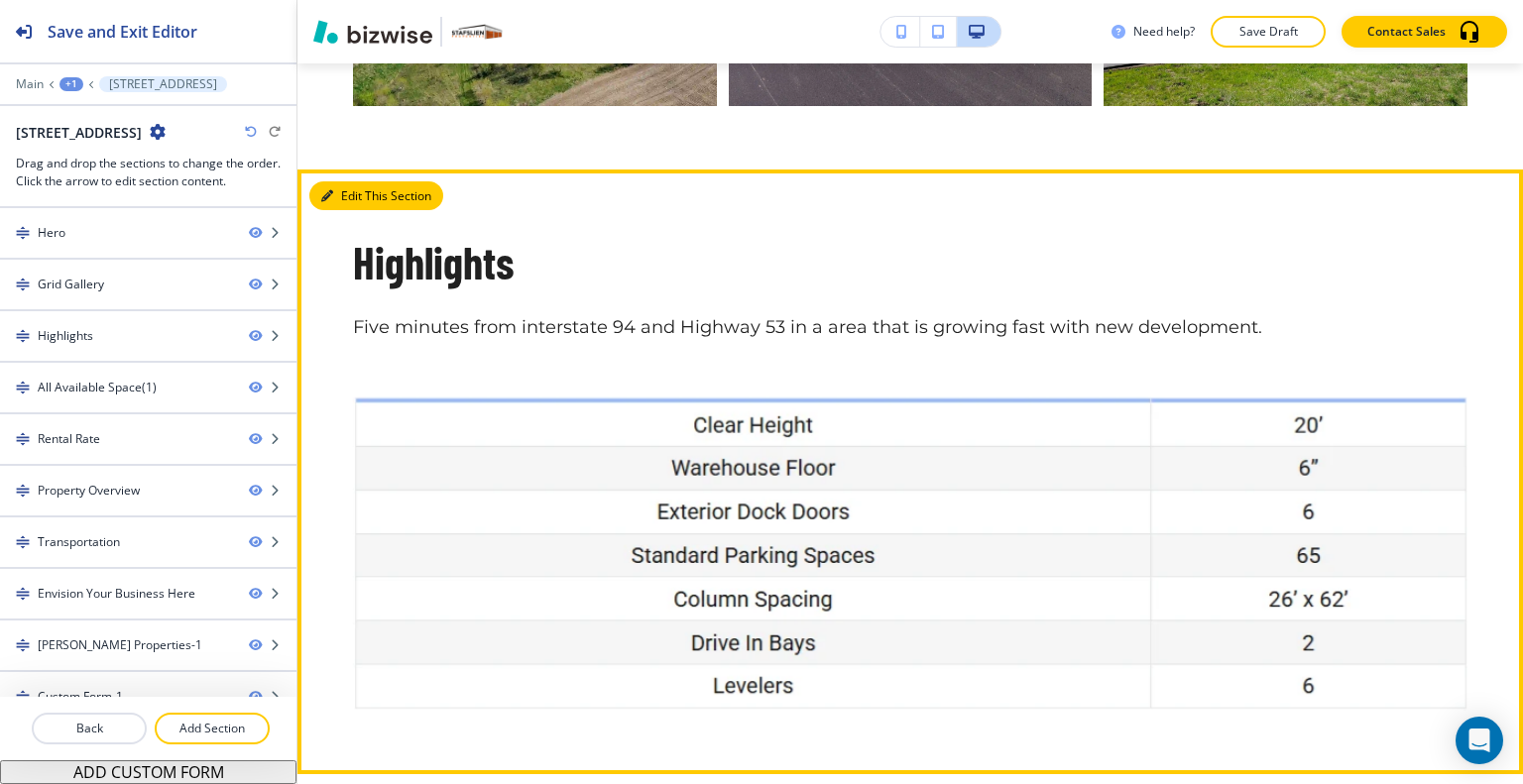 click on "Edit This Section" at bounding box center [376, 196] 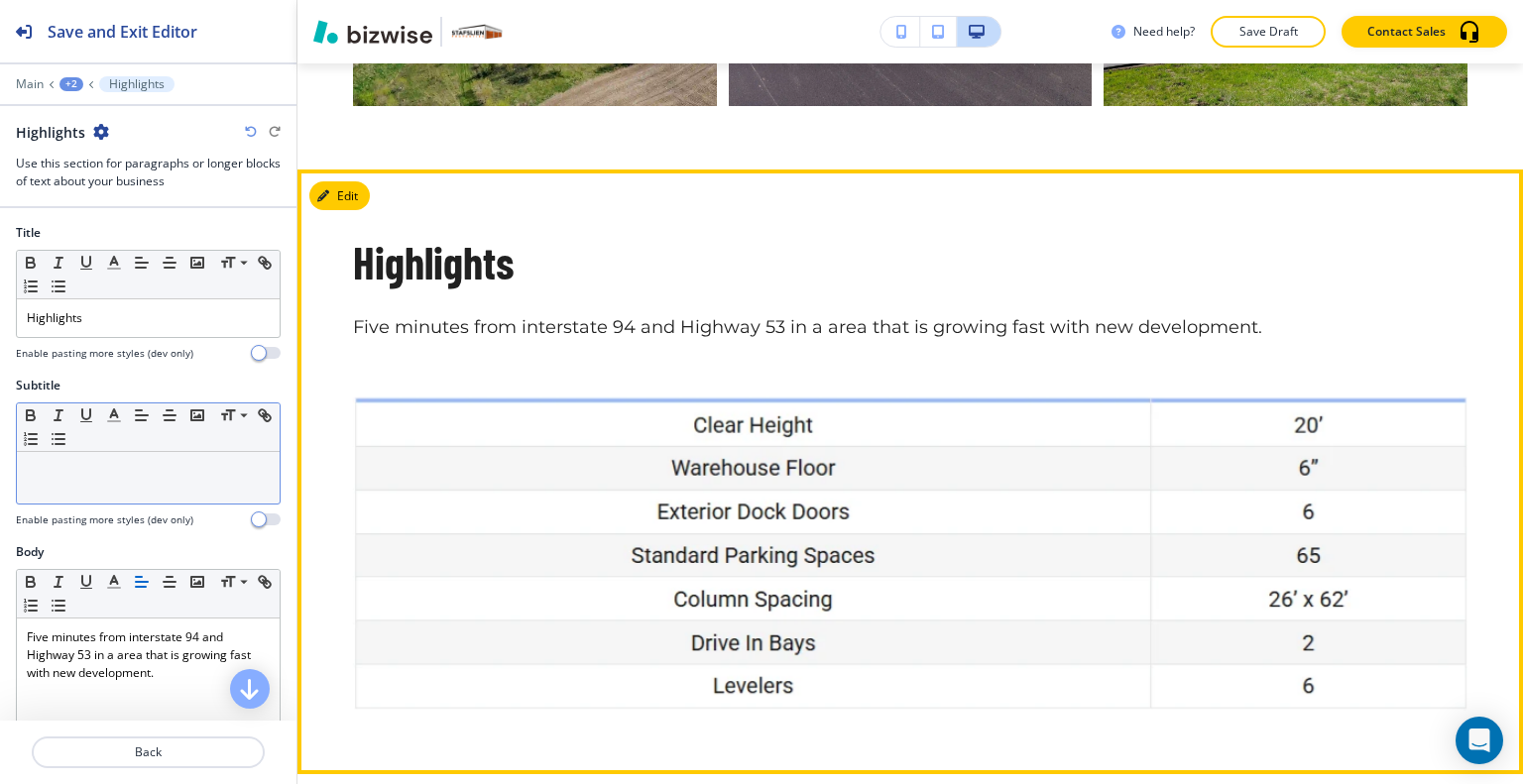 scroll, scrollTop: 1722, scrollLeft: 0, axis: vertical 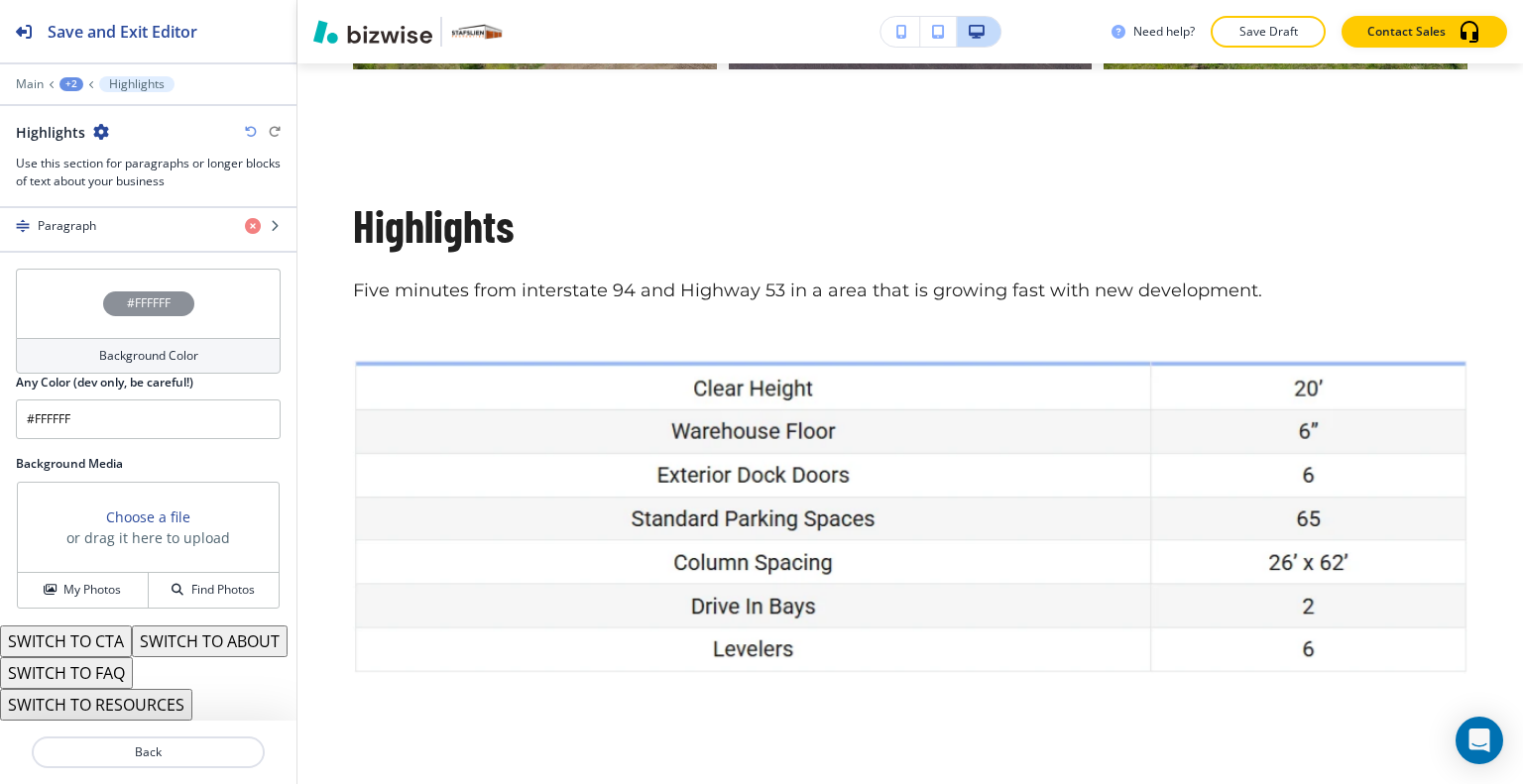 click on "#FFFFFF" at bounding box center [148, 303] 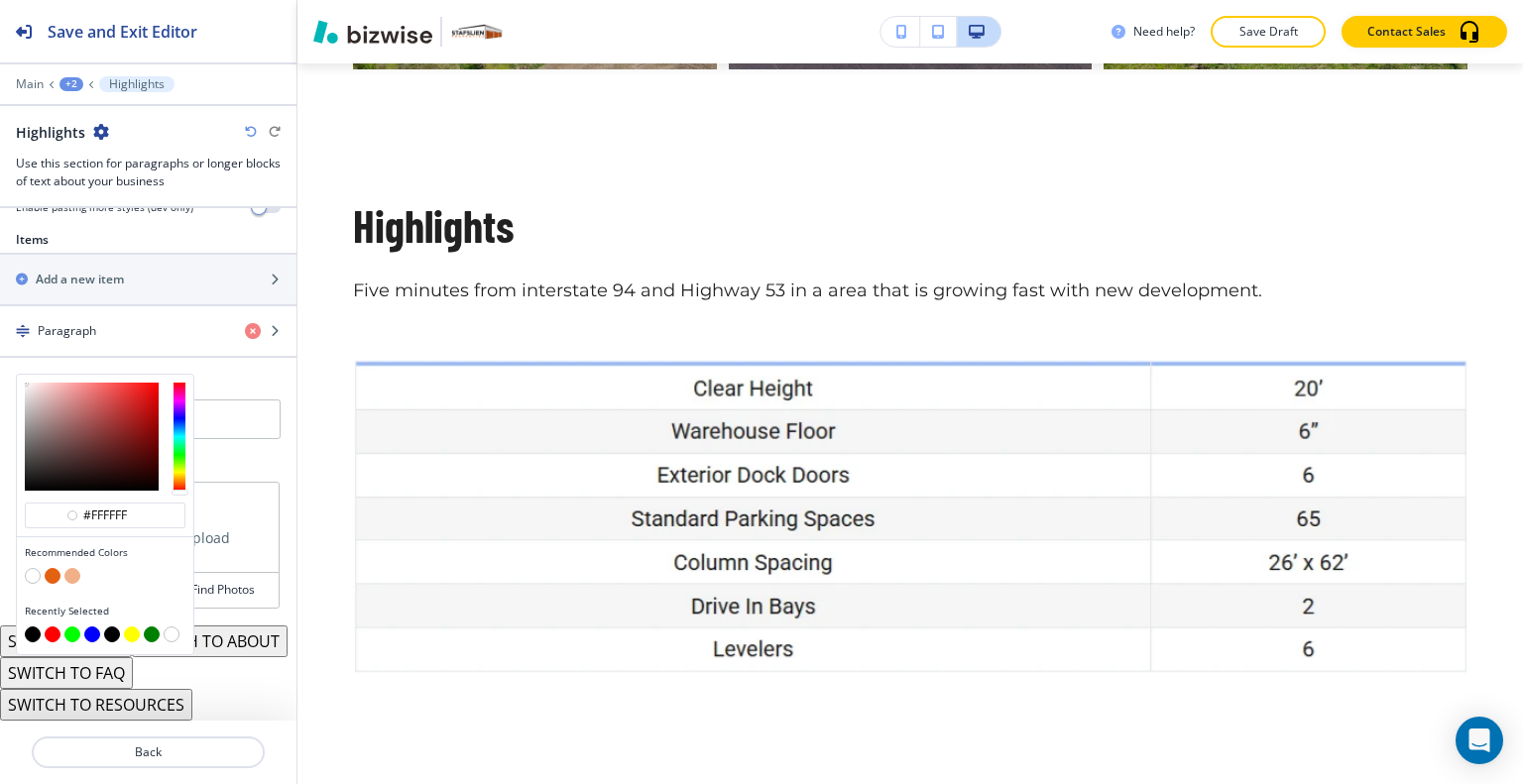 scroll, scrollTop: 711, scrollLeft: 0, axis: vertical 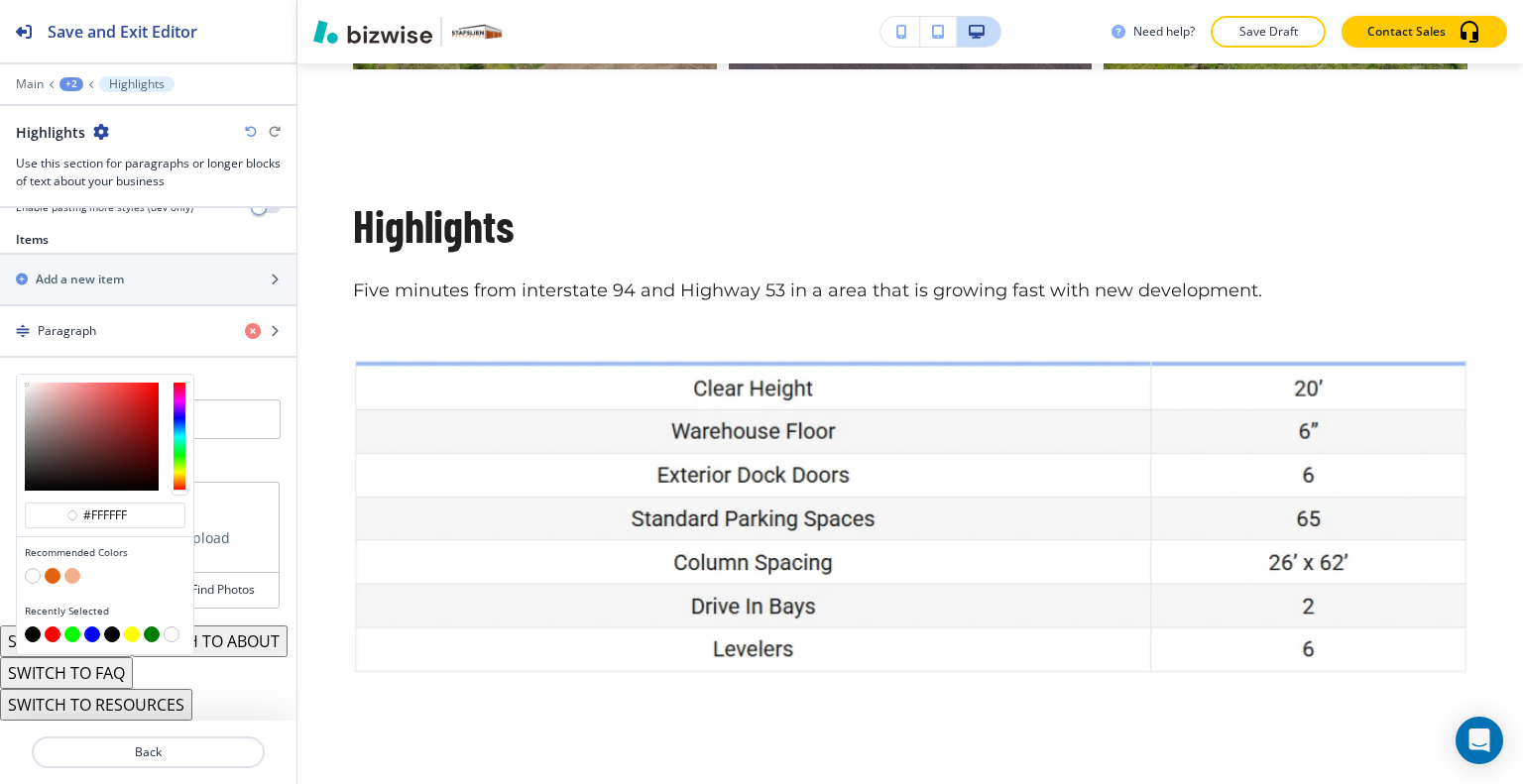 click at bounding box center (105, 578) 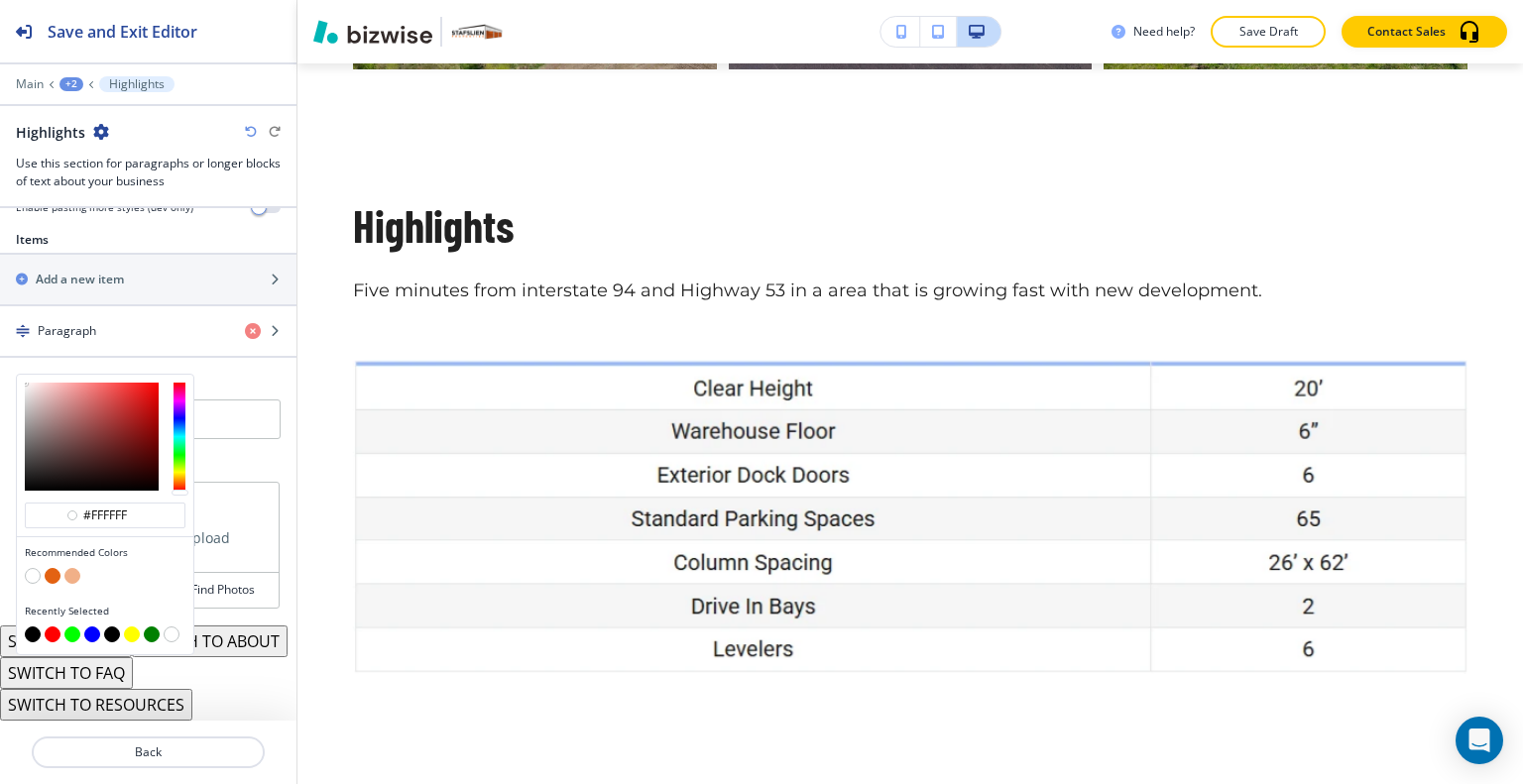 click at bounding box center (72, 576) 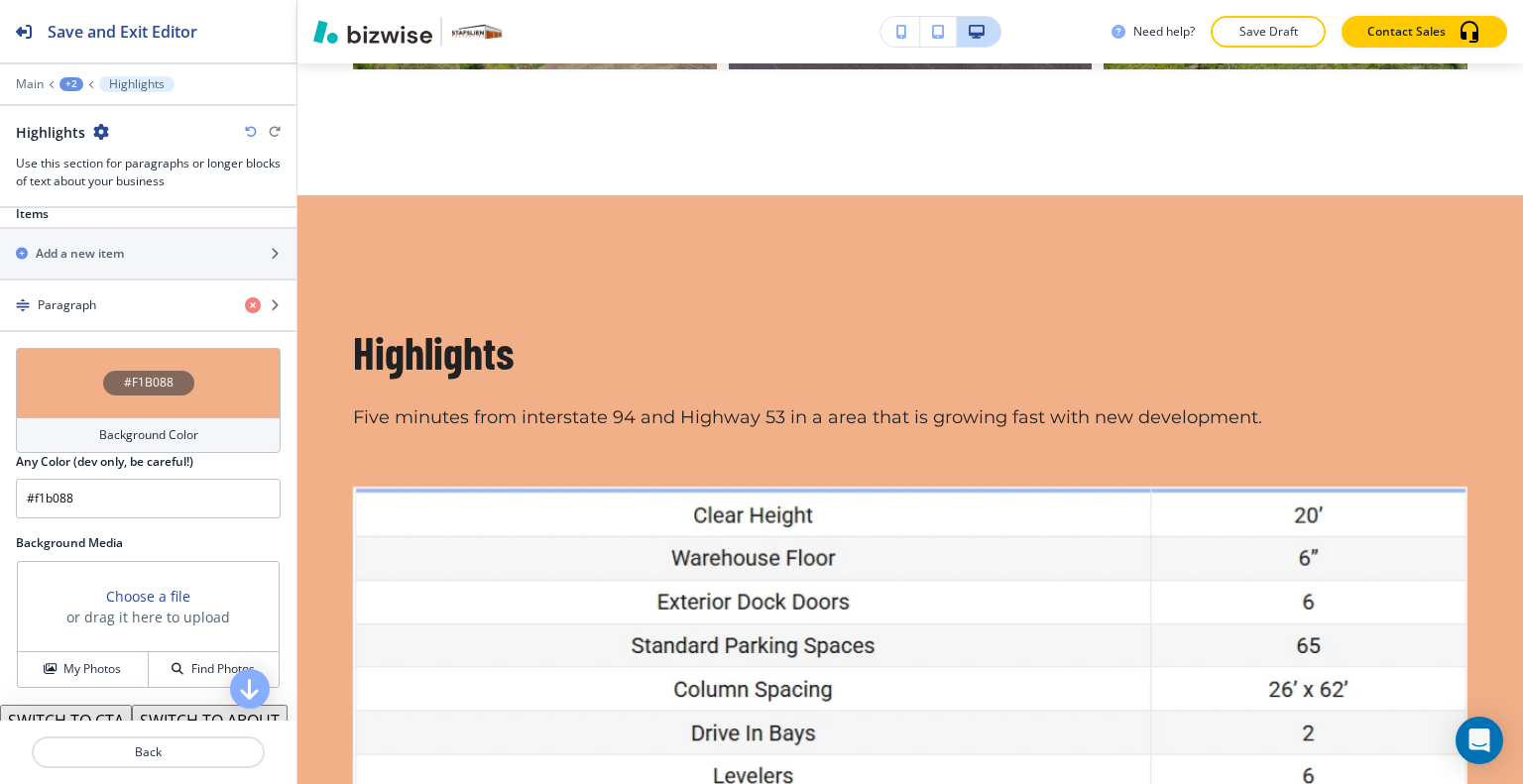 click on "#F1B088" at bounding box center [148, 383] 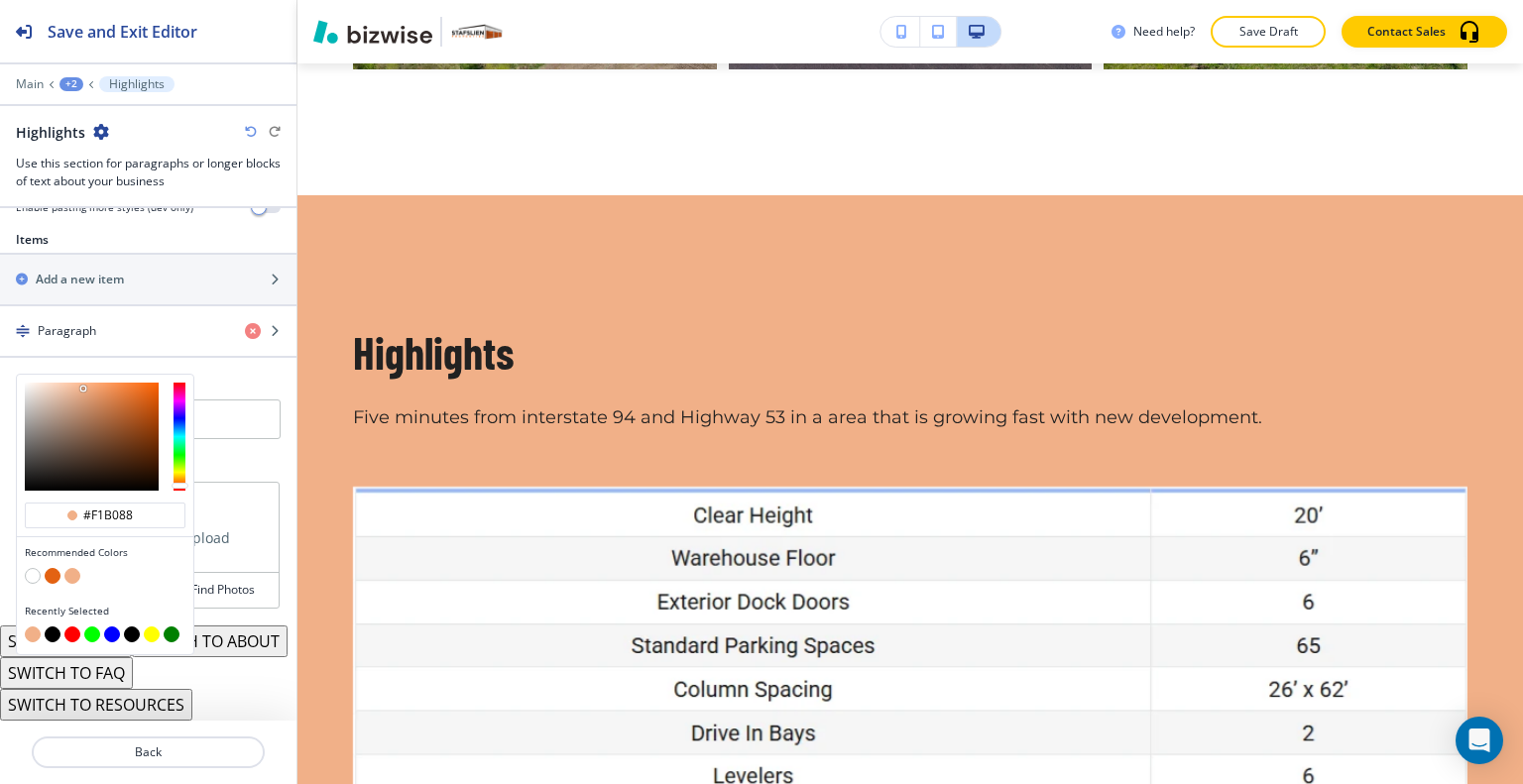 type on "#f5e1d4" 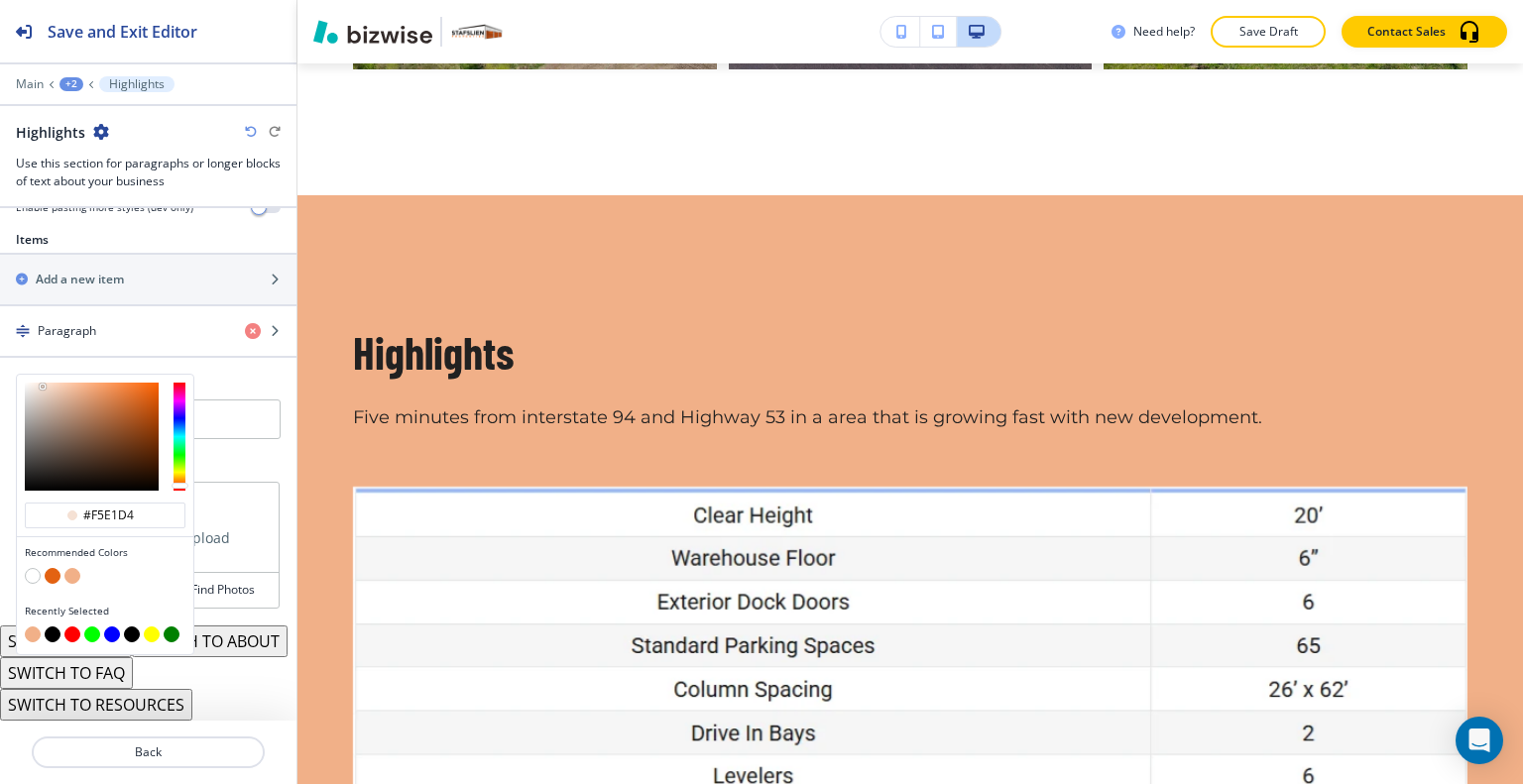click at bounding box center (91, 436) 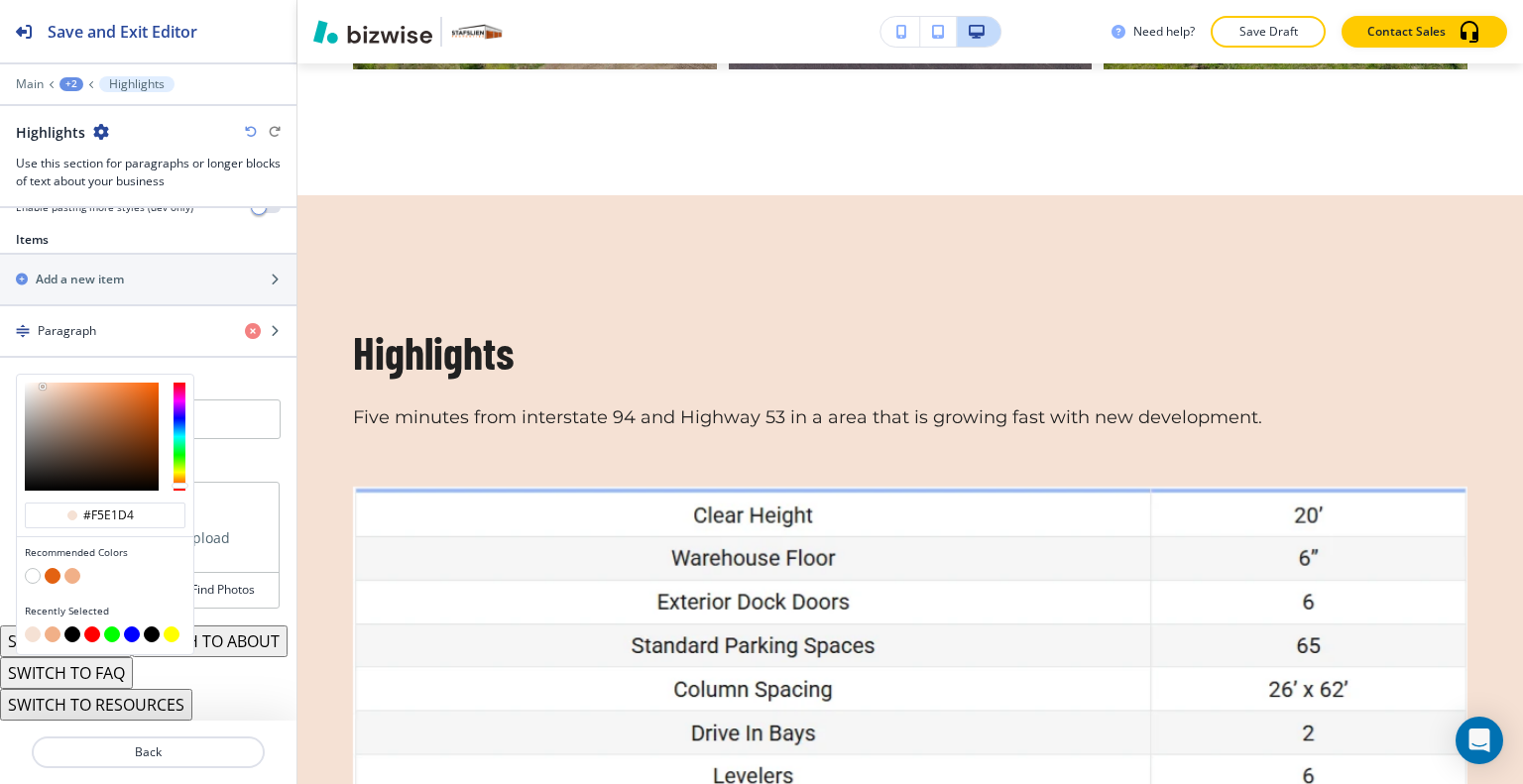 type on "#d9c6ba" 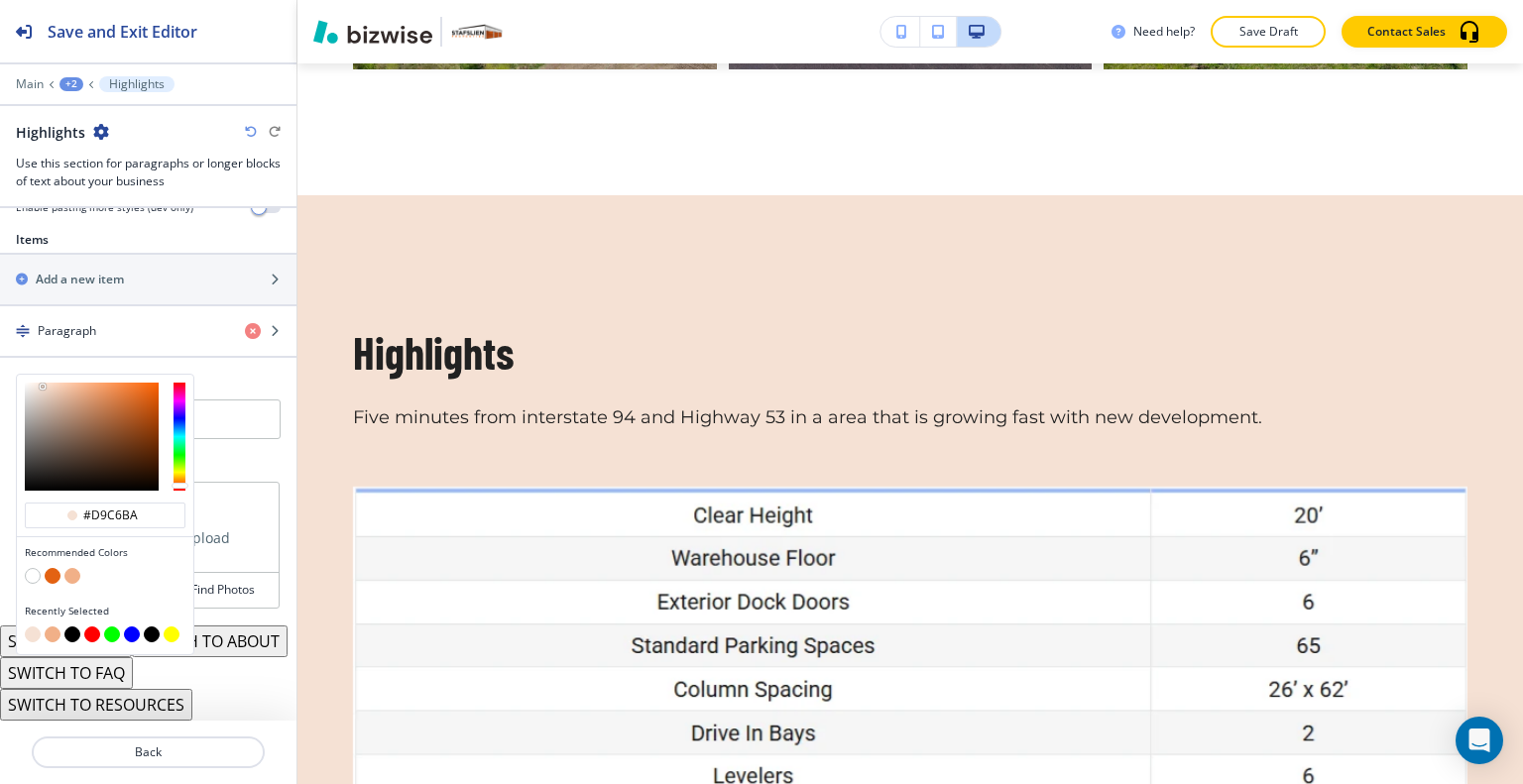 click at bounding box center (91, 436) 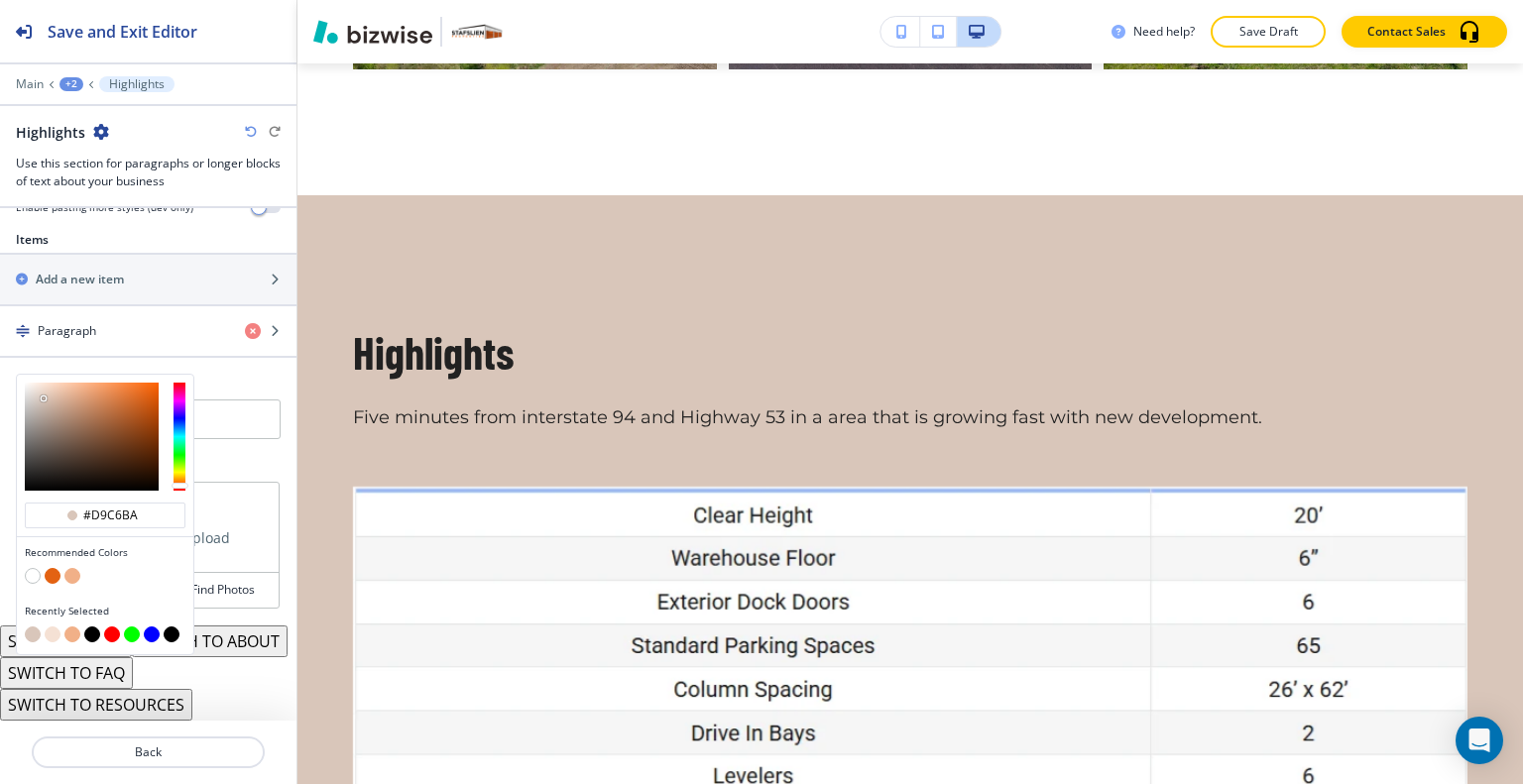type on "#f5f2ef" 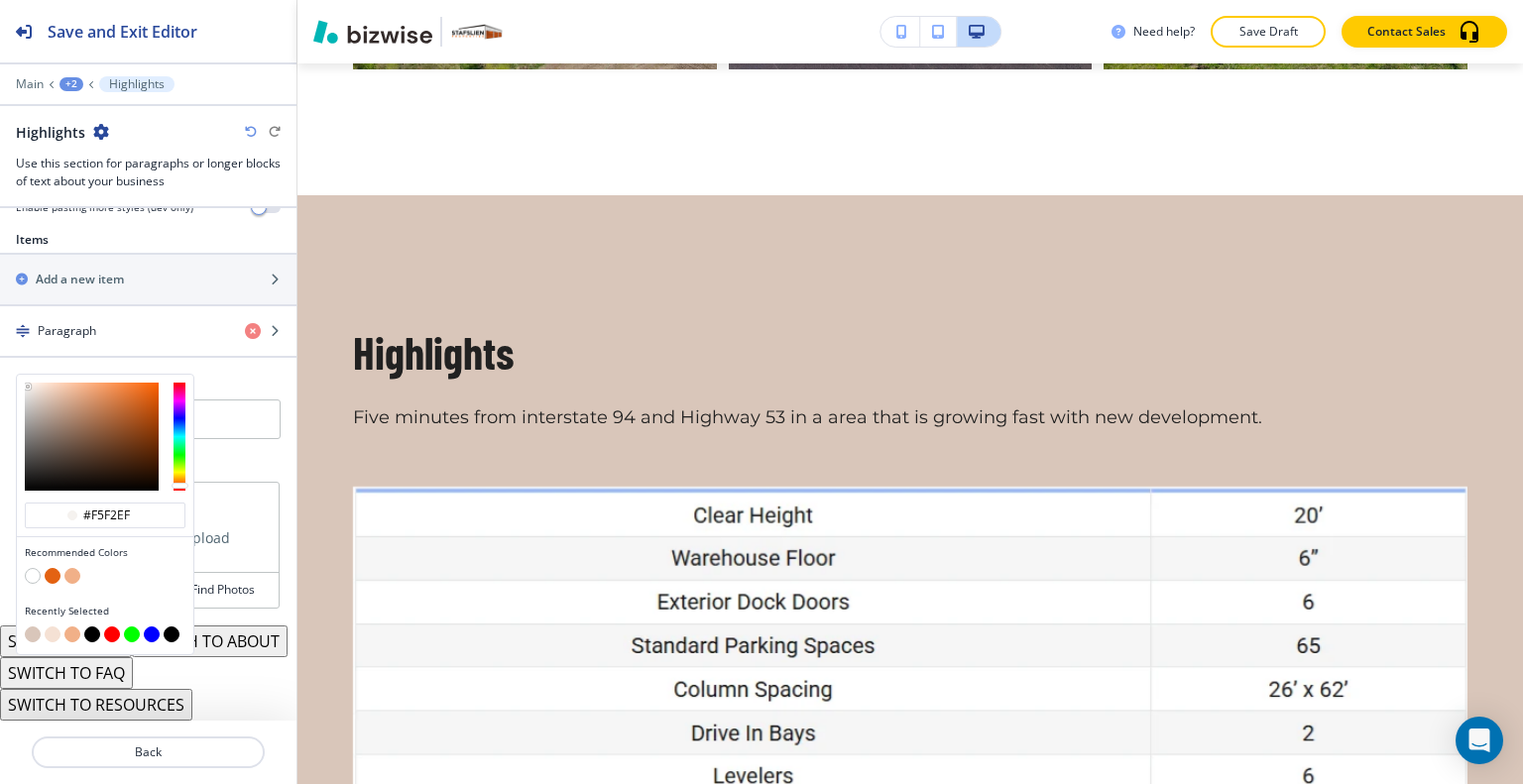 click at bounding box center (91, 436) 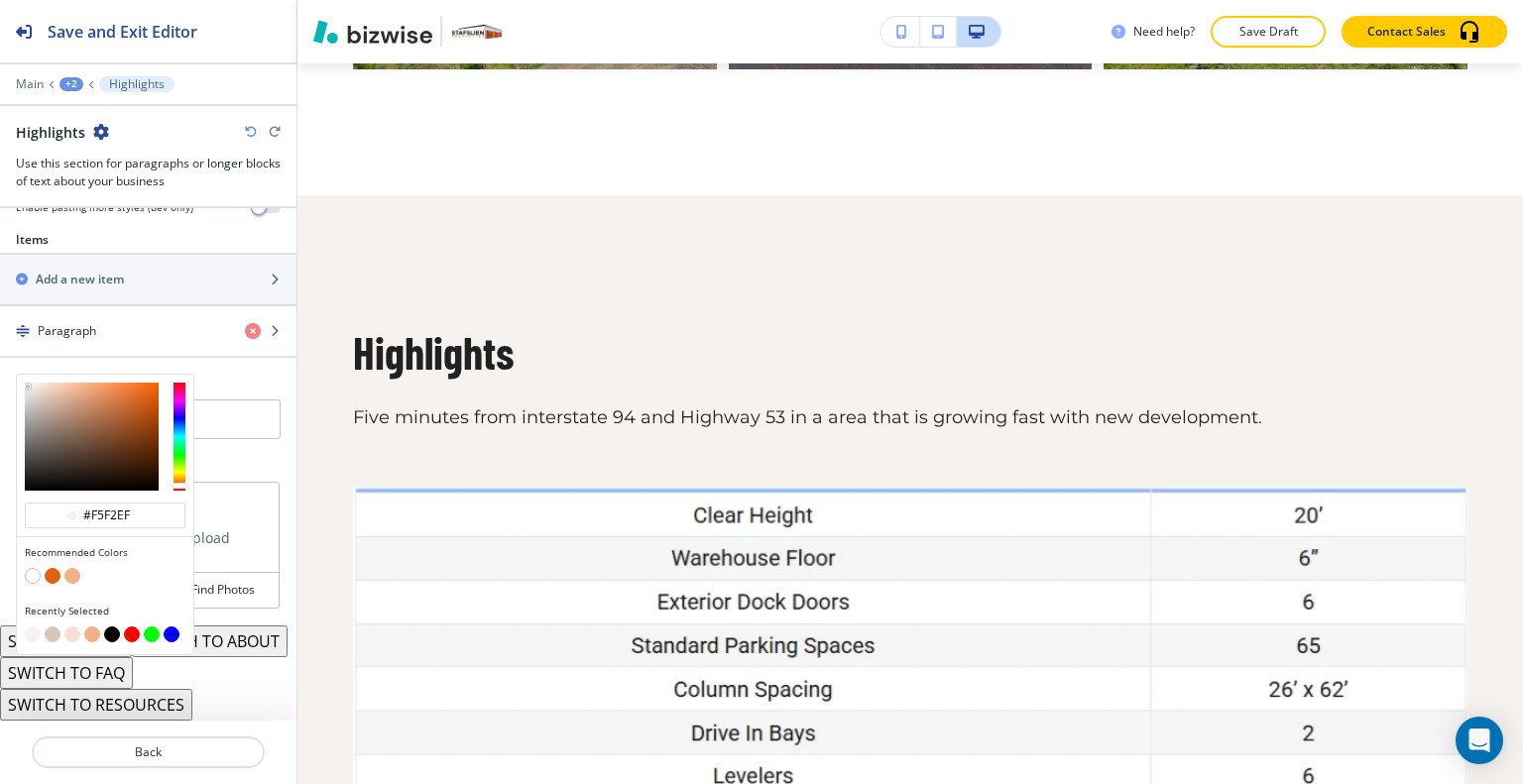 type on "#e9dad1" 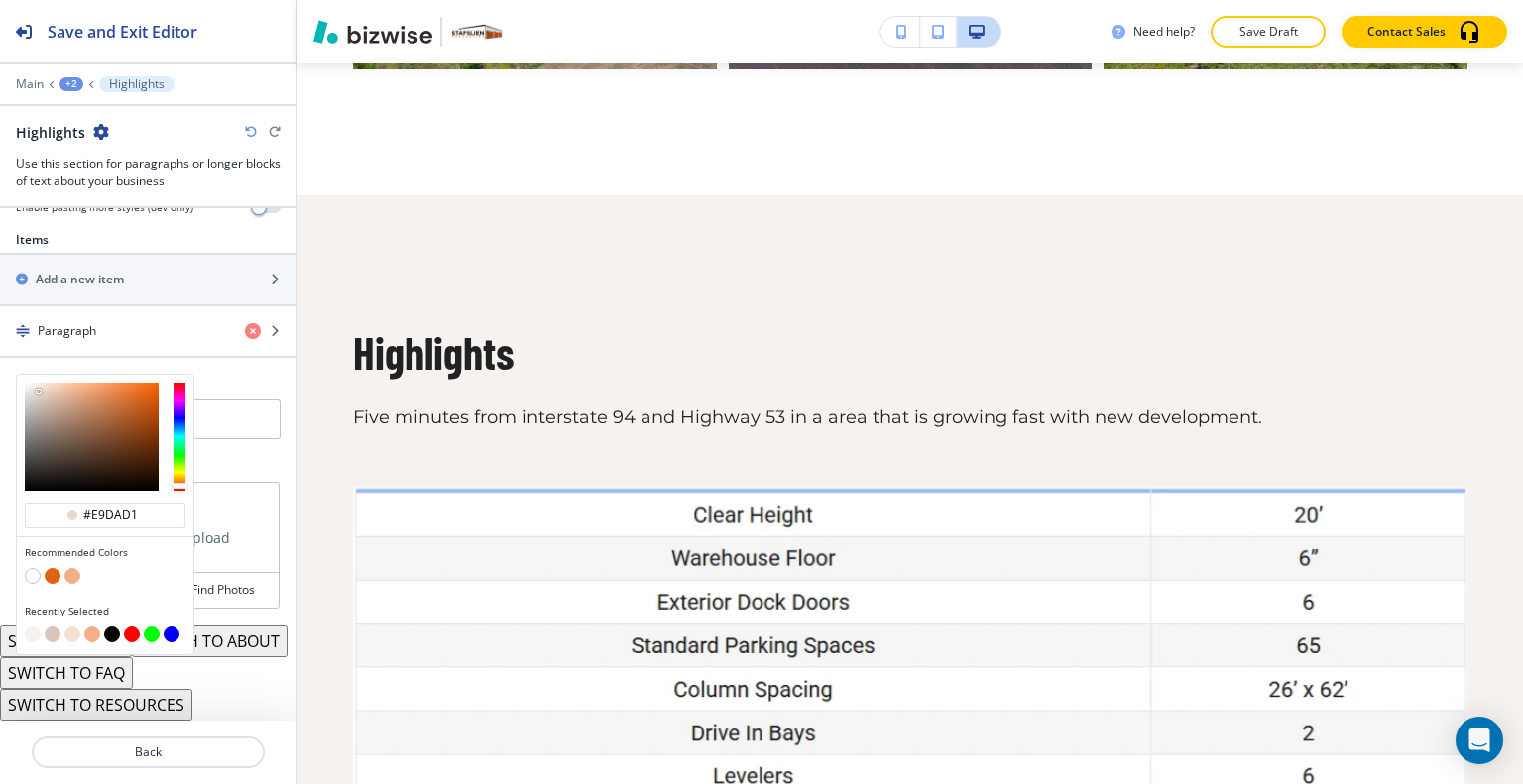 click at bounding box center [91, 436] 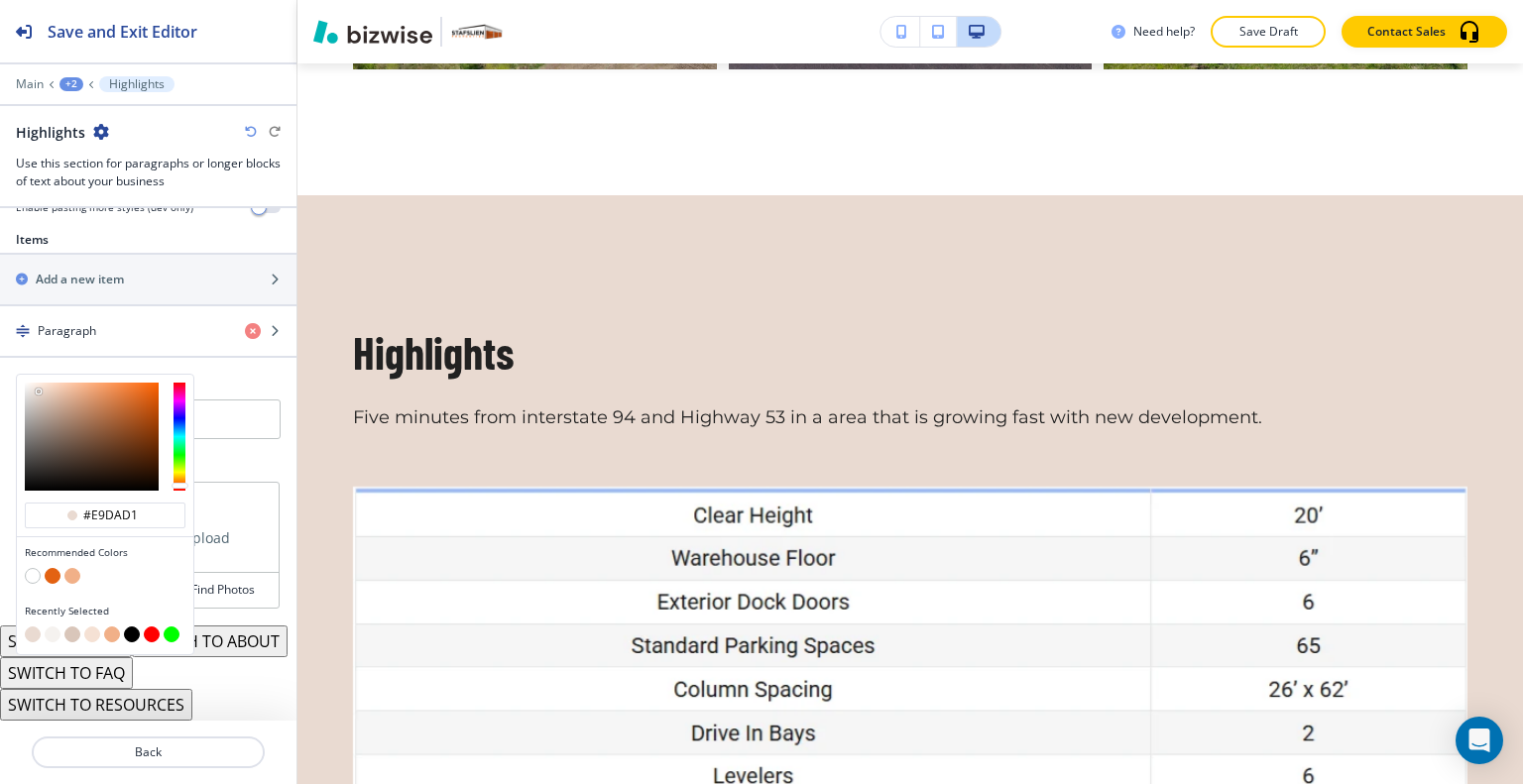 type on "#eee5e0" 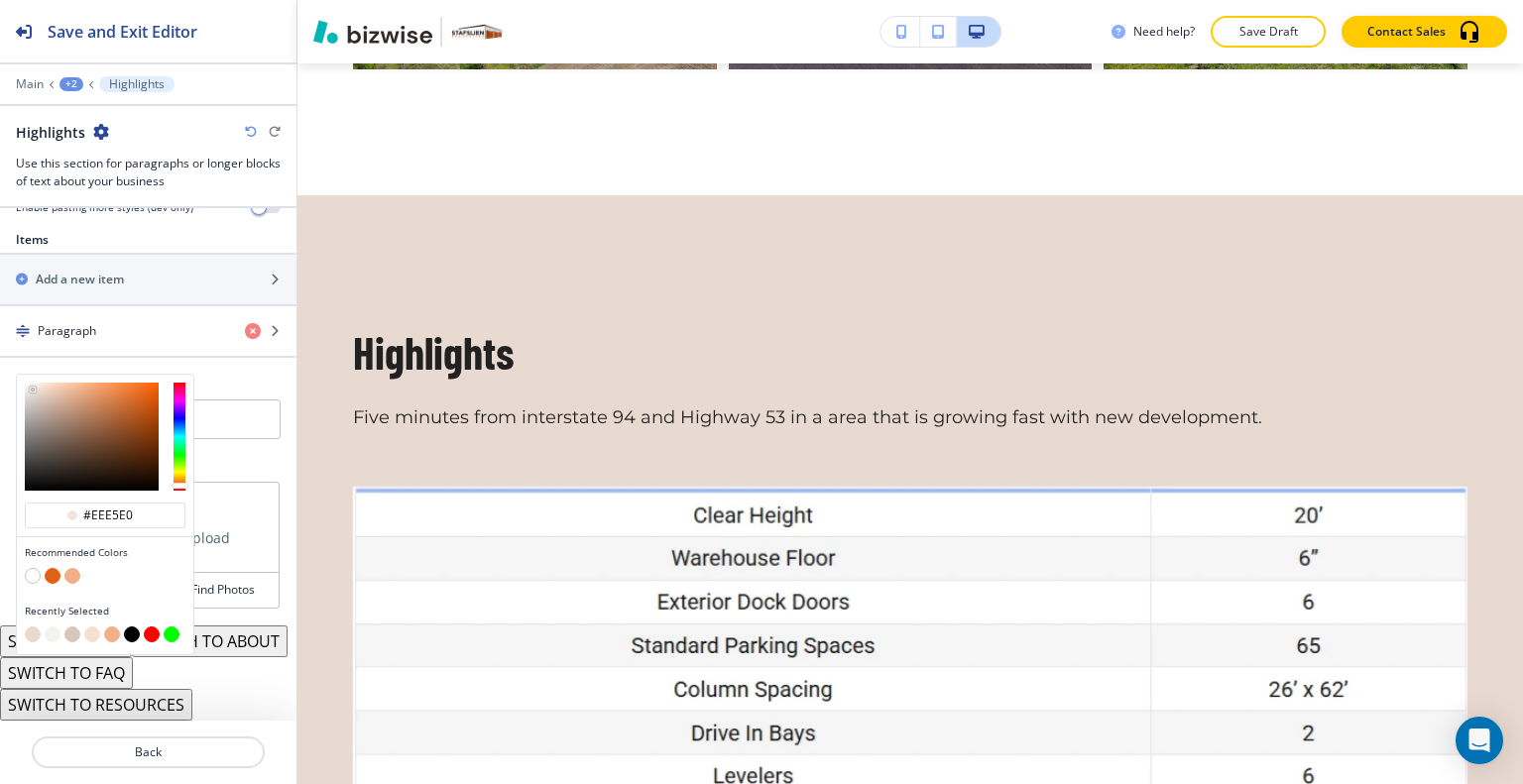 click at bounding box center [91, 436] 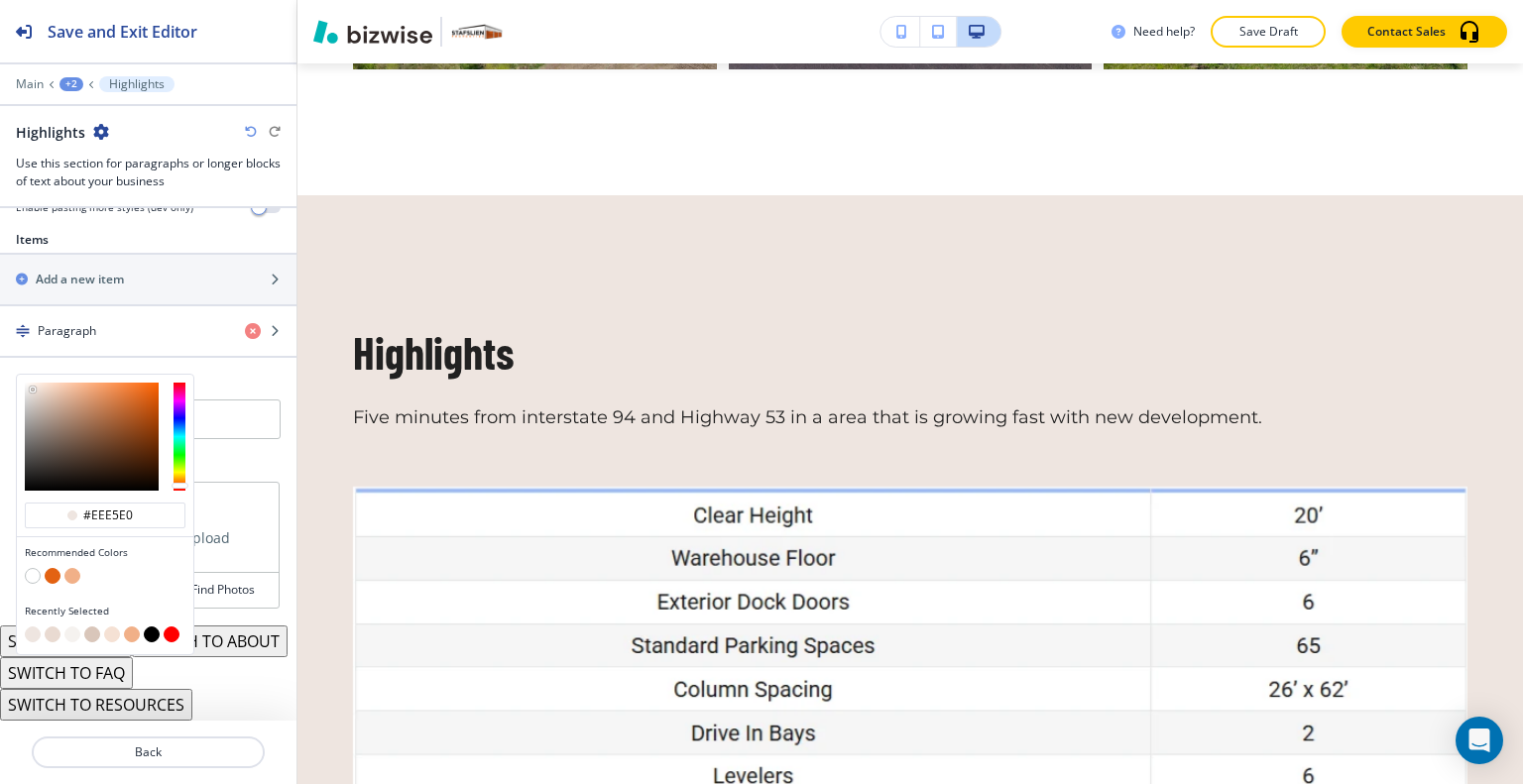 type on "#f8e2d4" 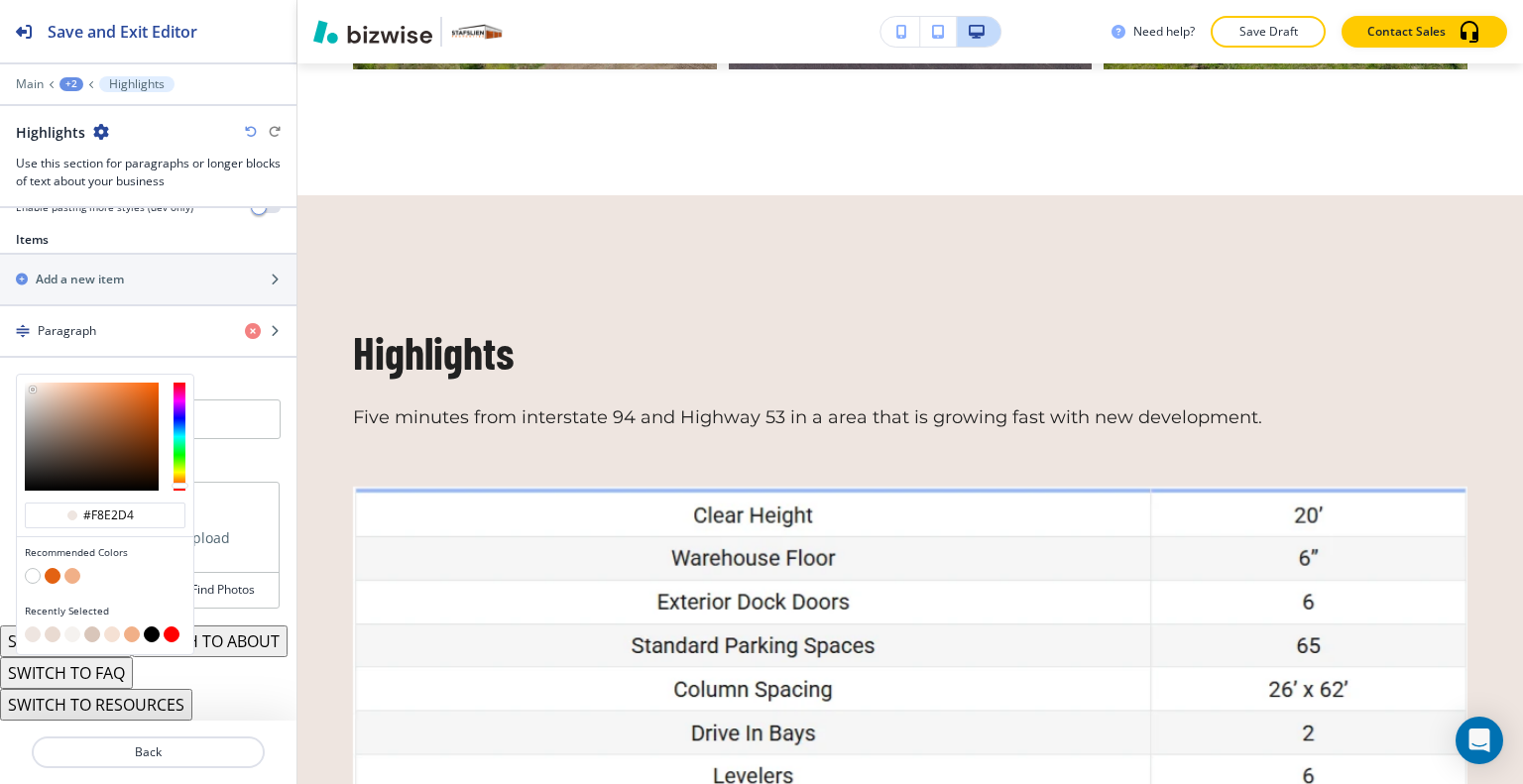 click at bounding box center (91, 436) 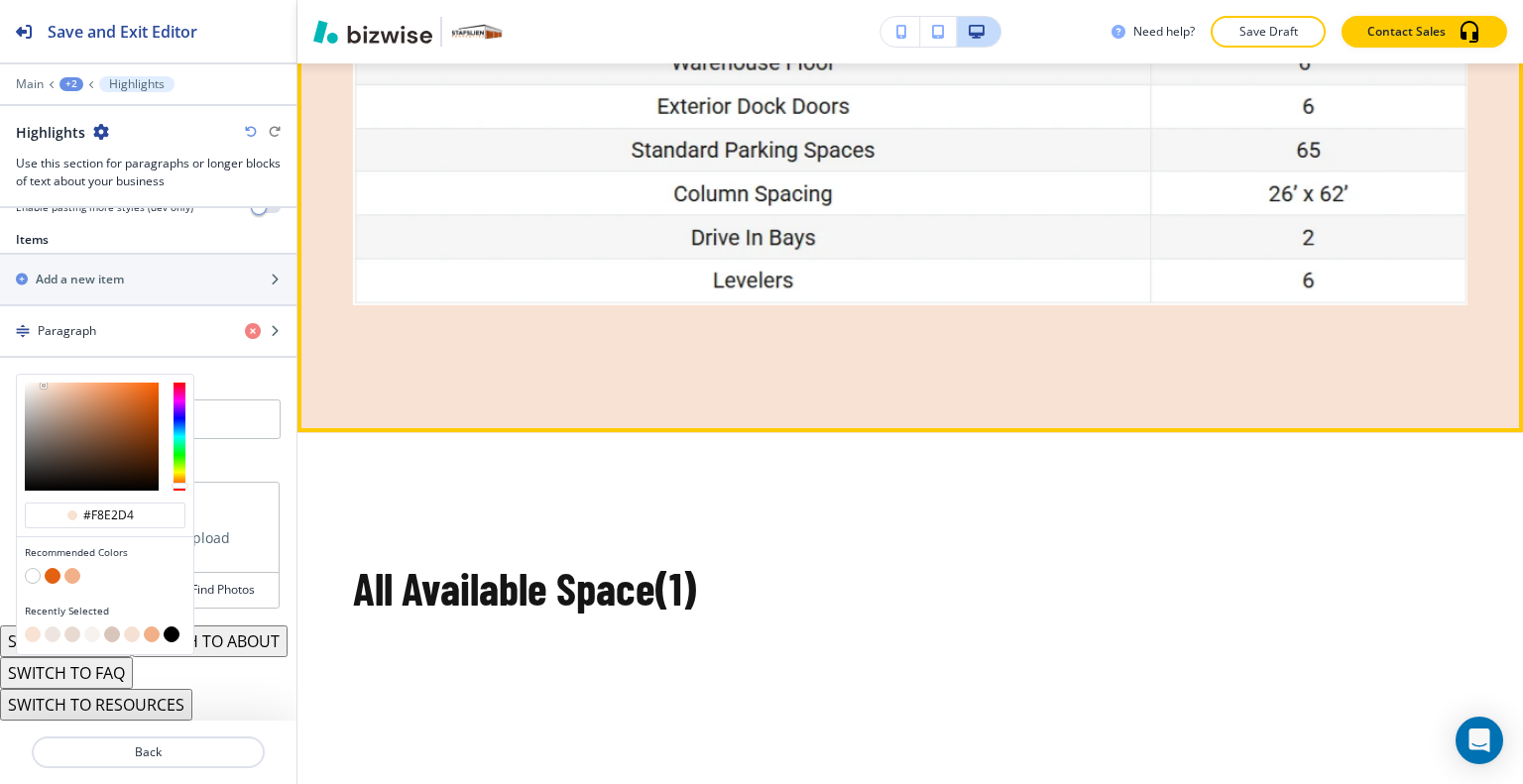 scroll, scrollTop: 2415, scrollLeft: 0, axis: vertical 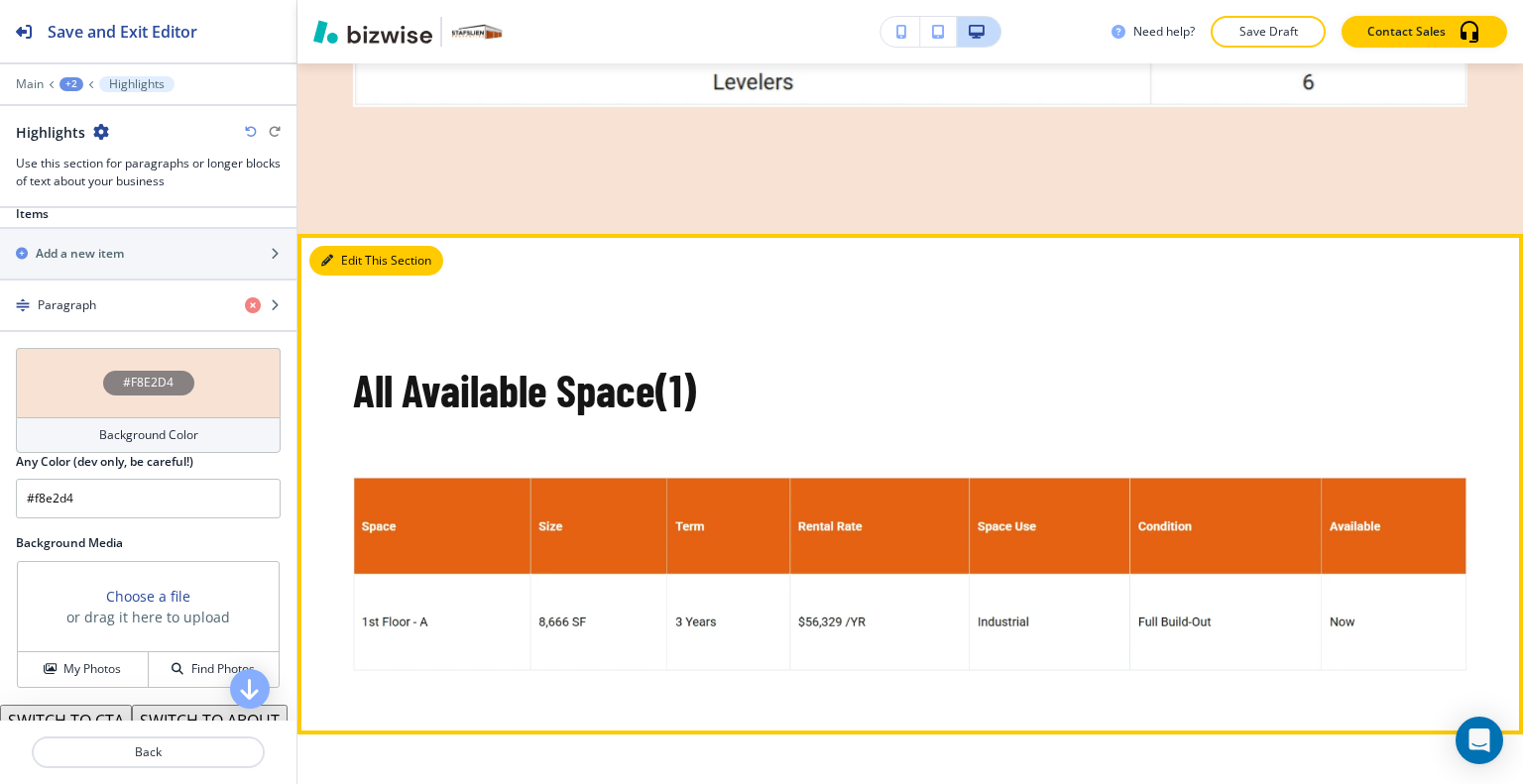 click on "Edit This Section" at bounding box center [376, 261] 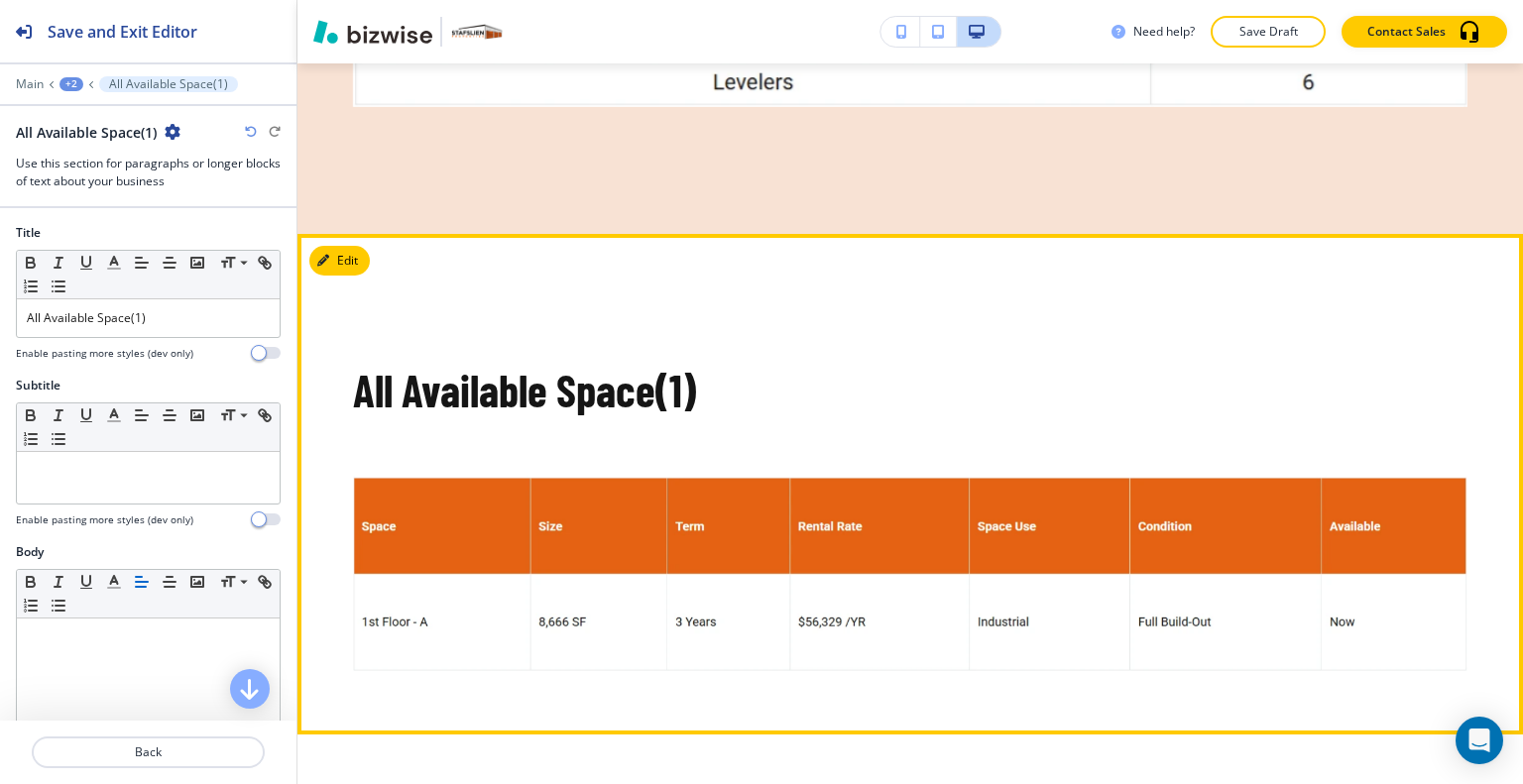 scroll, scrollTop: 2513, scrollLeft: 0, axis: vertical 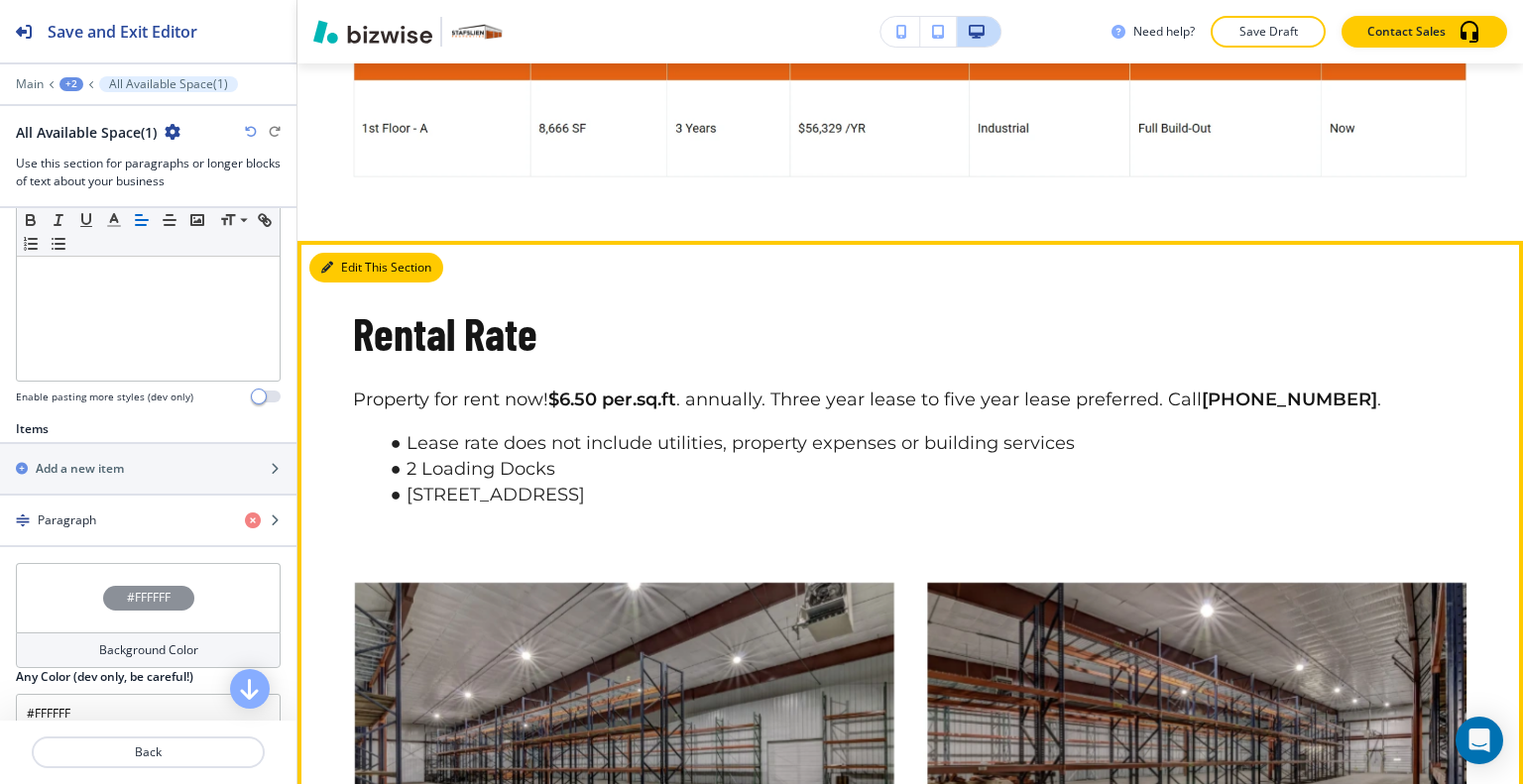 click on "Edit This Section" at bounding box center (376, 268) 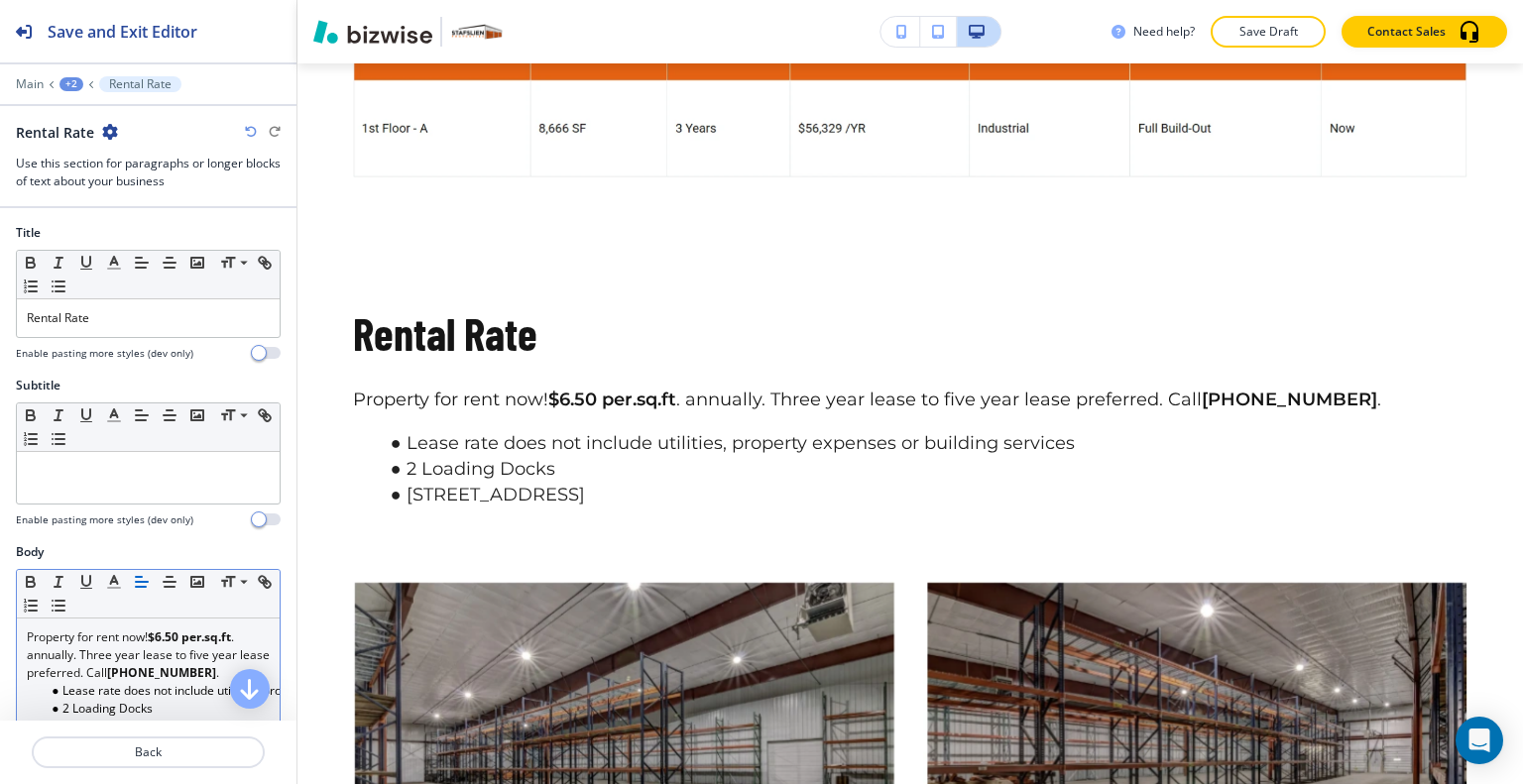 scroll, scrollTop: 3010, scrollLeft: 0, axis: vertical 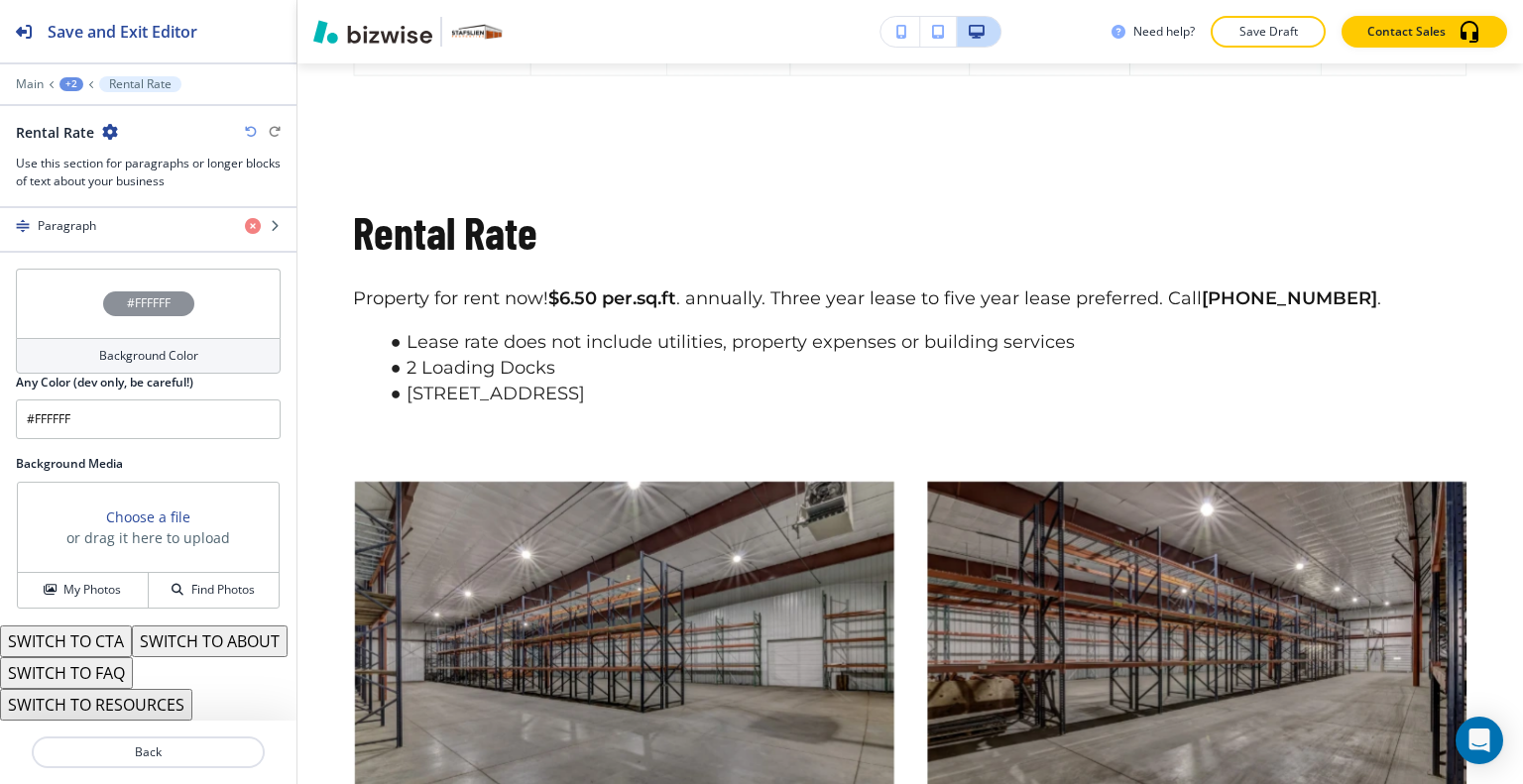 click on "#FFFFFF" at bounding box center (148, 303) 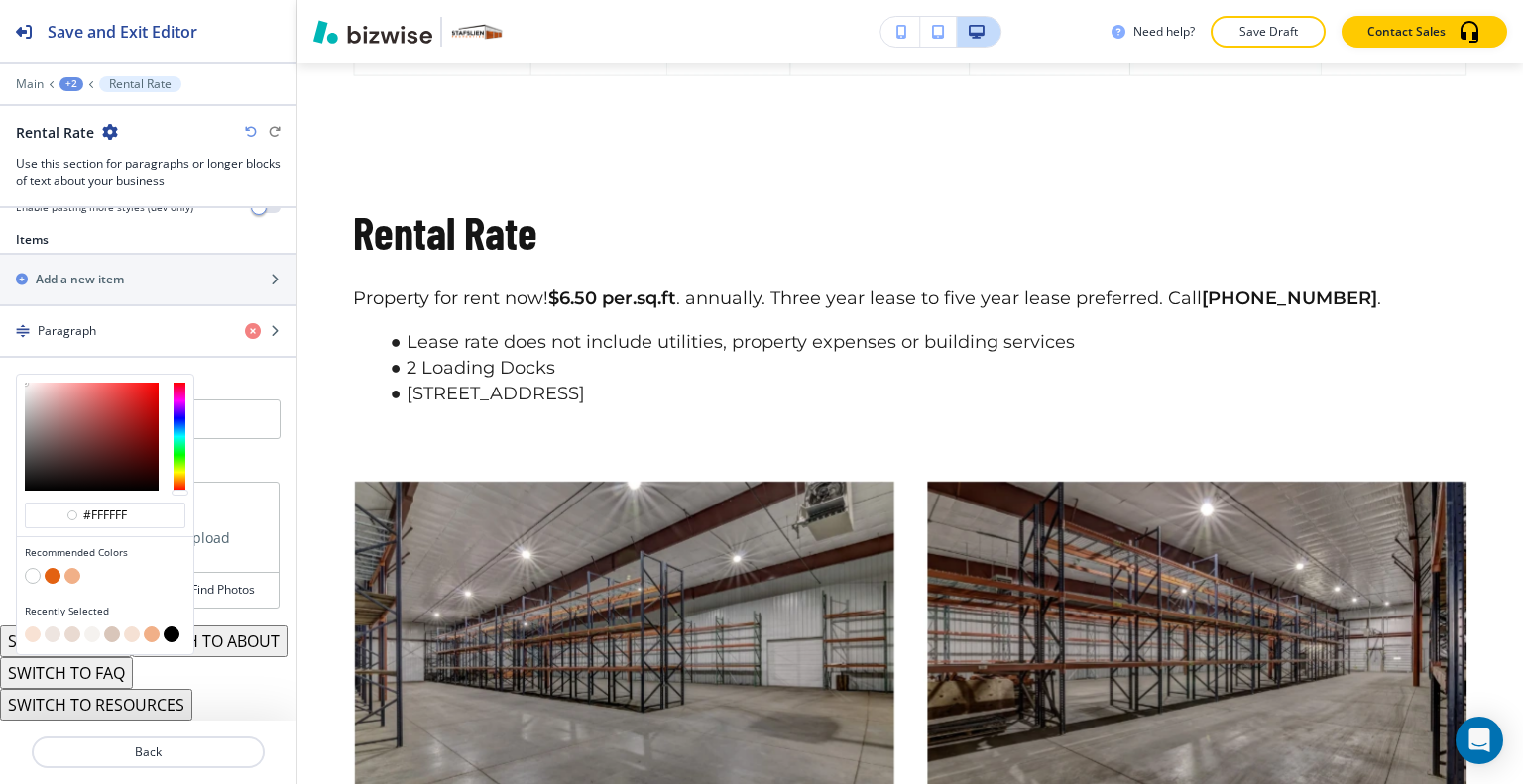scroll, scrollTop: 711, scrollLeft: 0, axis: vertical 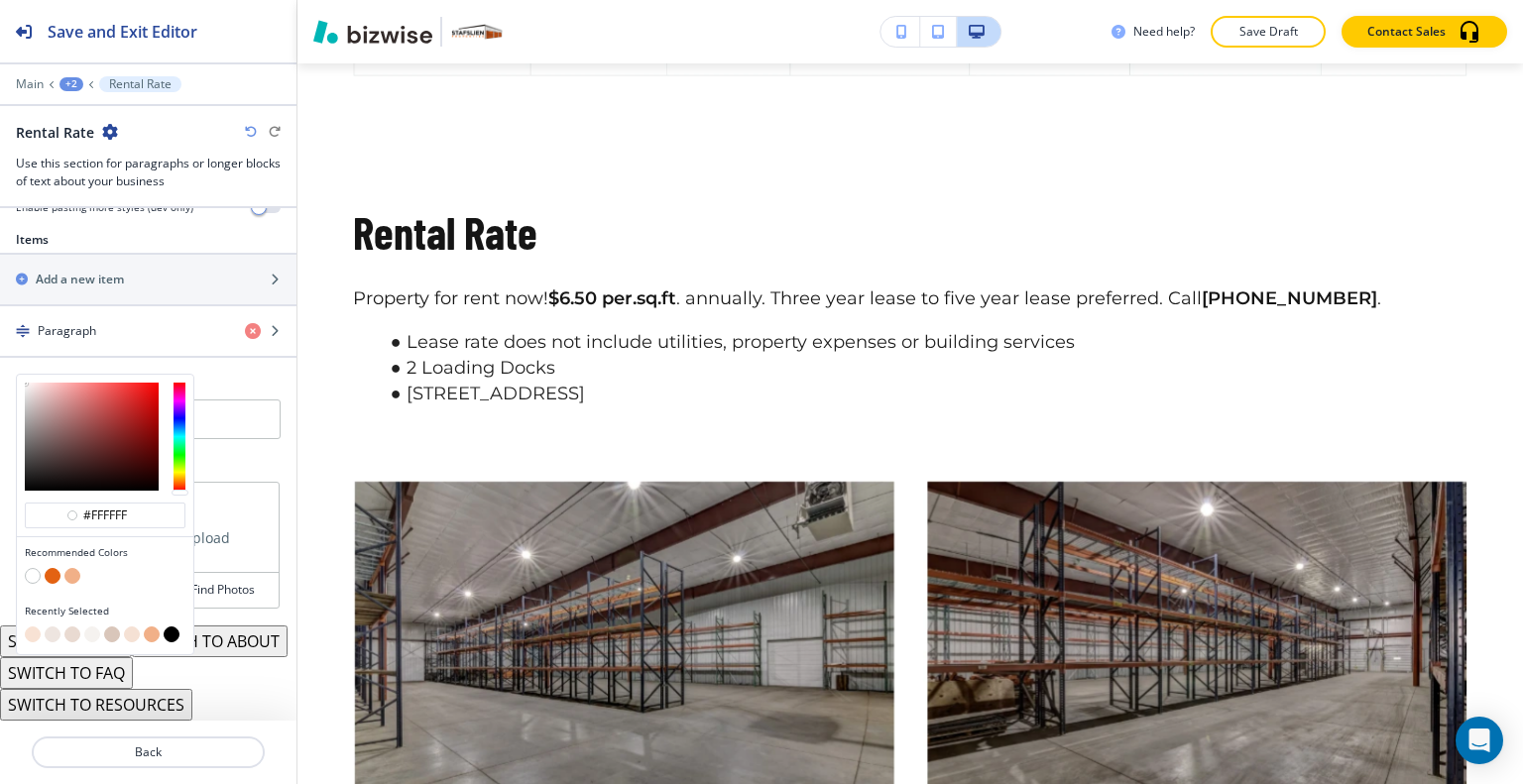 click at bounding box center (33, 634) 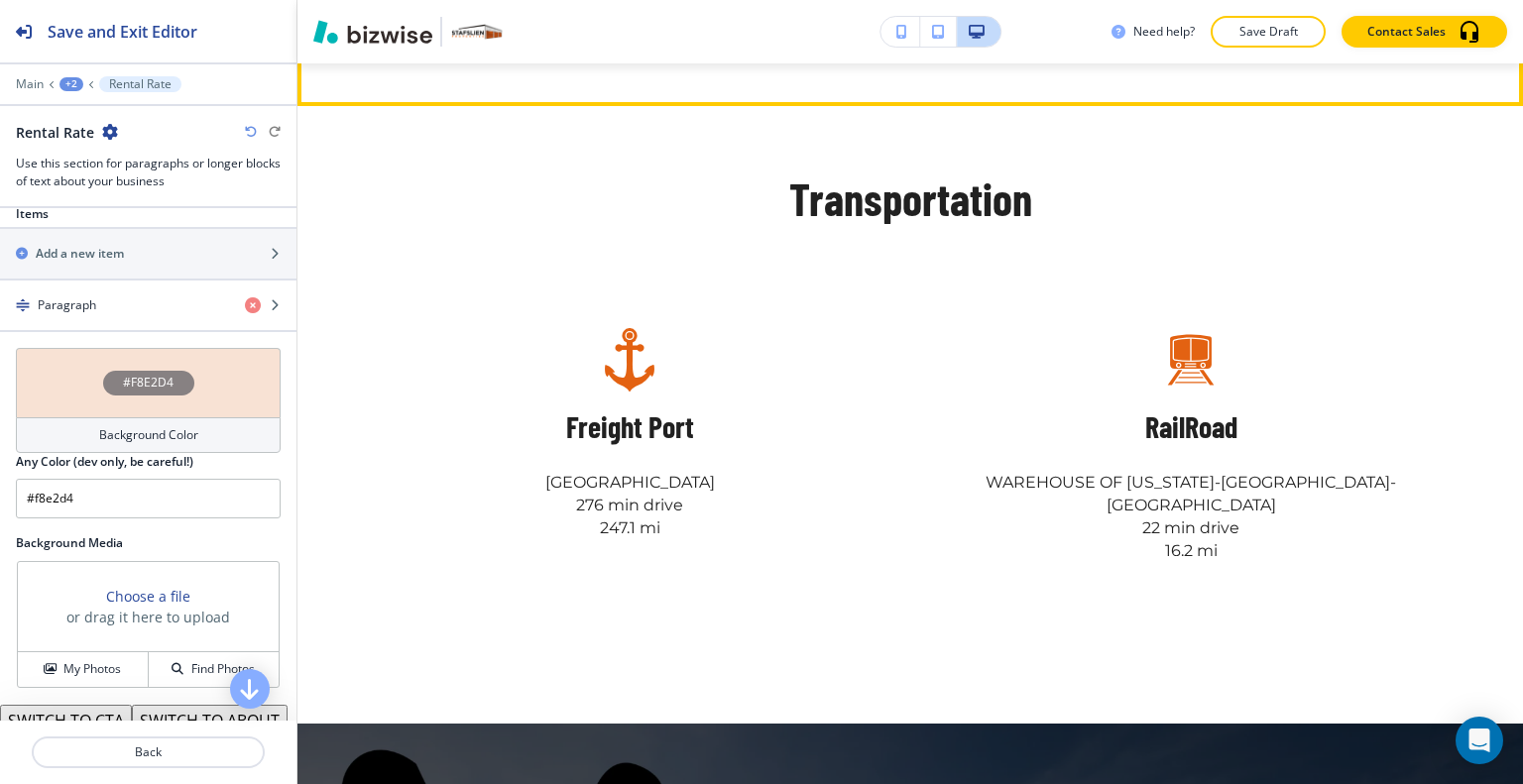 scroll, scrollTop: 5092, scrollLeft: 0, axis: vertical 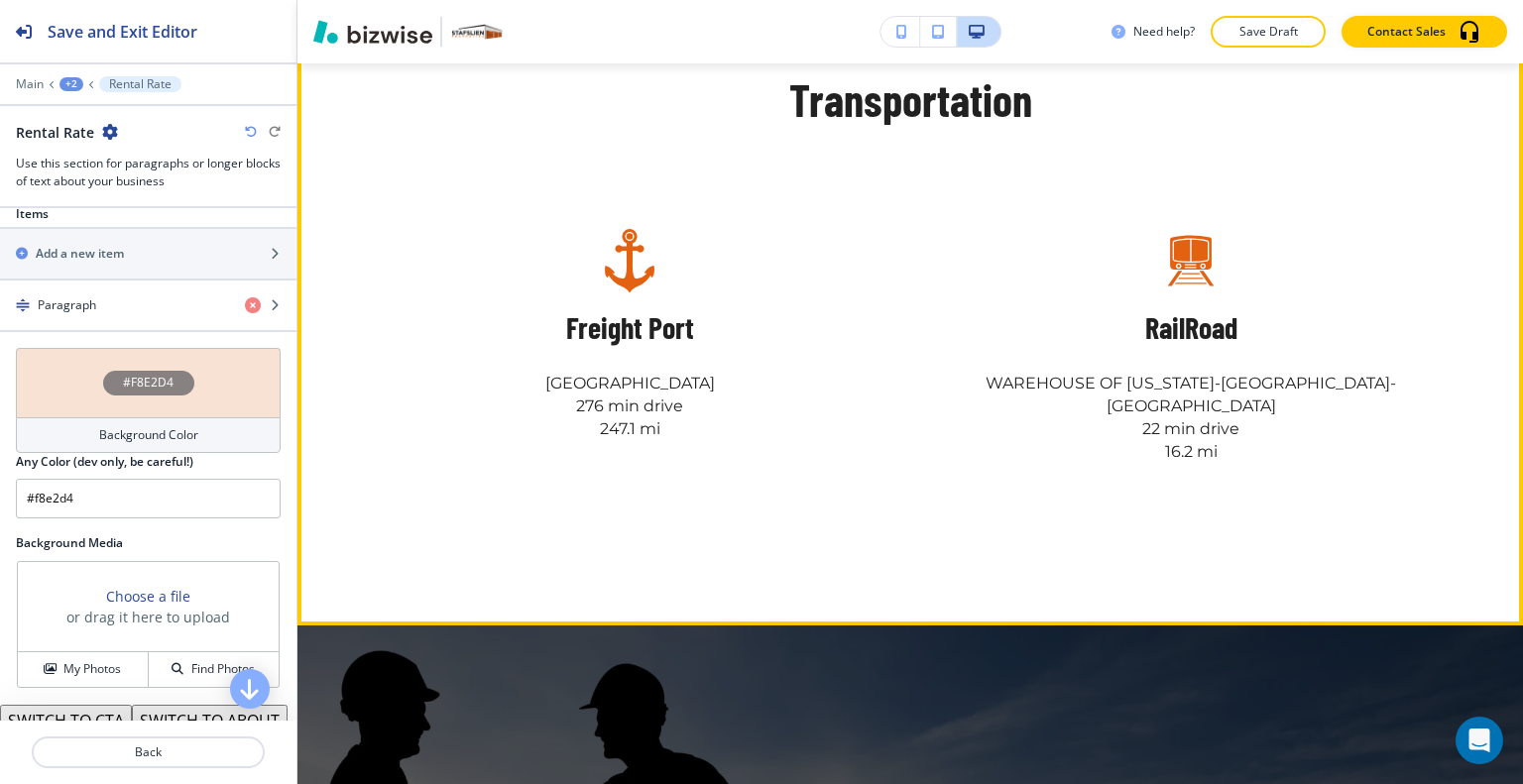 click on "Edit This Section" at bounding box center (376, 34) 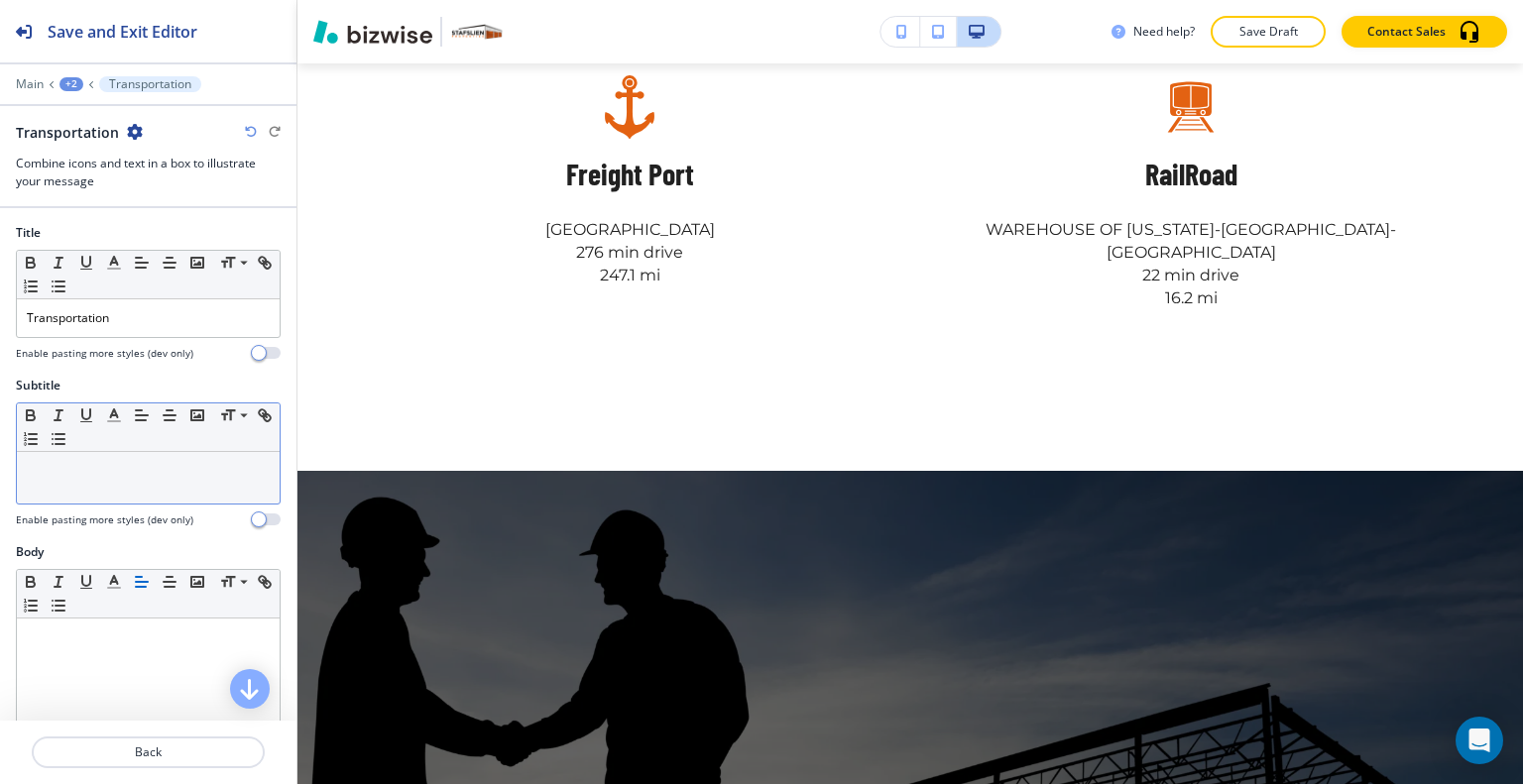 scroll, scrollTop: 793, scrollLeft: 0, axis: vertical 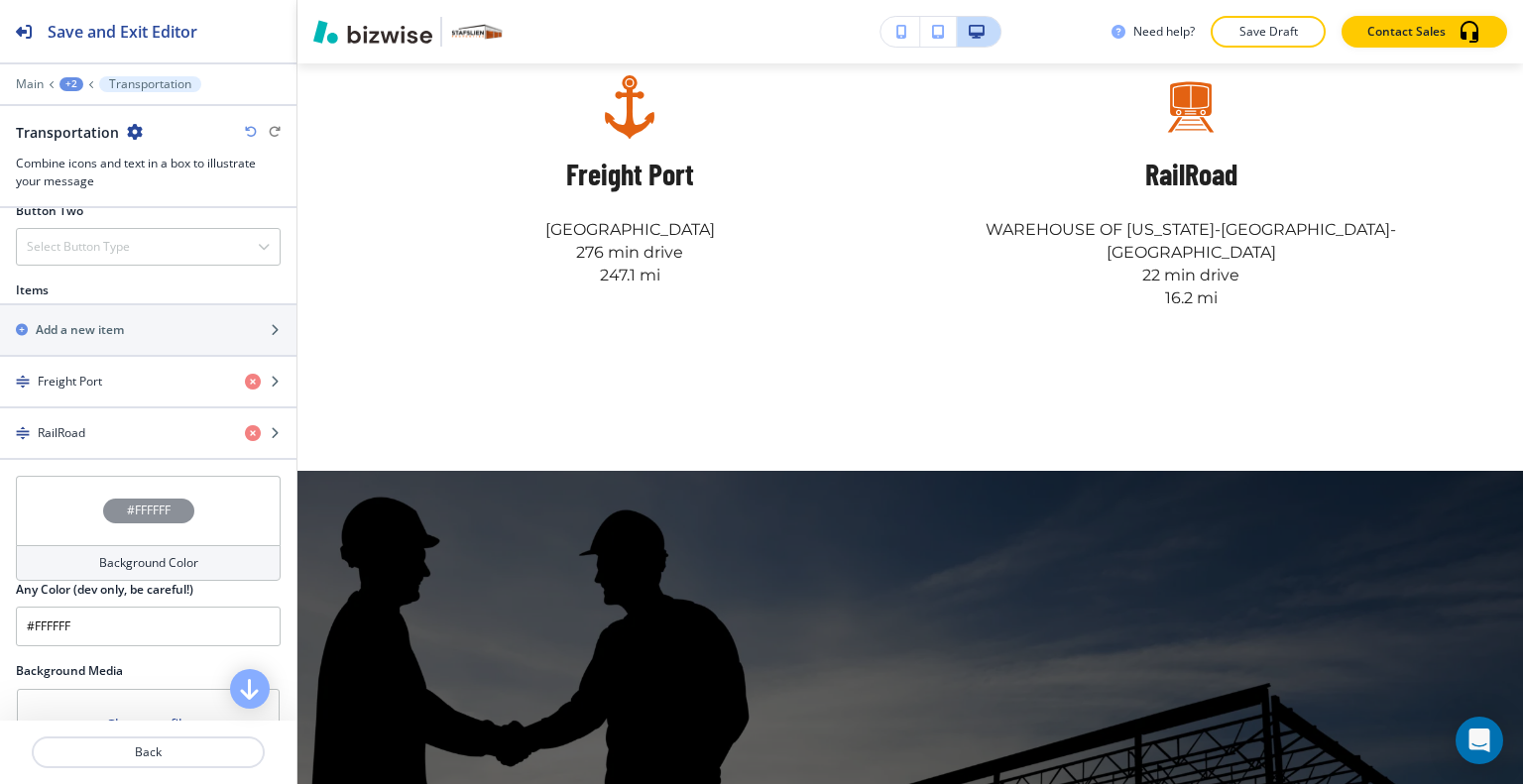 click on "#FFFFFF" at bounding box center [148, 510] 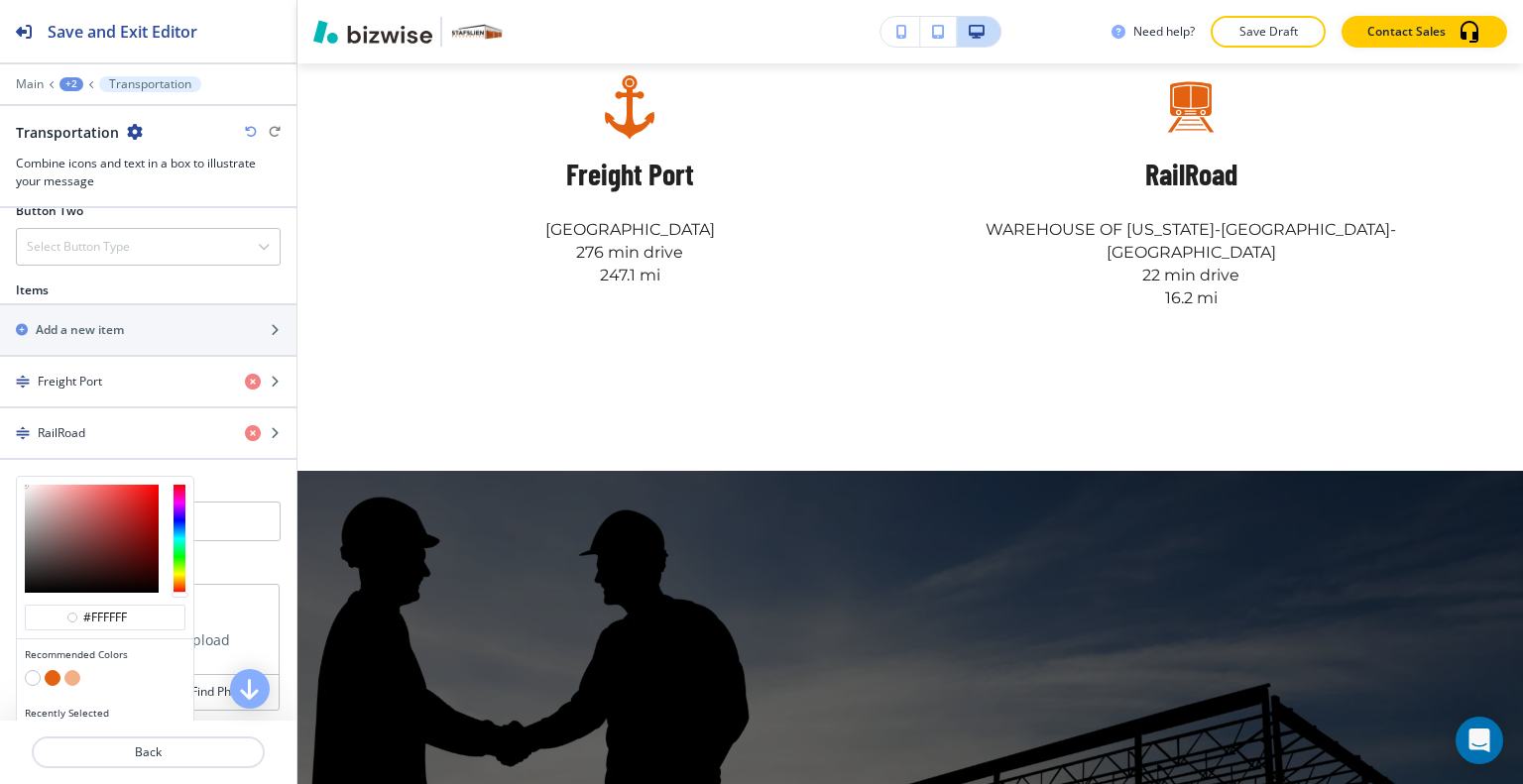 scroll, scrollTop: 920, scrollLeft: 0, axis: vertical 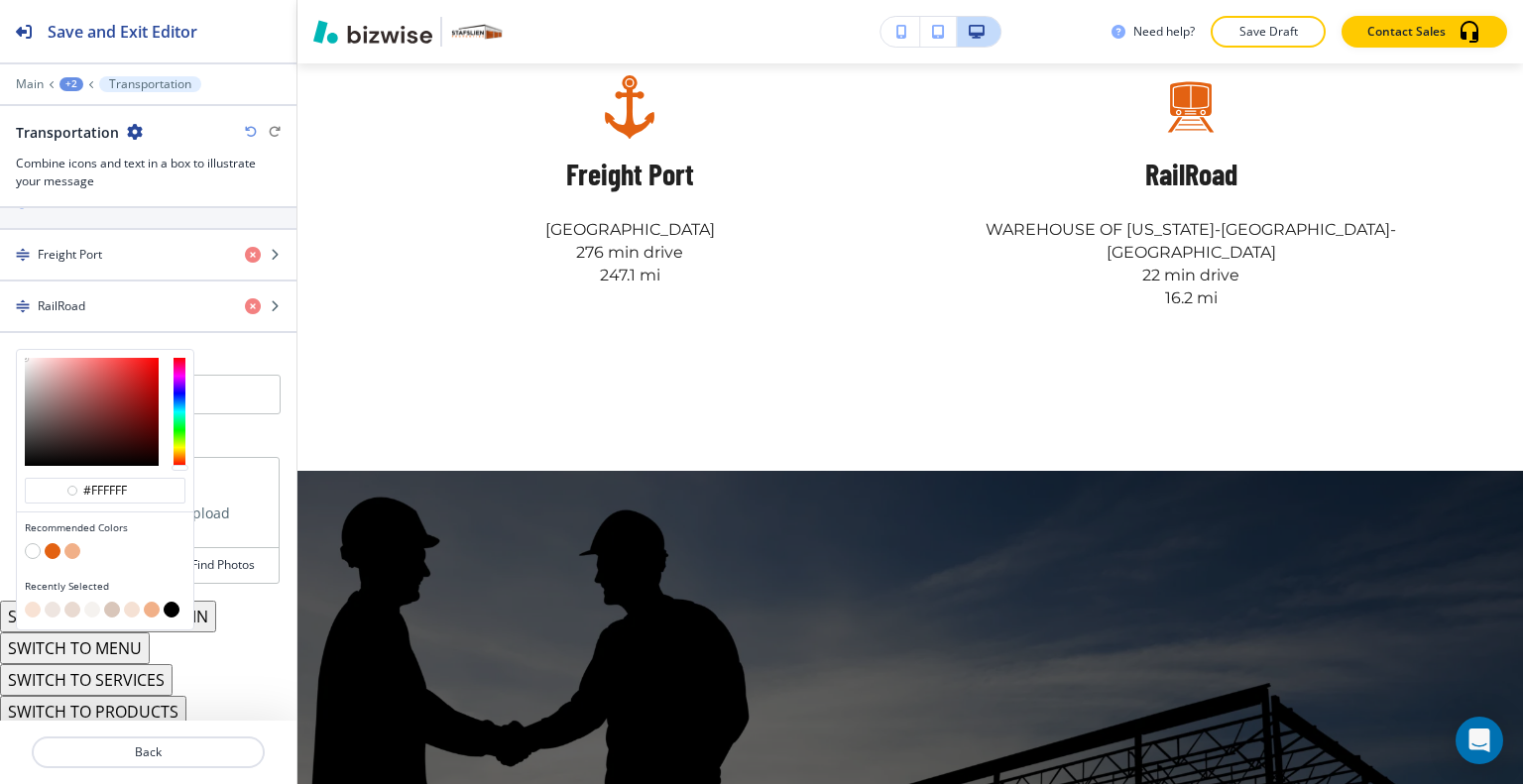 click at bounding box center (33, 610) 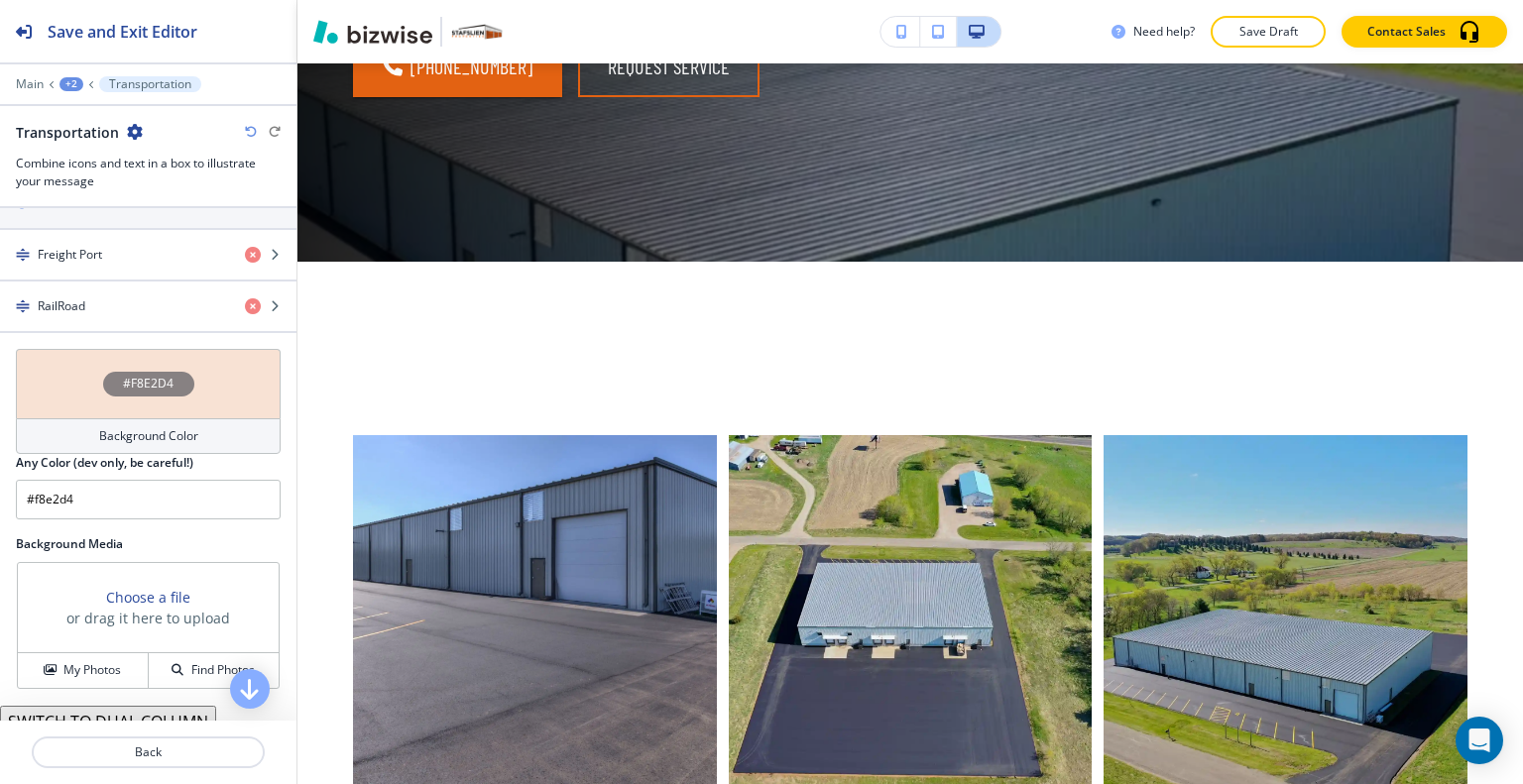 scroll, scrollTop: 0, scrollLeft: 0, axis: both 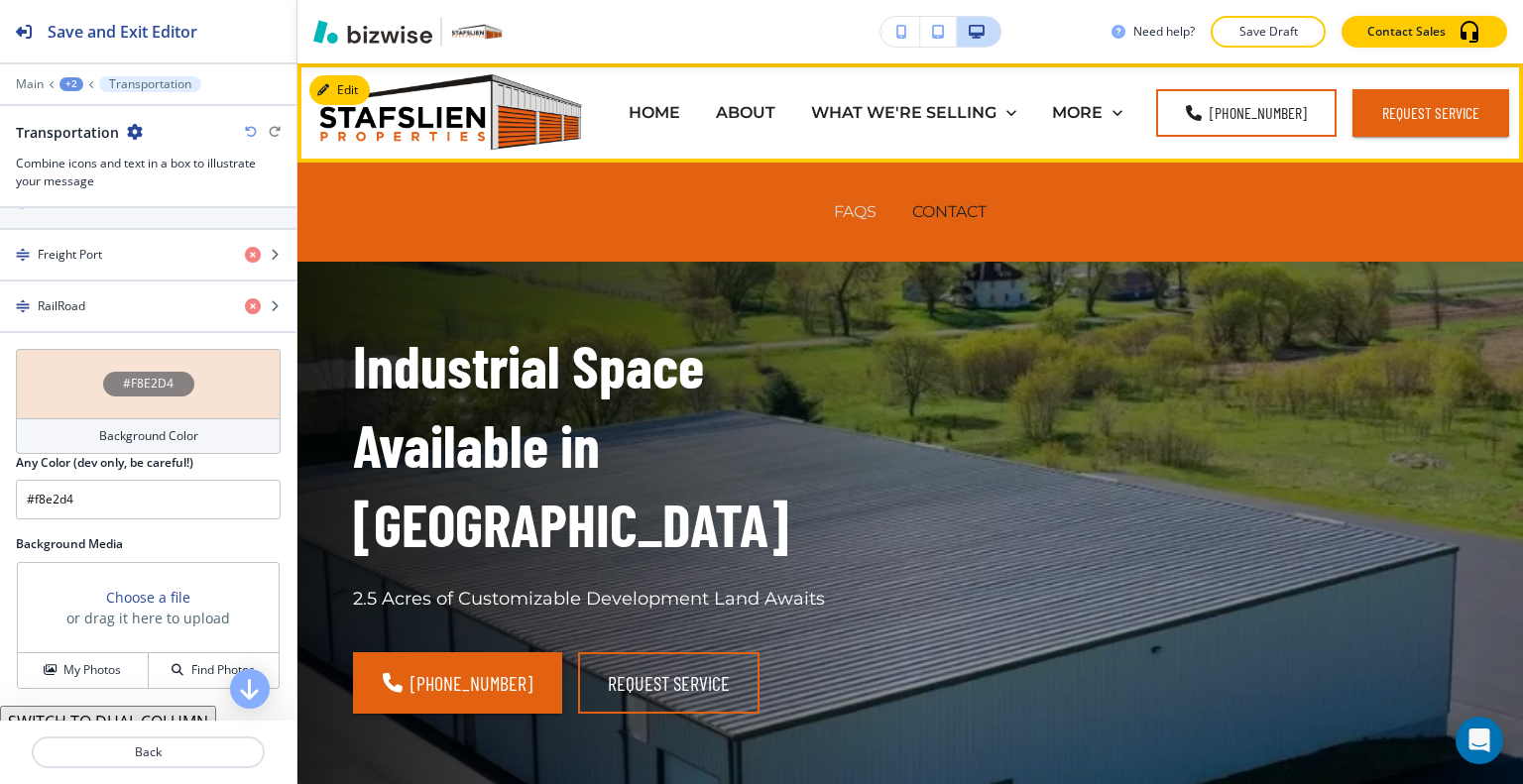 click on "FAQS" at bounding box center (855, 211) 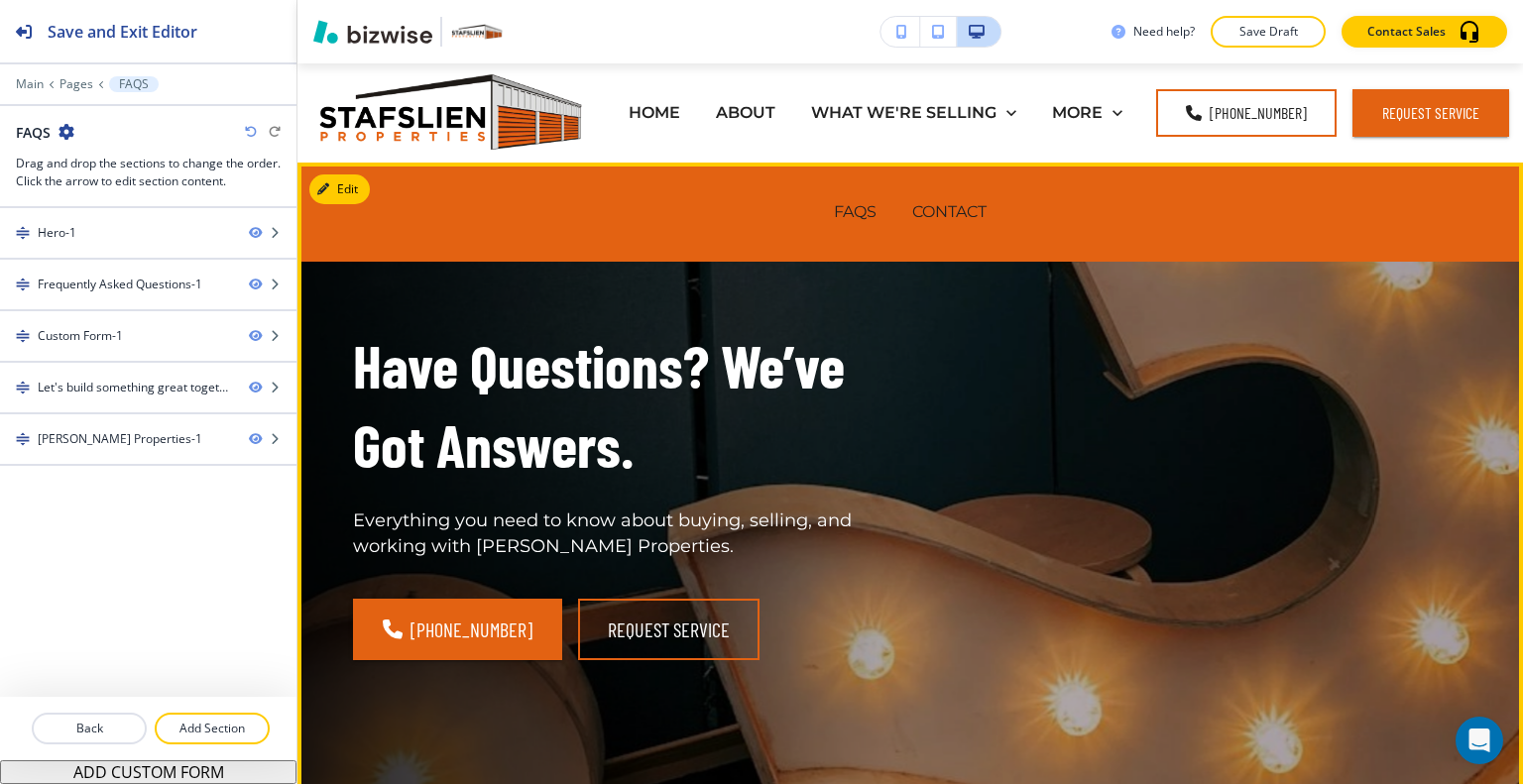 click on "Have Questions? We’ve Got Answers. Everything you need to know about buying, selling, and working with Stafslien Properties. (608) 606-1305 REQUEST SERVICE" at bounding box center [886, 469] 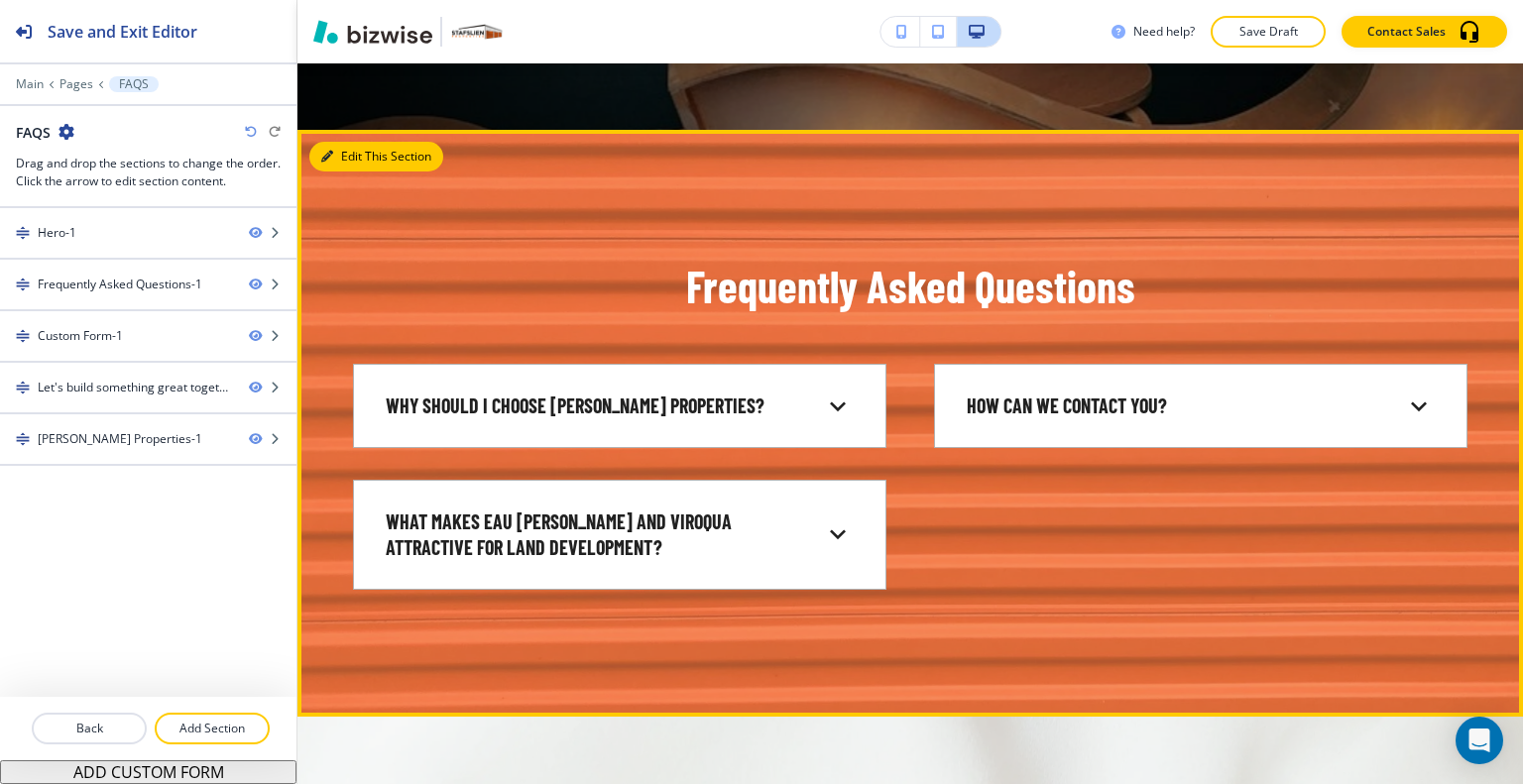 click on "Edit This Section" at bounding box center [376, 157] 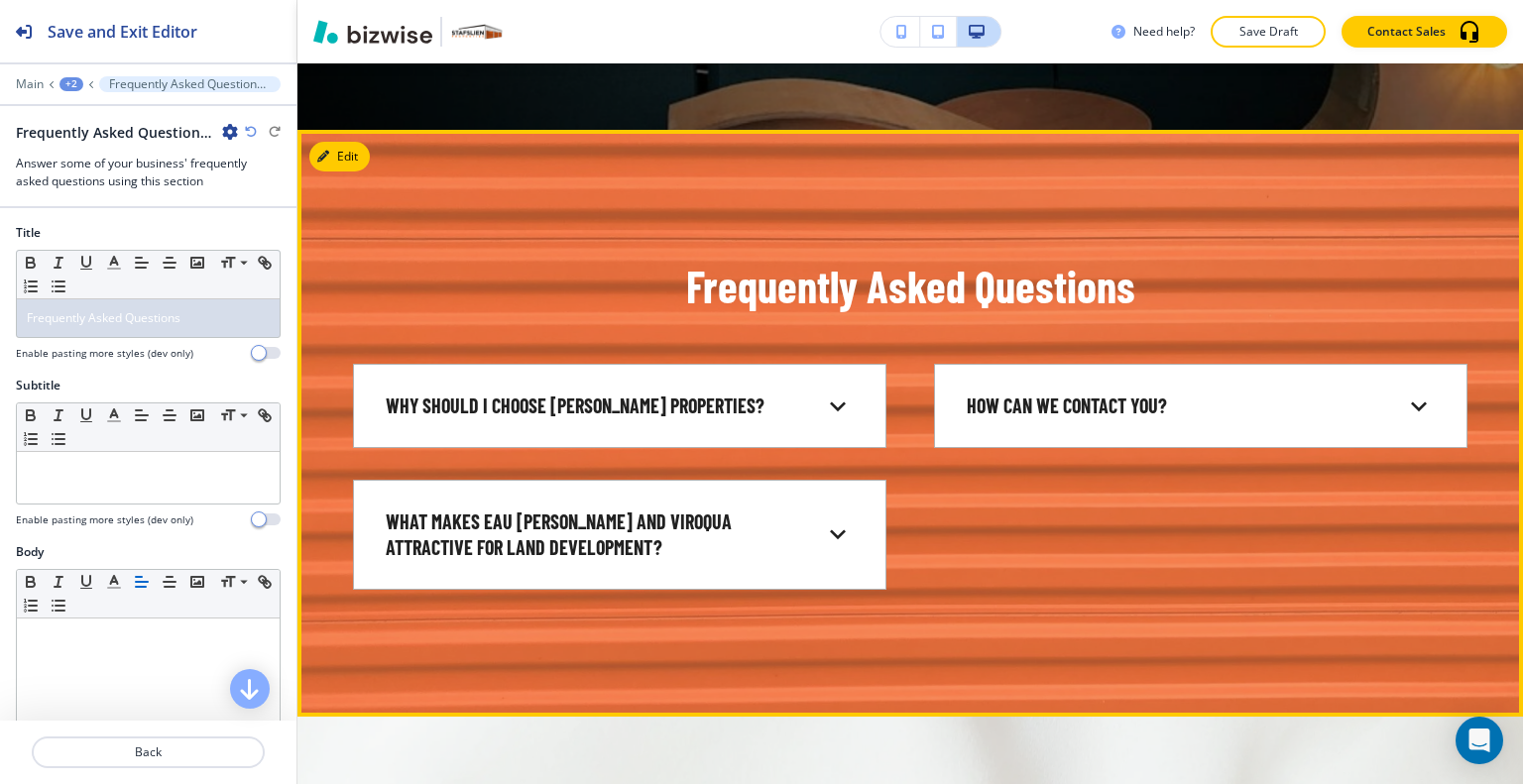scroll, scrollTop: 759, scrollLeft: 0, axis: vertical 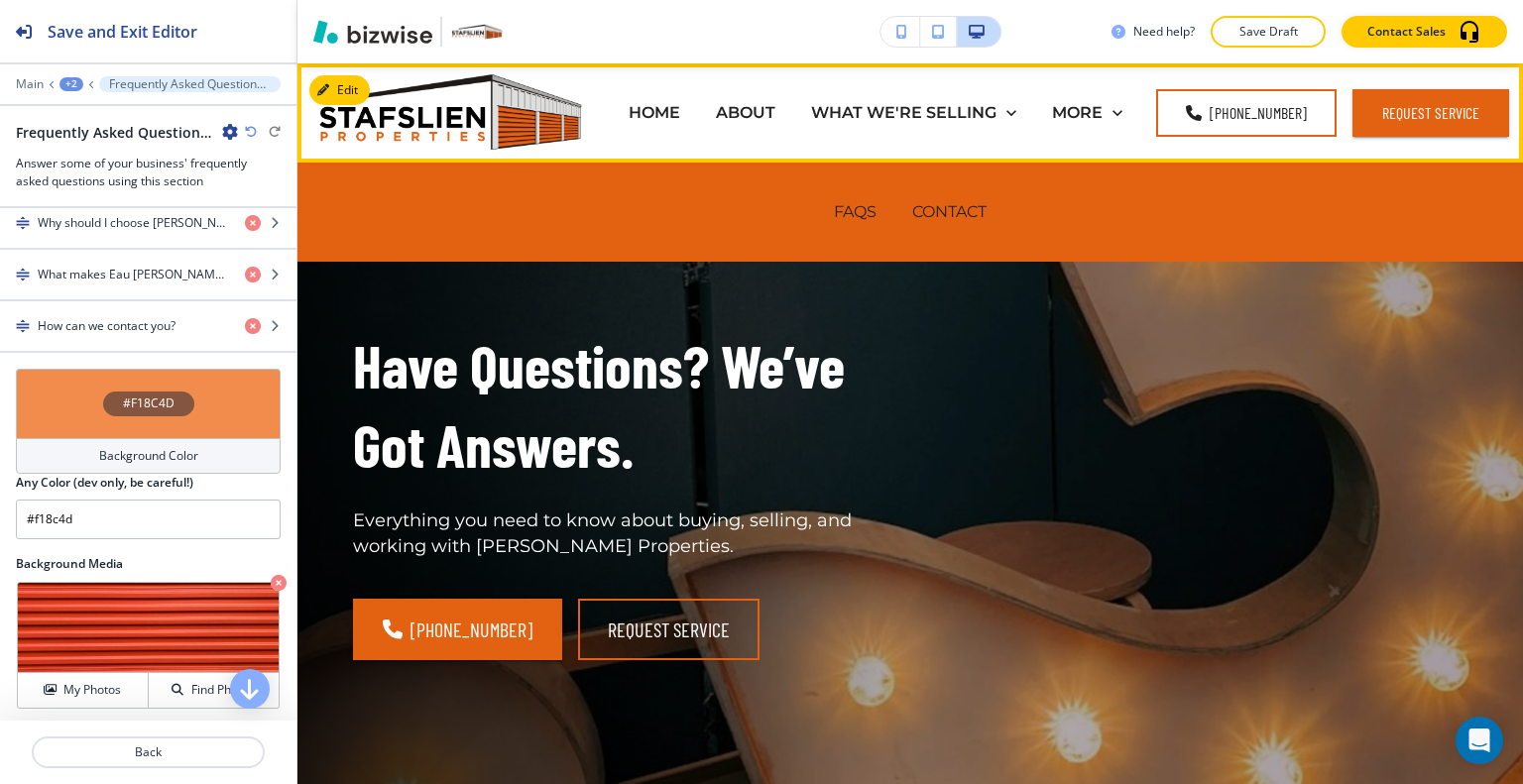 click on "CONTACT" at bounding box center (949, 212) 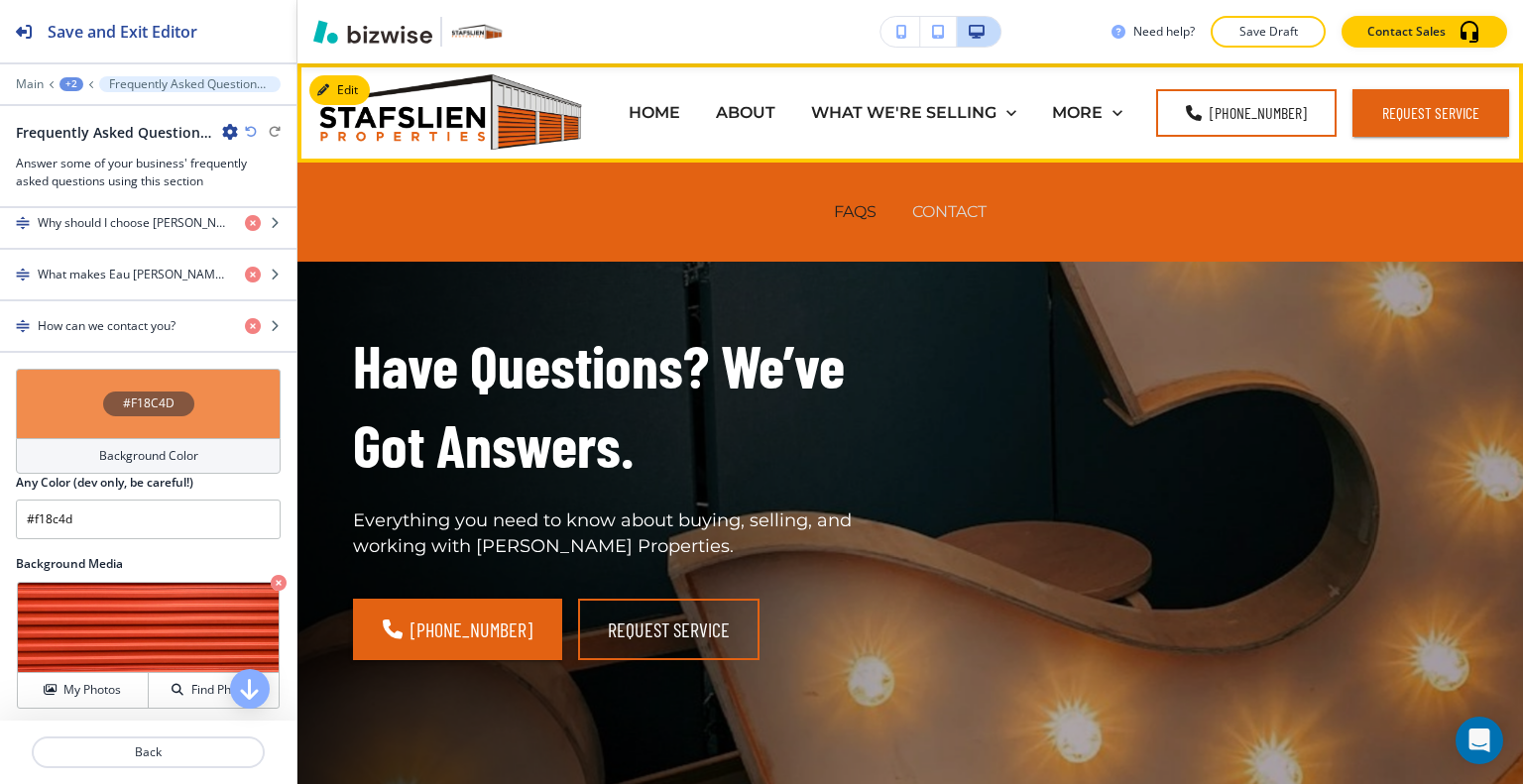 click on "CONTACT" at bounding box center [949, 211] 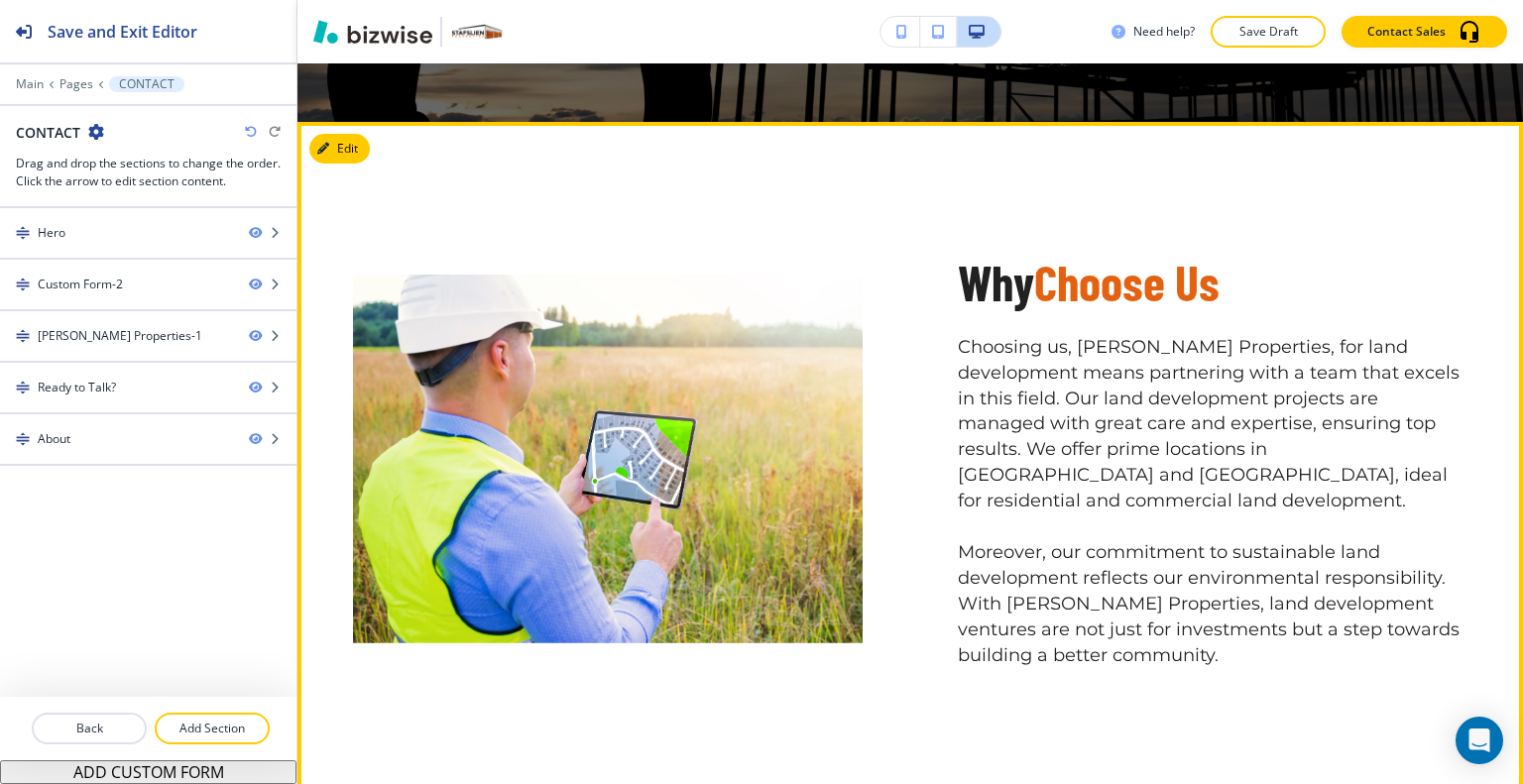 scroll, scrollTop: 3671, scrollLeft: 0, axis: vertical 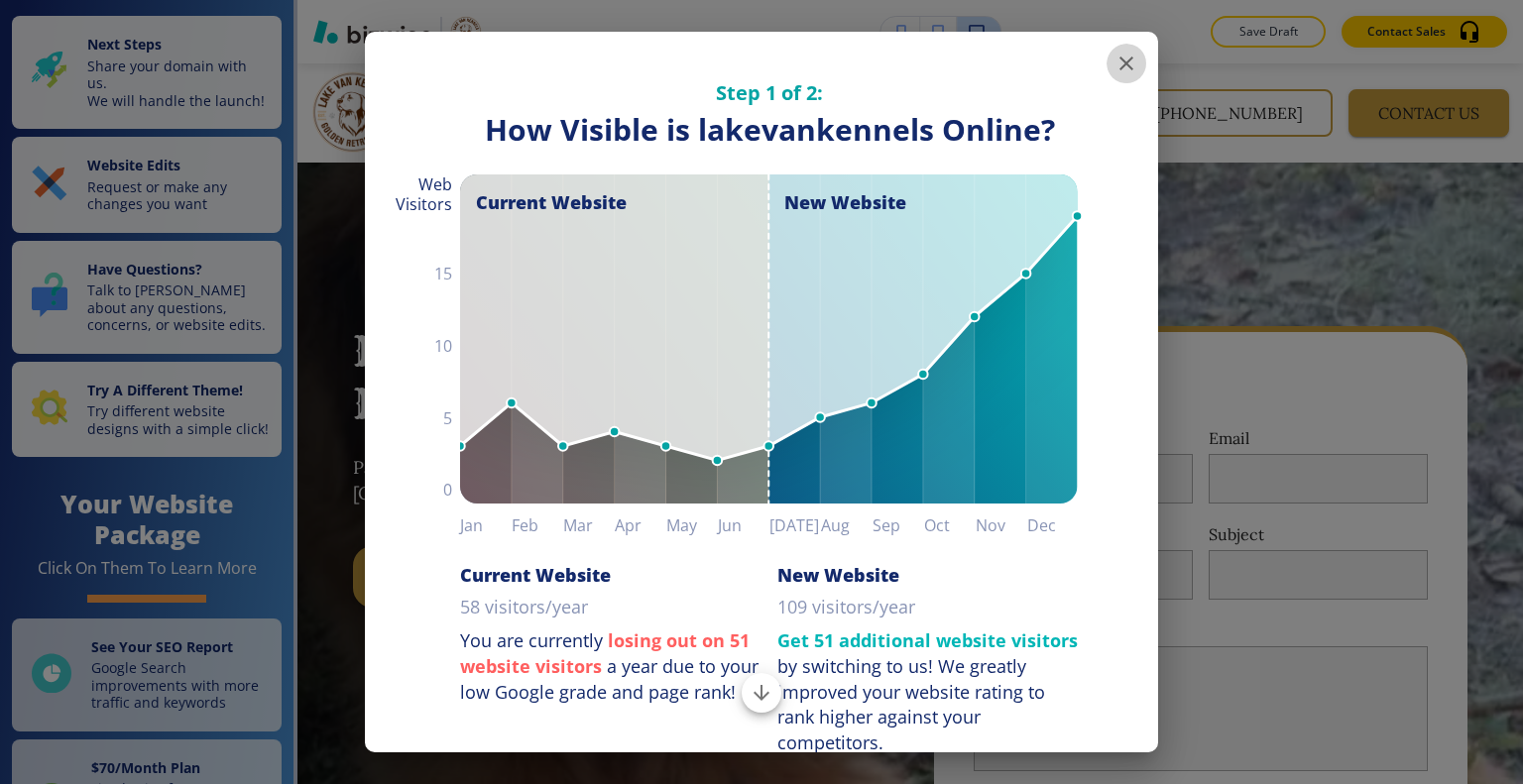 click 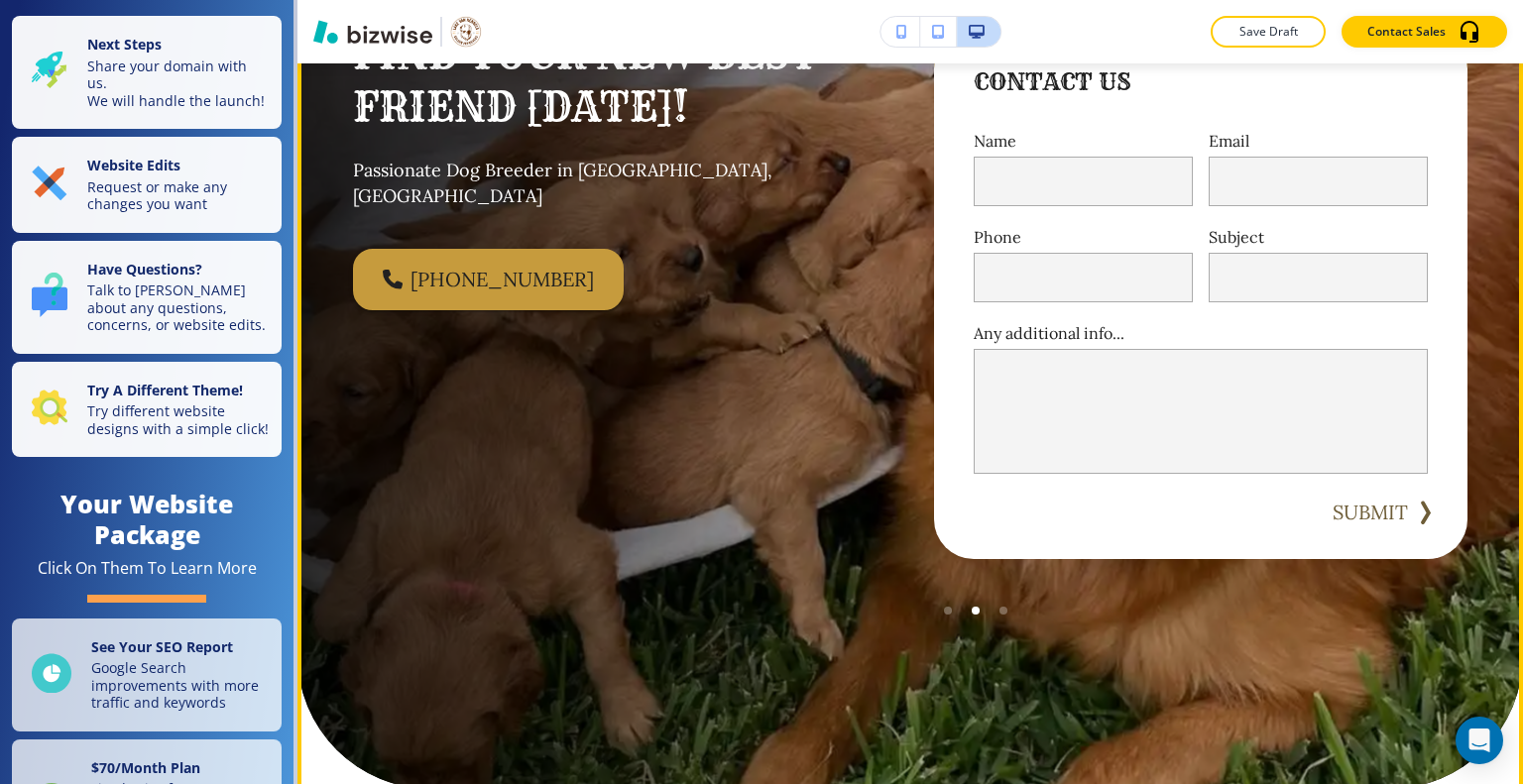scroll, scrollTop: 396, scrollLeft: 0, axis: vertical 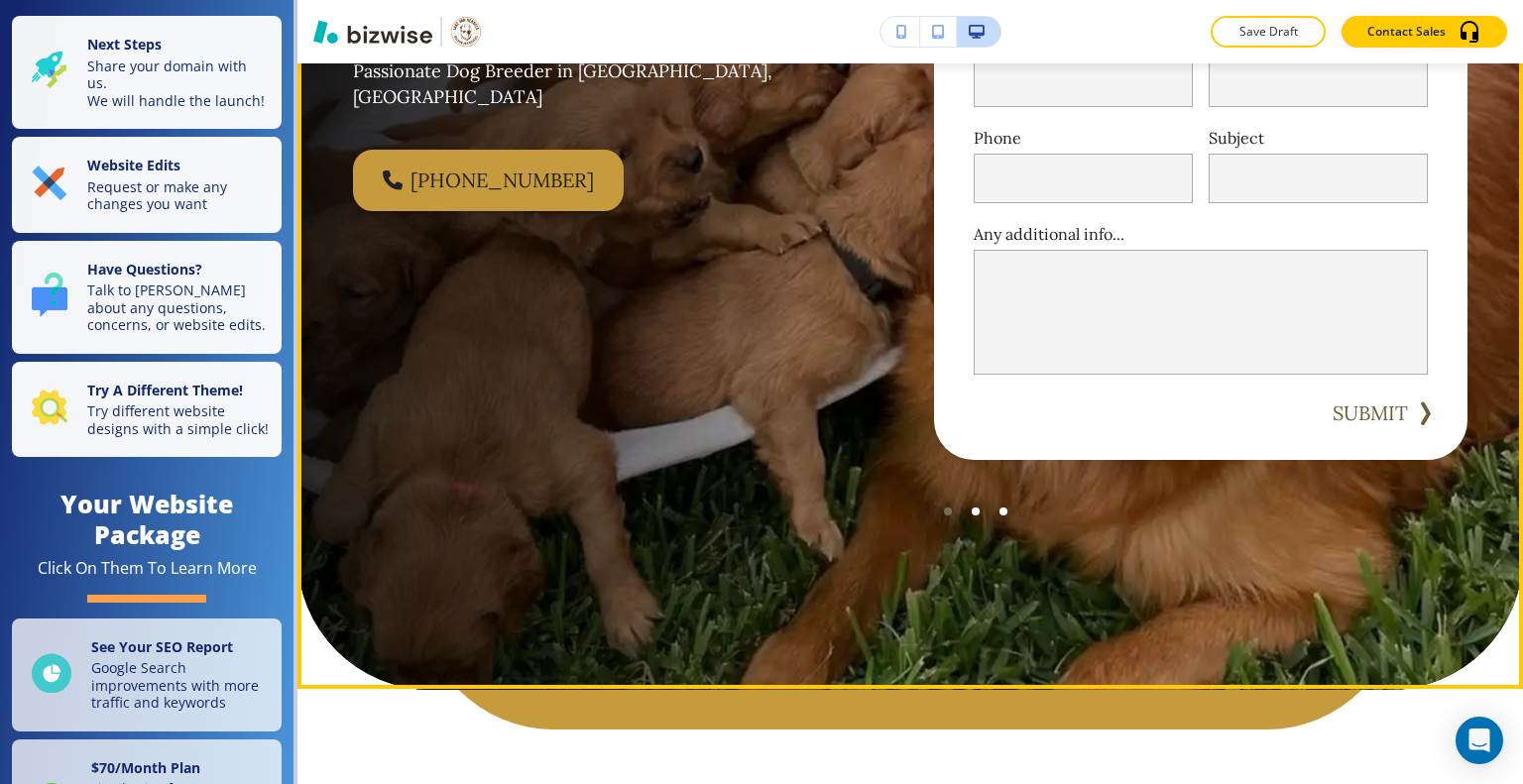 click at bounding box center [1003, 511] 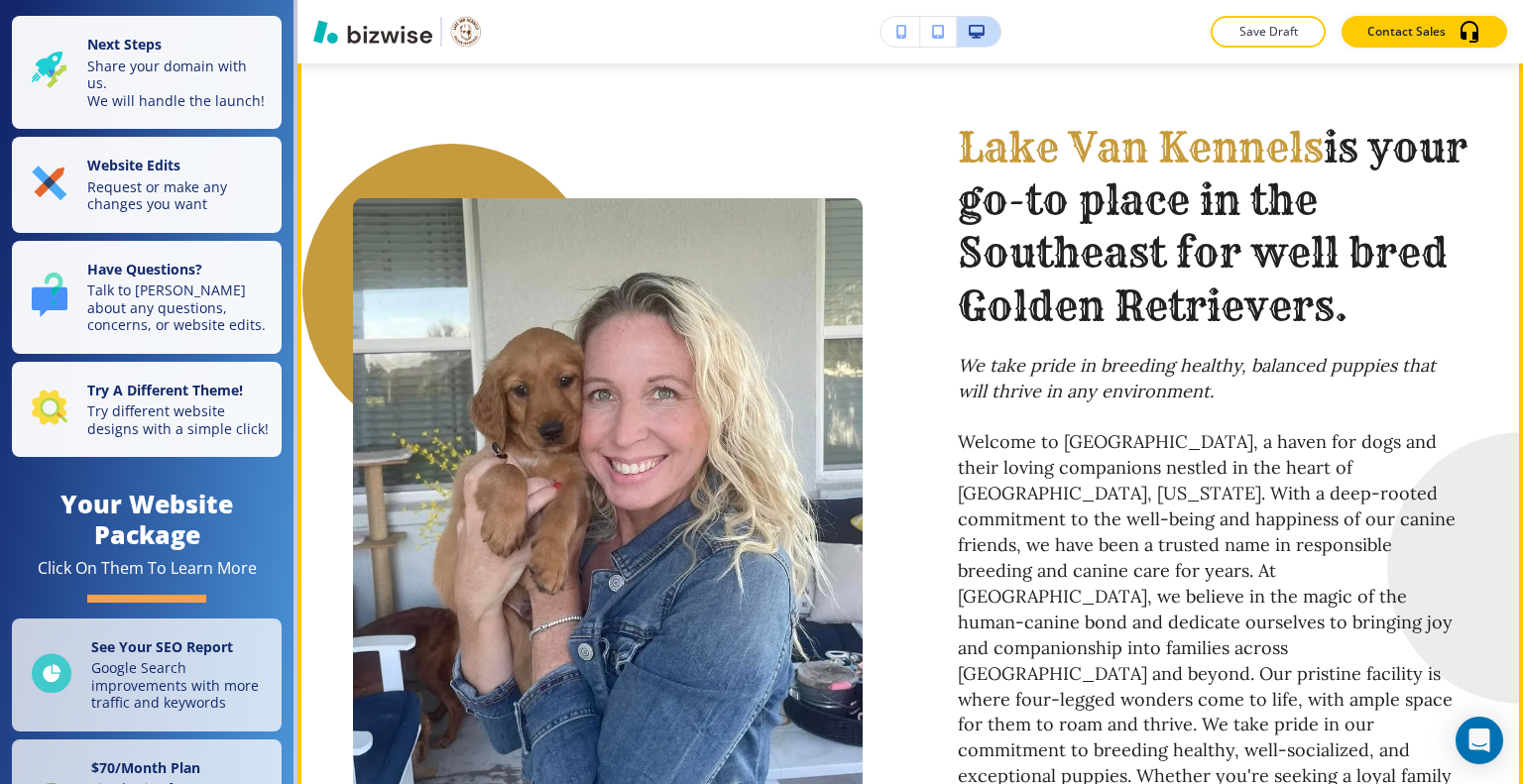 scroll, scrollTop: 1487, scrollLeft: 0, axis: vertical 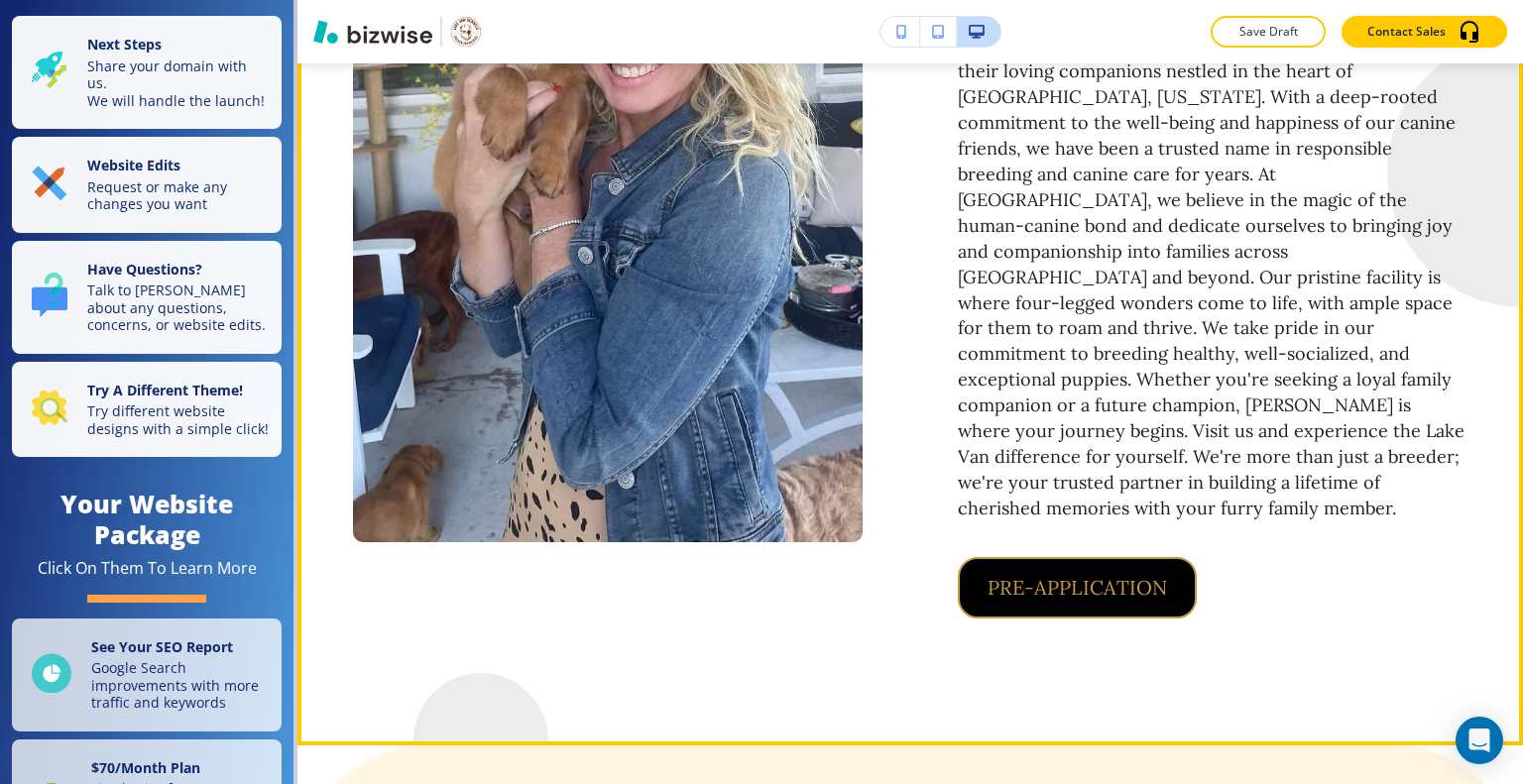 click on "Pre-Application" at bounding box center [1077, 588] 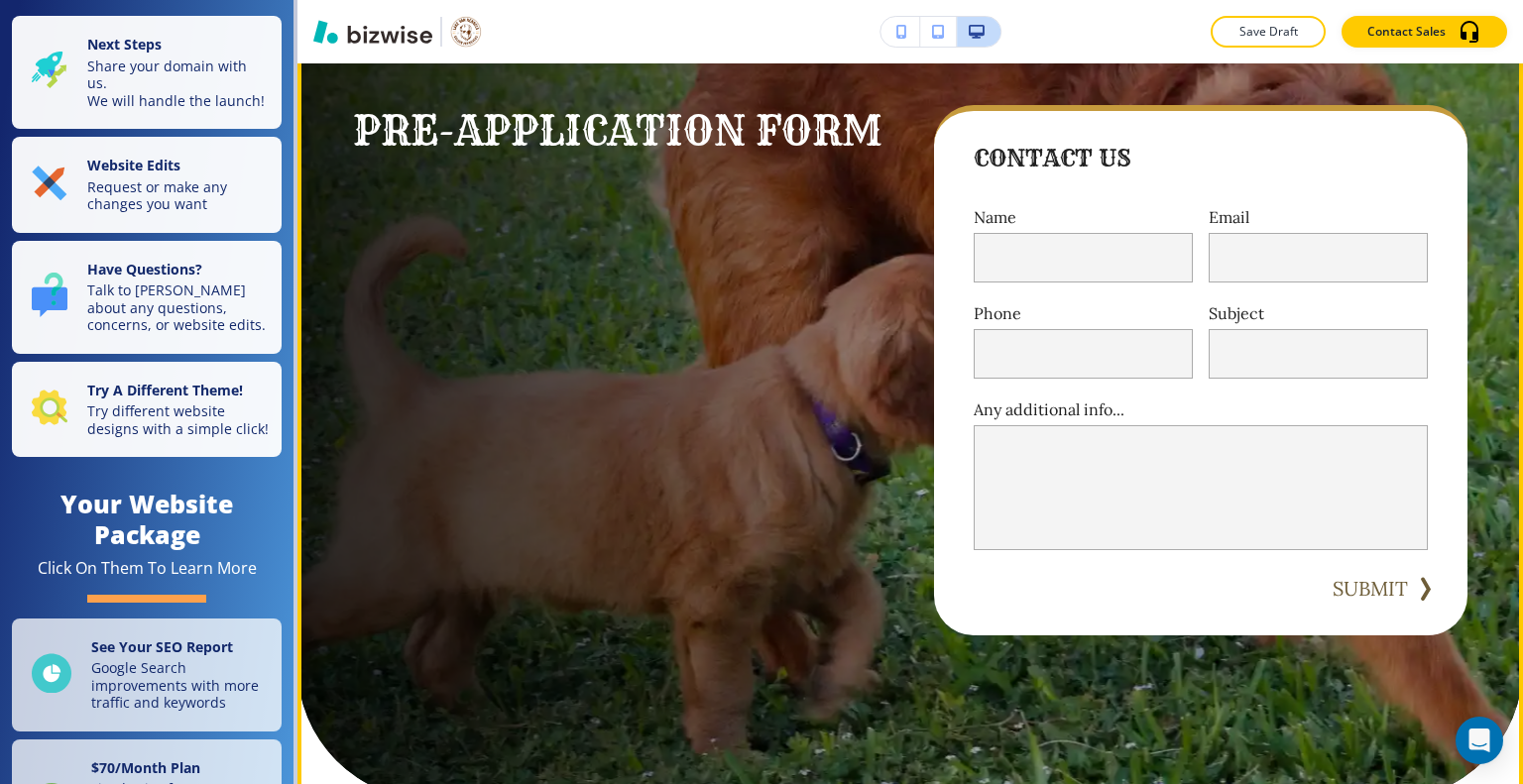 scroll, scrollTop: 0, scrollLeft: 0, axis: both 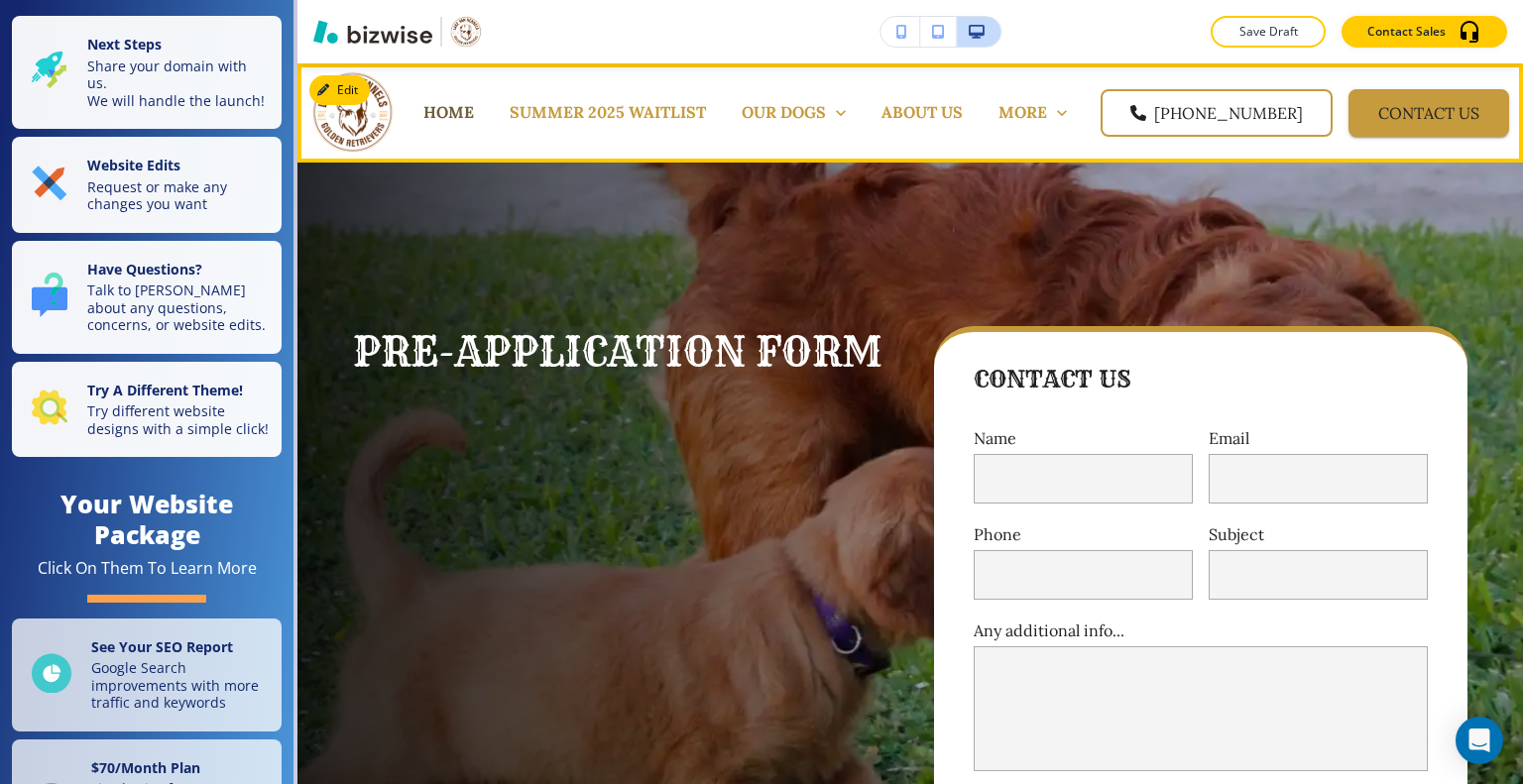 click on "HOME" at bounding box center (448, 112) 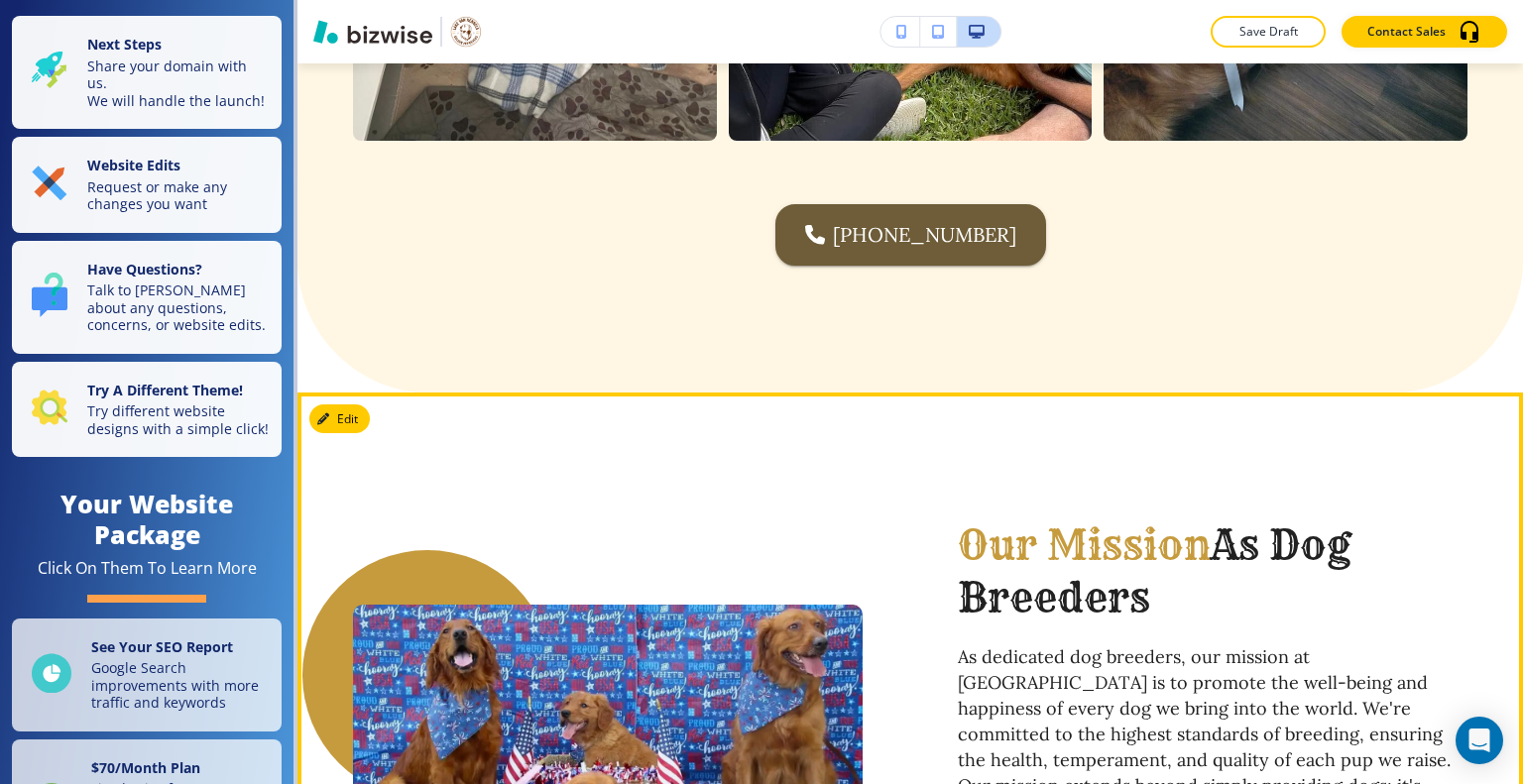 scroll, scrollTop: 3073, scrollLeft: 0, axis: vertical 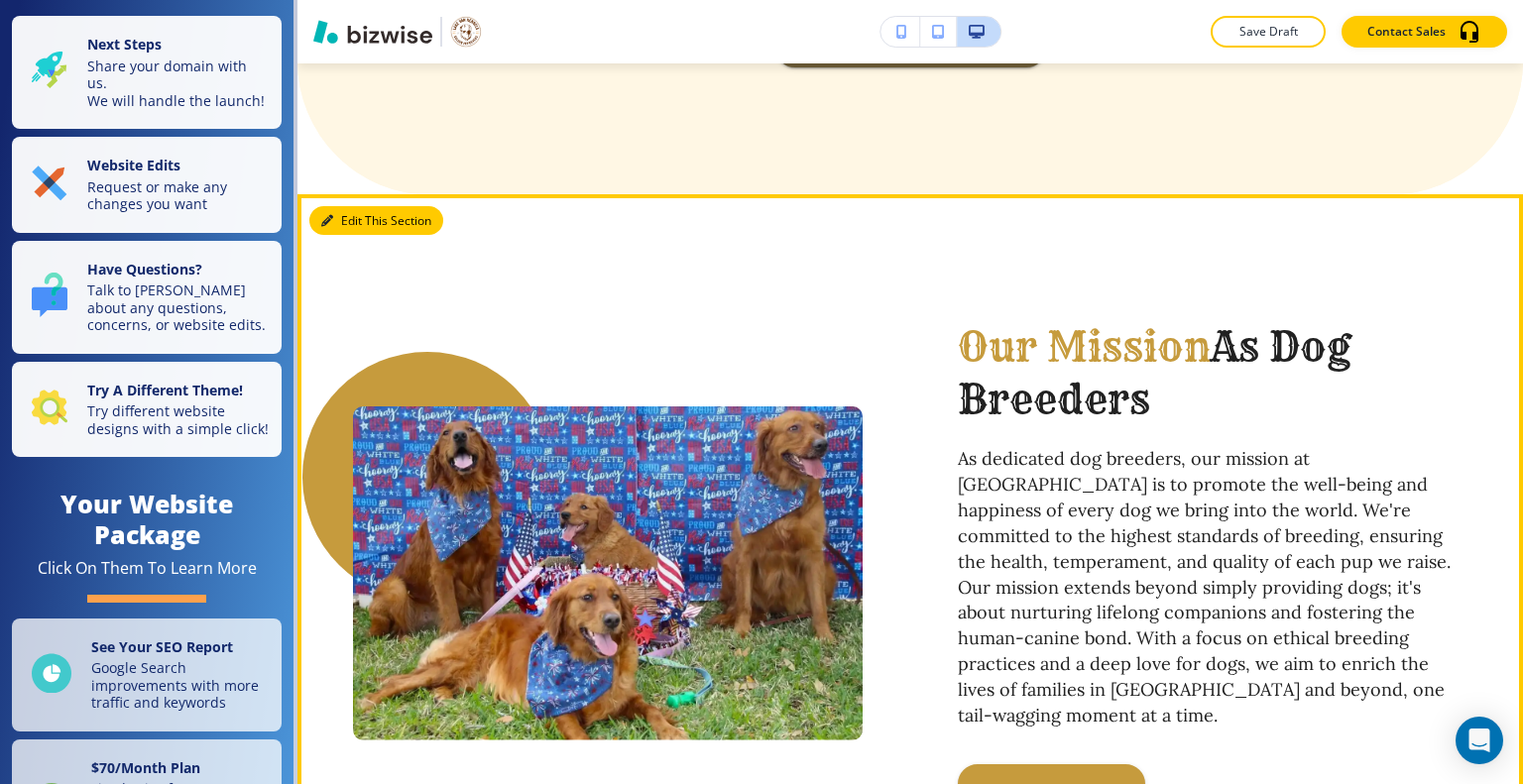 click on "Edit This Section" at bounding box center [376, 221] 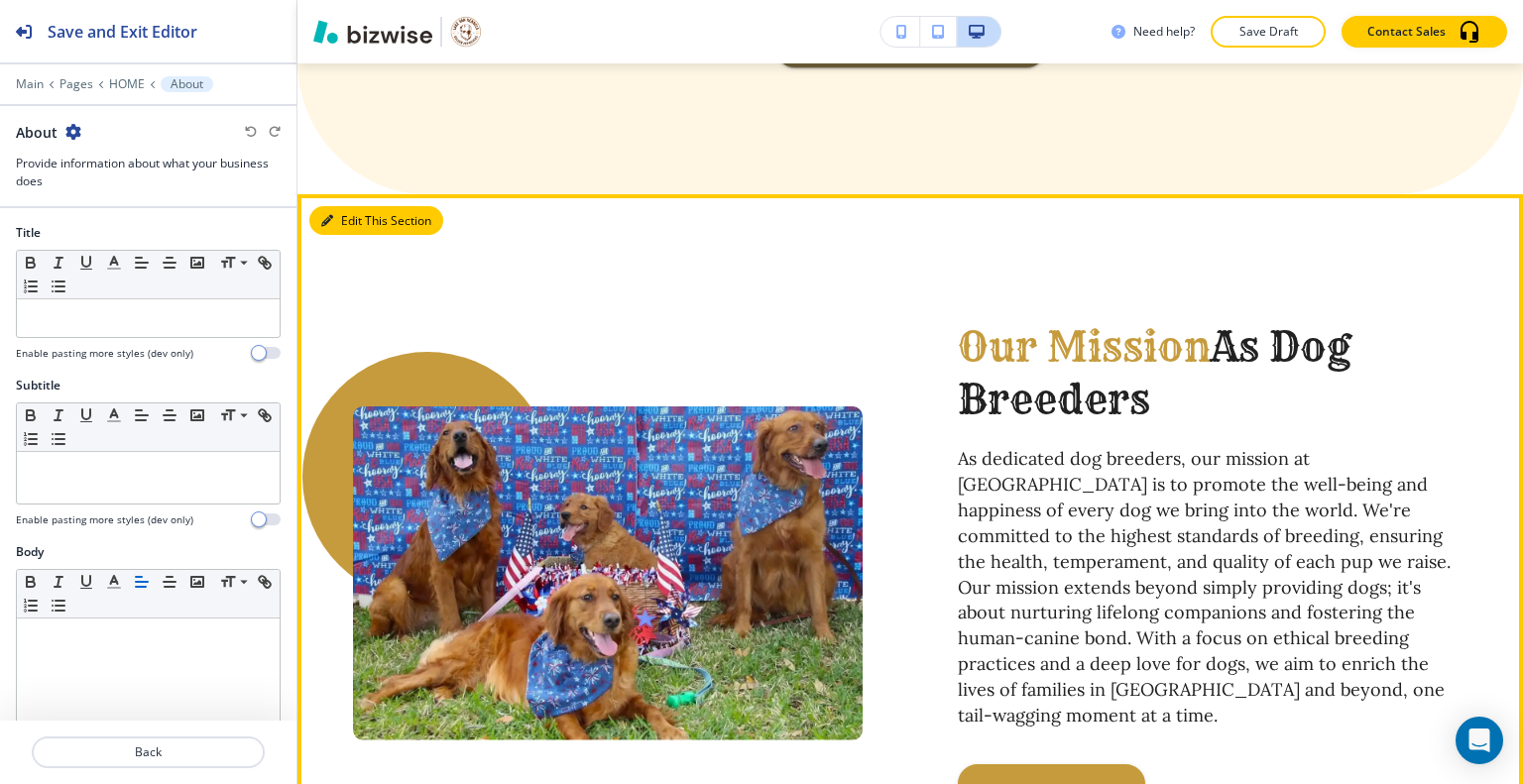 scroll, scrollTop: 3171, scrollLeft: 0, axis: vertical 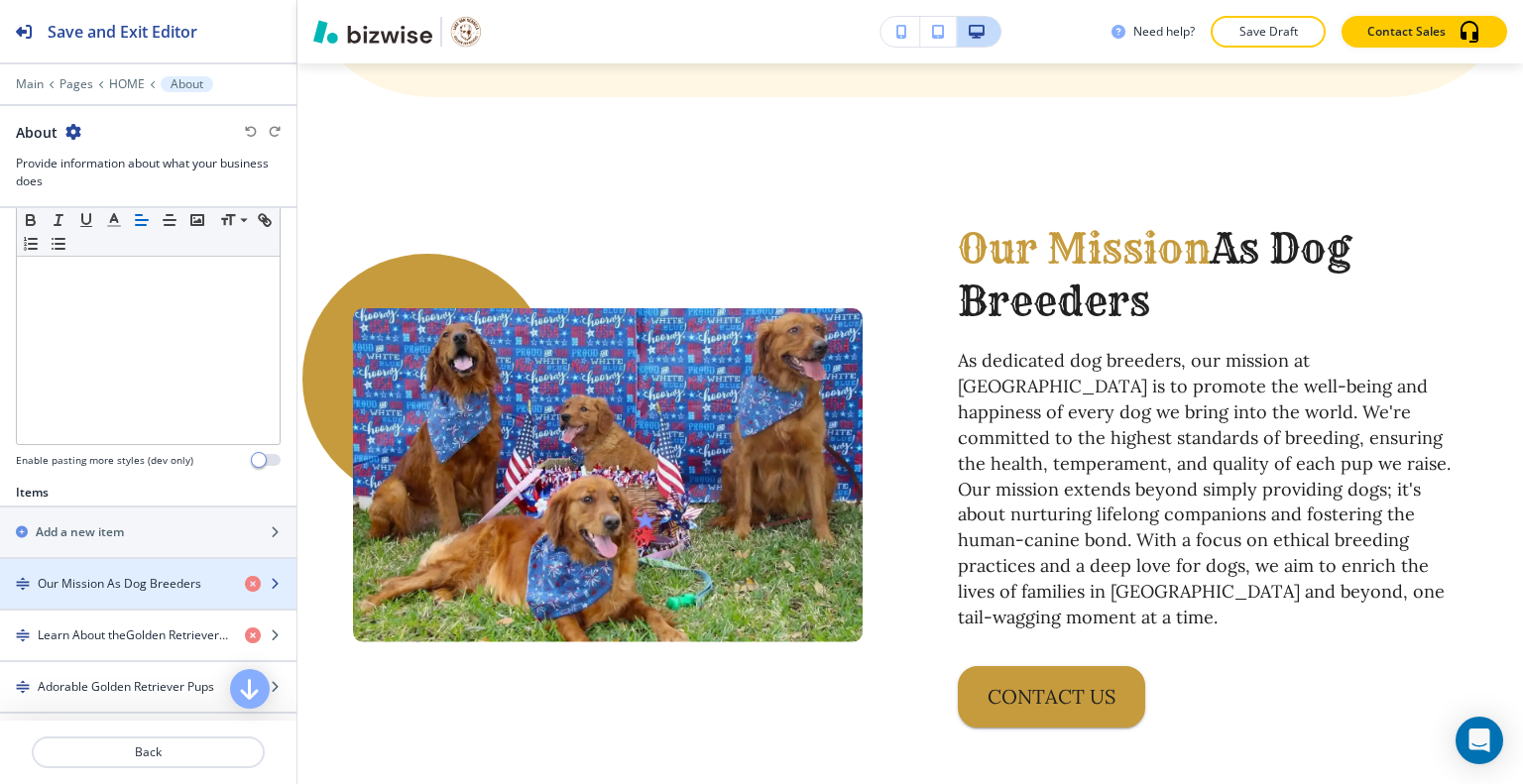 click at bounding box center (148, 567) 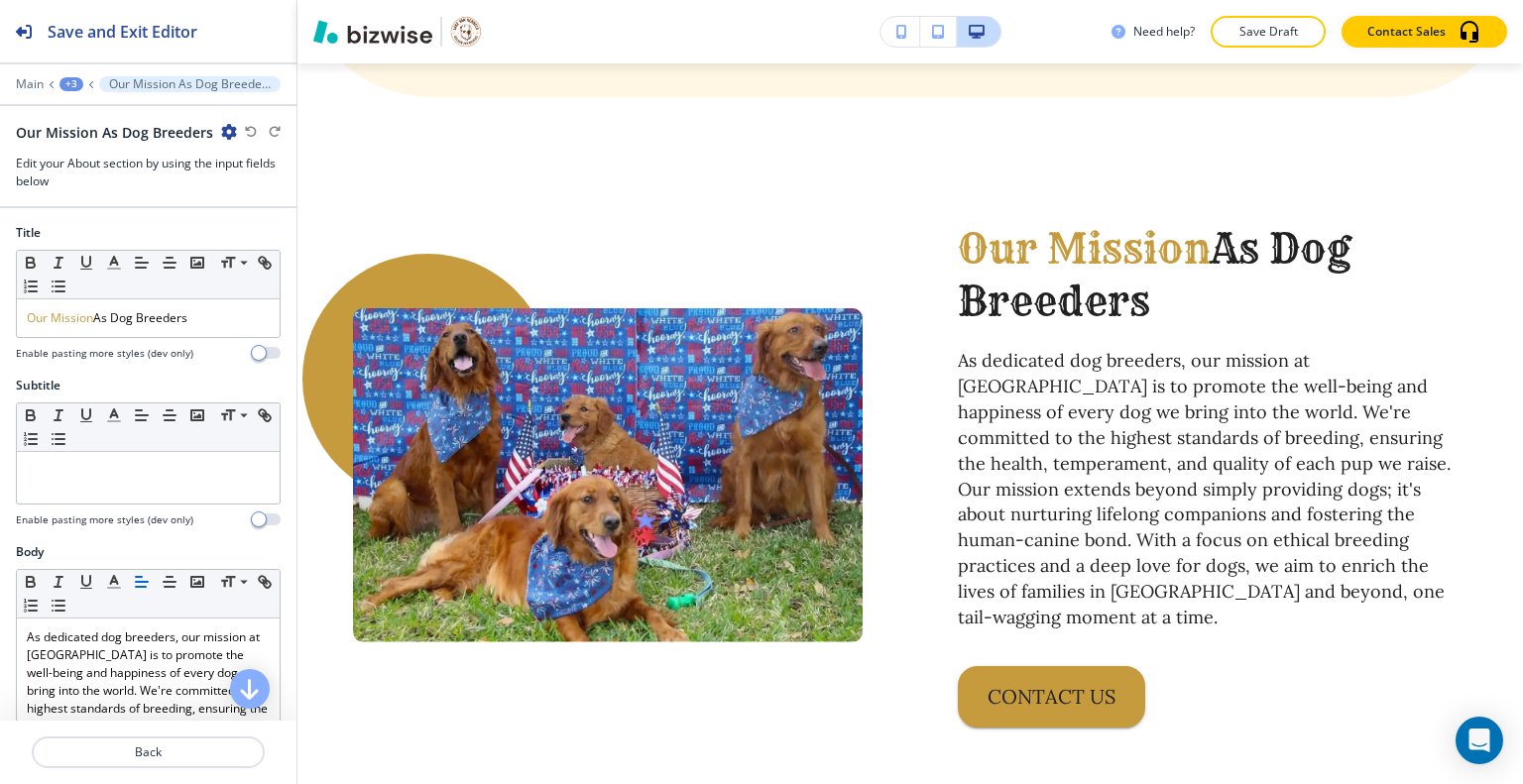 scroll, scrollTop: 3202, scrollLeft: 0, axis: vertical 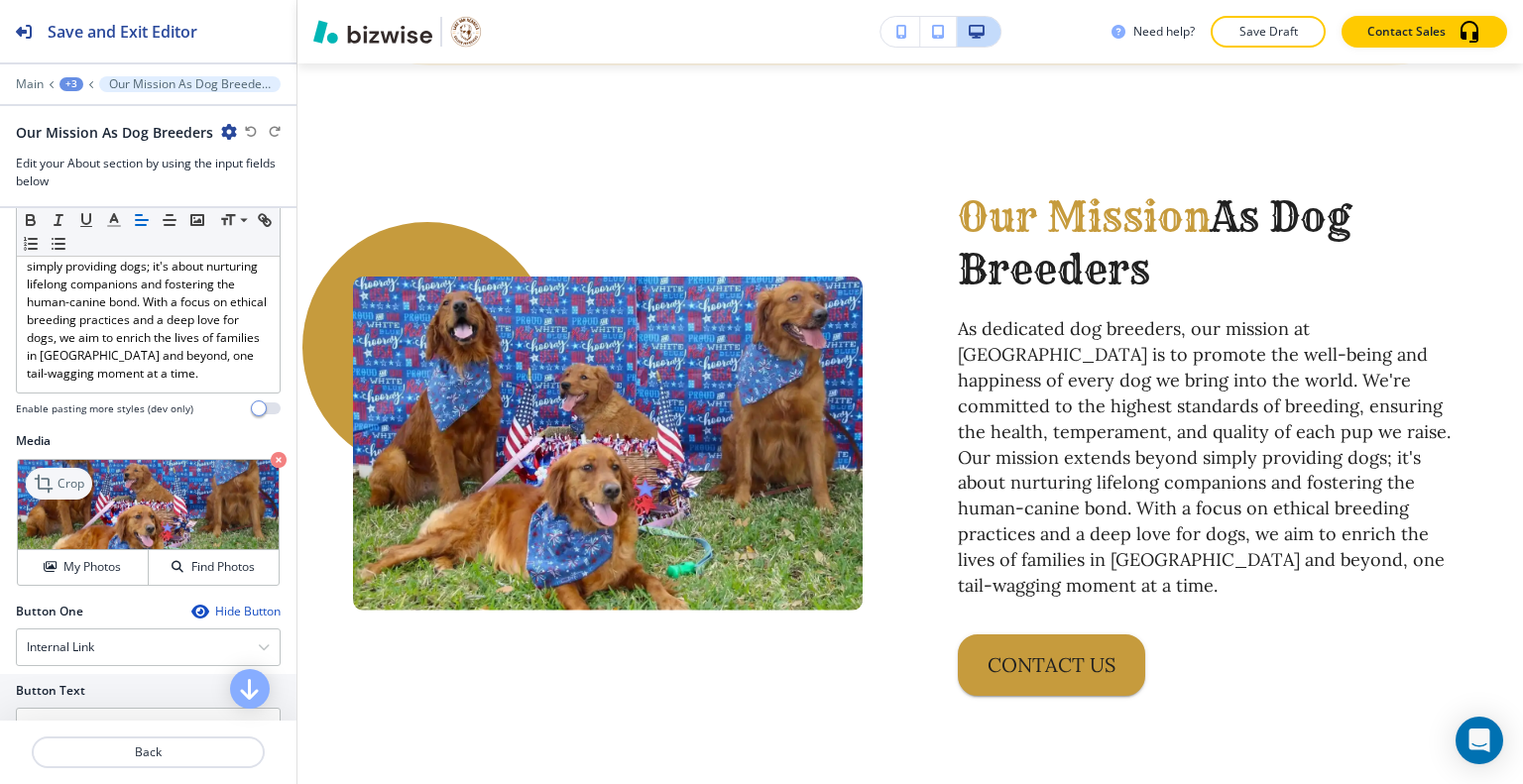 click on "Crop" at bounding box center [70, 484] 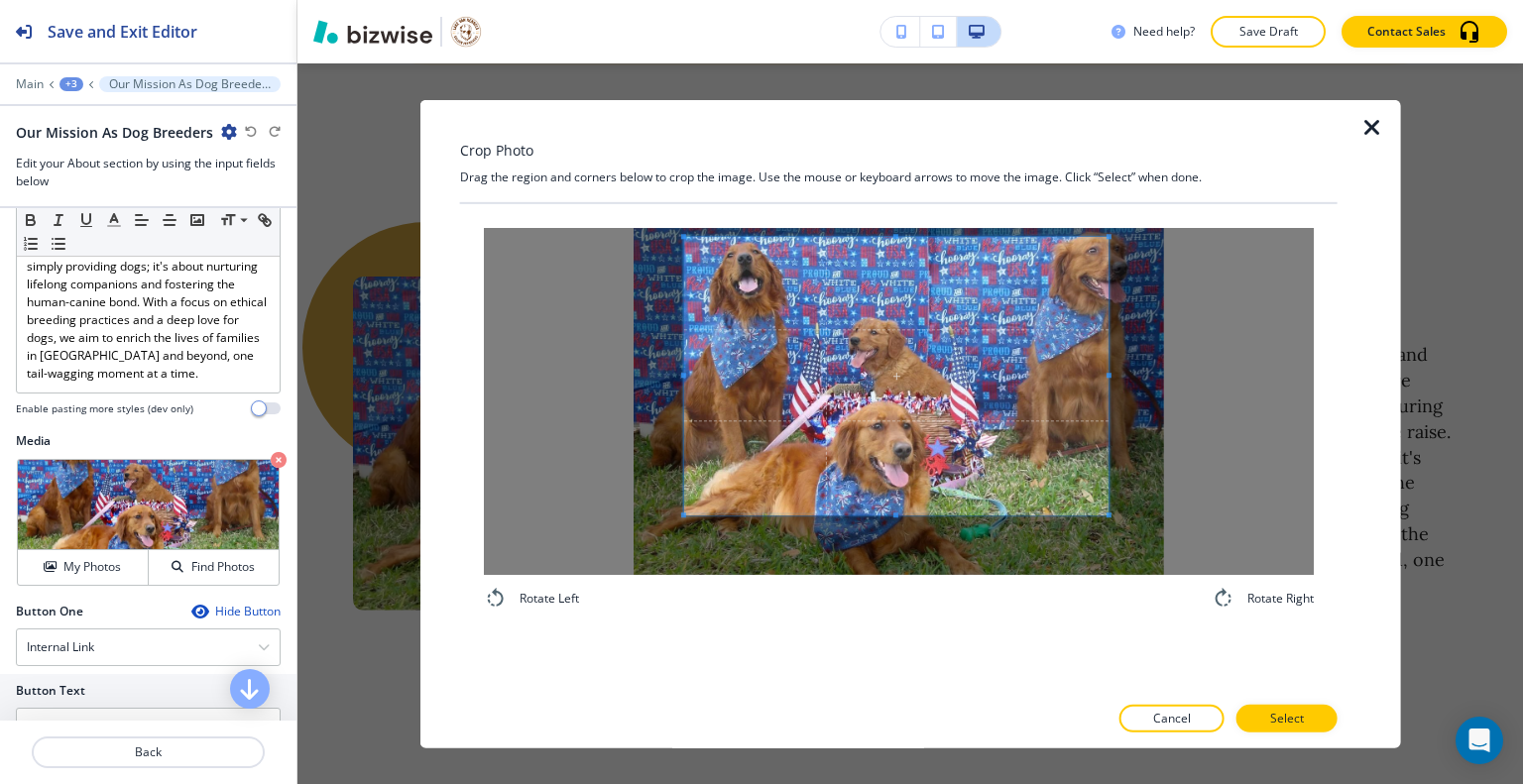 click at bounding box center [896, 376] 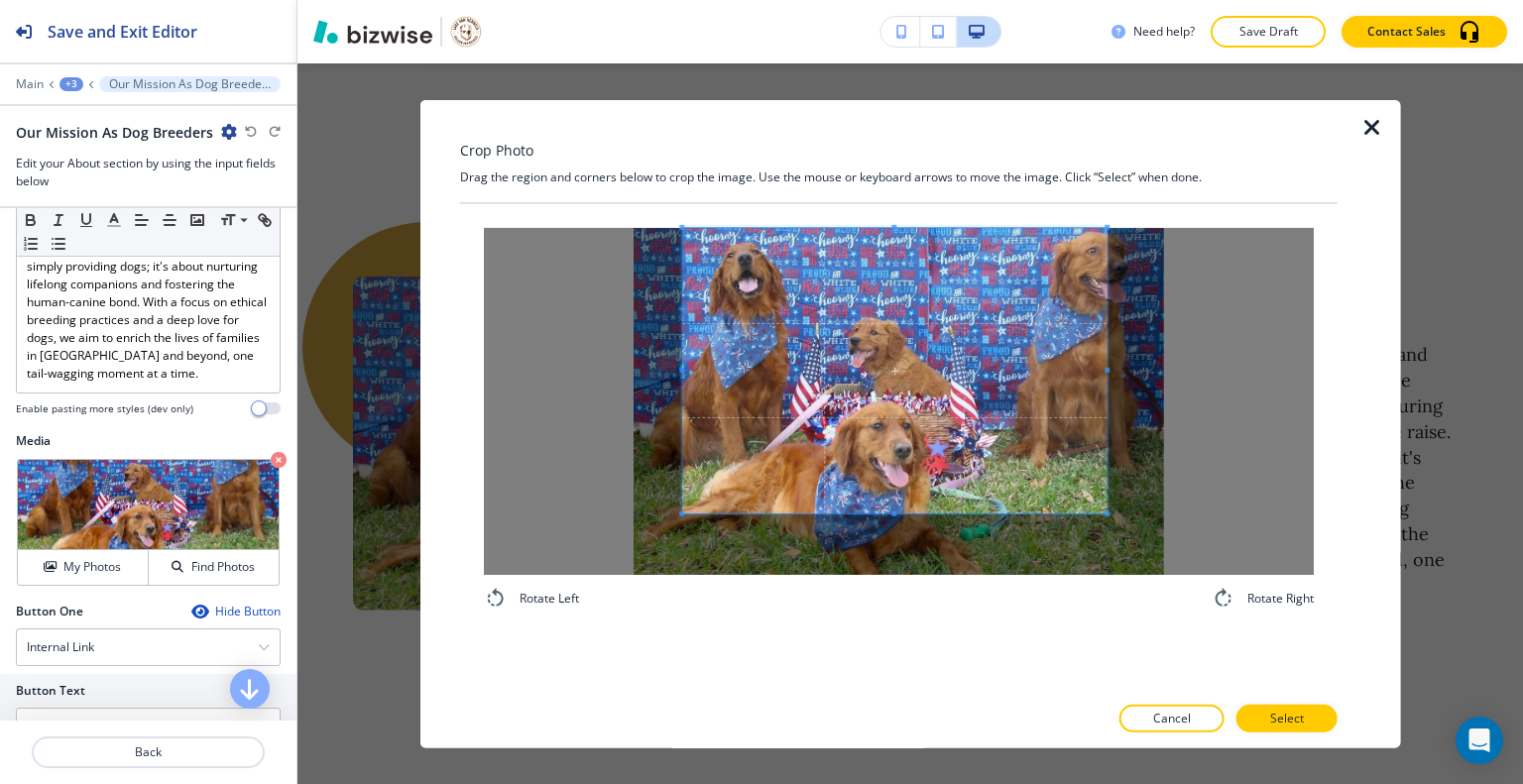 click on "Rotate Left Rotate Right" at bounding box center (898, 447) 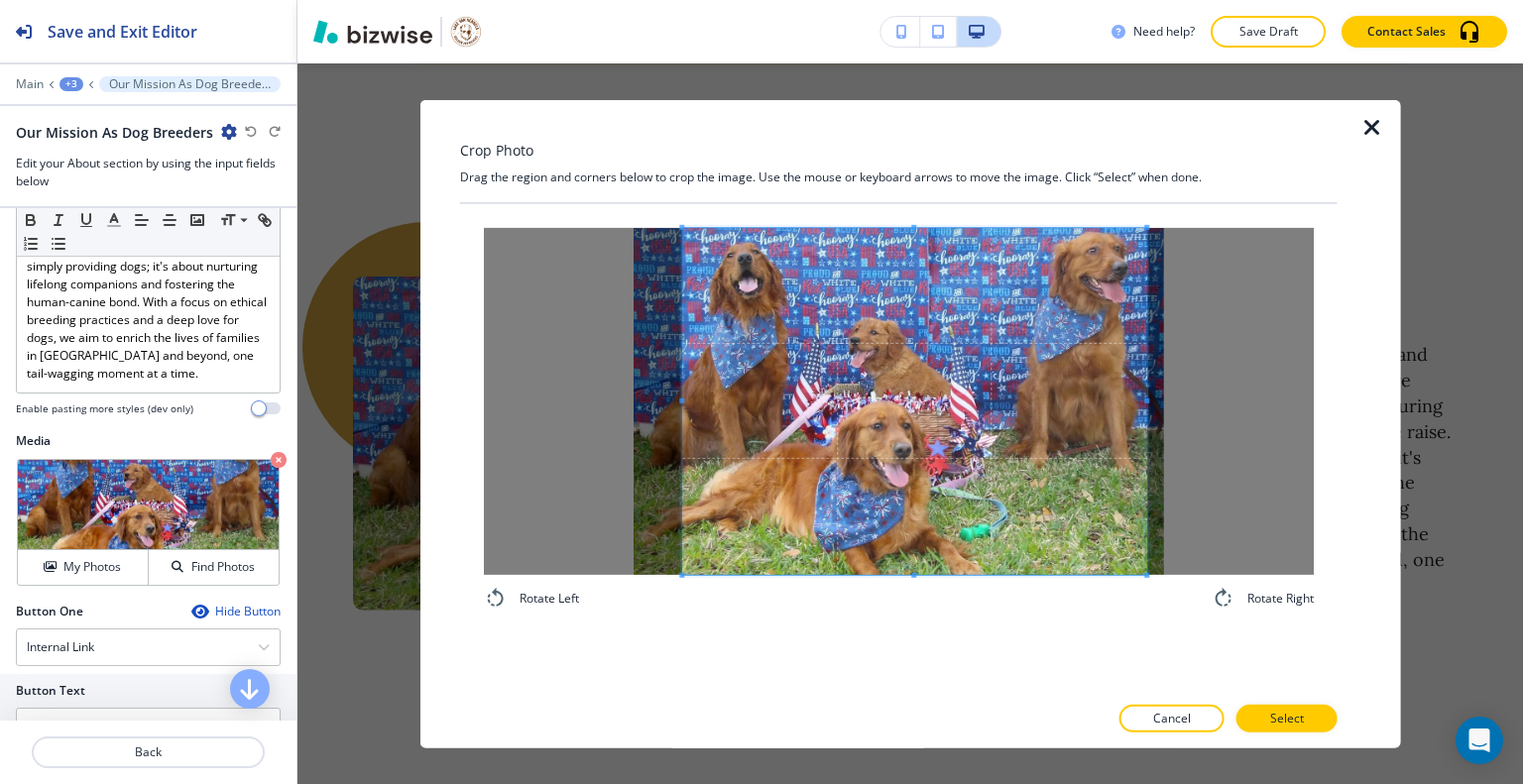 click at bounding box center (898, 400) 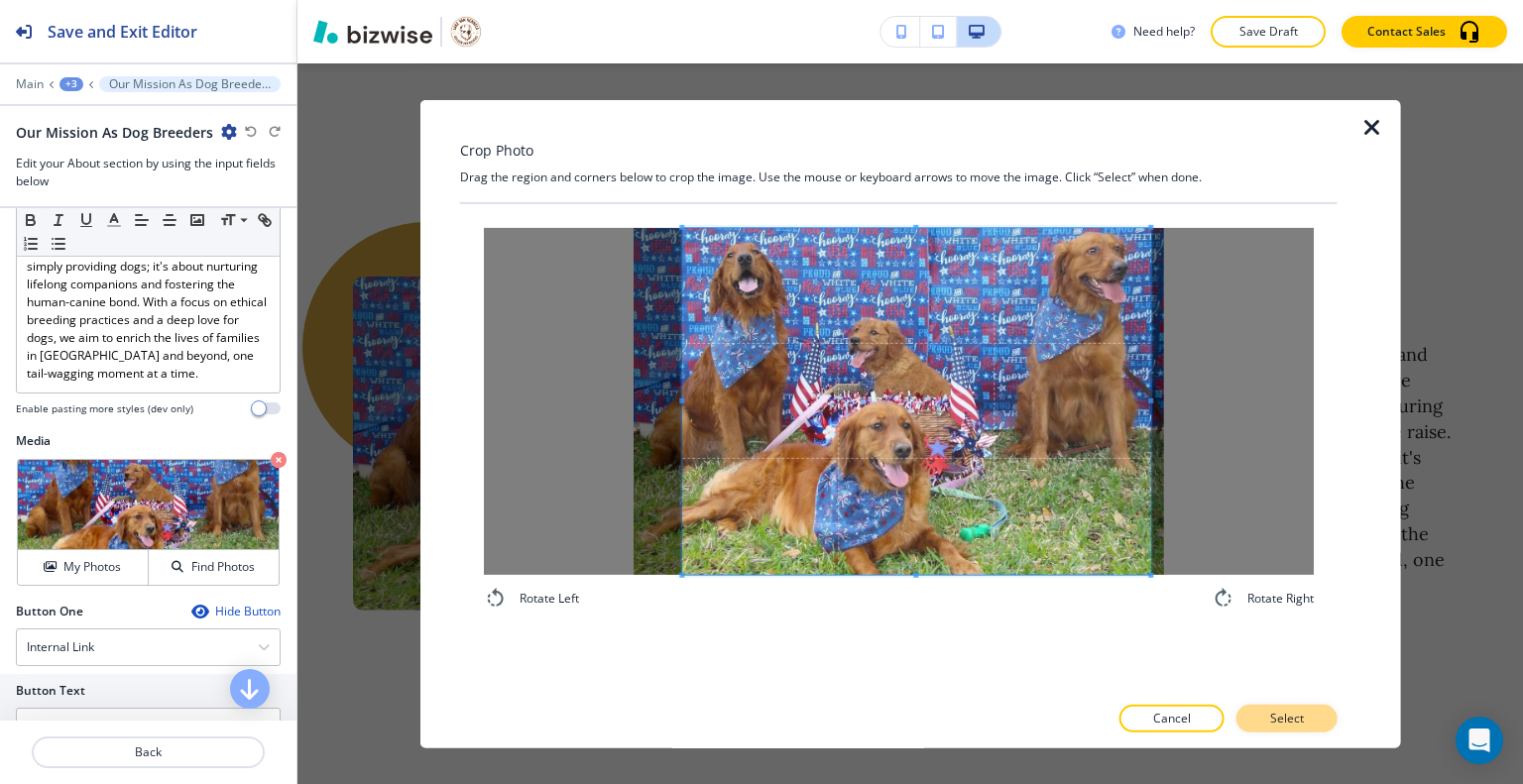 click on "Select" at bounding box center [1287, 719] 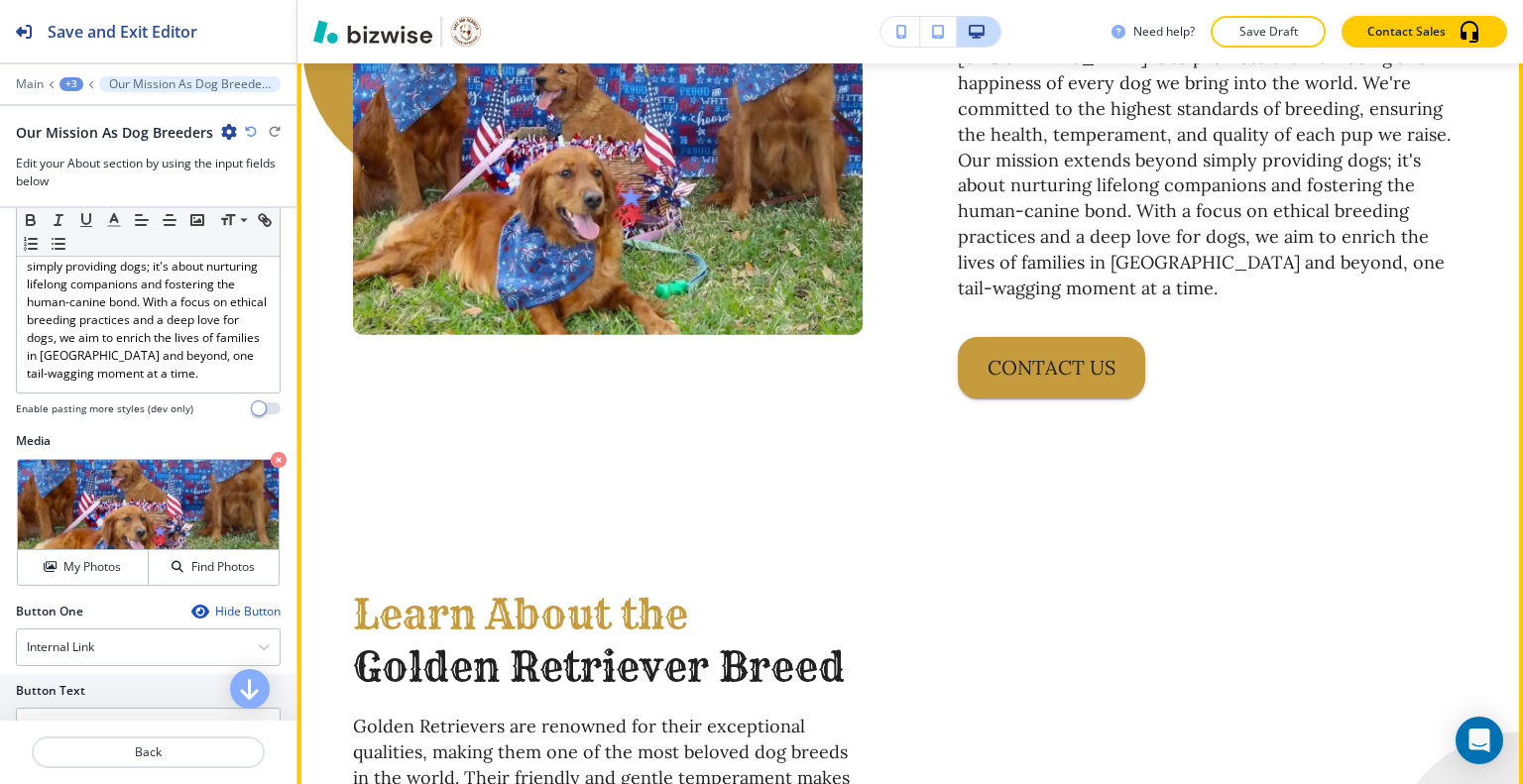 scroll, scrollTop: 3004, scrollLeft: 0, axis: vertical 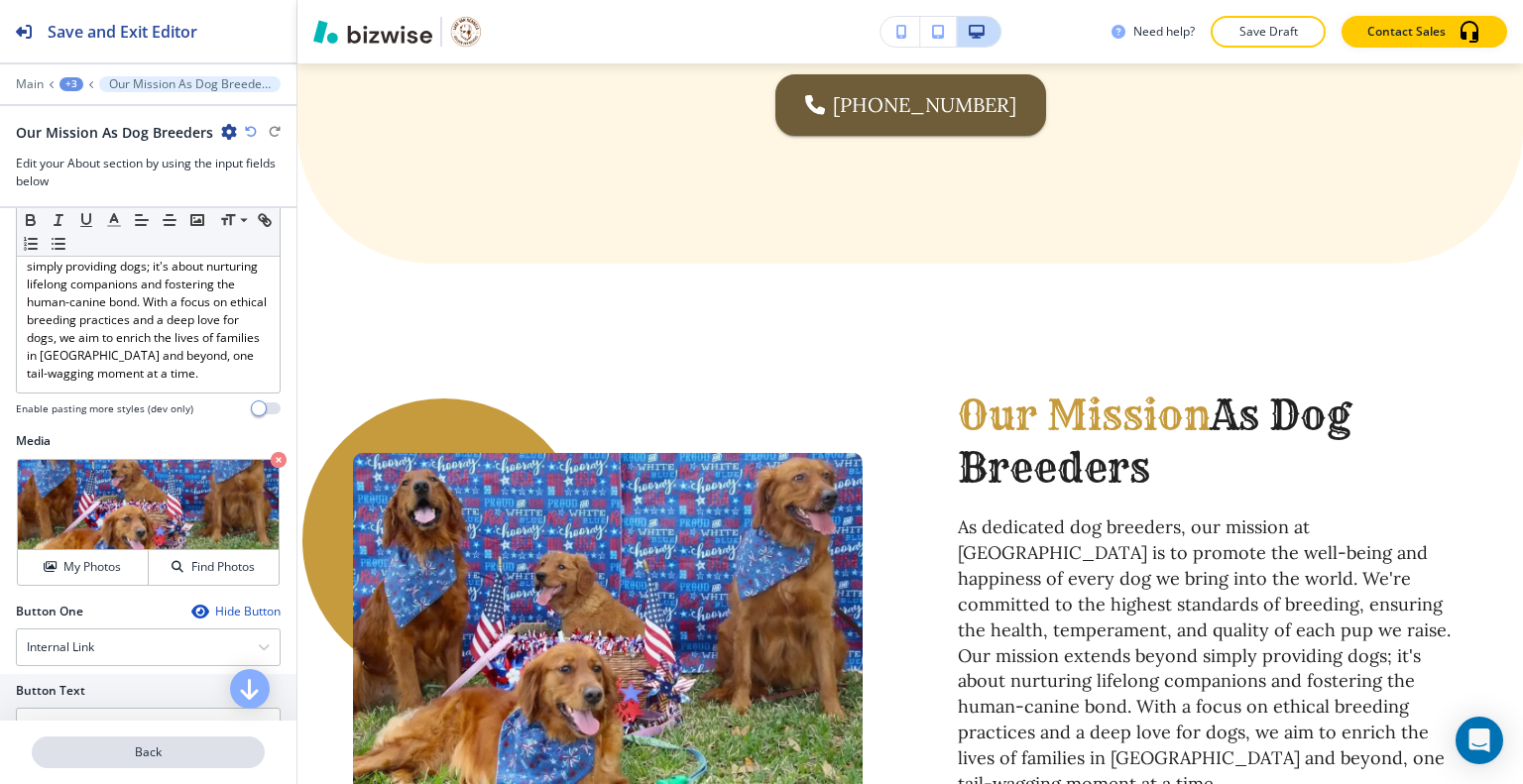 click on "Back" at bounding box center [148, 752] 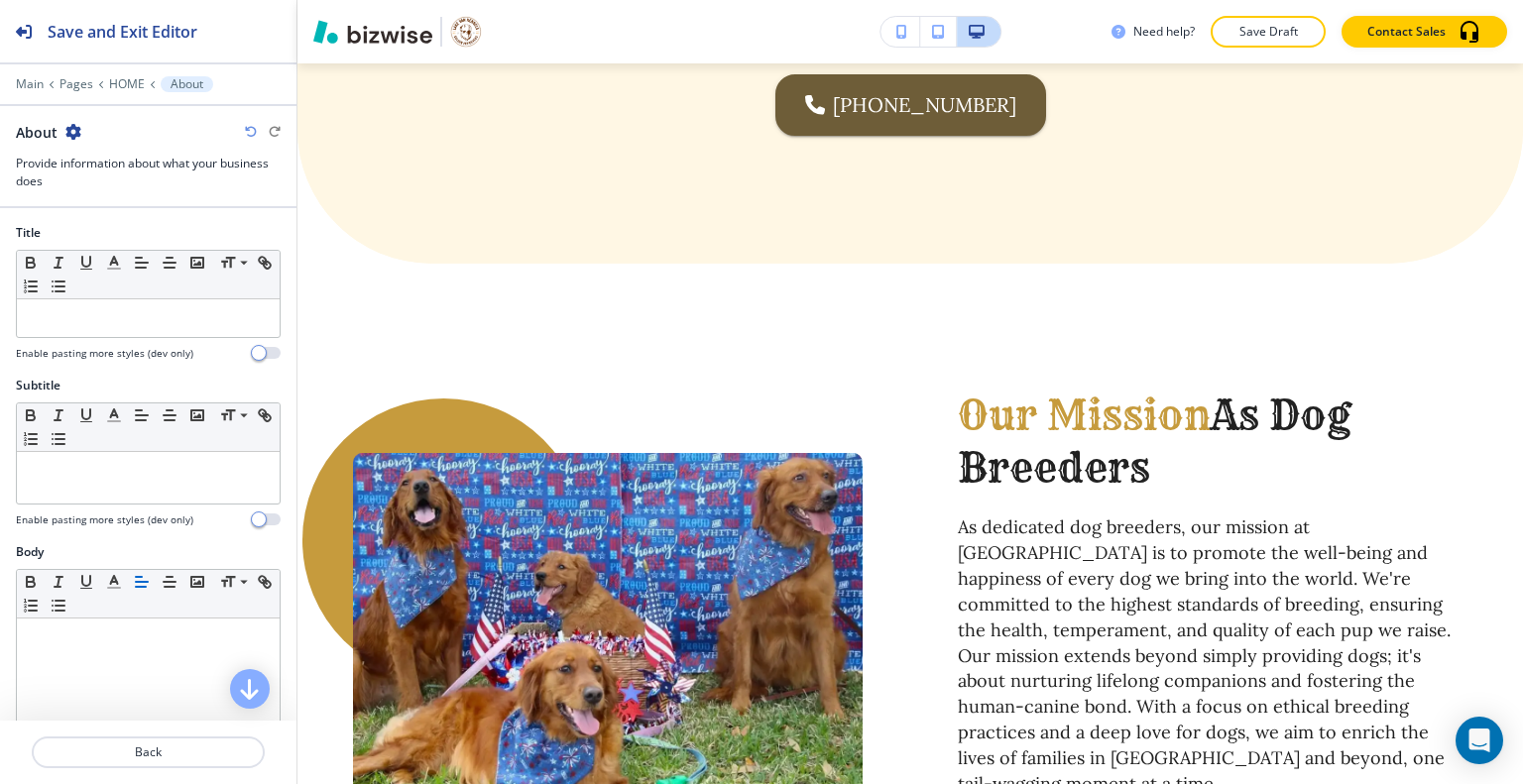 scroll, scrollTop: 3171, scrollLeft: 0, axis: vertical 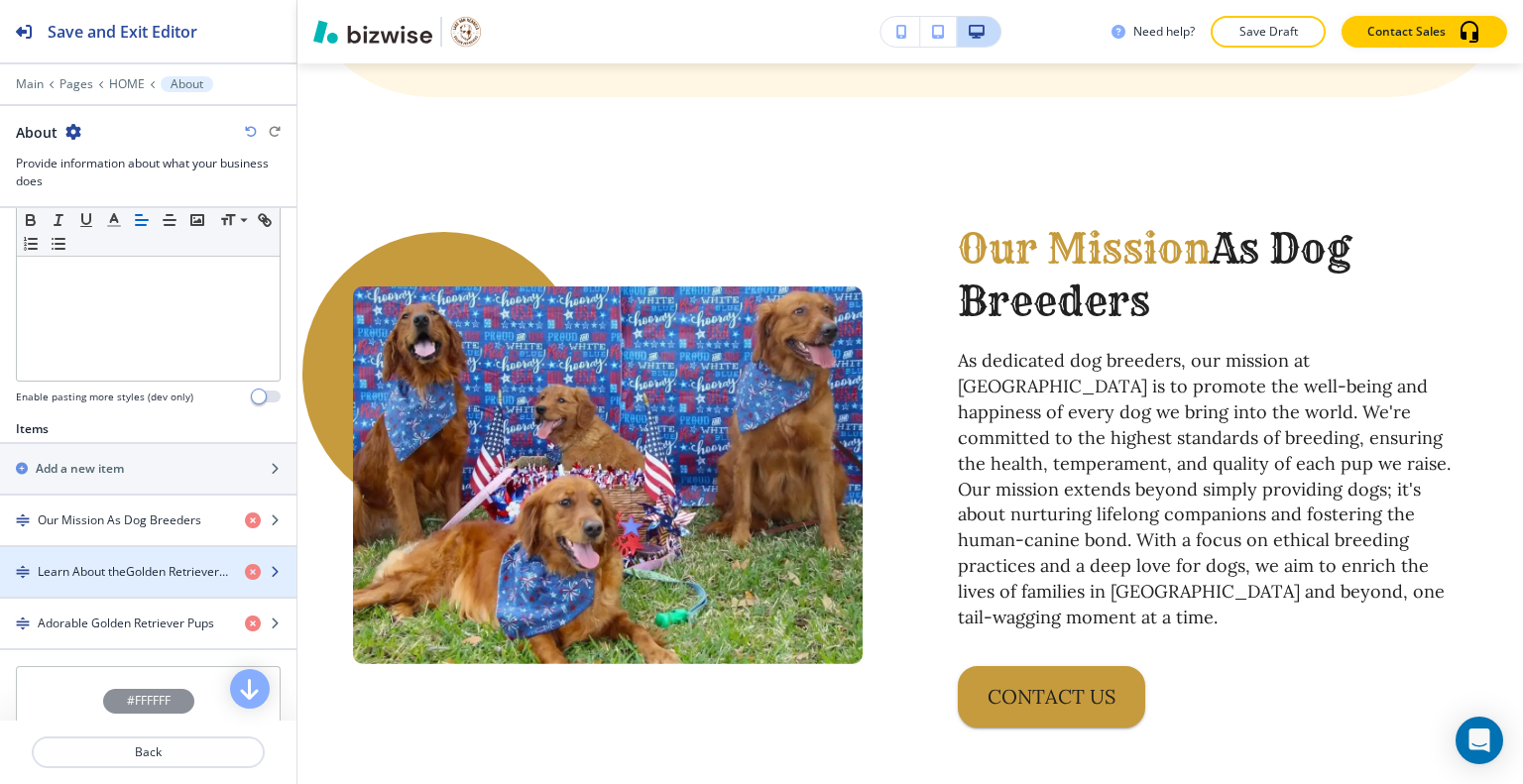 click on "Learn About theGolden Retriever Breed" at bounding box center [133, 572] 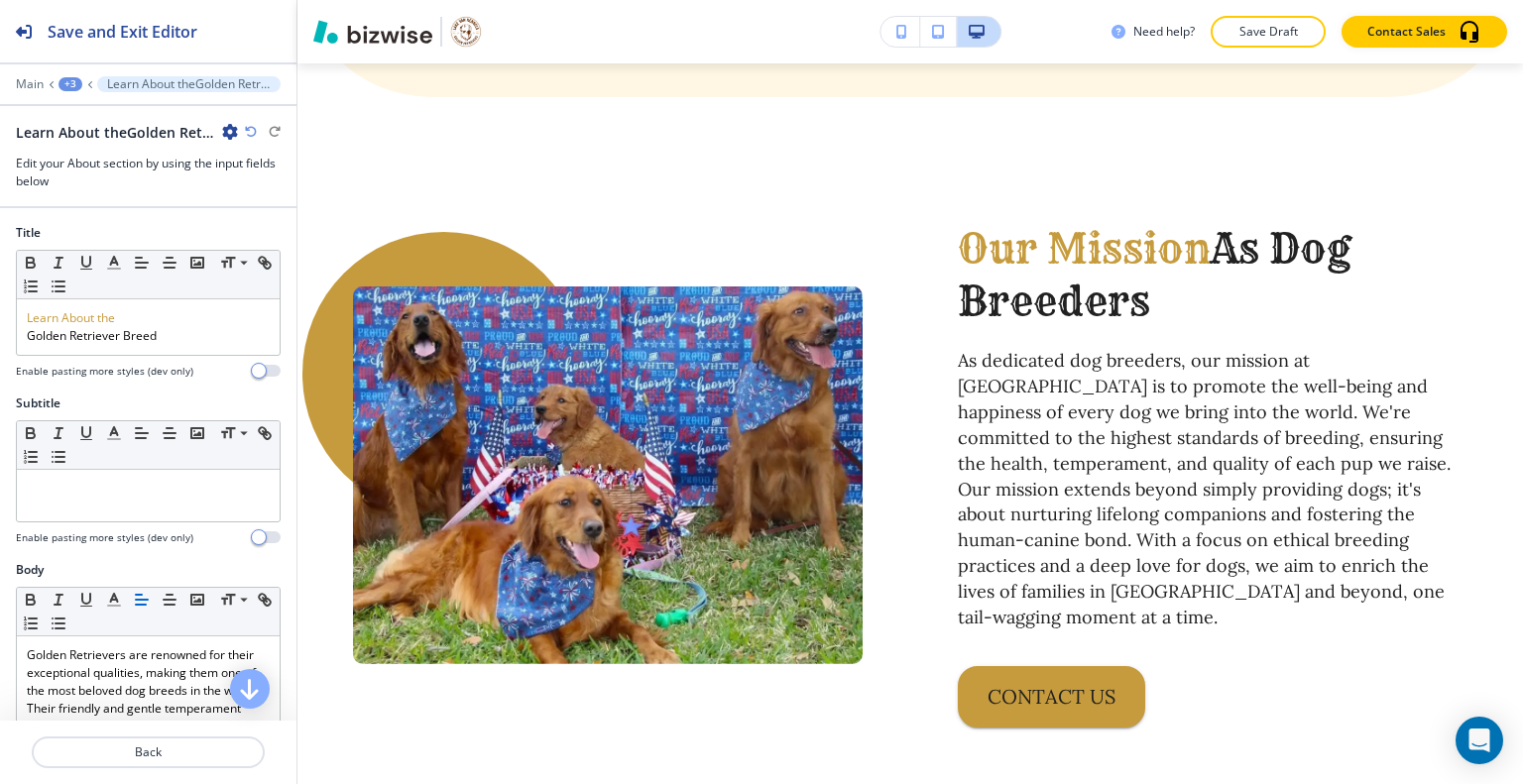 scroll, scrollTop: 3870, scrollLeft: 0, axis: vertical 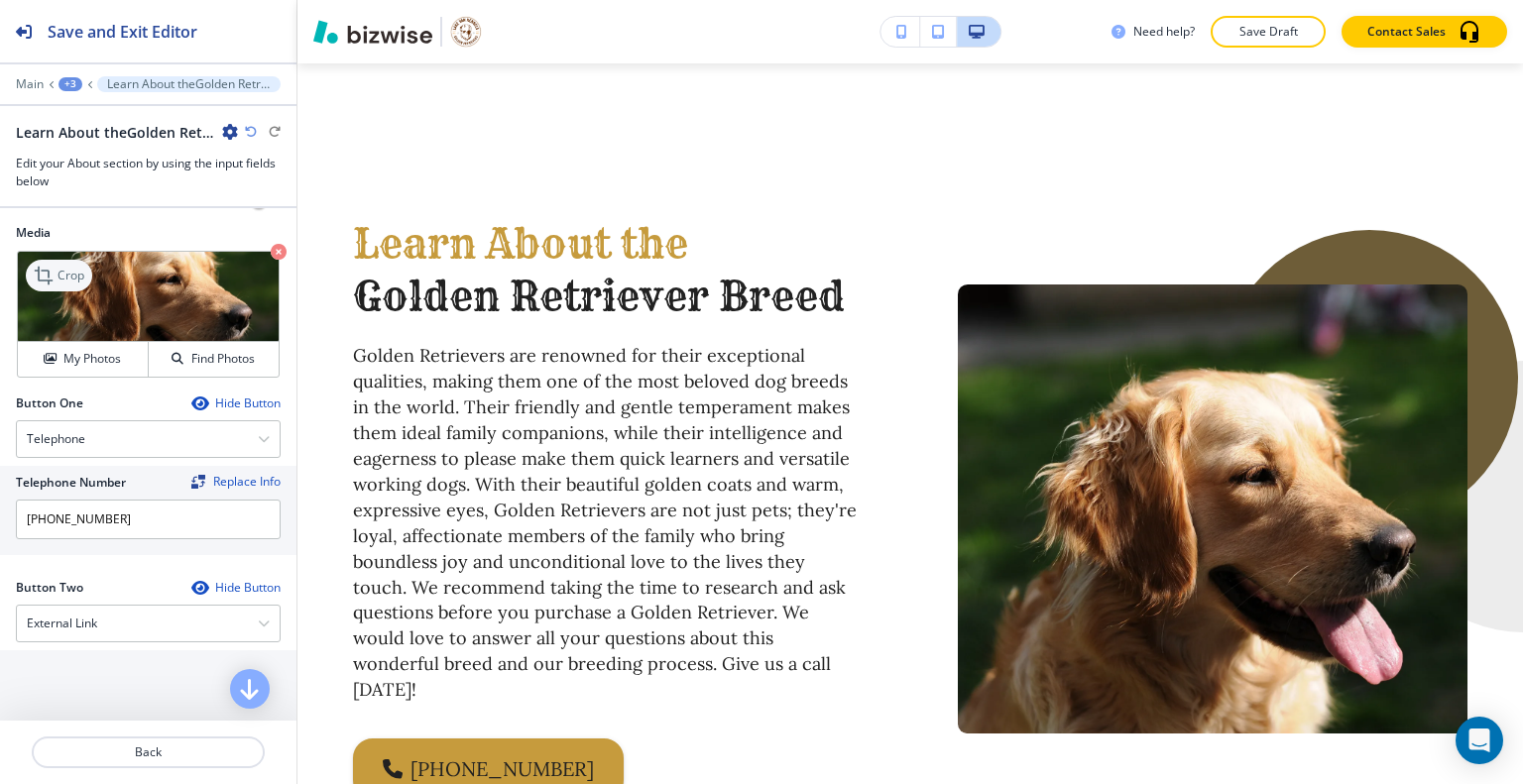 click on "Crop" at bounding box center [70, 276] 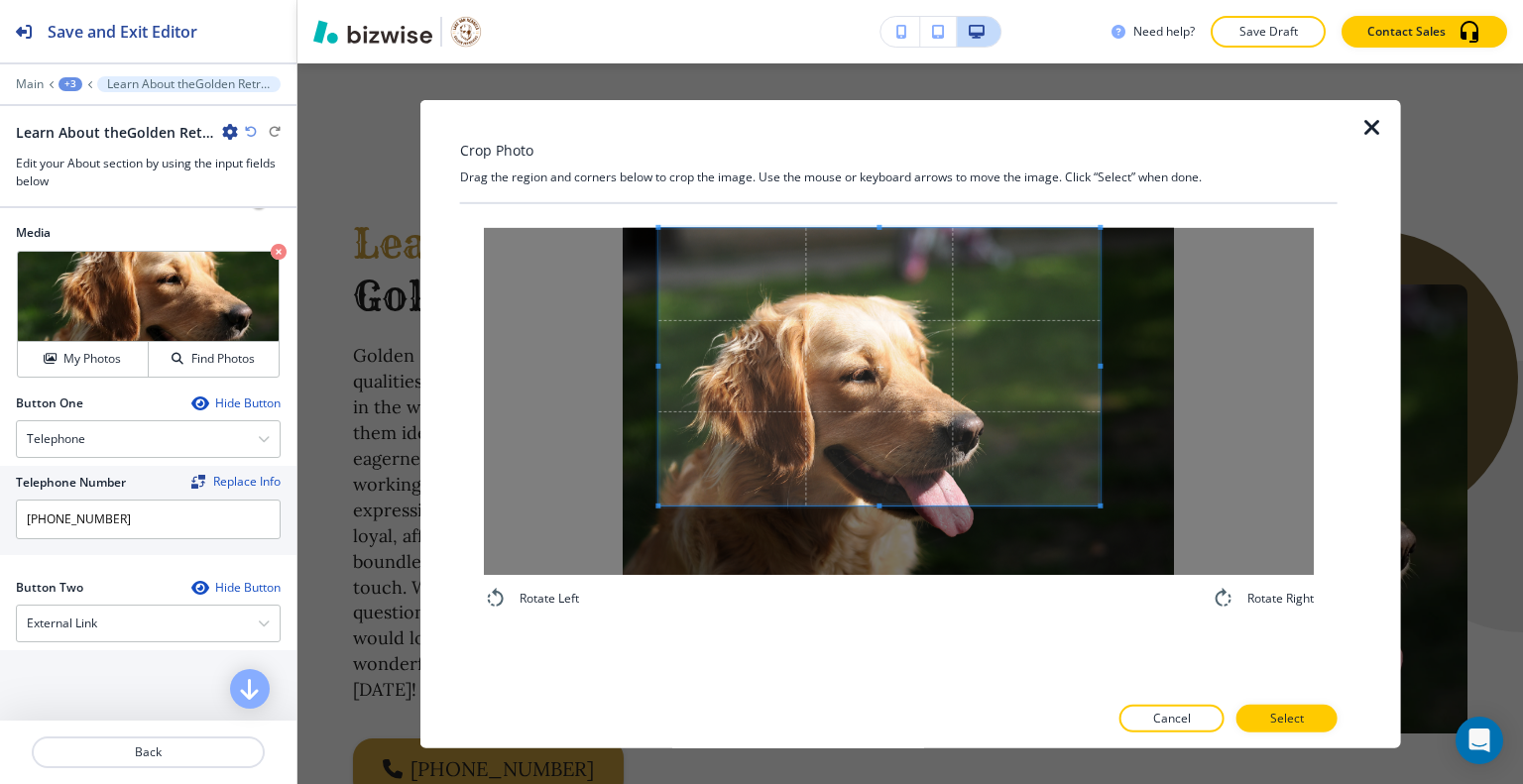 click at bounding box center (879, 366) 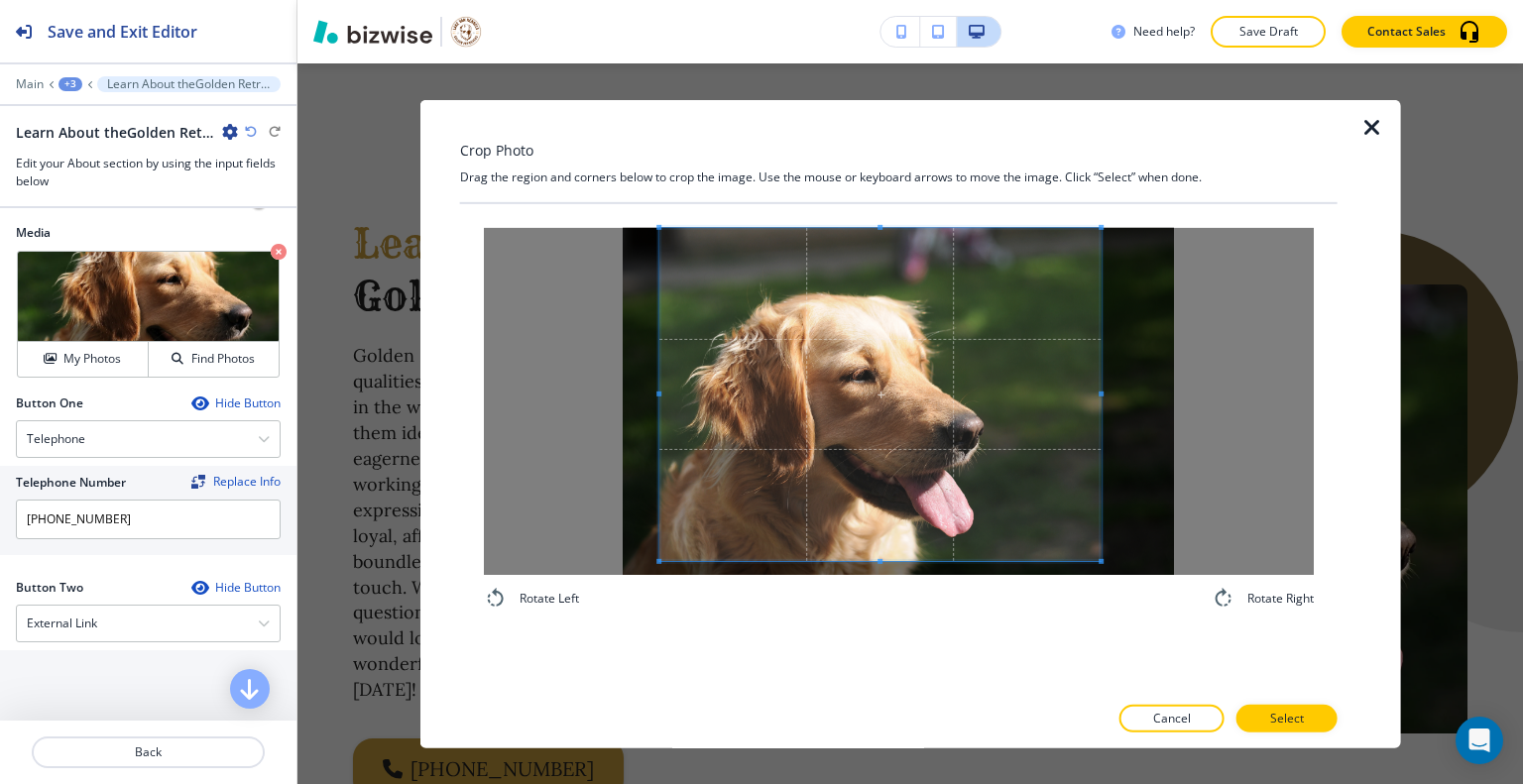 click on "Rotate Left Rotate Right" at bounding box center [898, 418] 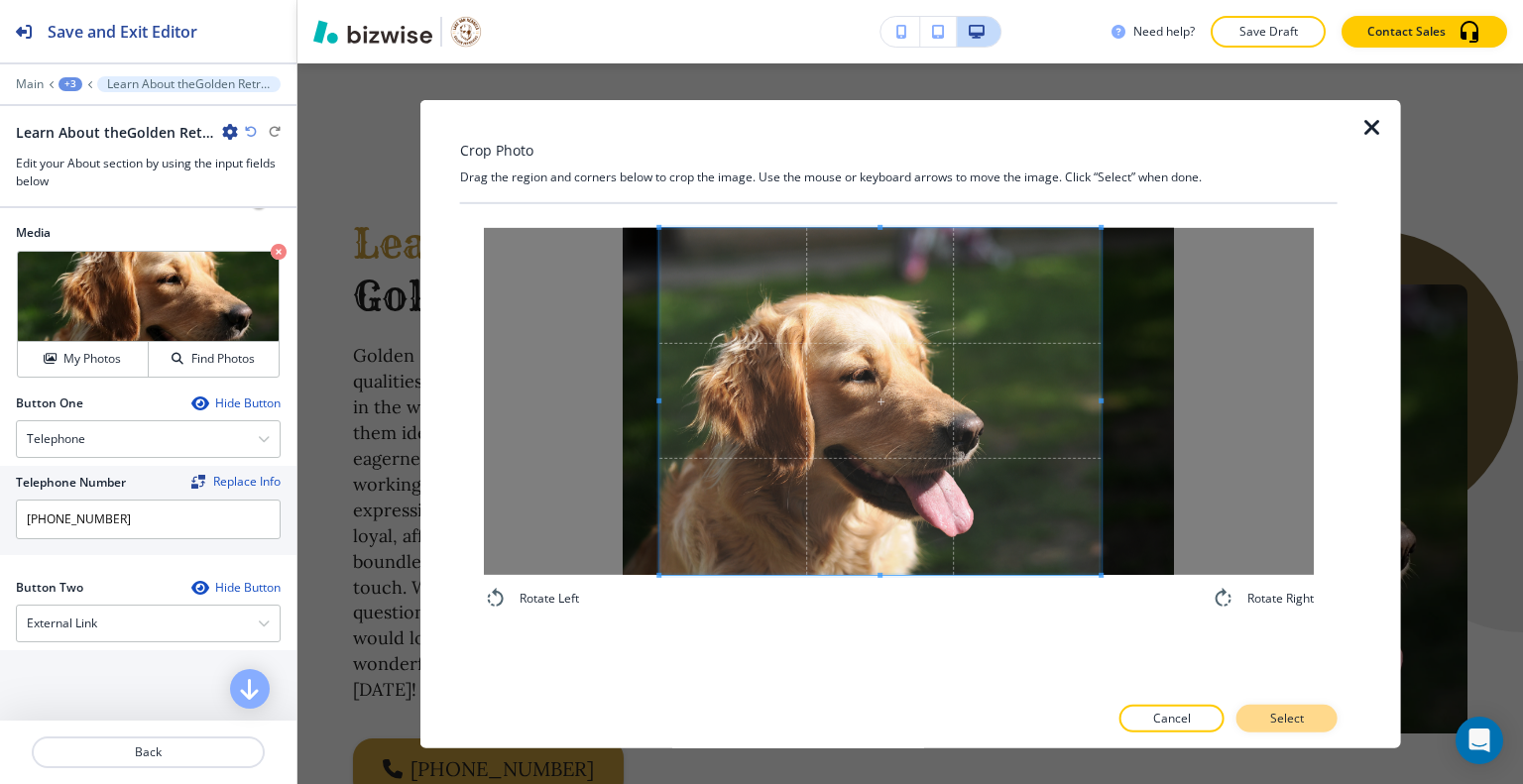click on "Select" at bounding box center (1287, 719) 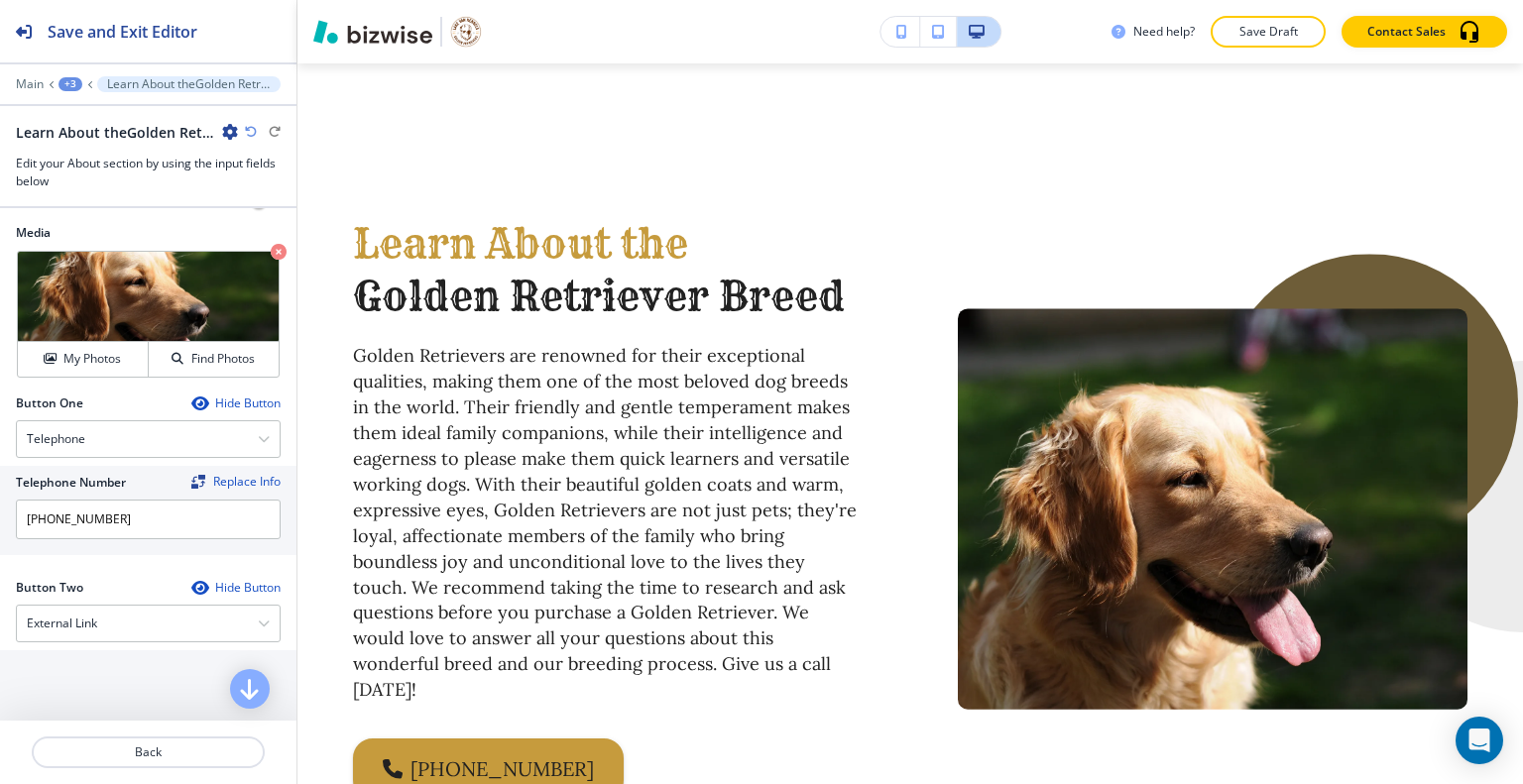click at bounding box center [251, 132] 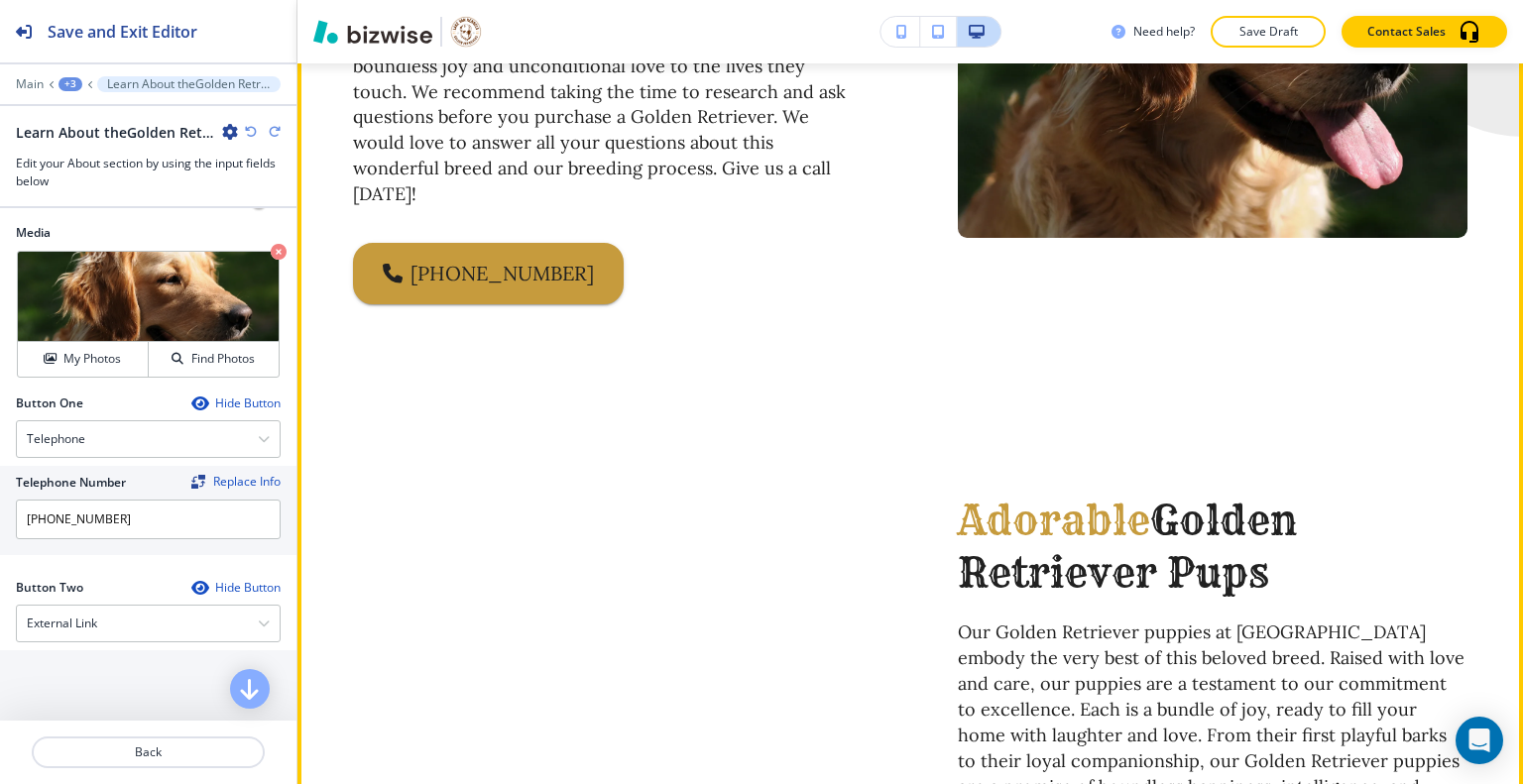 scroll, scrollTop: 4564, scrollLeft: 0, axis: vertical 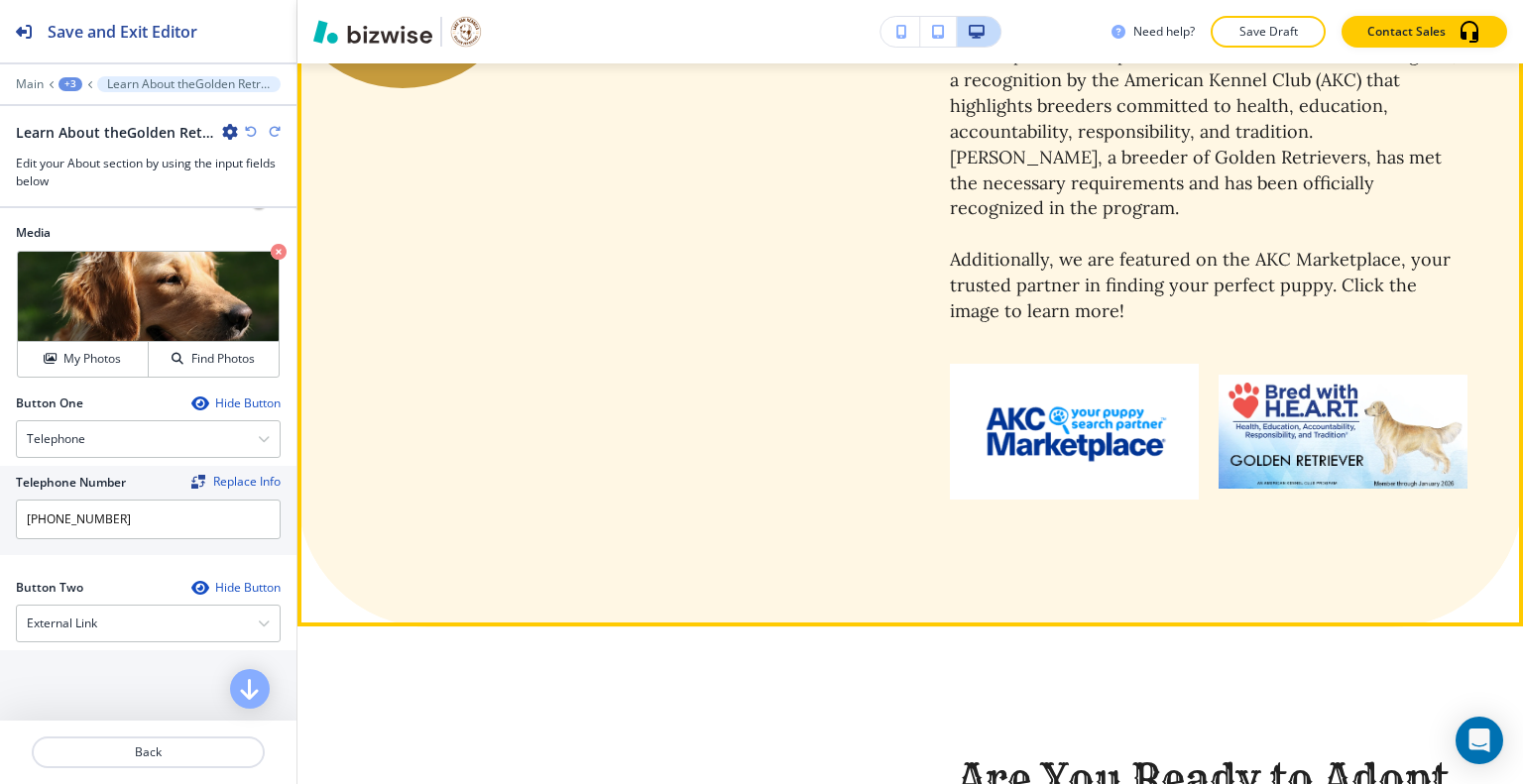 click at bounding box center (1074, 431) 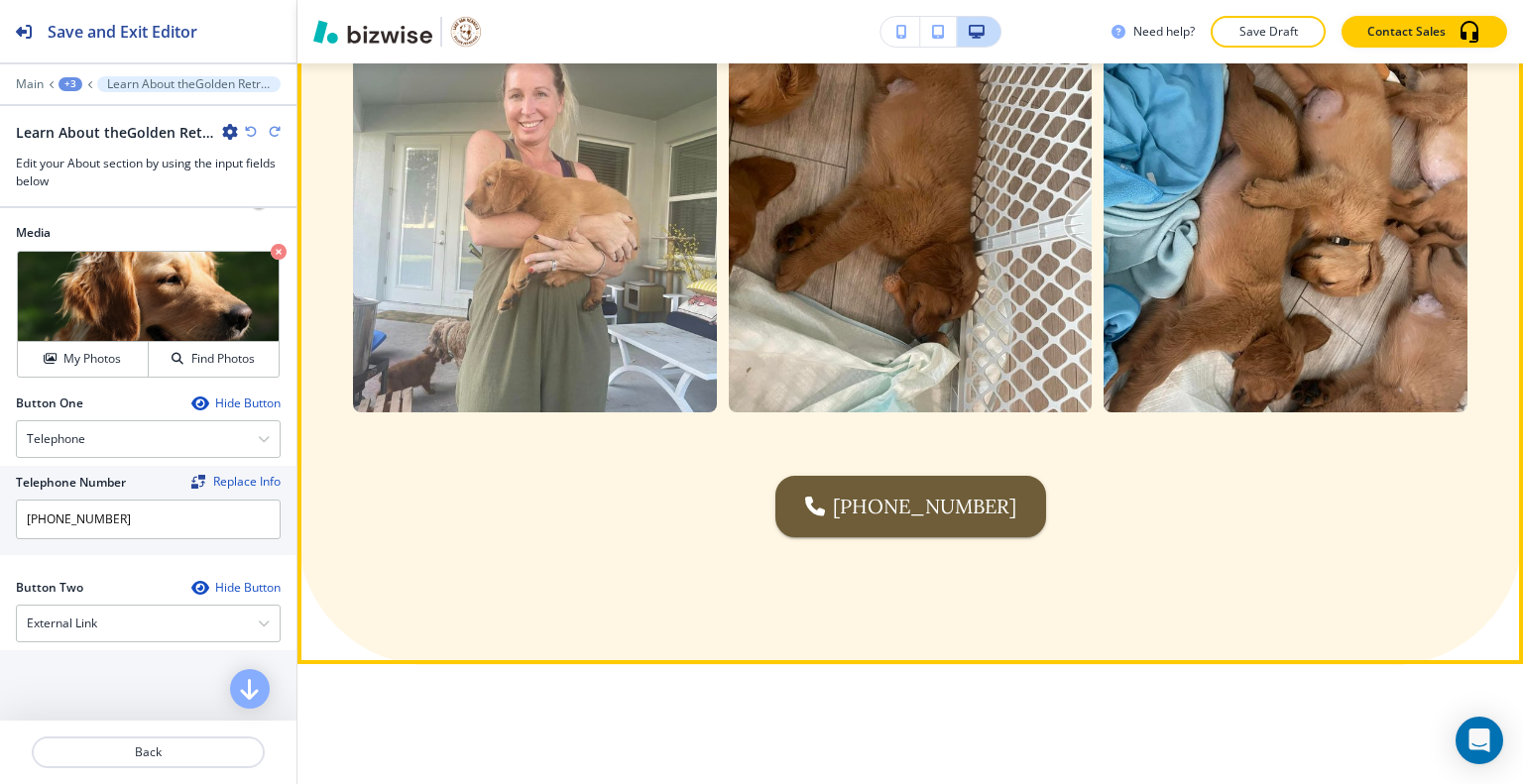 scroll, scrollTop: 9223, scrollLeft: 0, axis: vertical 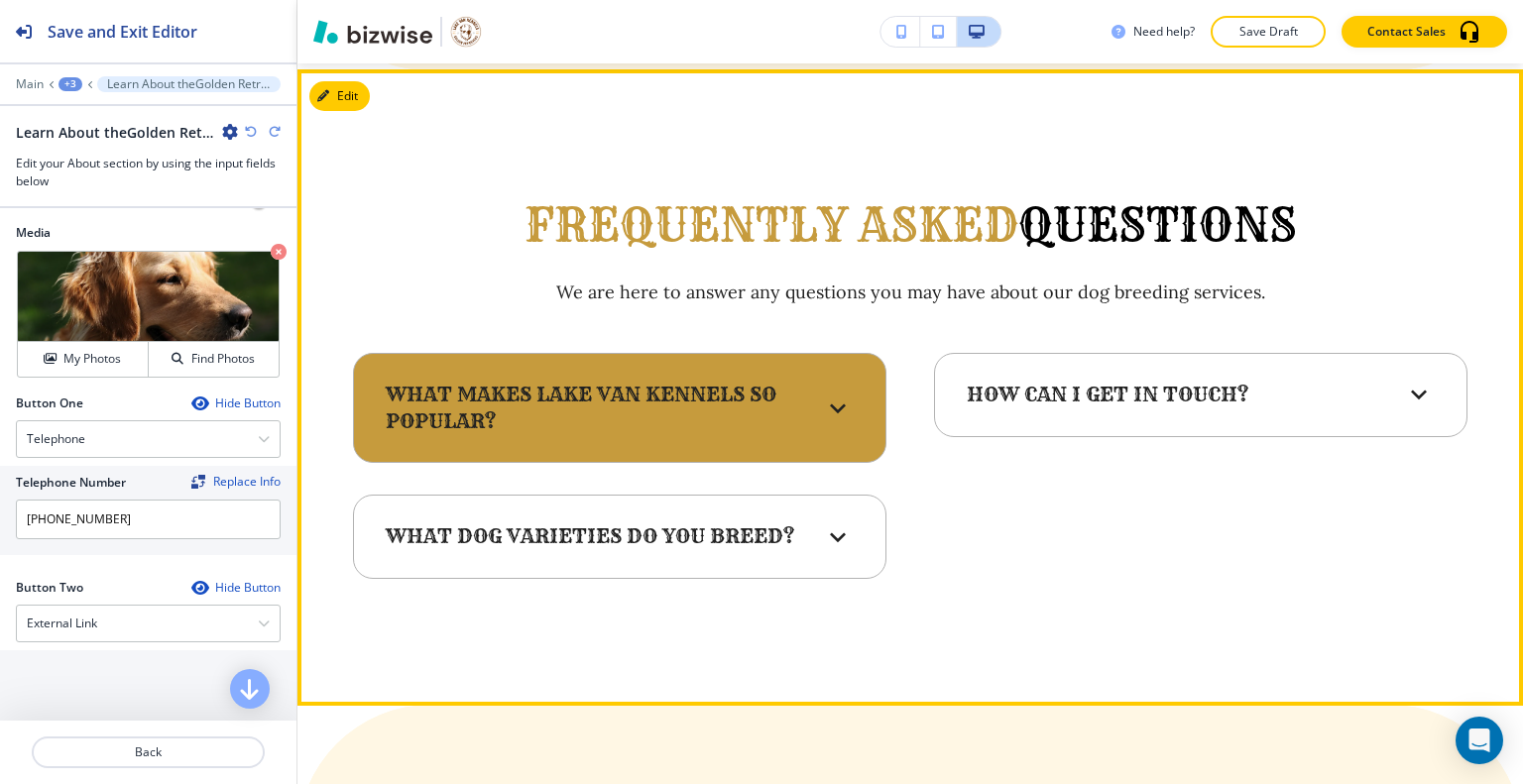 click on "What makes Lake Van Kennels so popular?" at bounding box center [592, 407] 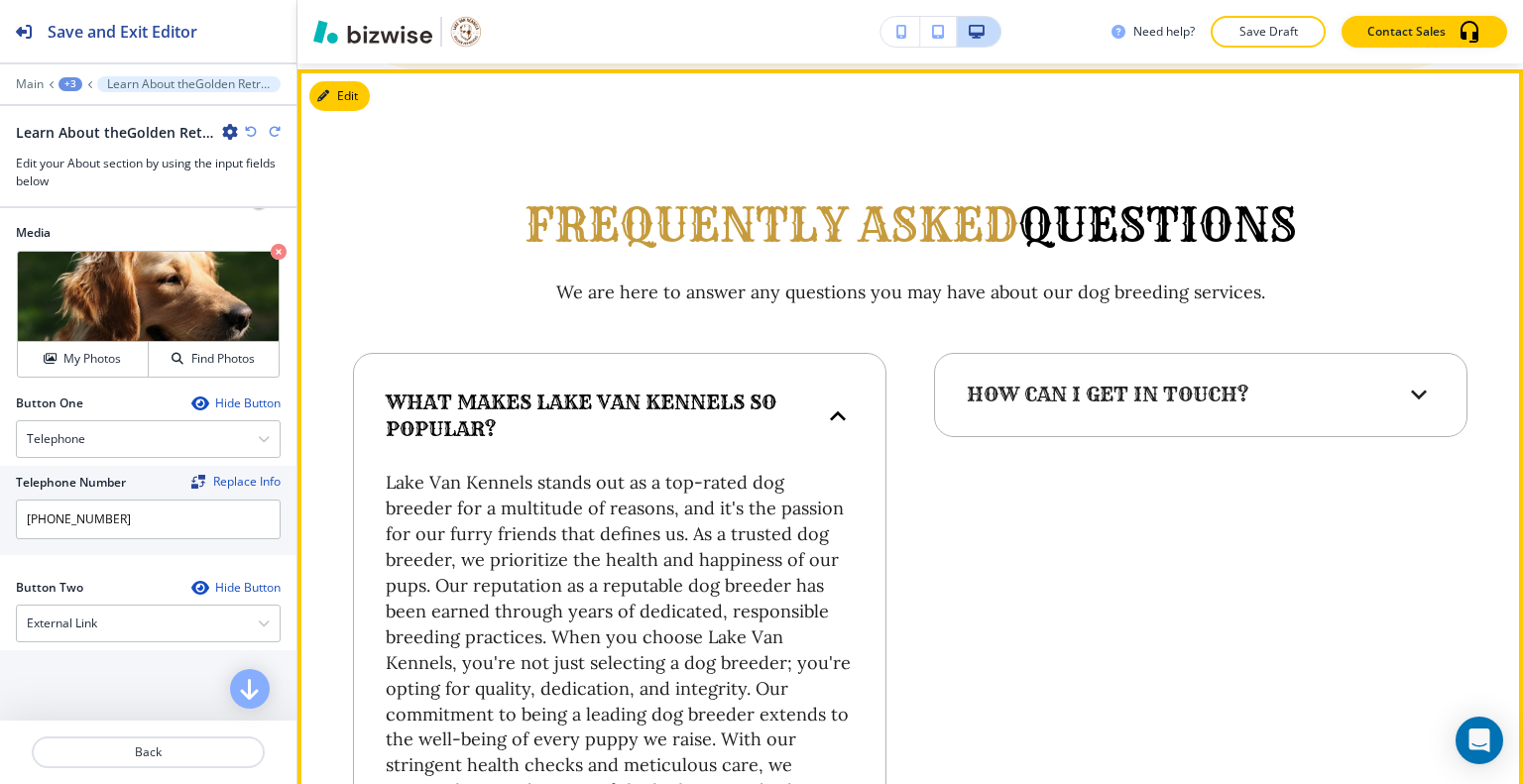 click on "What makes Lake Van Kennels so popular?" at bounding box center (592, 415) 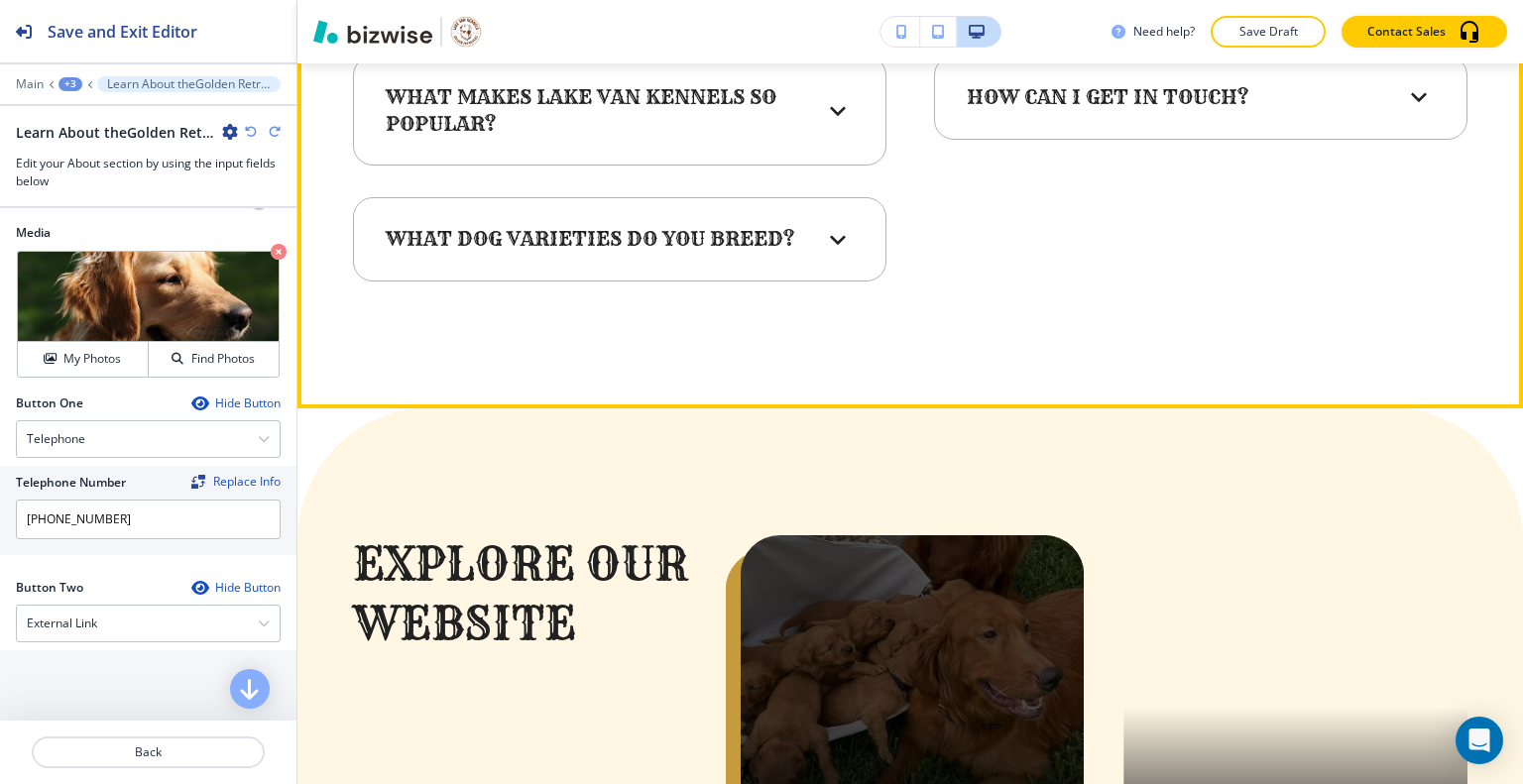scroll, scrollTop: 10016, scrollLeft: 0, axis: vertical 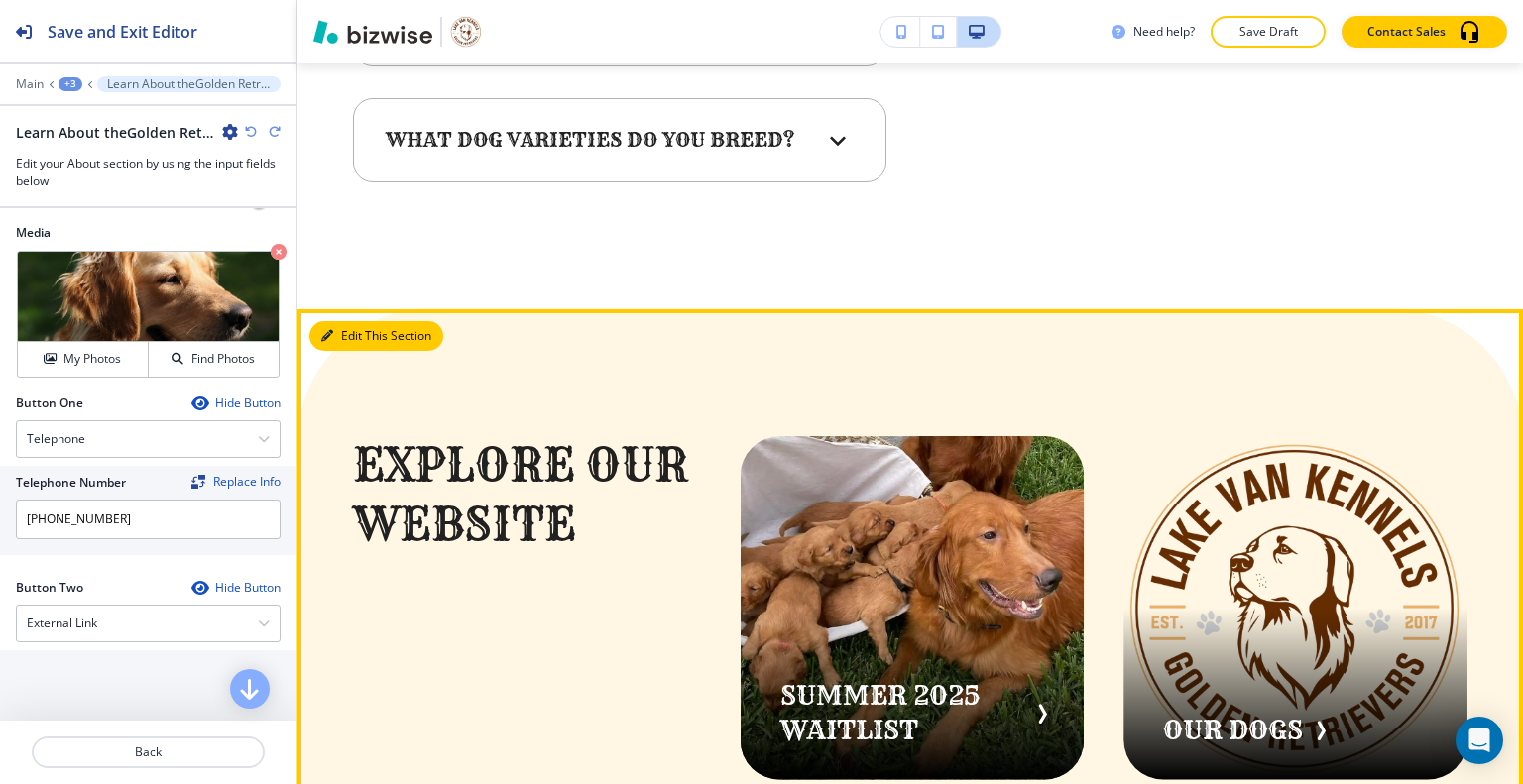 click on "Edit This Section" at bounding box center [376, 336] 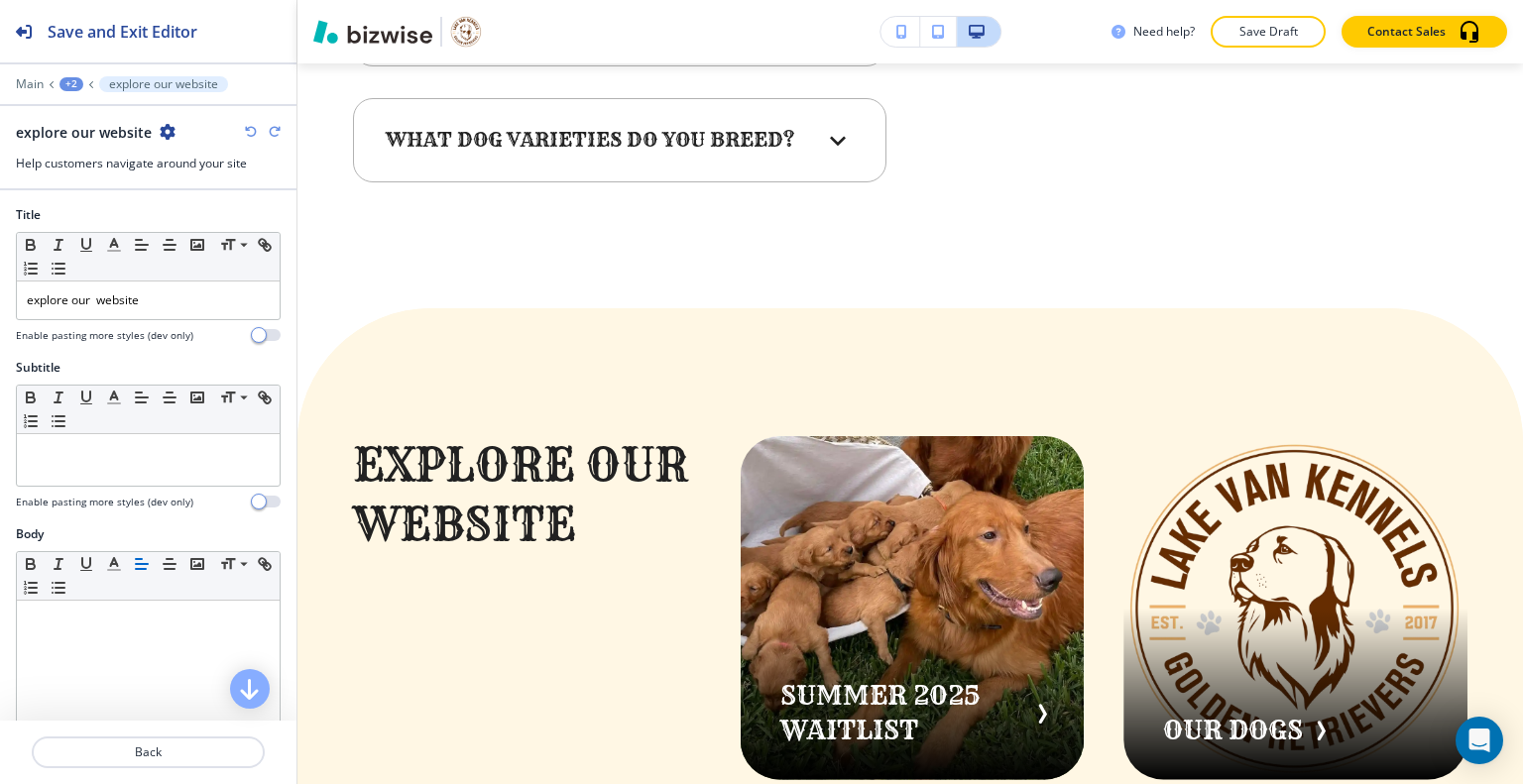 scroll, scrollTop: 9806, scrollLeft: 0, axis: vertical 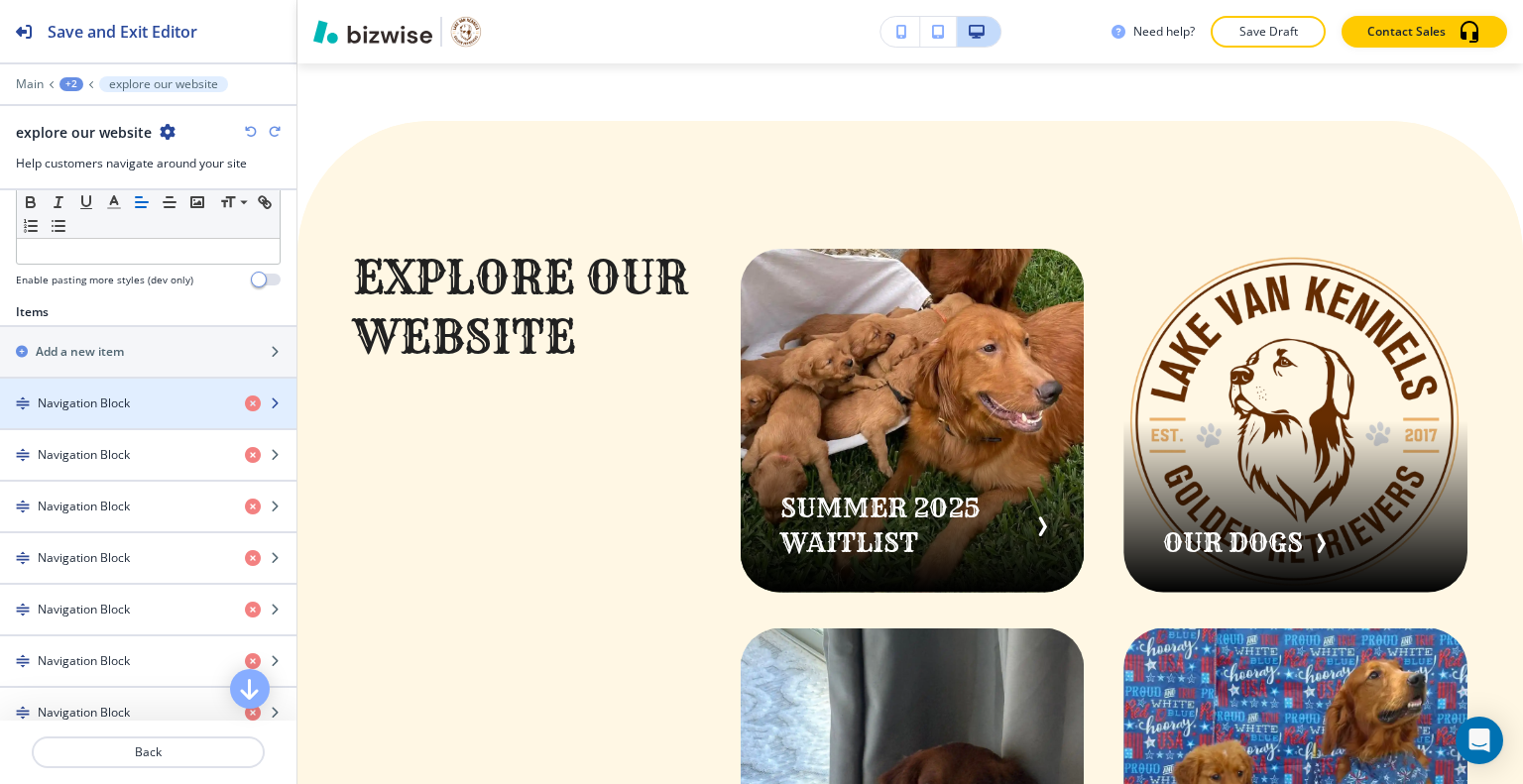 click at bounding box center [148, 420] 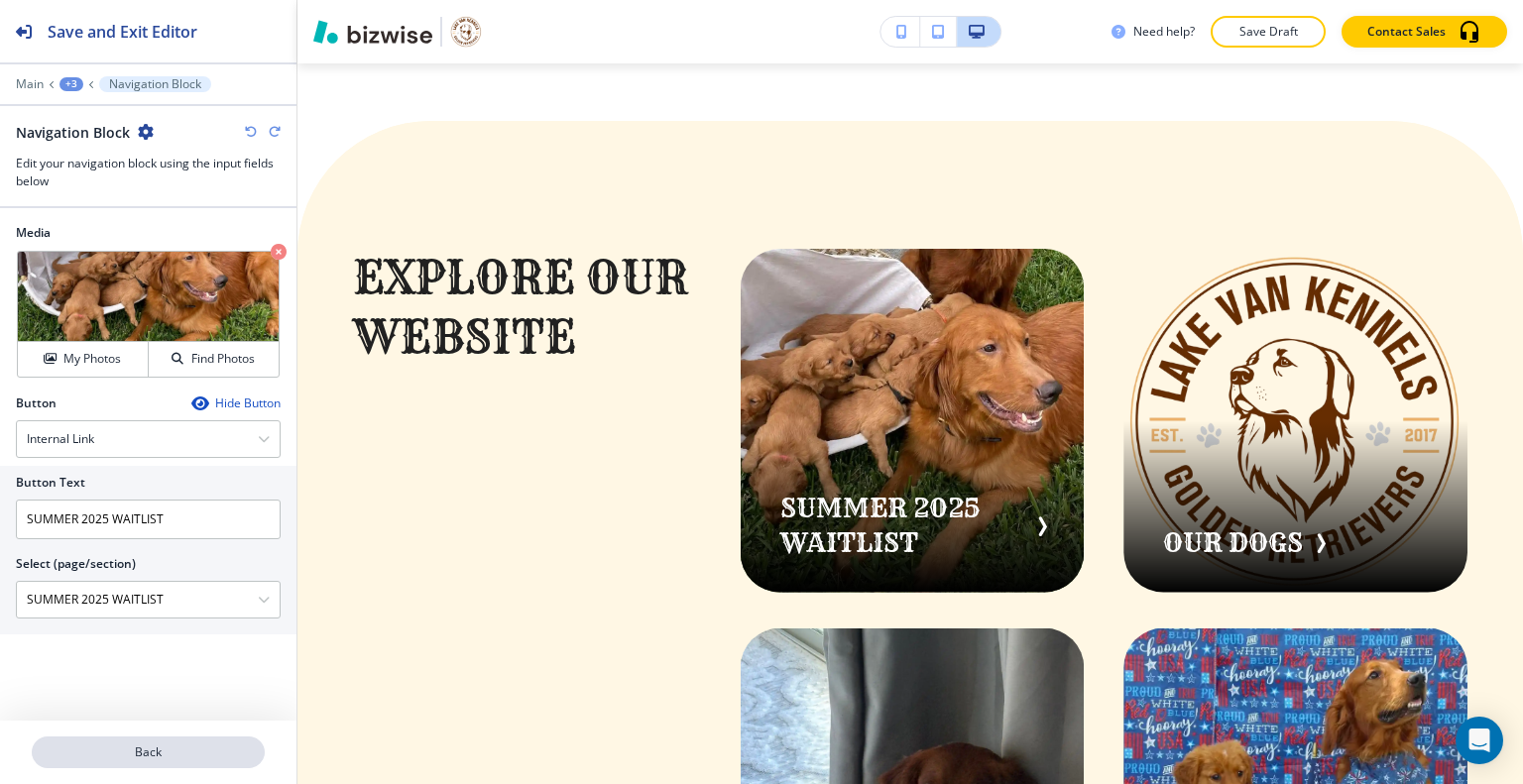 click on "Back" at bounding box center [148, 752] 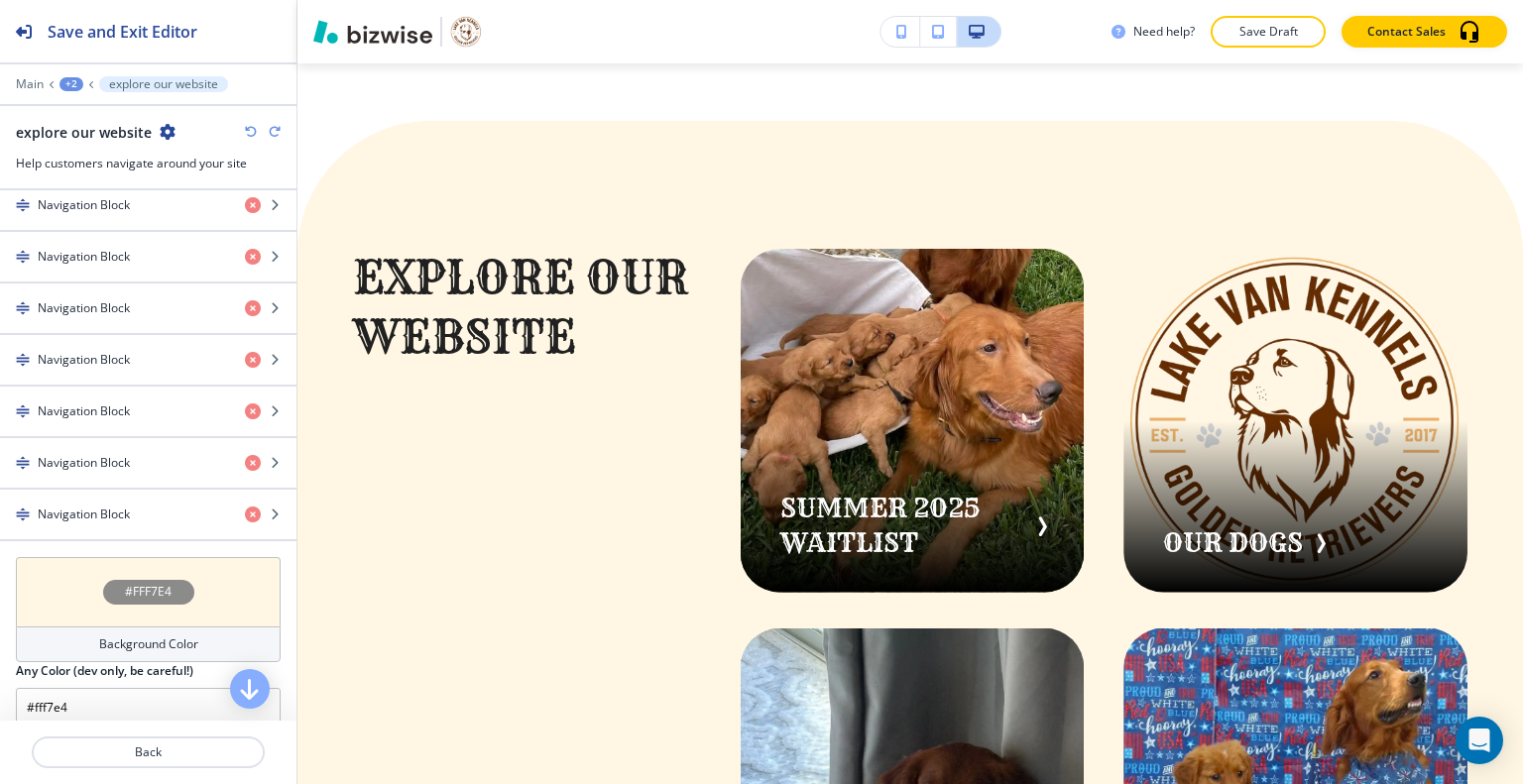 scroll, scrollTop: 694, scrollLeft: 0, axis: vertical 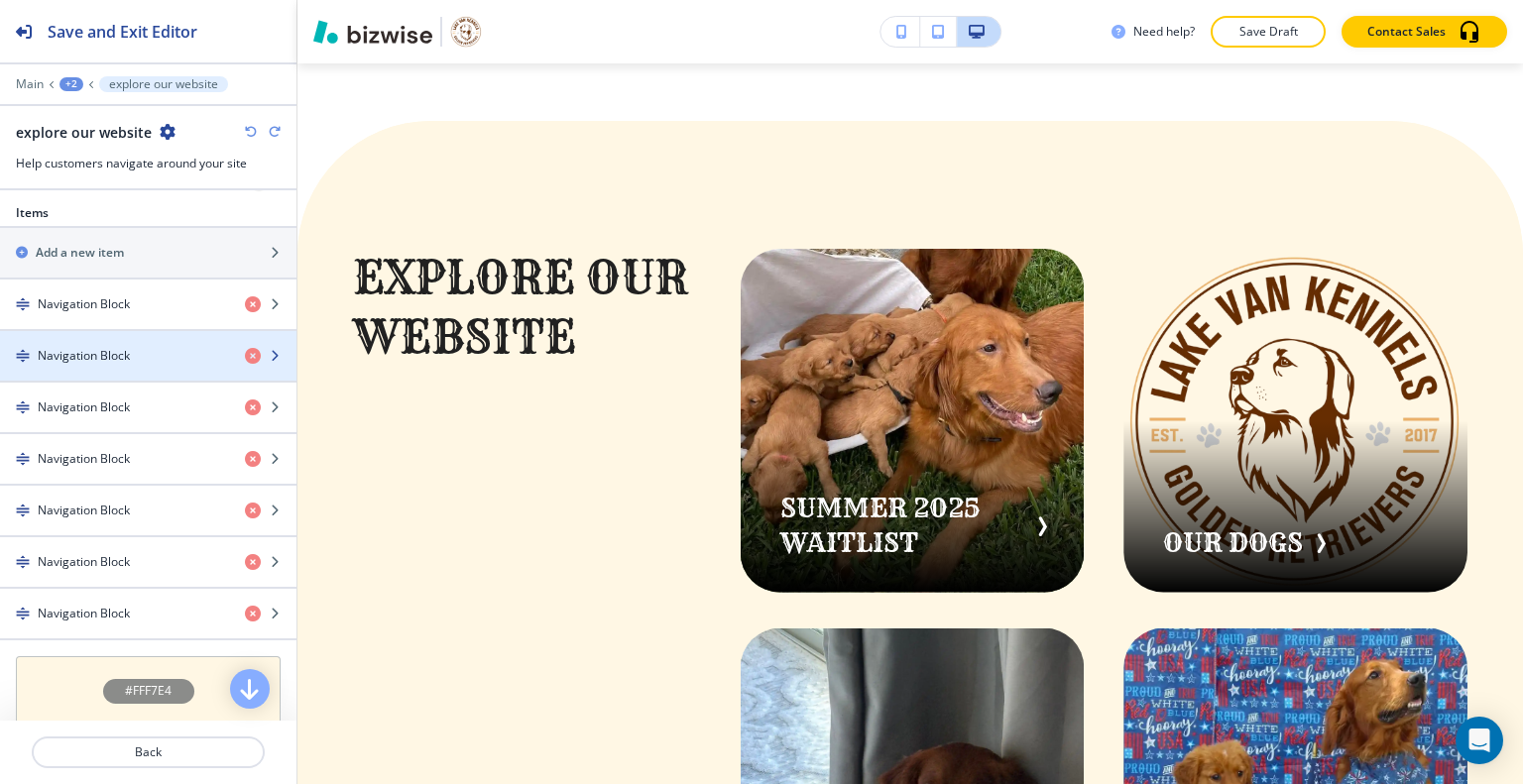 click at bounding box center [148, 339] 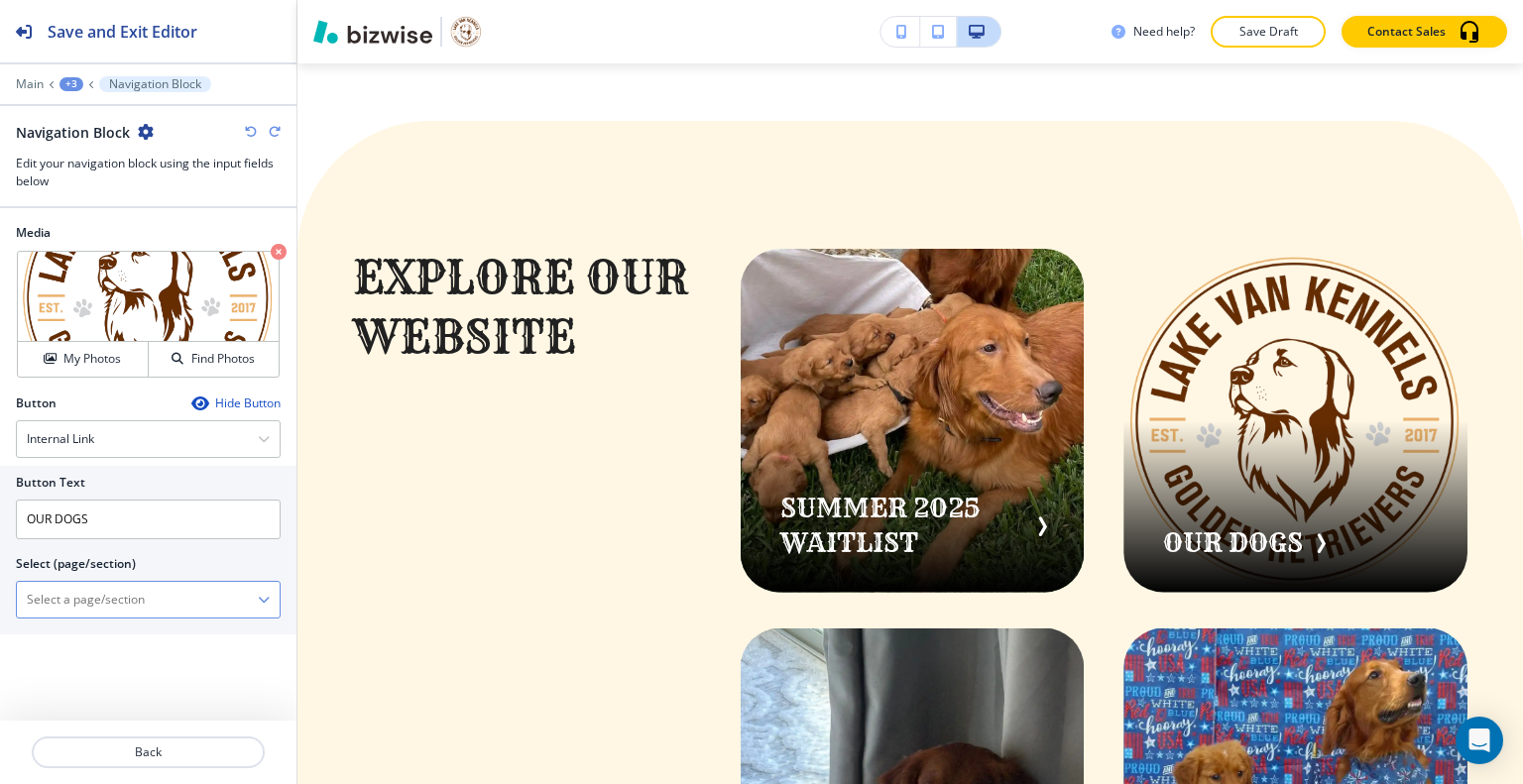 click at bounding box center [137, 600] 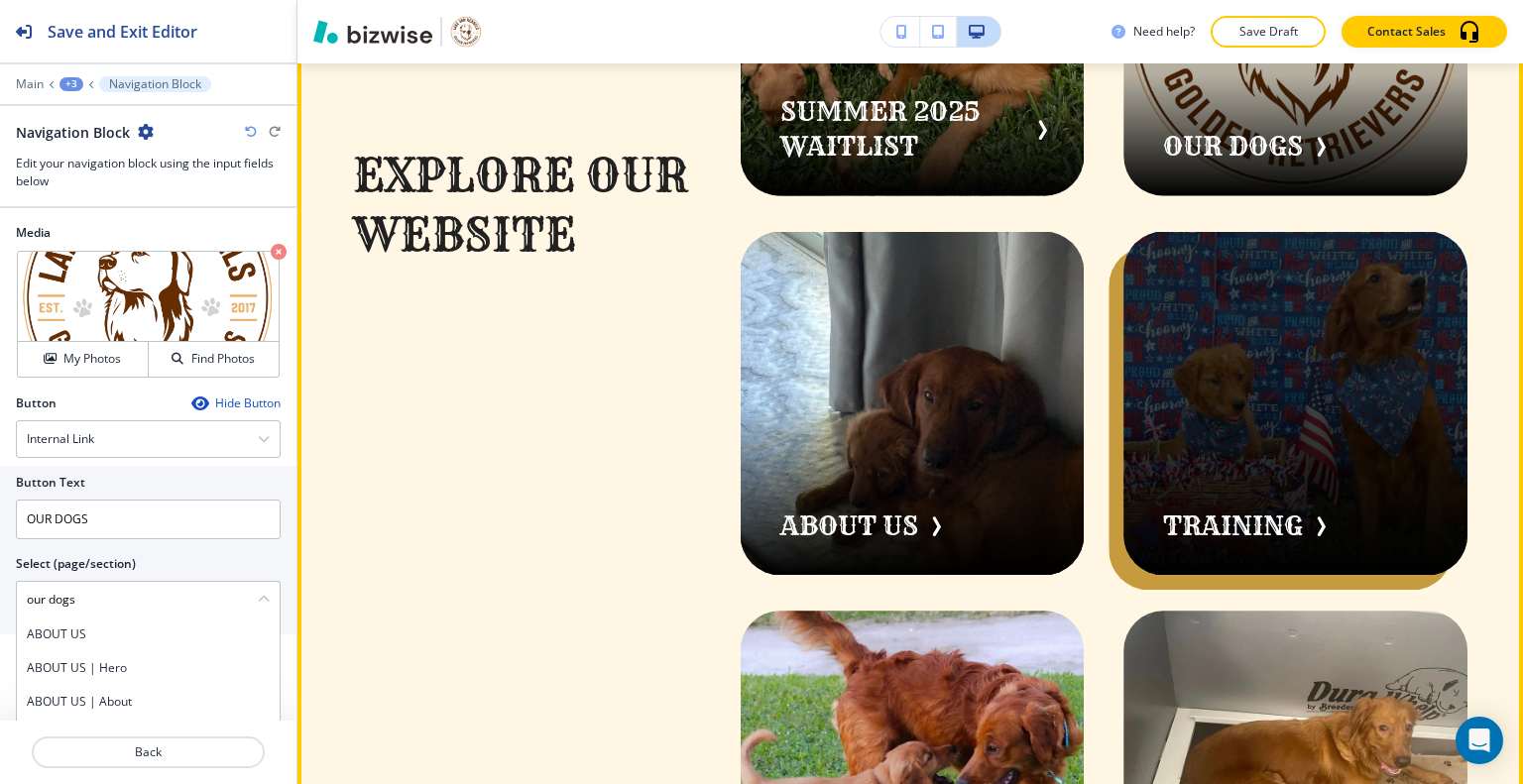 scroll, scrollTop: 9806, scrollLeft: 0, axis: vertical 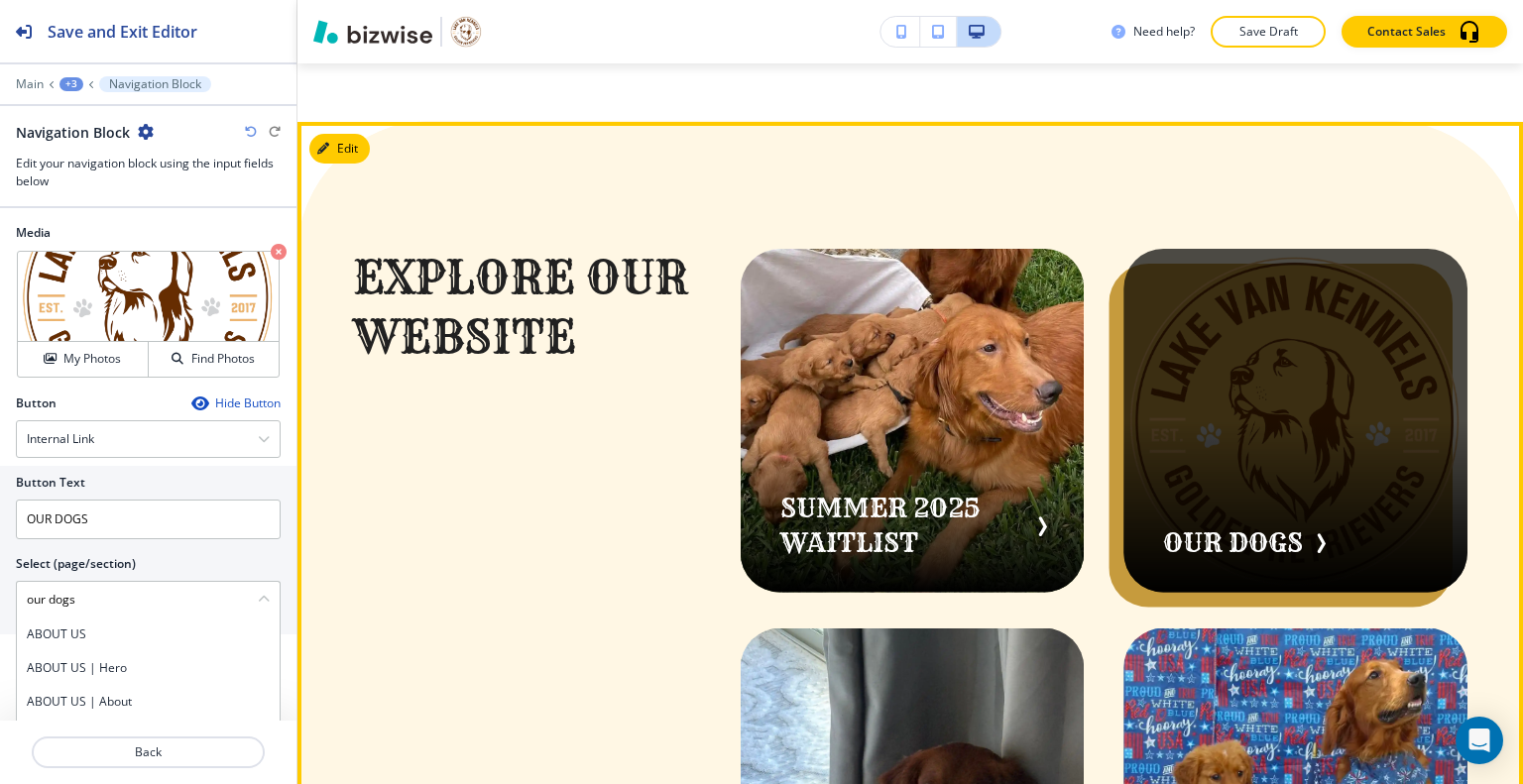 click at bounding box center [1295, 420] 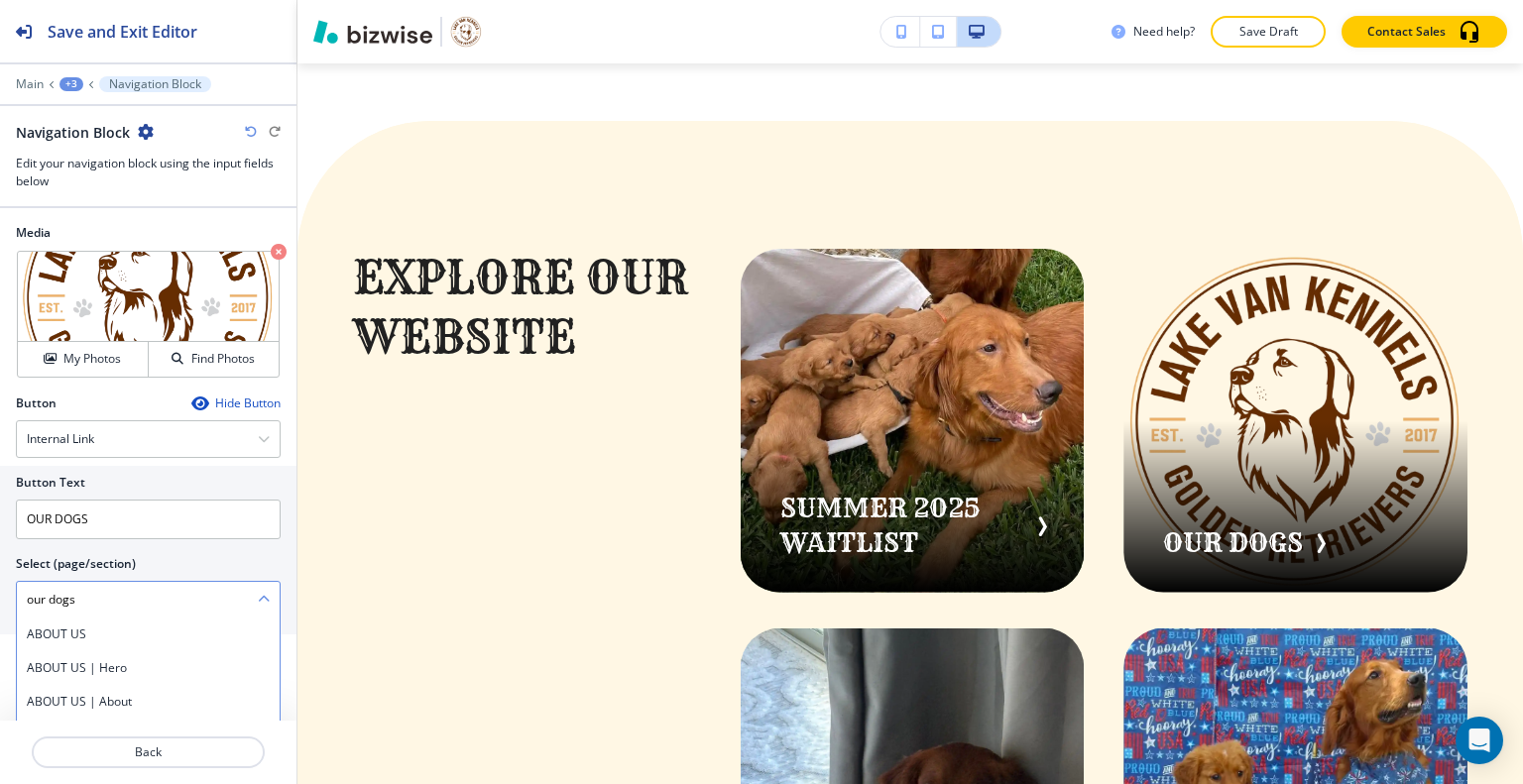 click on "our dogs" at bounding box center [137, 600] 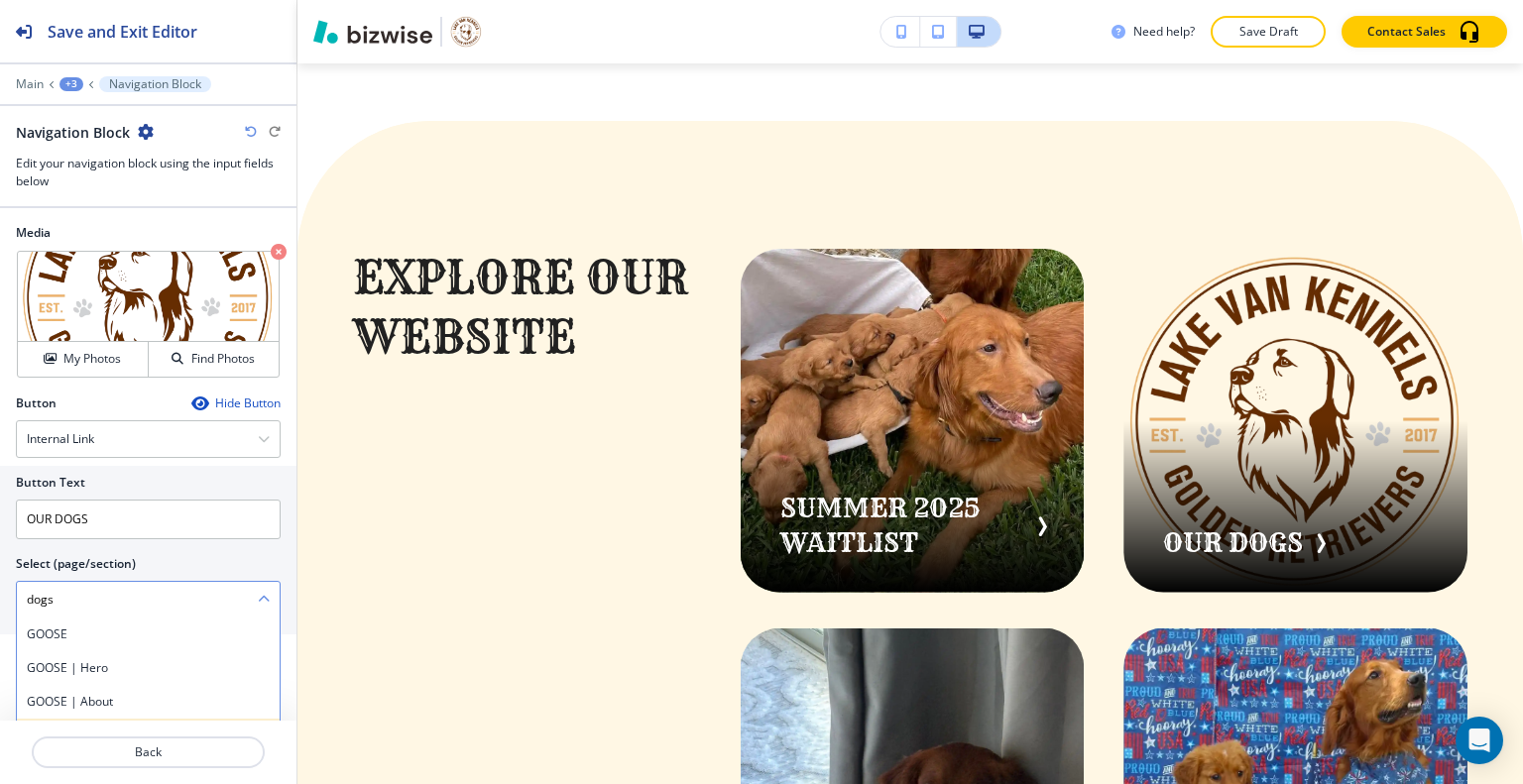 scroll, scrollTop: 148, scrollLeft: 0, axis: vertical 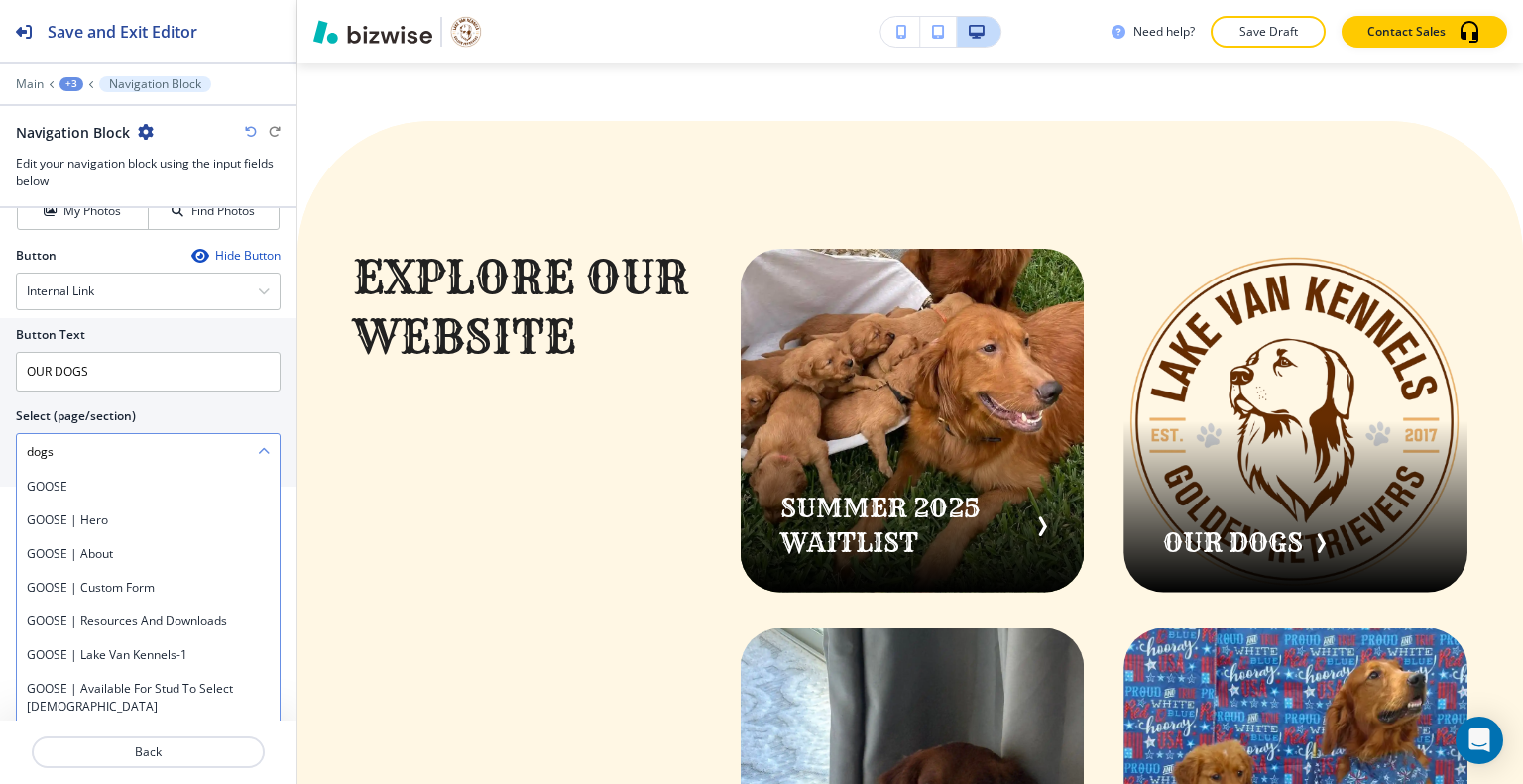 click on "dogs" at bounding box center [137, 452] 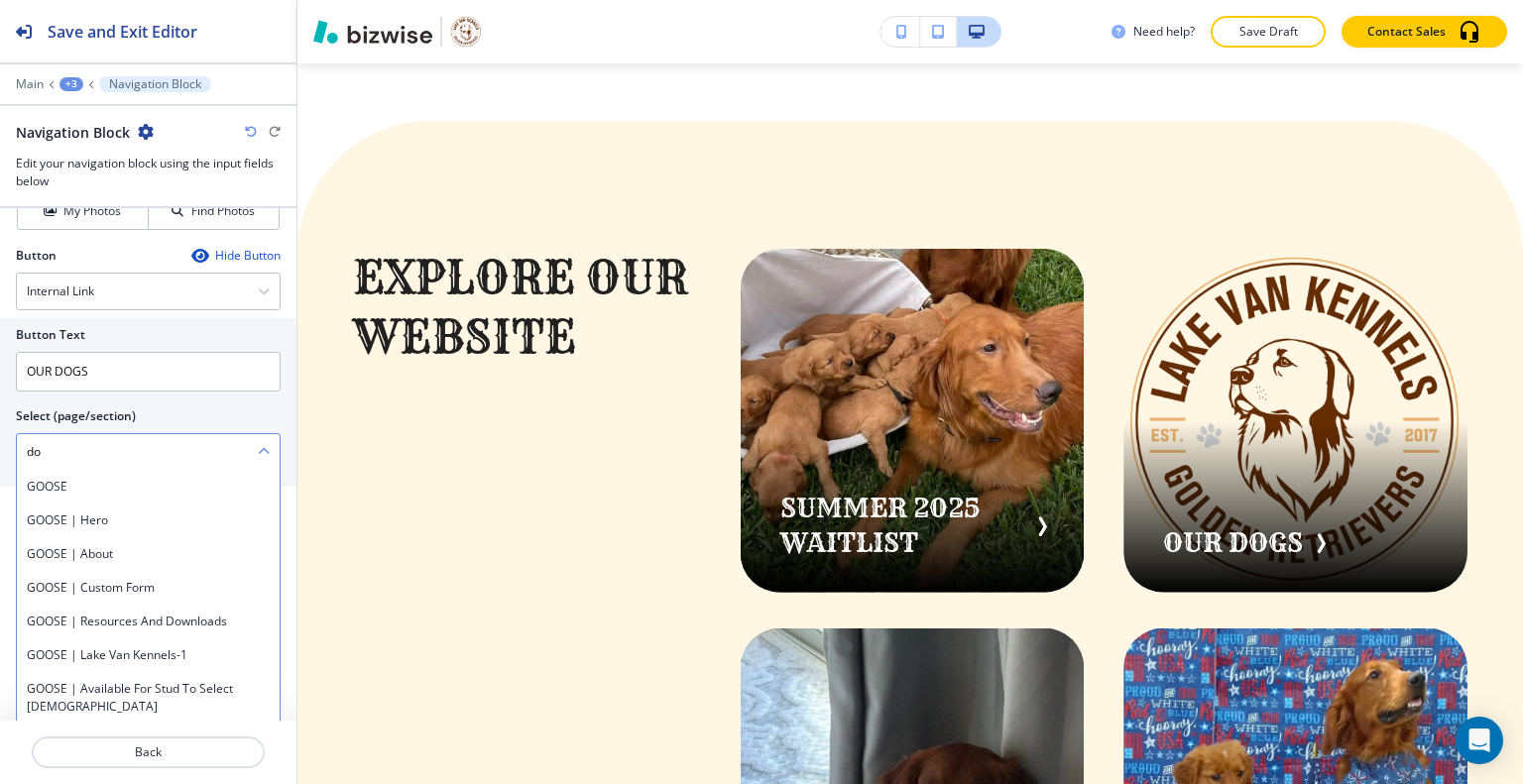type on "d" 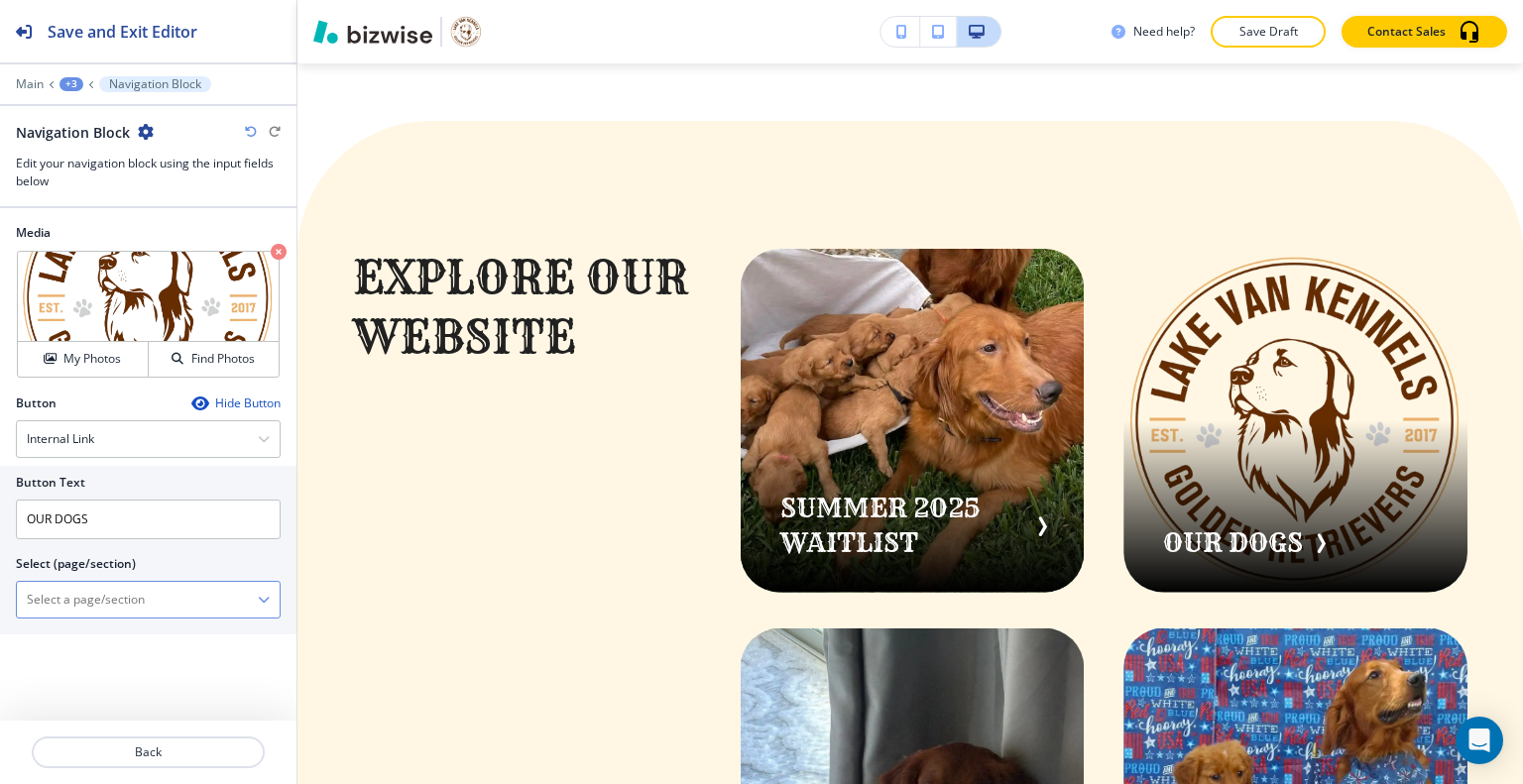 scroll, scrollTop: 0, scrollLeft: 0, axis: both 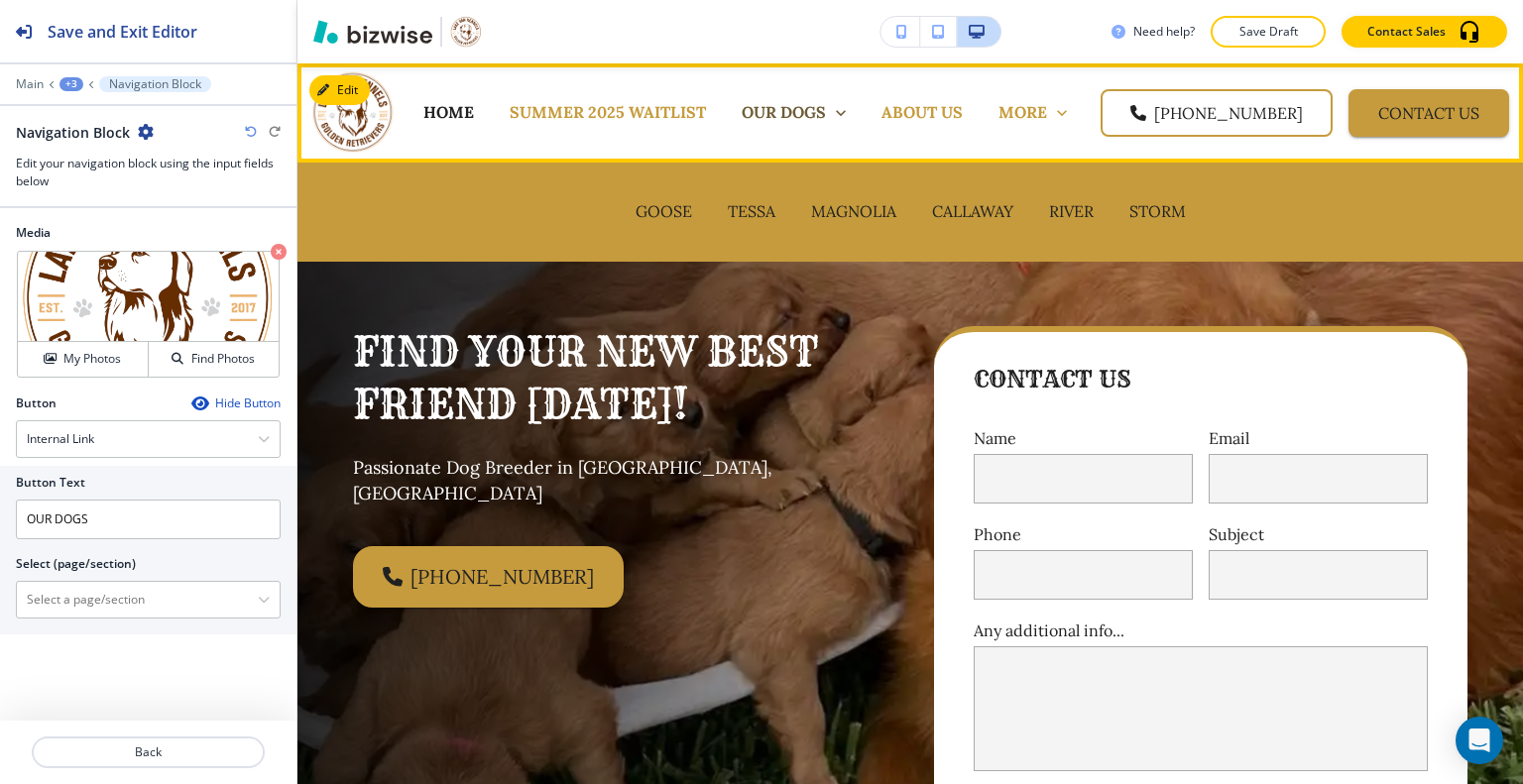 type 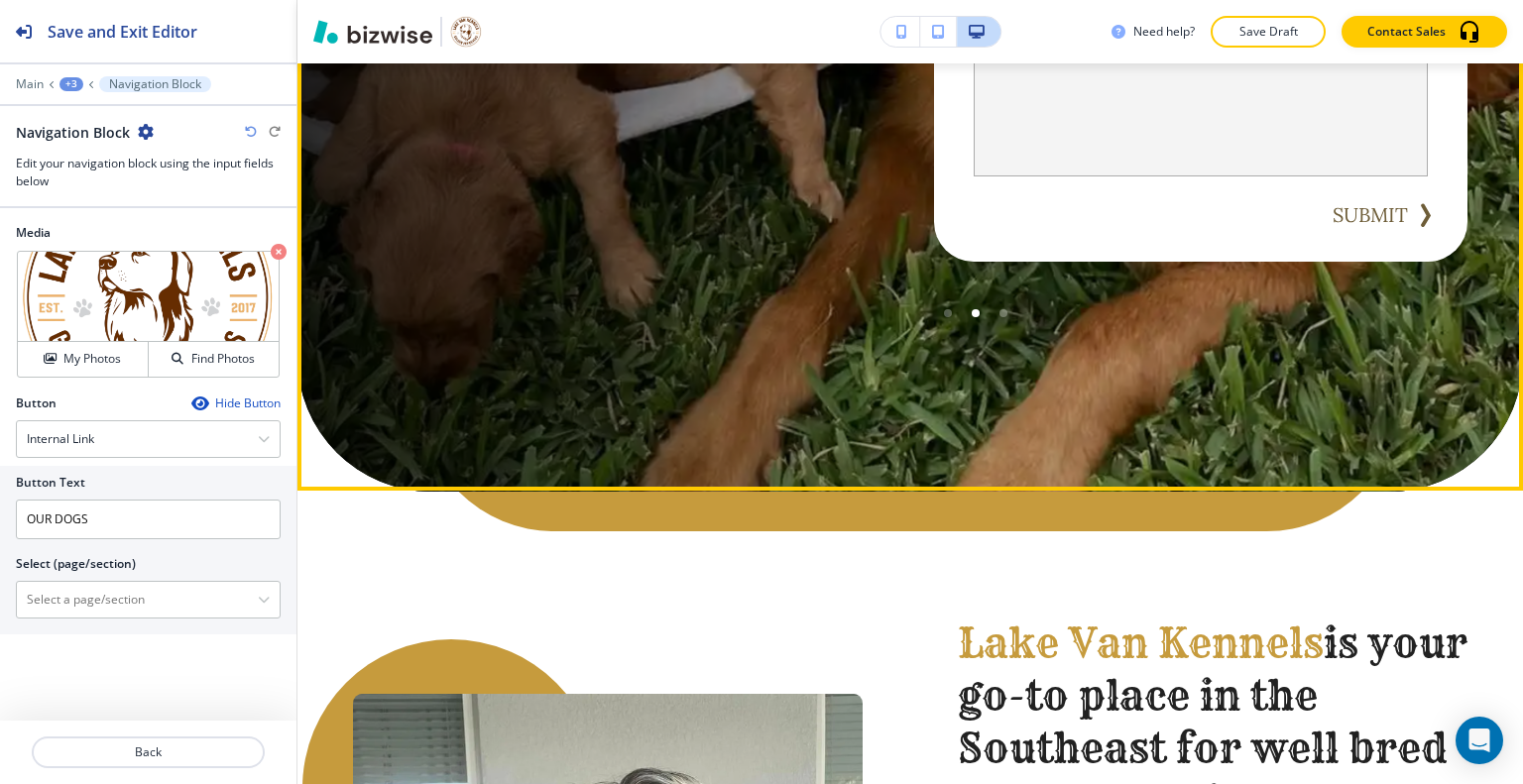 scroll, scrollTop: 991, scrollLeft: 0, axis: vertical 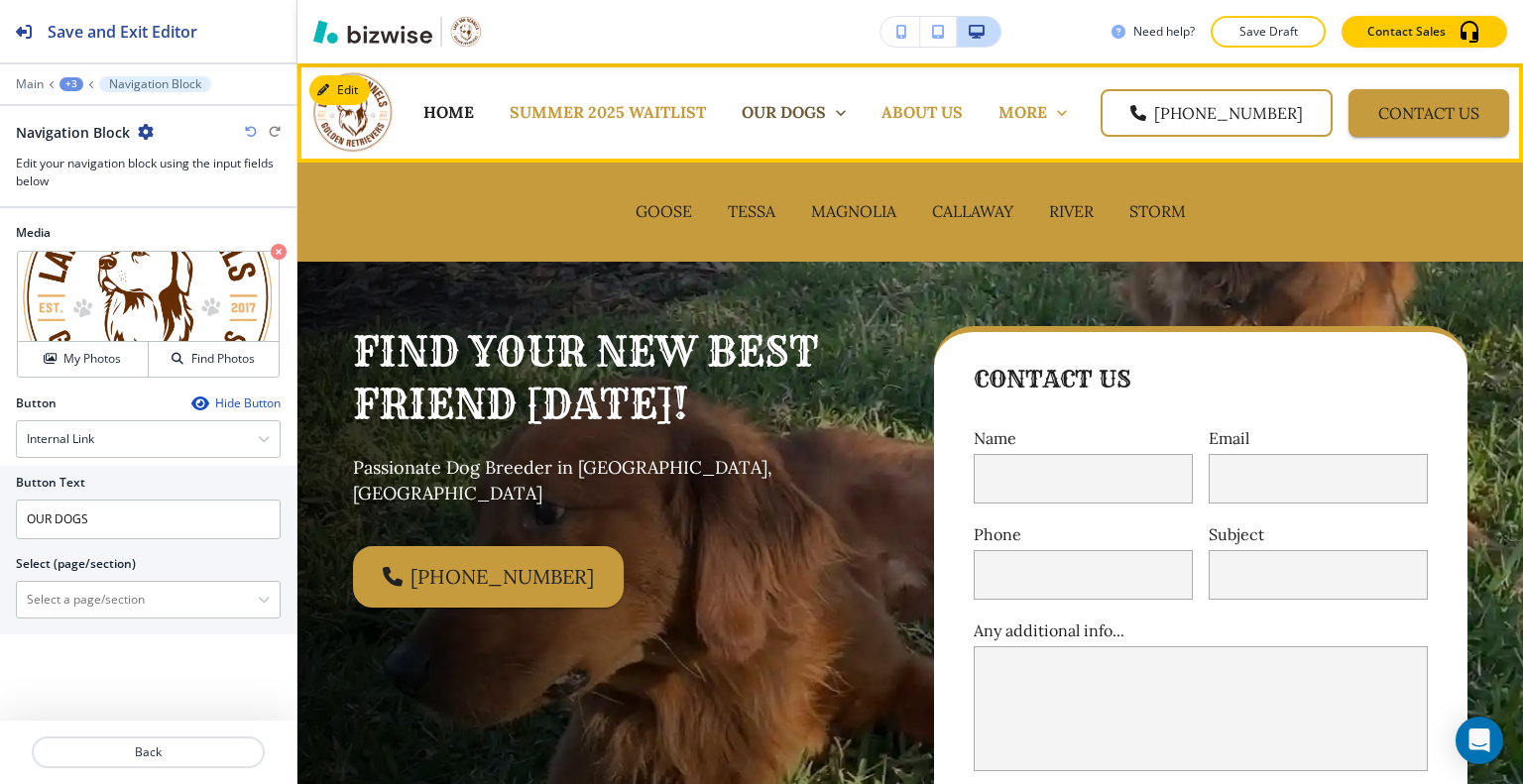 click on "OUR DOGS" at bounding box center (783, 112) 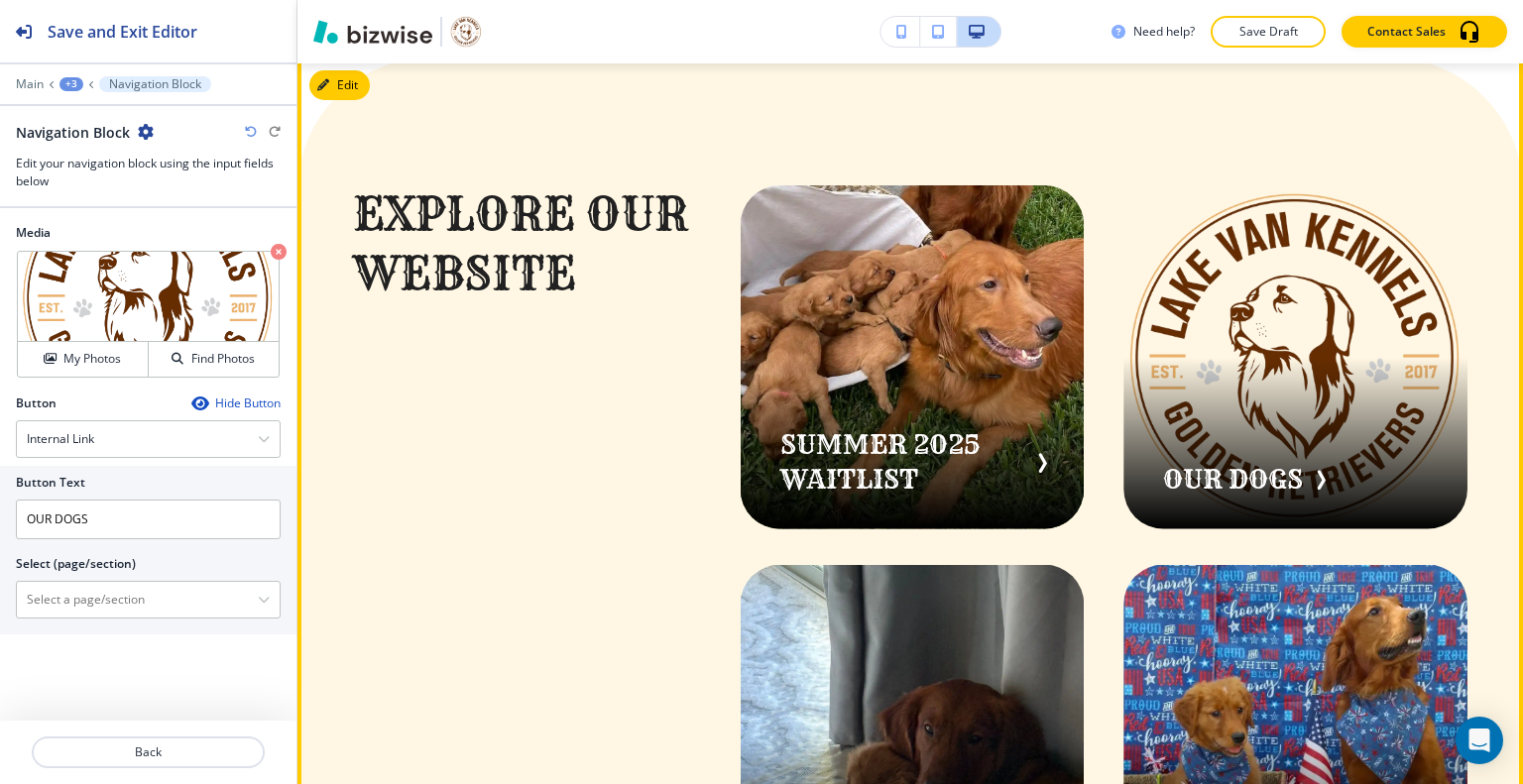 scroll, scrollTop: 9573, scrollLeft: 0, axis: vertical 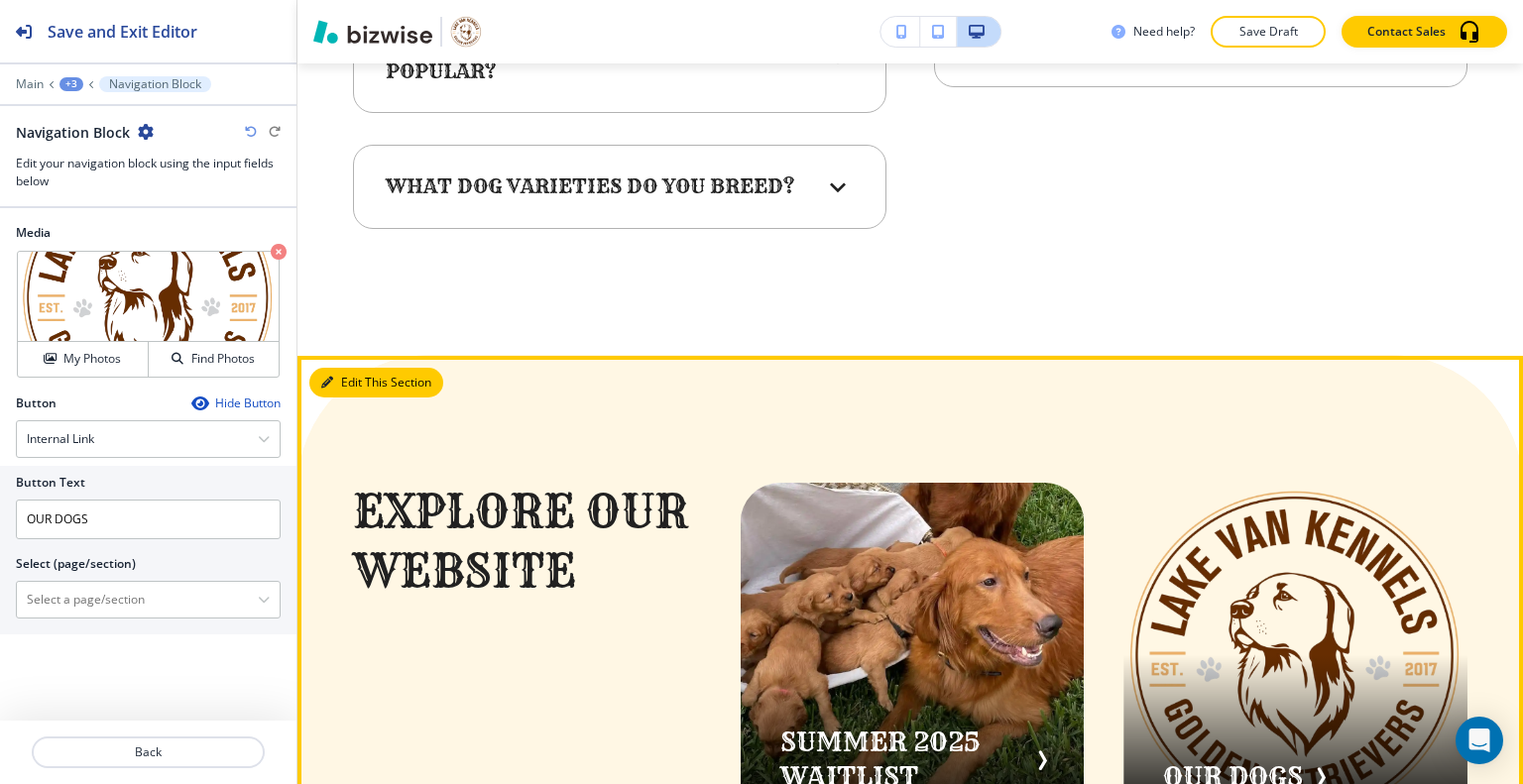 click on "Edit This Section" at bounding box center [376, 383] 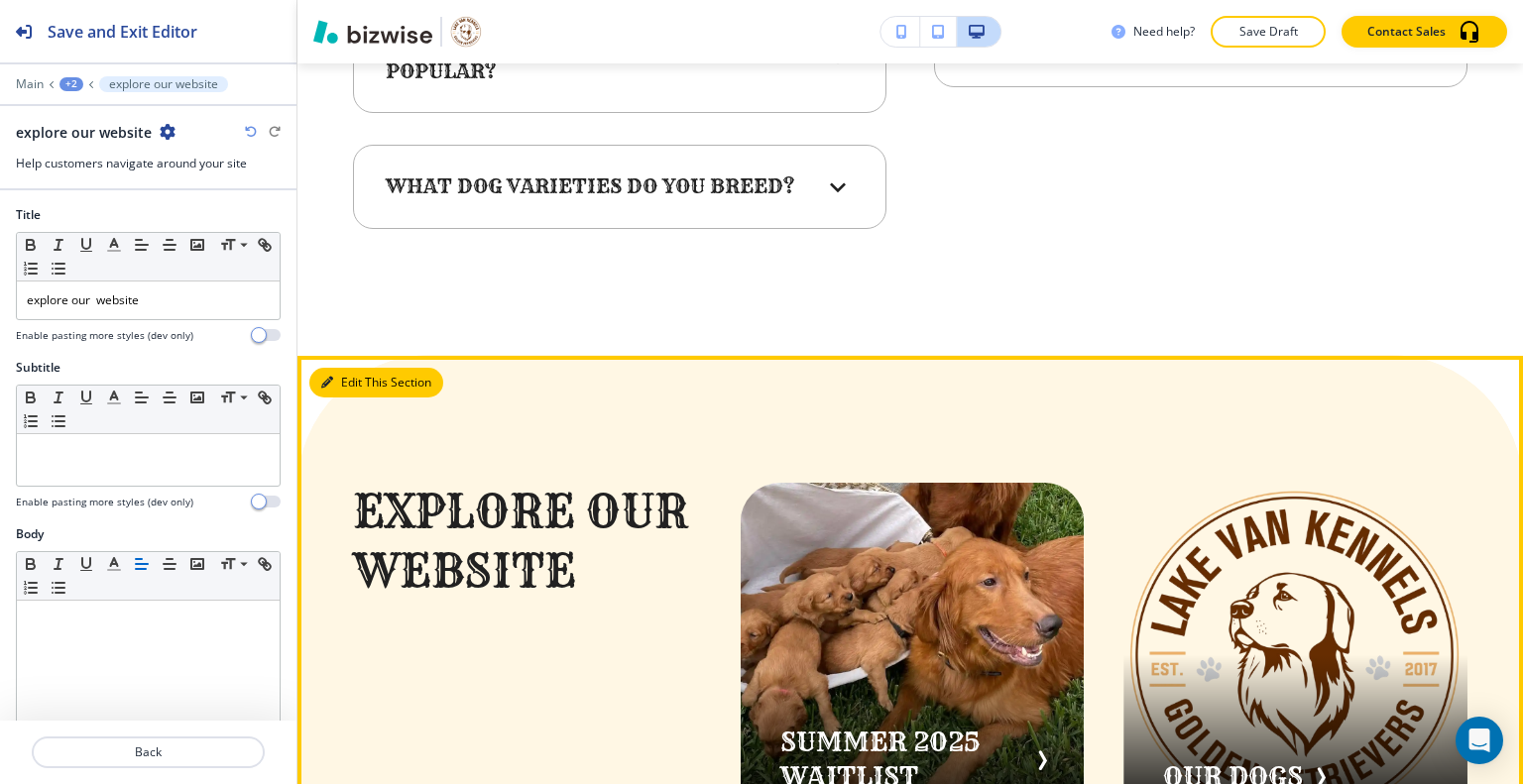 scroll, scrollTop: 9806, scrollLeft: 0, axis: vertical 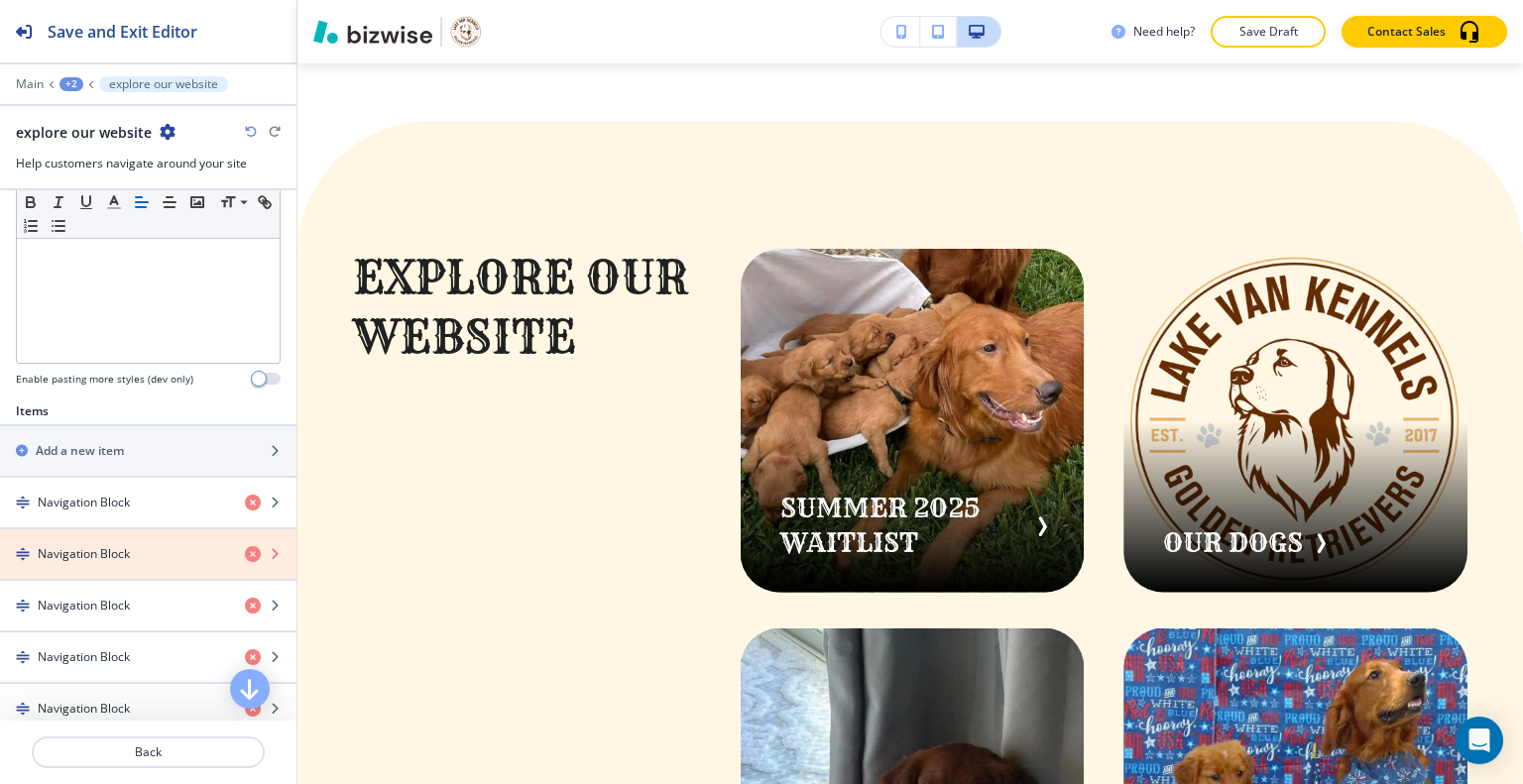 click at bounding box center (253, 554) 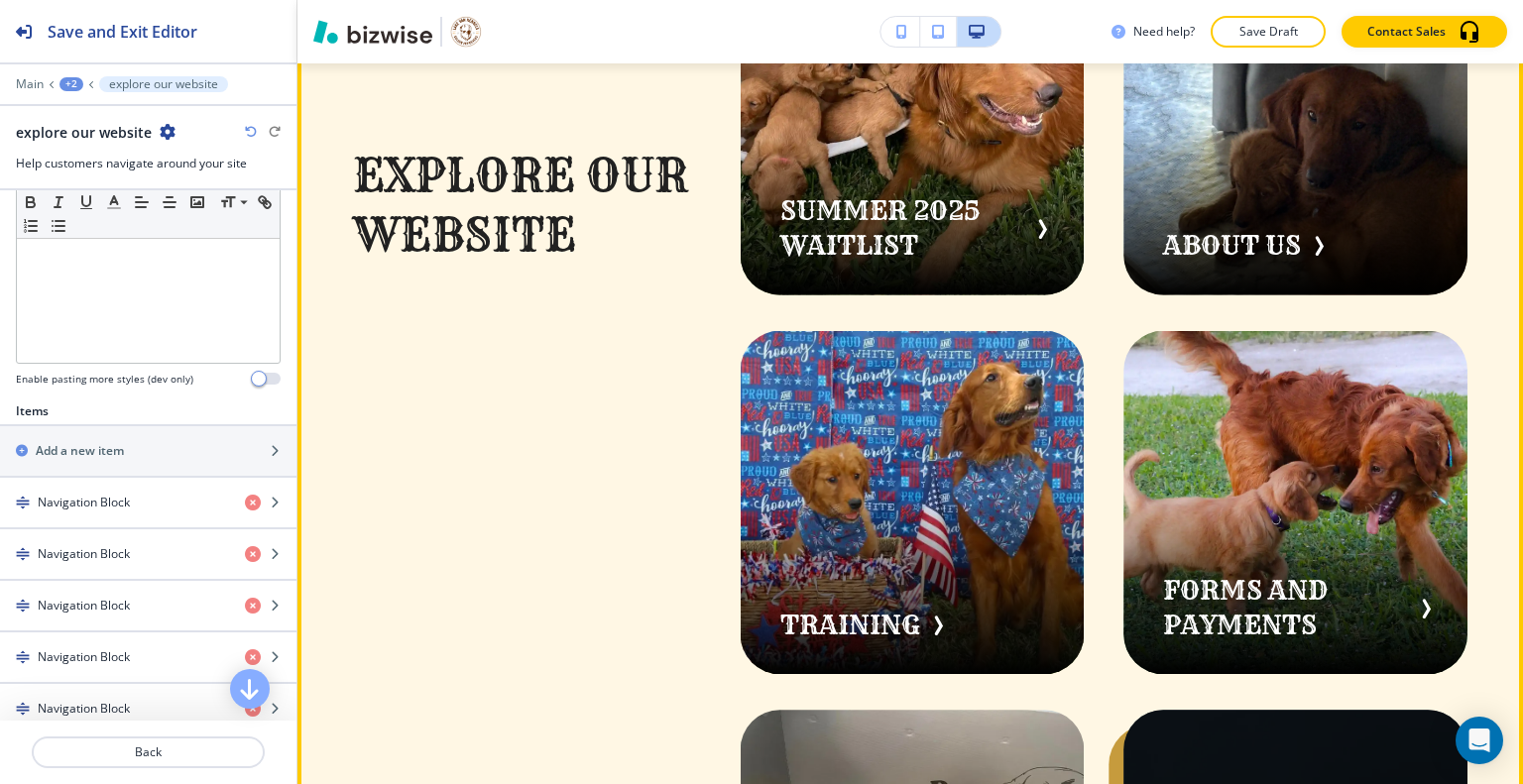 scroll, scrollTop: 10500, scrollLeft: 0, axis: vertical 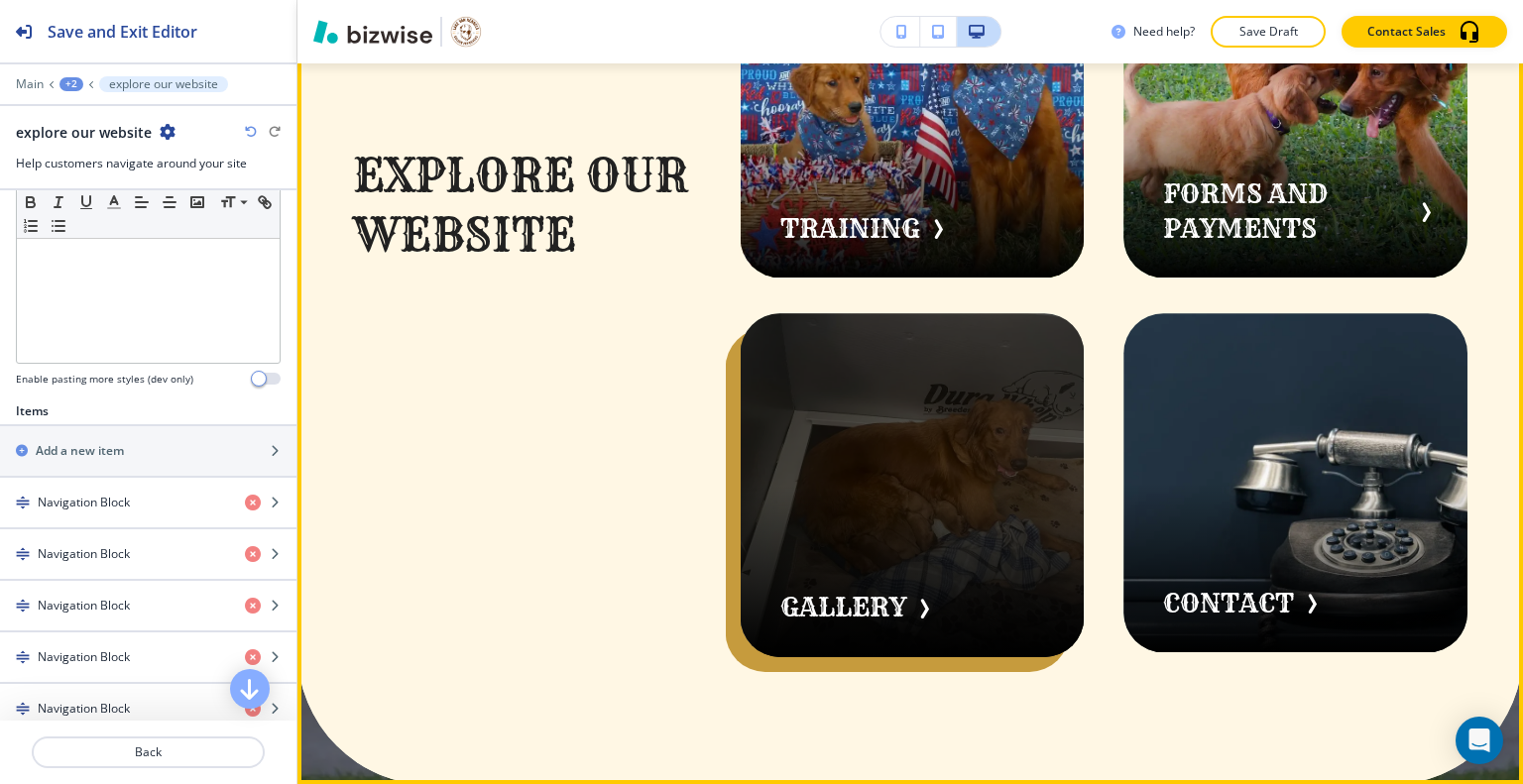 click at bounding box center (912, 485) 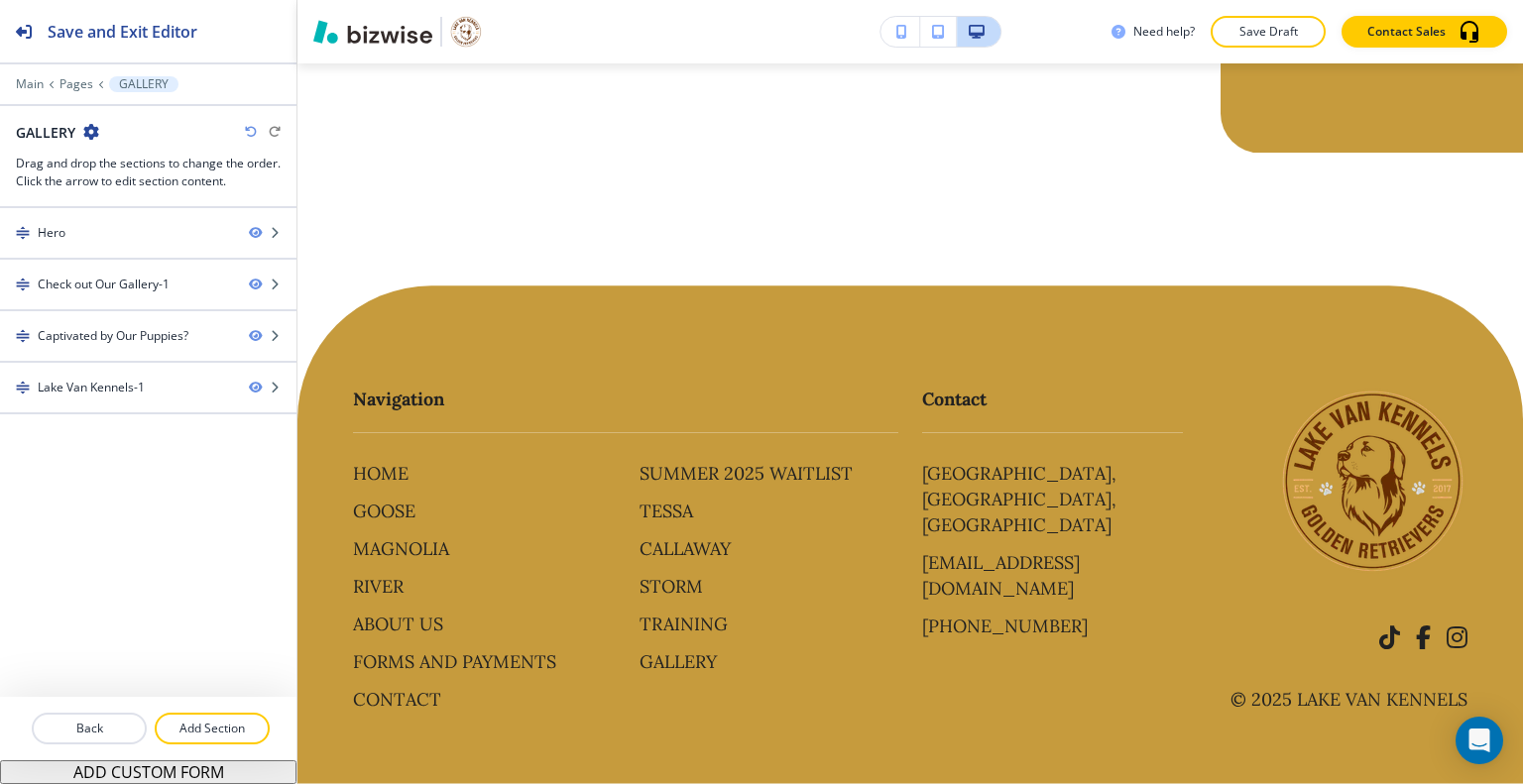 scroll, scrollTop: 0, scrollLeft: 0, axis: both 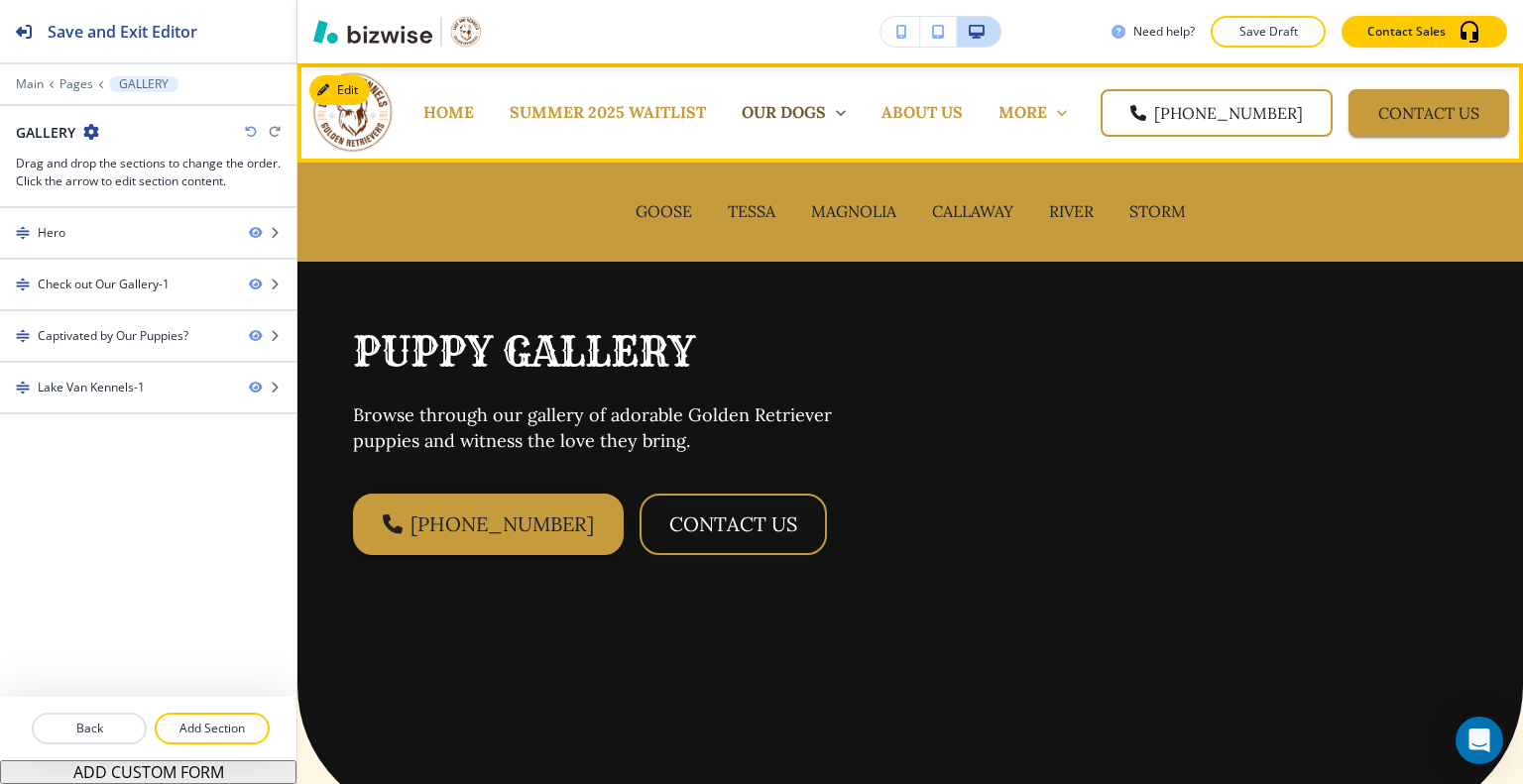 click on "OUR DOGS" at bounding box center (783, 112) 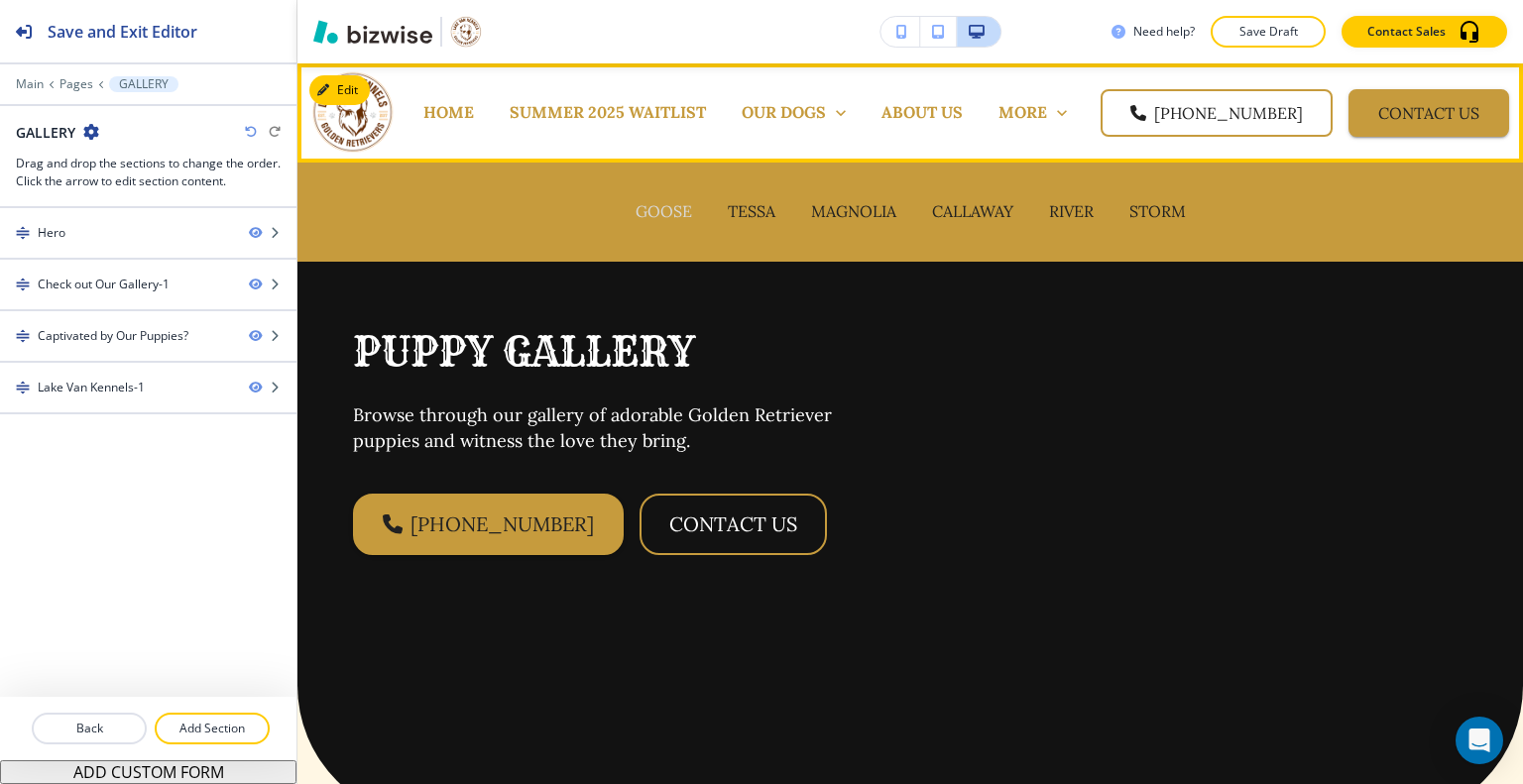 click on "GOOSE" at bounding box center (663, 211) 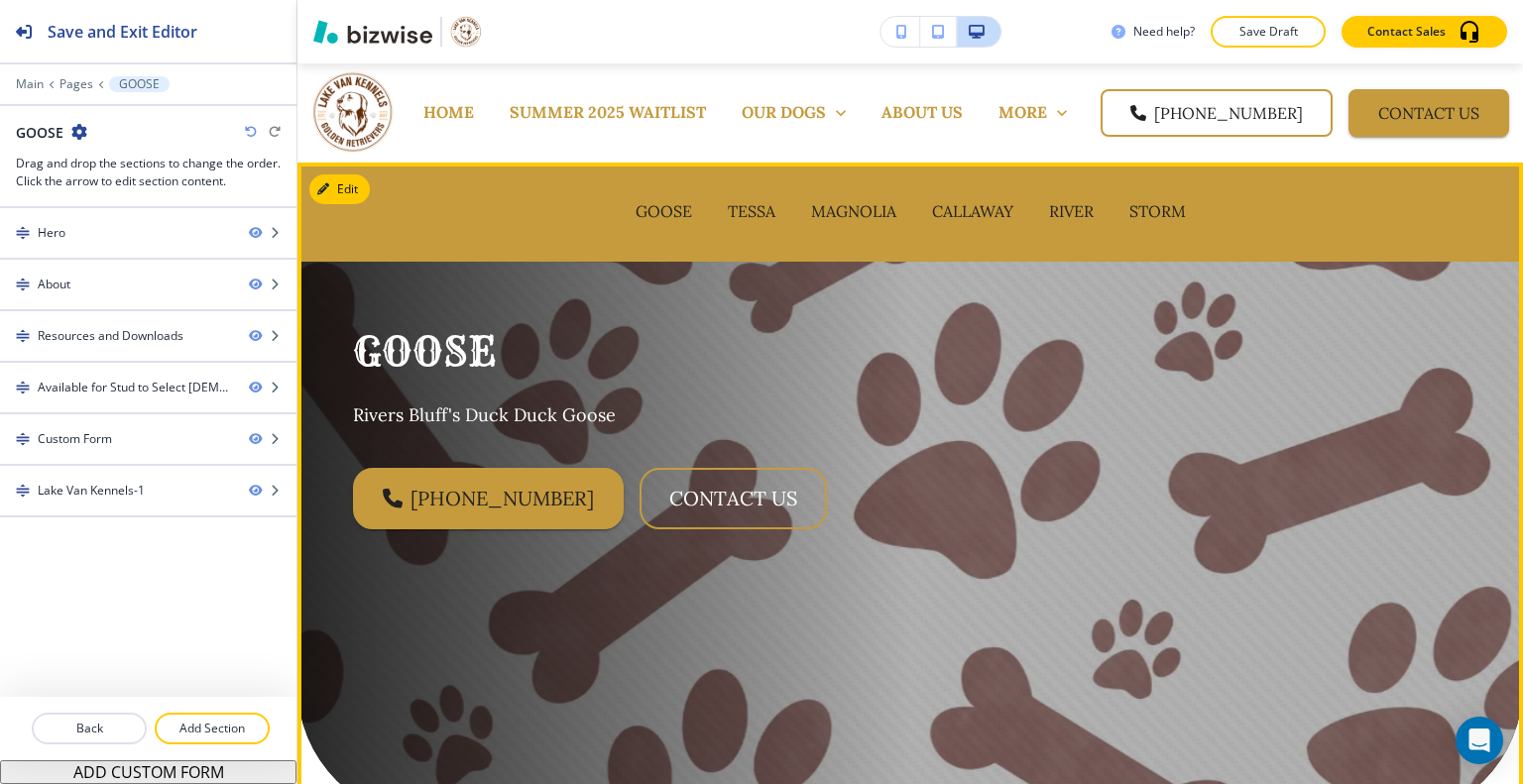 click on "Goose Rivers Bluff's Duck Duck Goose (863) 226-9492 Contact Us" at bounding box center (886, 467) 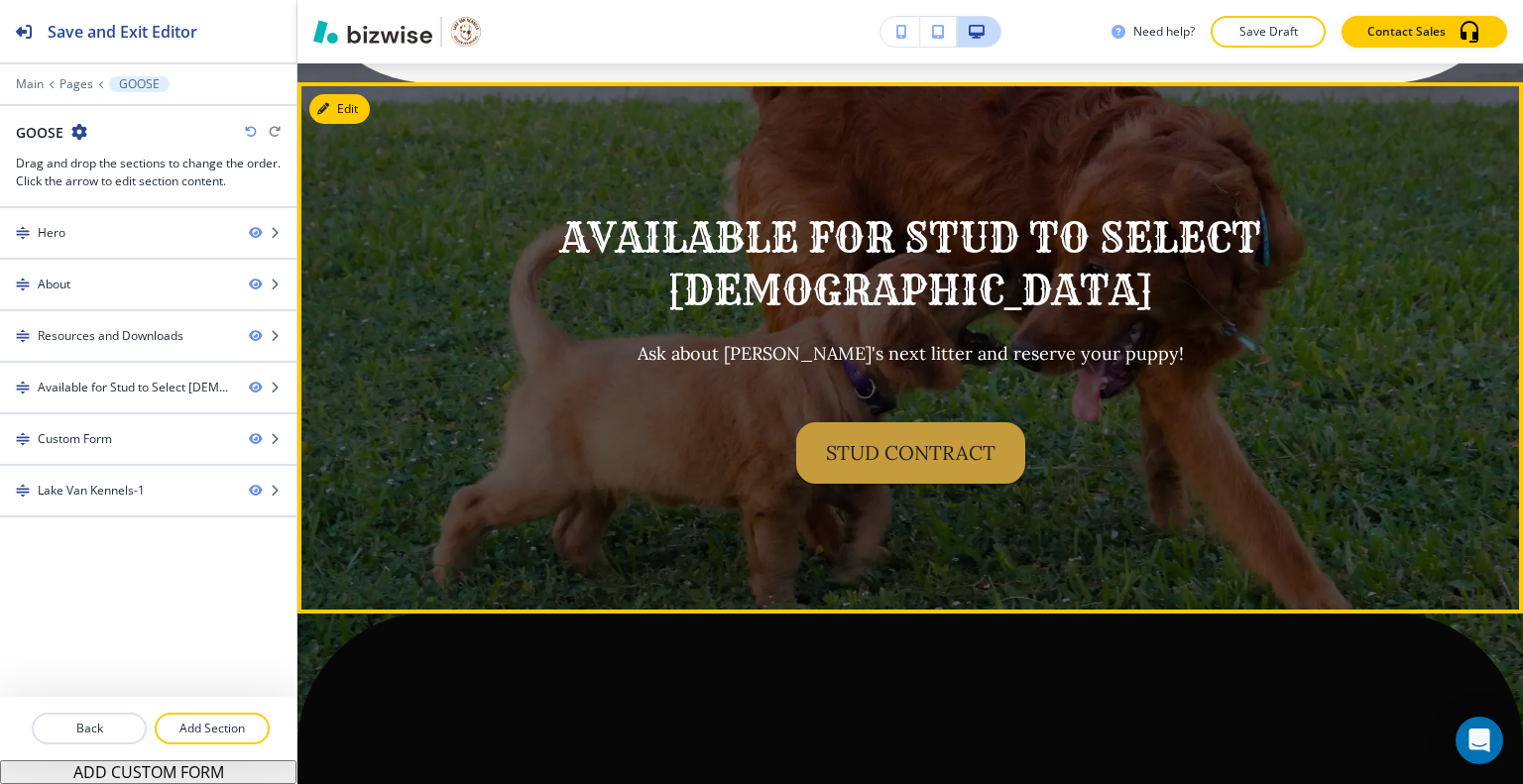 scroll, scrollTop: 1685, scrollLeft: 0, axis: vertical 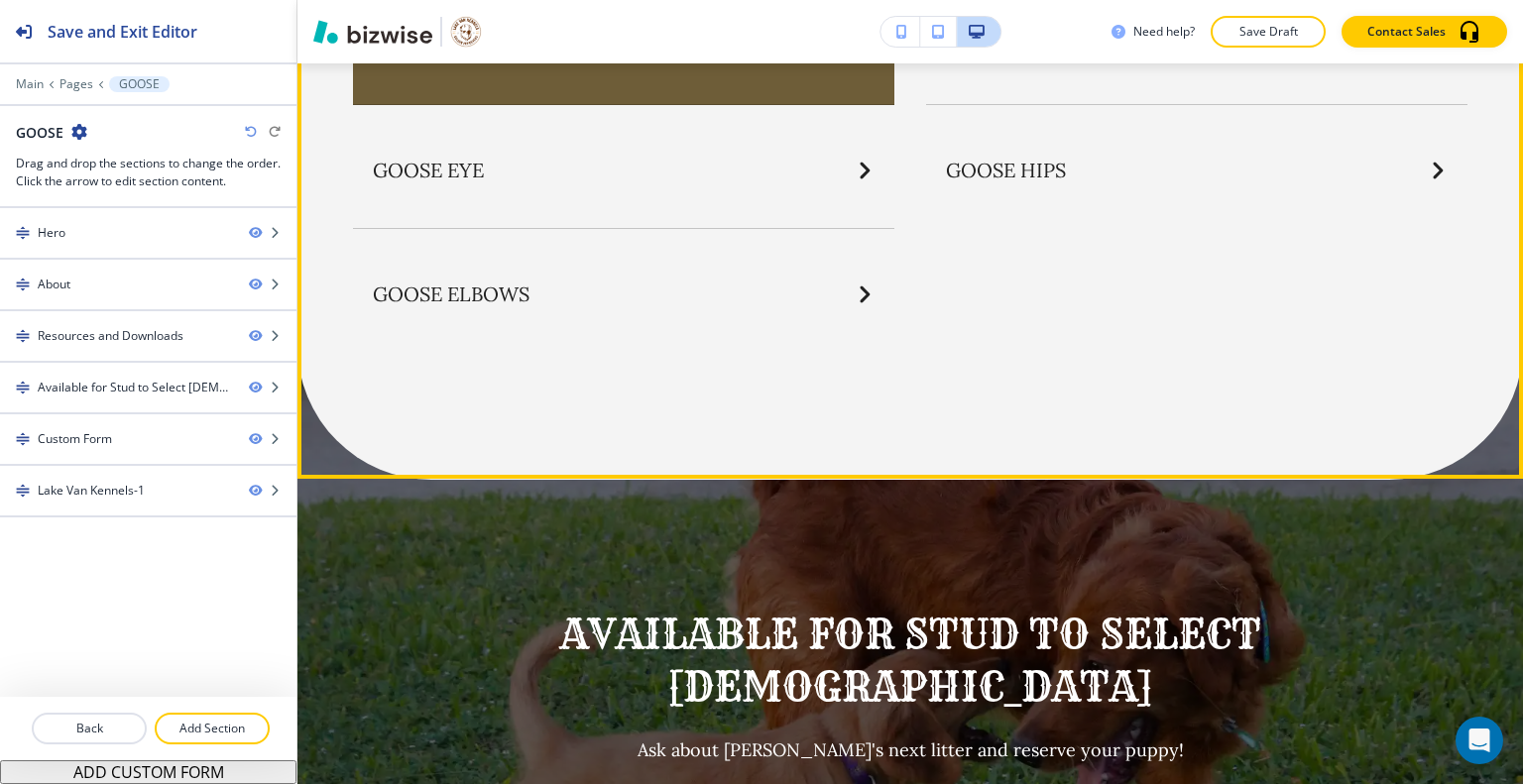 click on "Goose Pedigree" at bounding box center (624, 47) 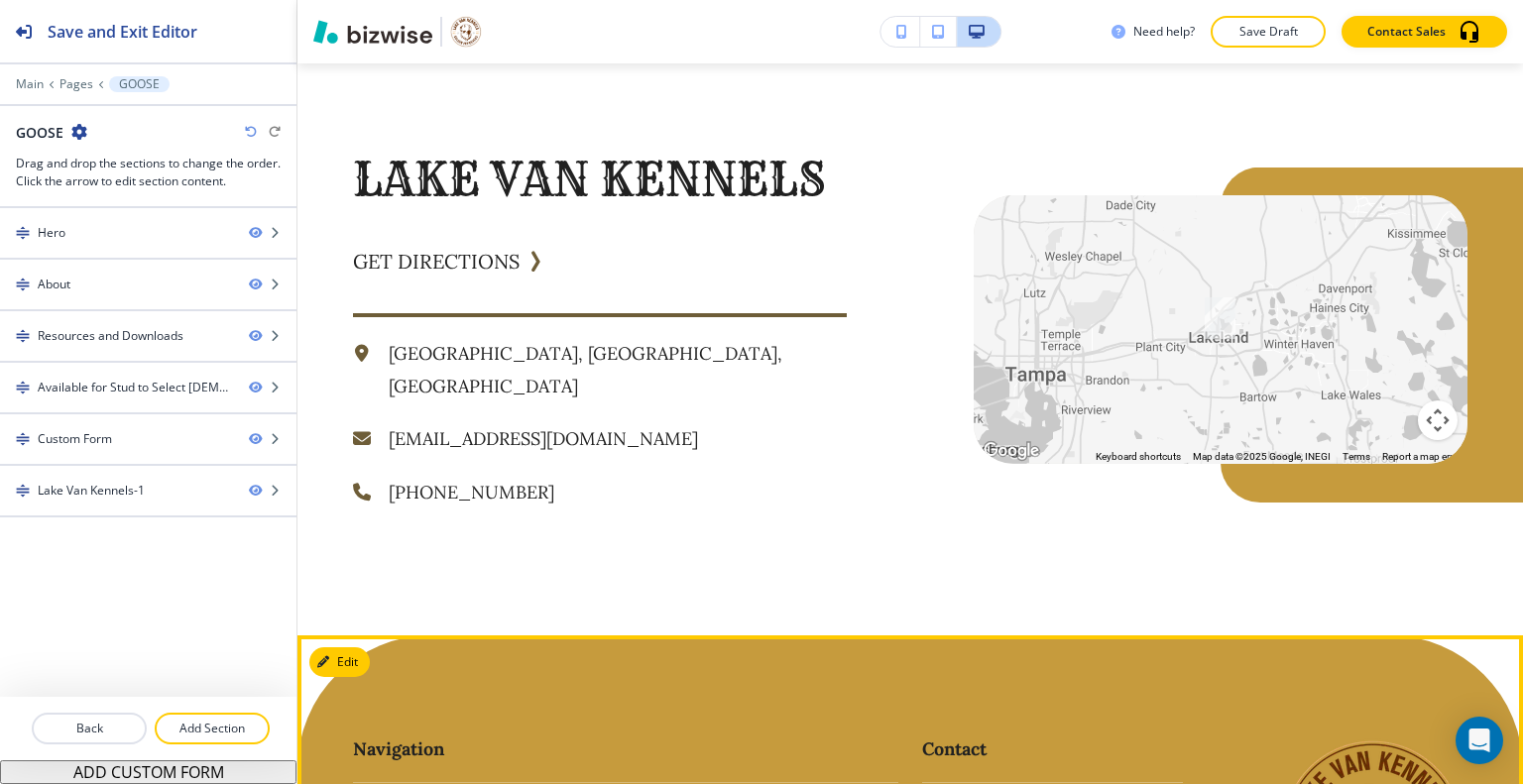 scroll, scrollTop: 4200, scrollLeft: 0, axis: vertical 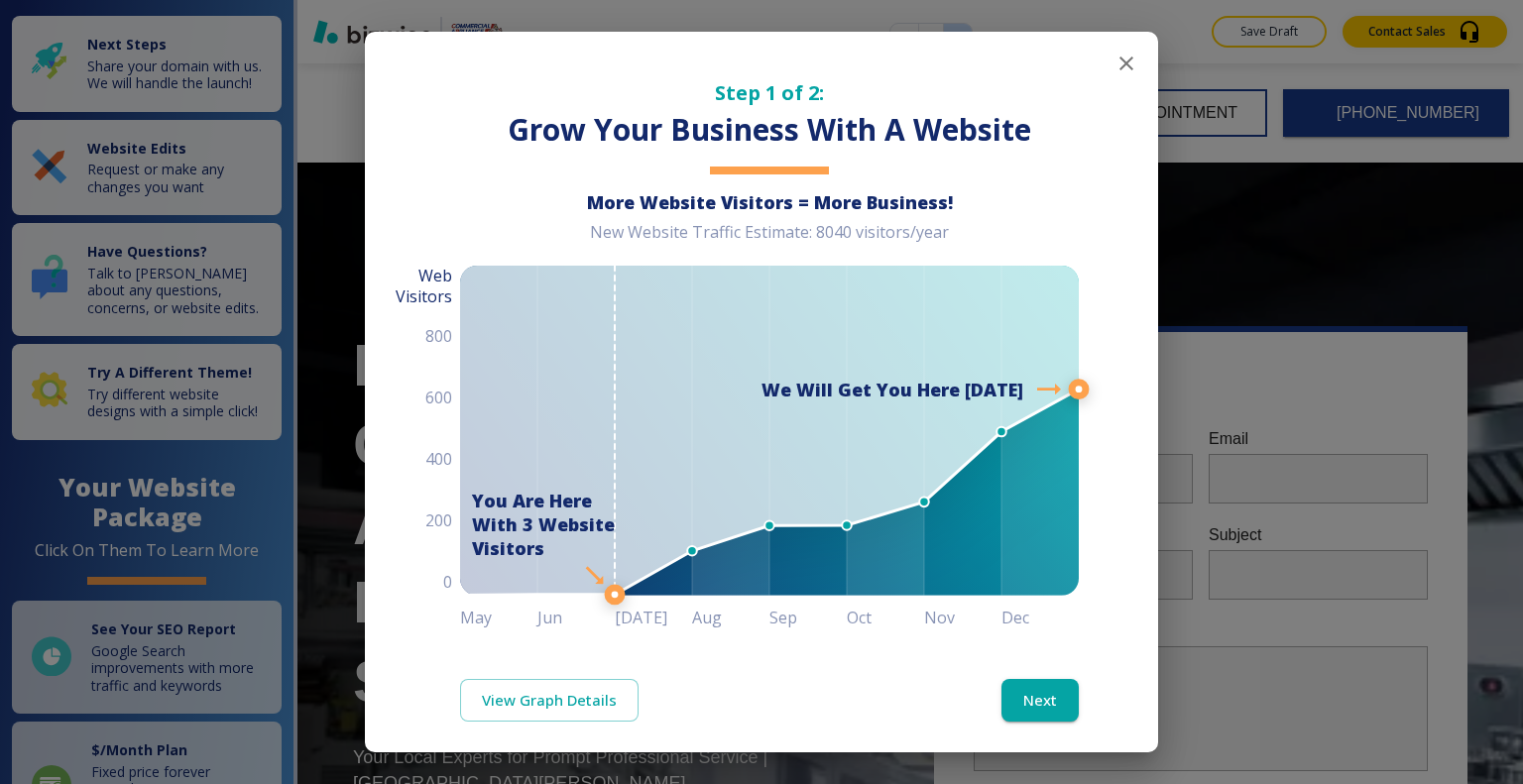 click 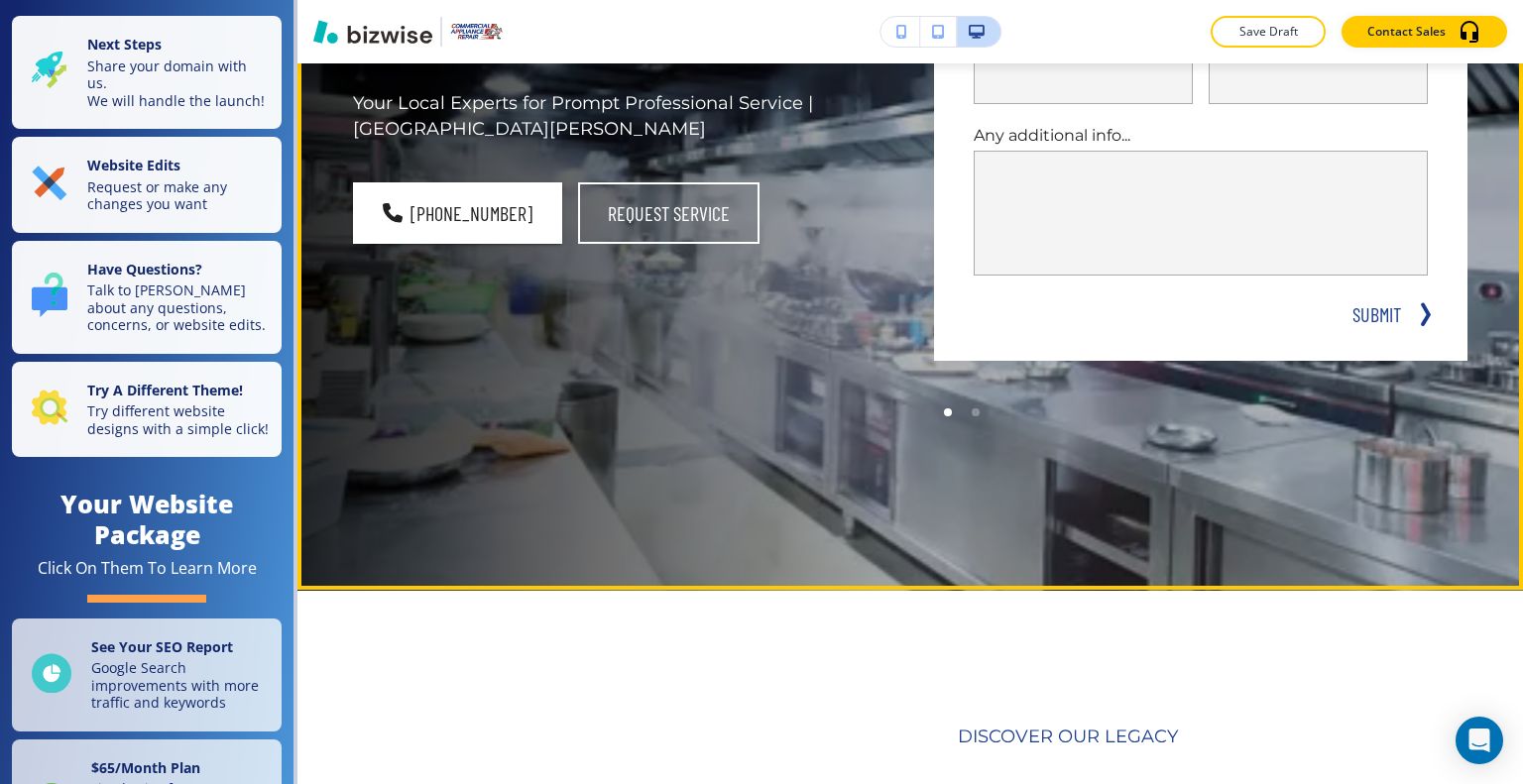 scroll, scrollTop: 99, scrollLeft: 0, axis: vertical 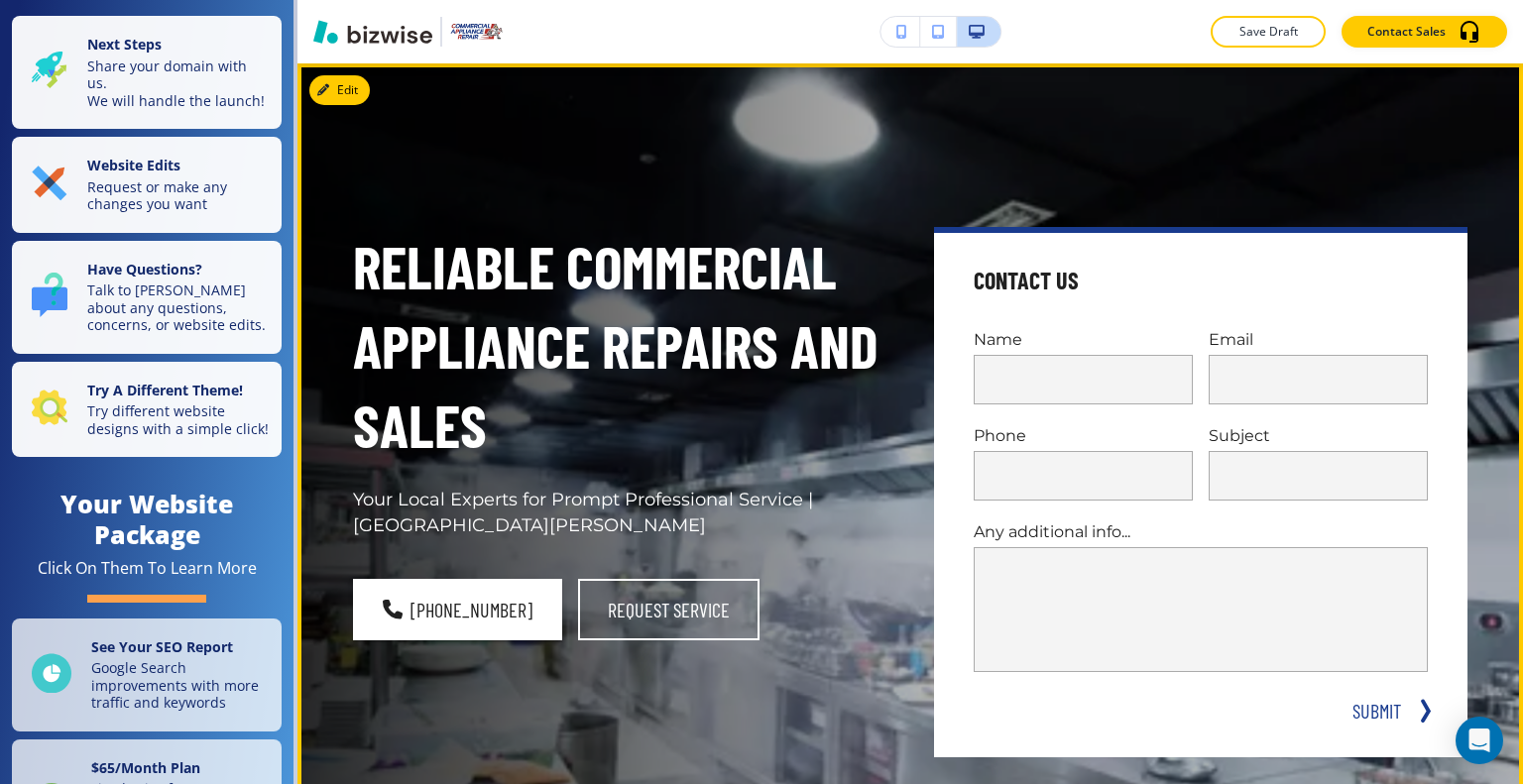 click on "RELIABLE COMMERCIAL APPLIANCE REPAIRS AND SALES Your Local Experts for Prompt Professional Service | Santa Barbara (805) 896-1725 REQUEST SERVICE" at bounding box center [620, 433] 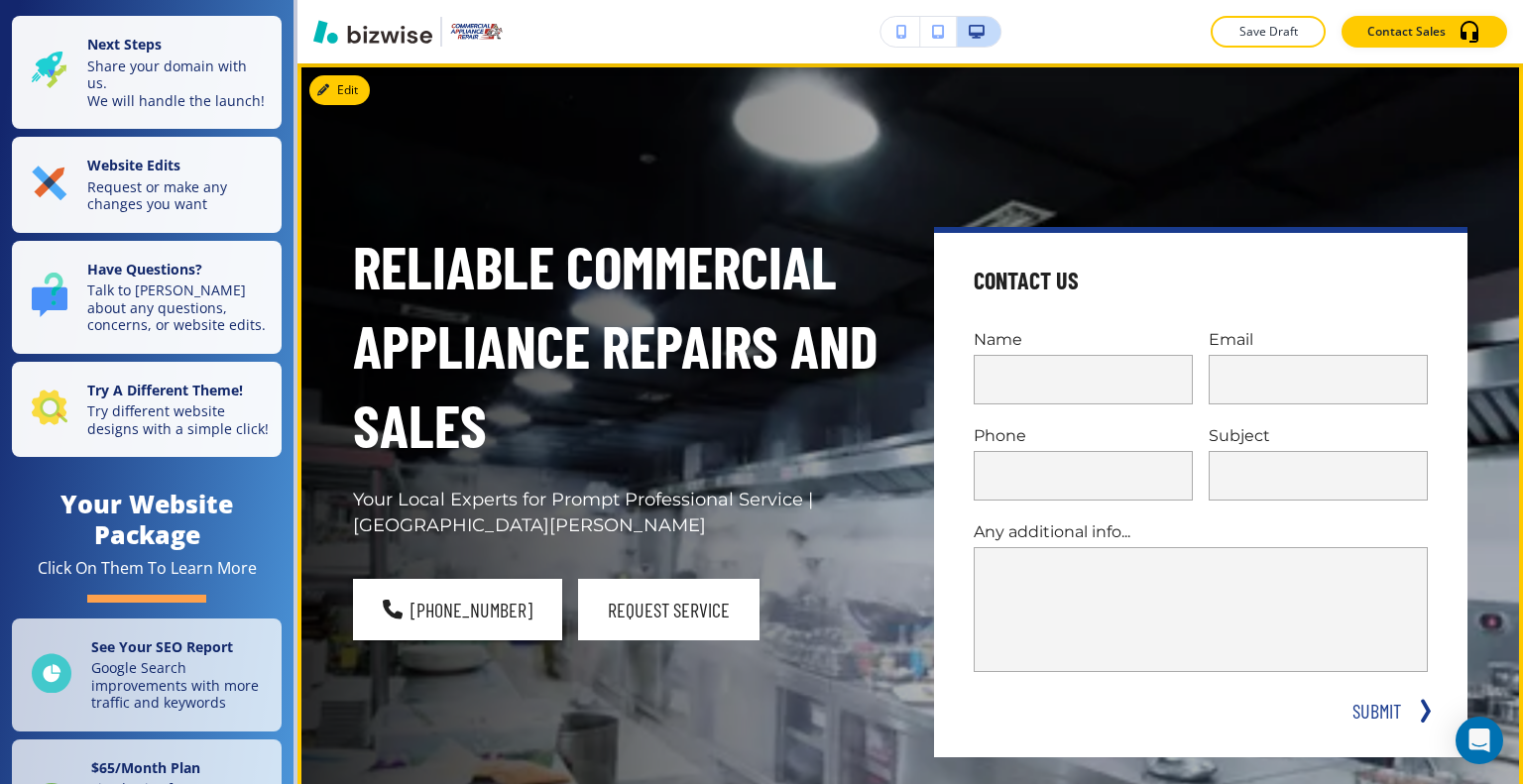 click on "REQUEST SERVICE" at bounding box center (668, 610) 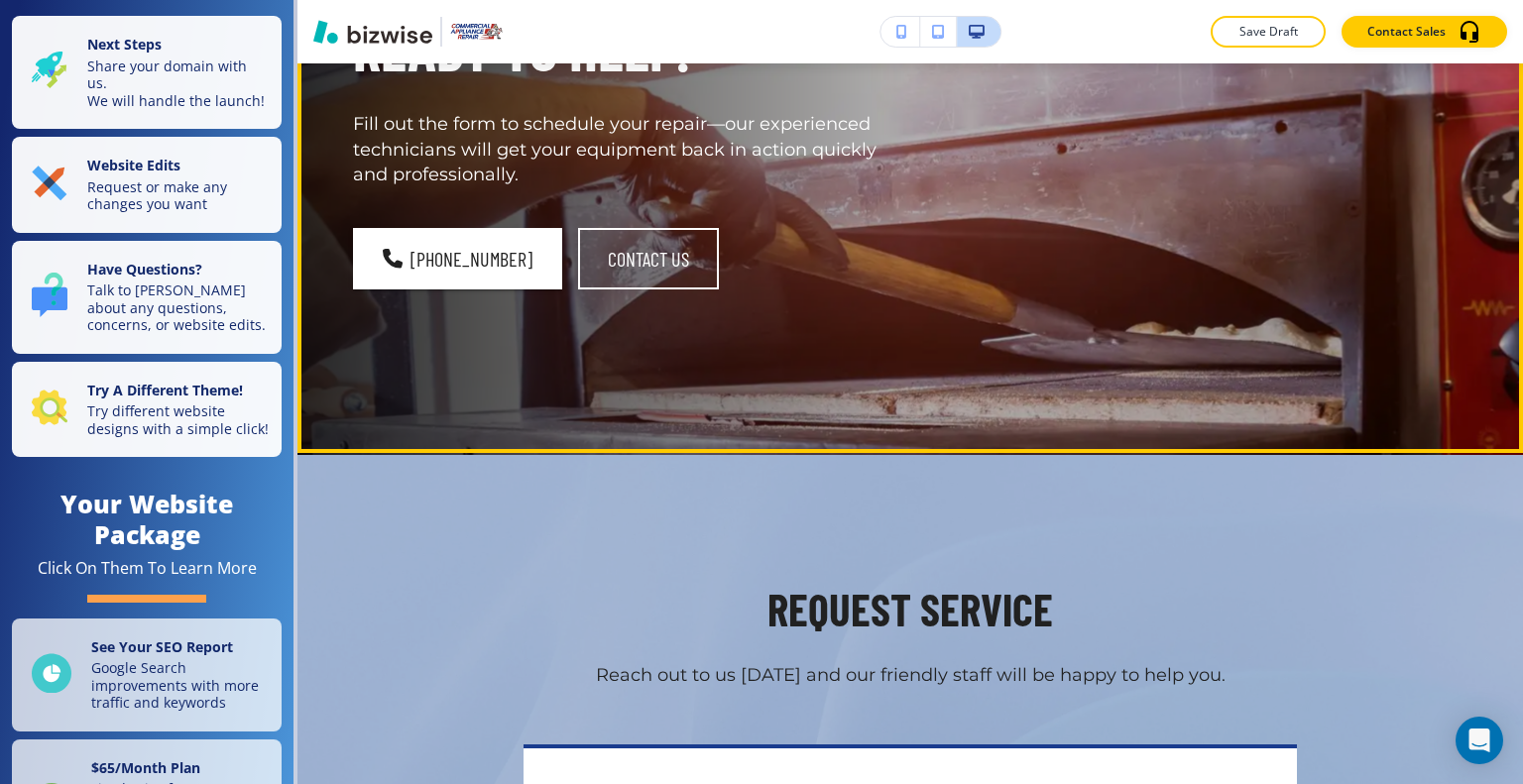 scroll, scrollTop: 0, scrollLeft: 0, axis: both 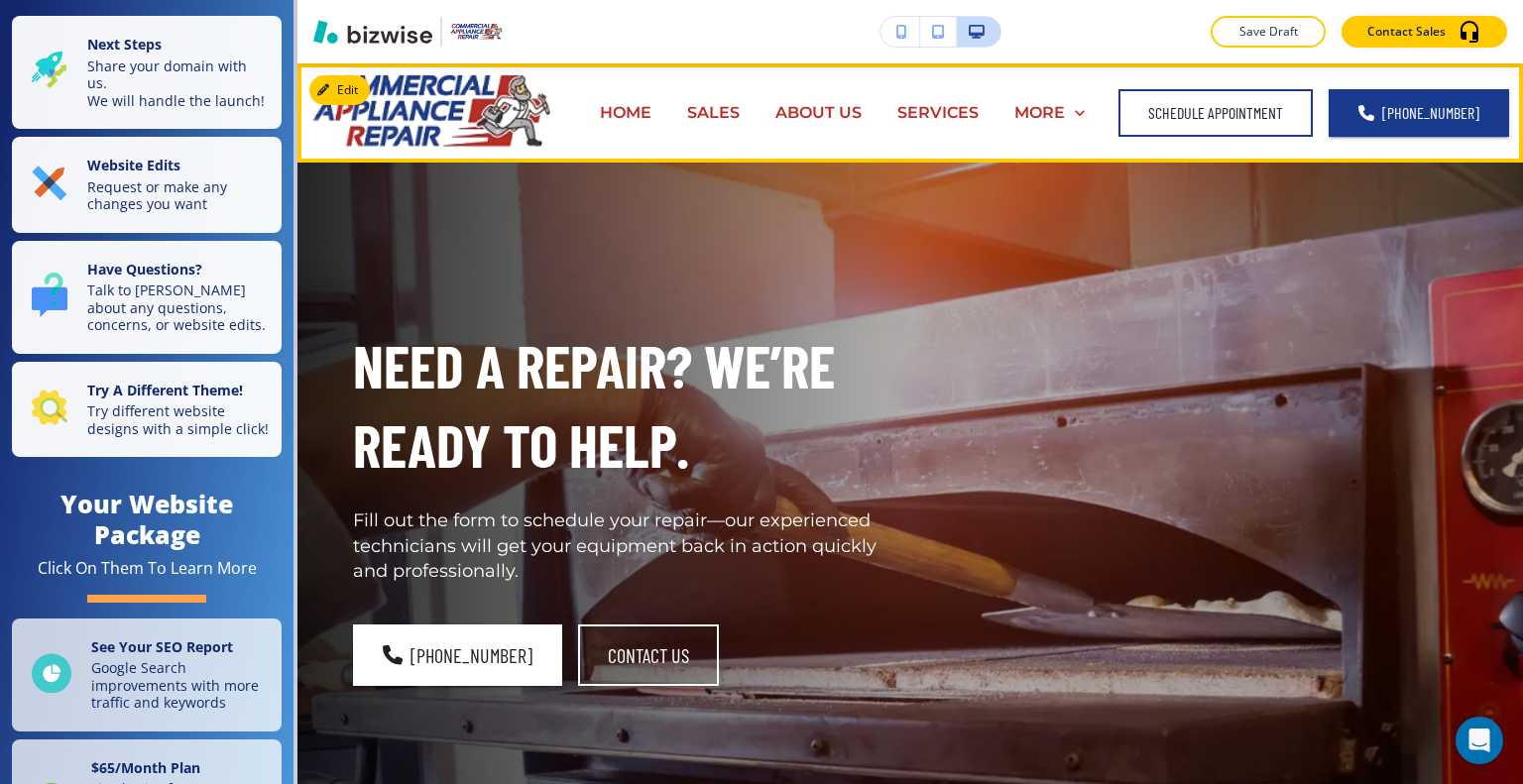 click on "HOME" at bounding box center (626, 113) 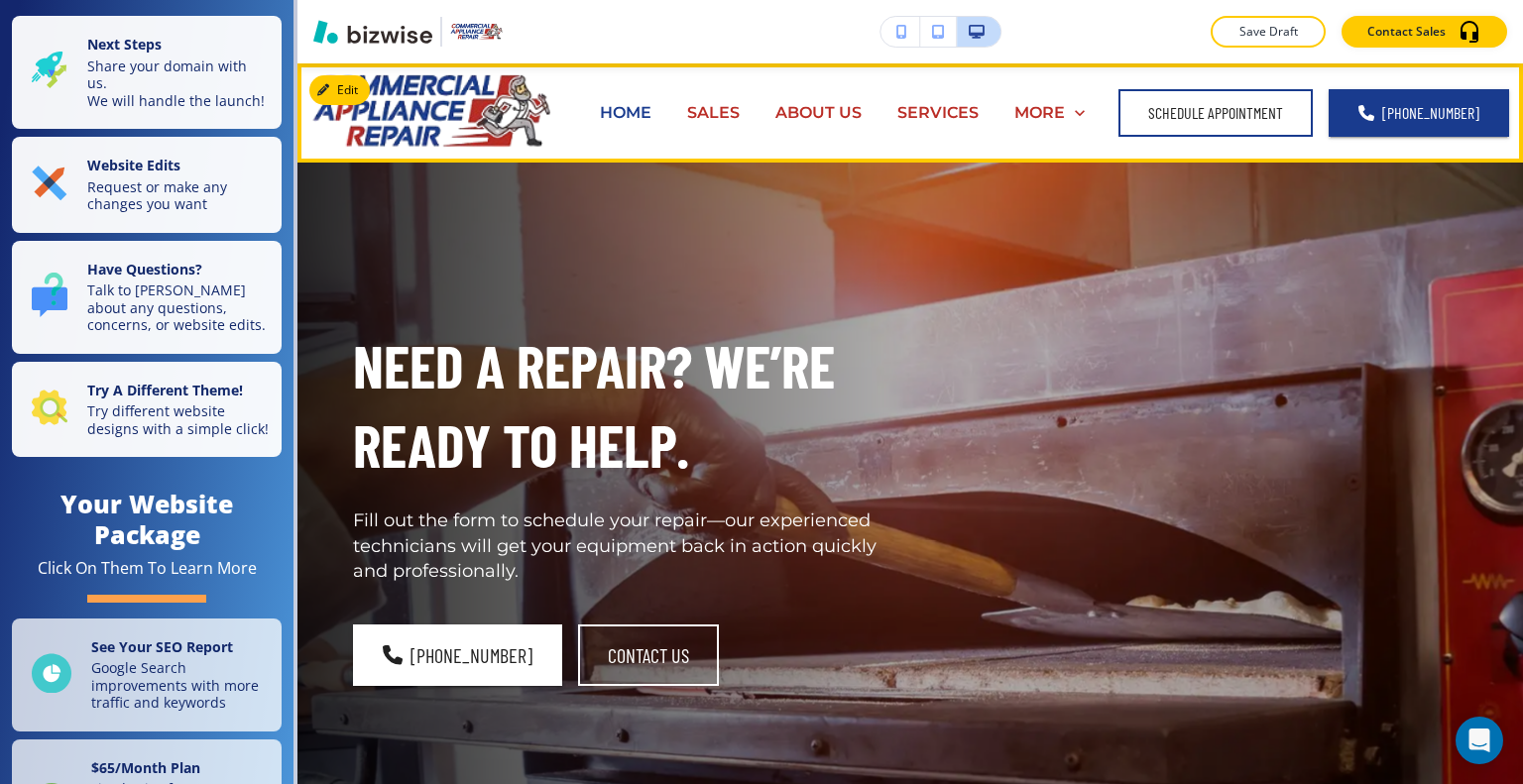 click on "HOME" at bounding box center [626, 112] 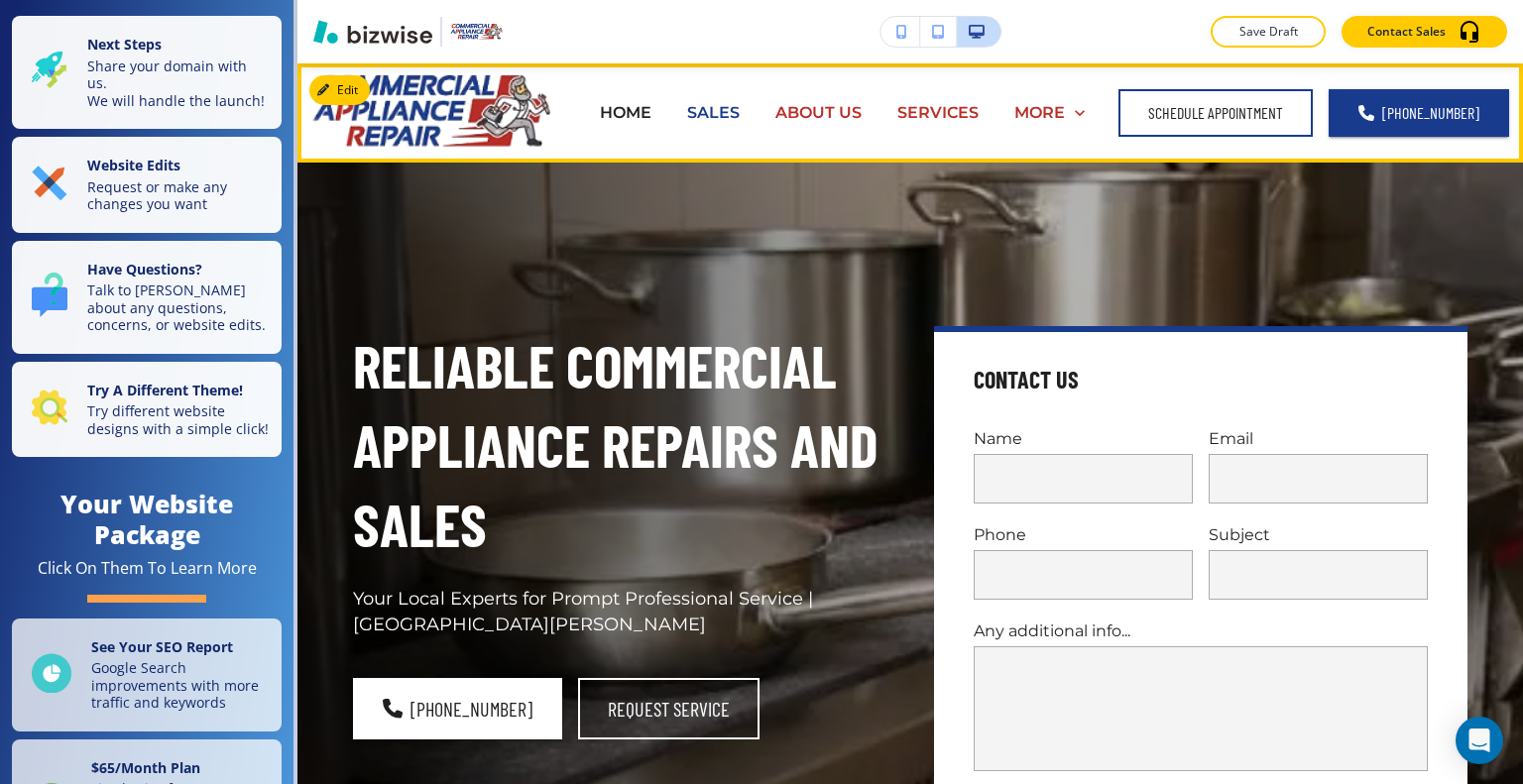 click on "SALES" at bounding box center (713, 112) 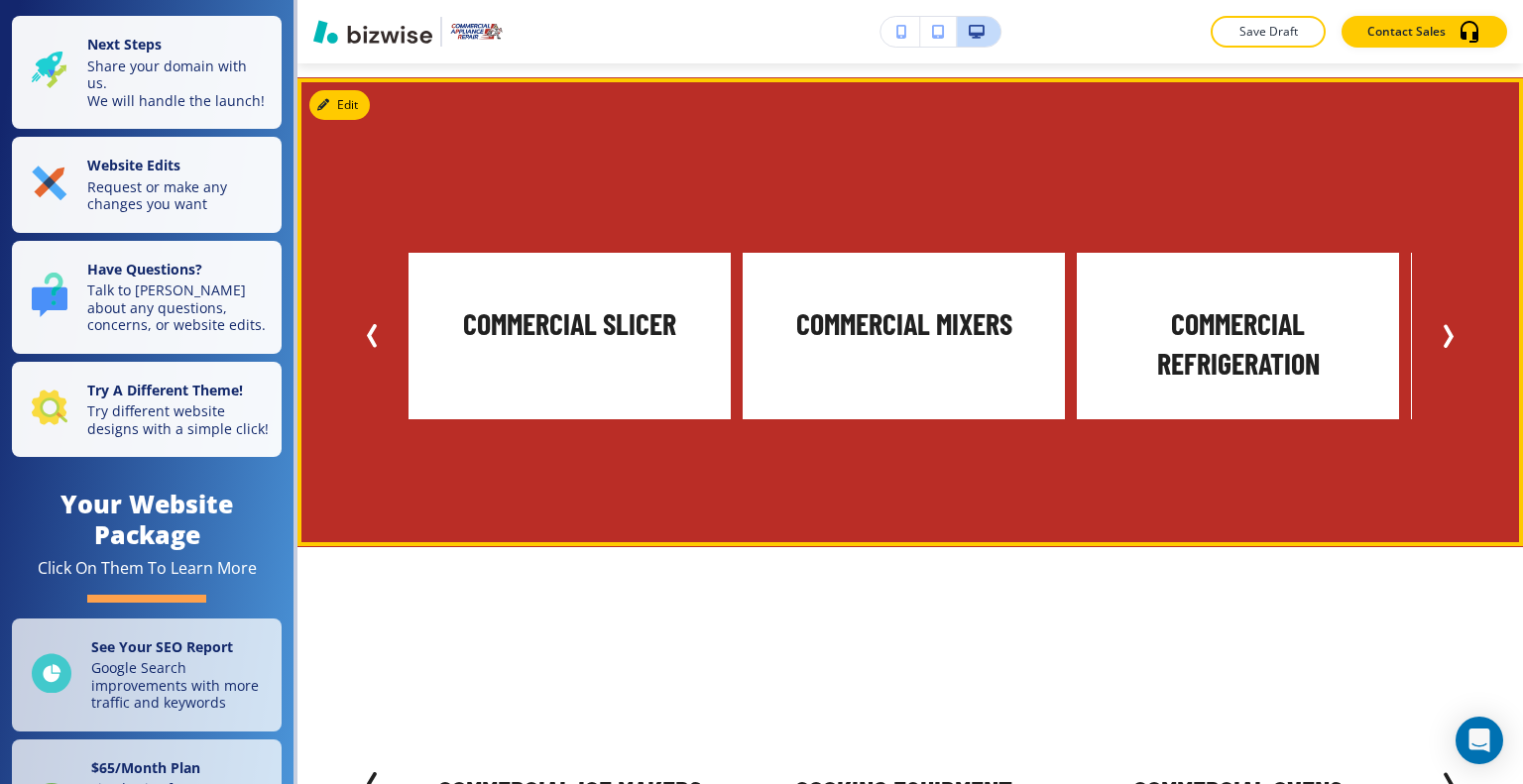 scroll, scrollTop: 11200, scrollLeft: 0, axis: vertical 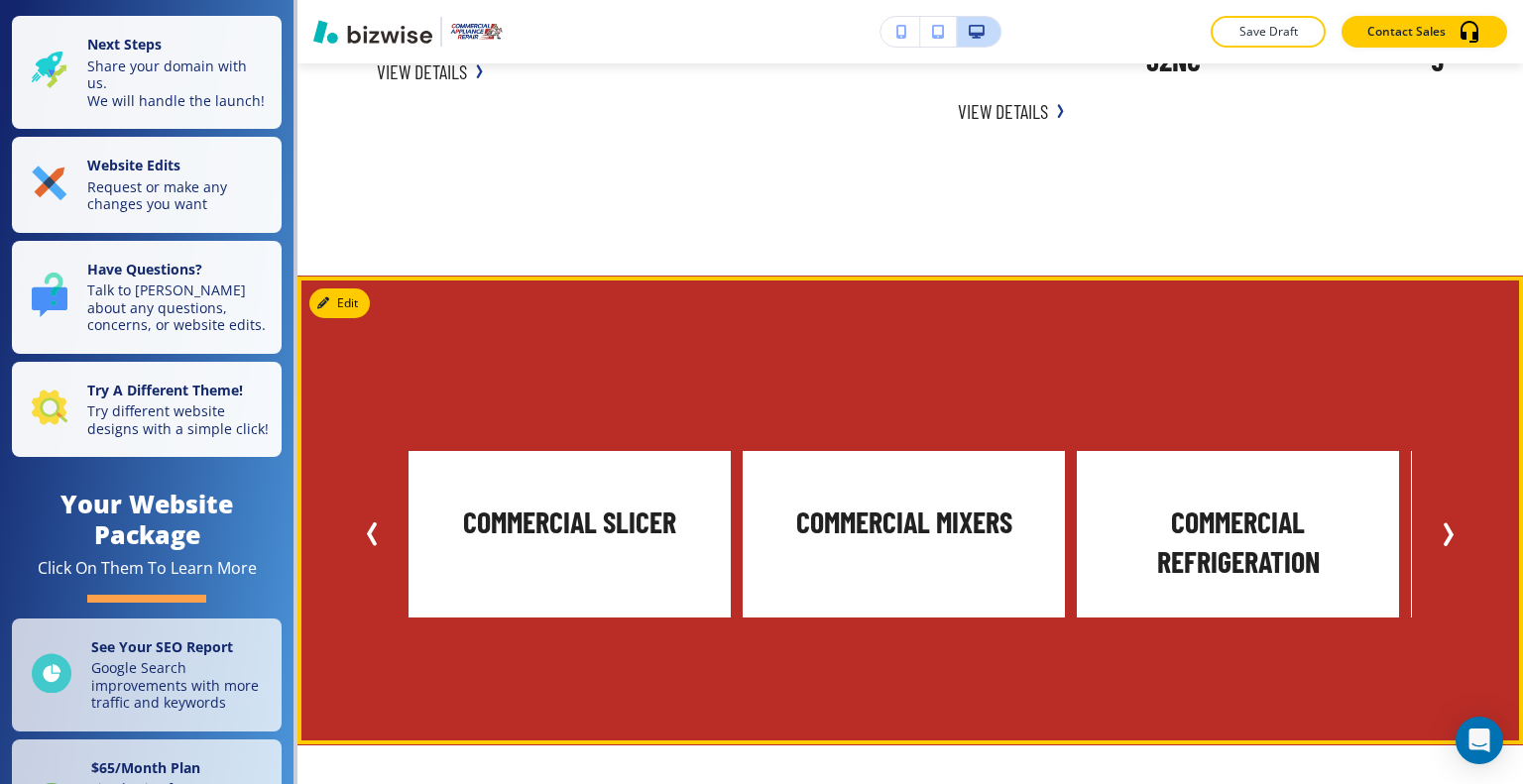 click at bounding box center [1448, 534] 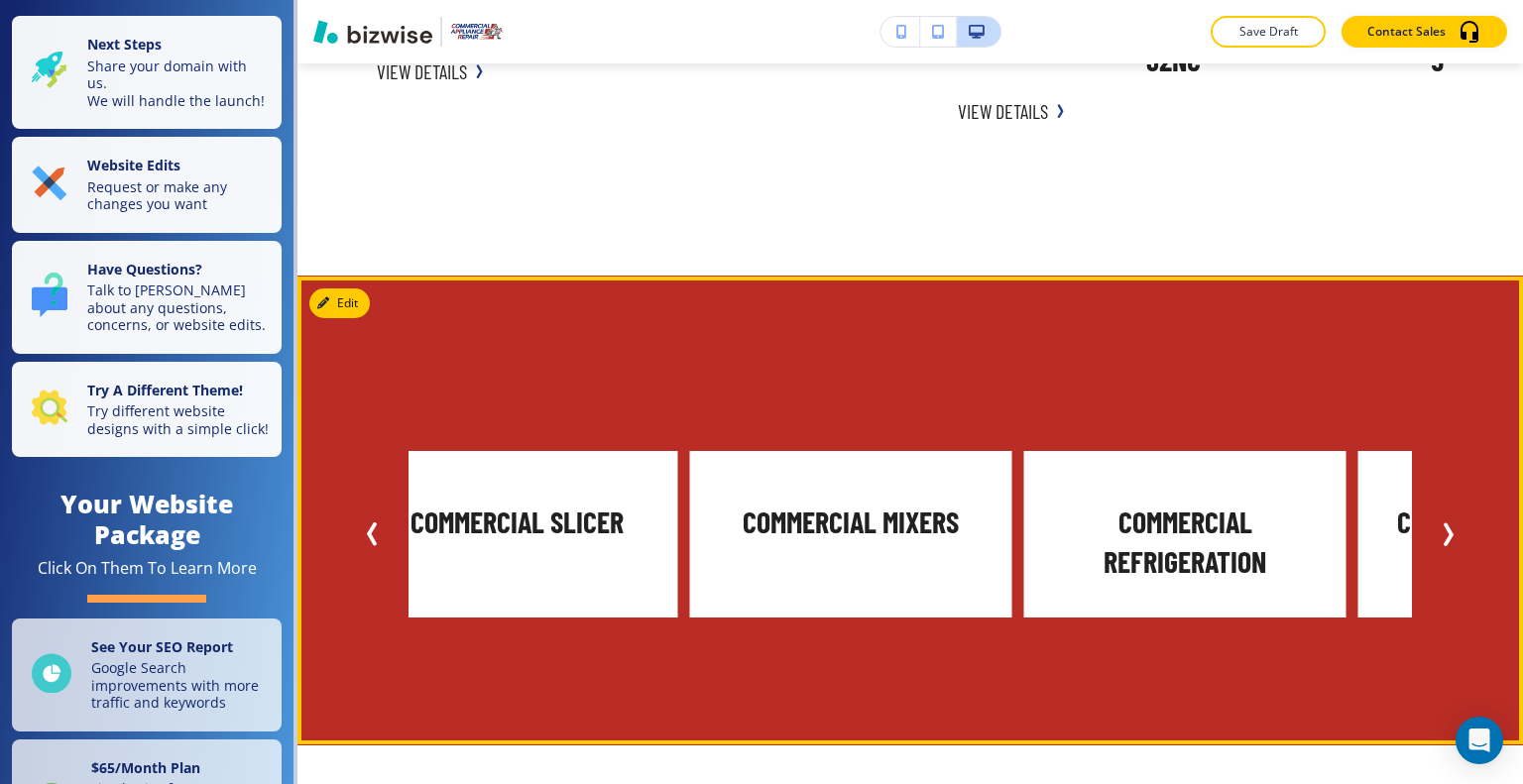 click 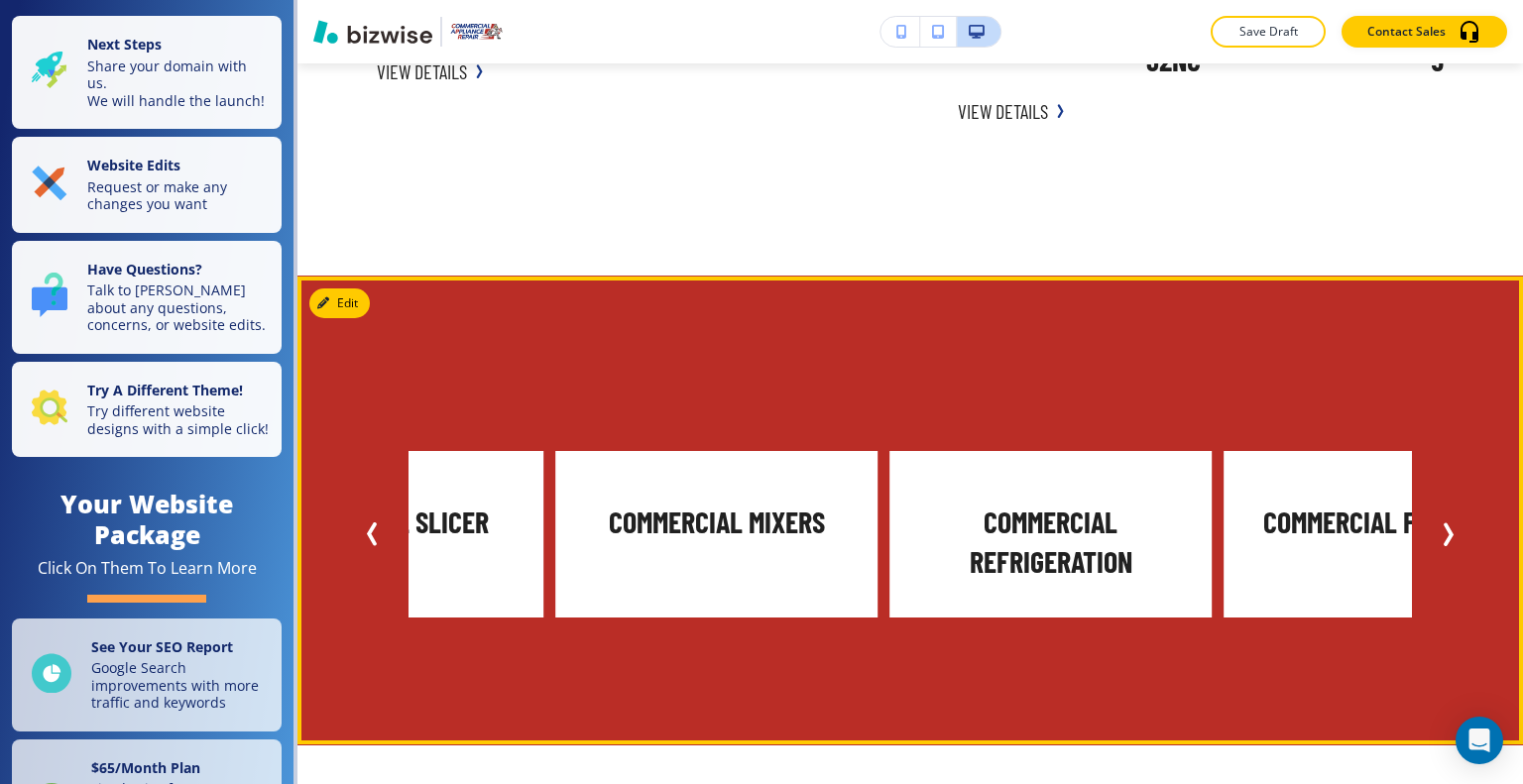 click 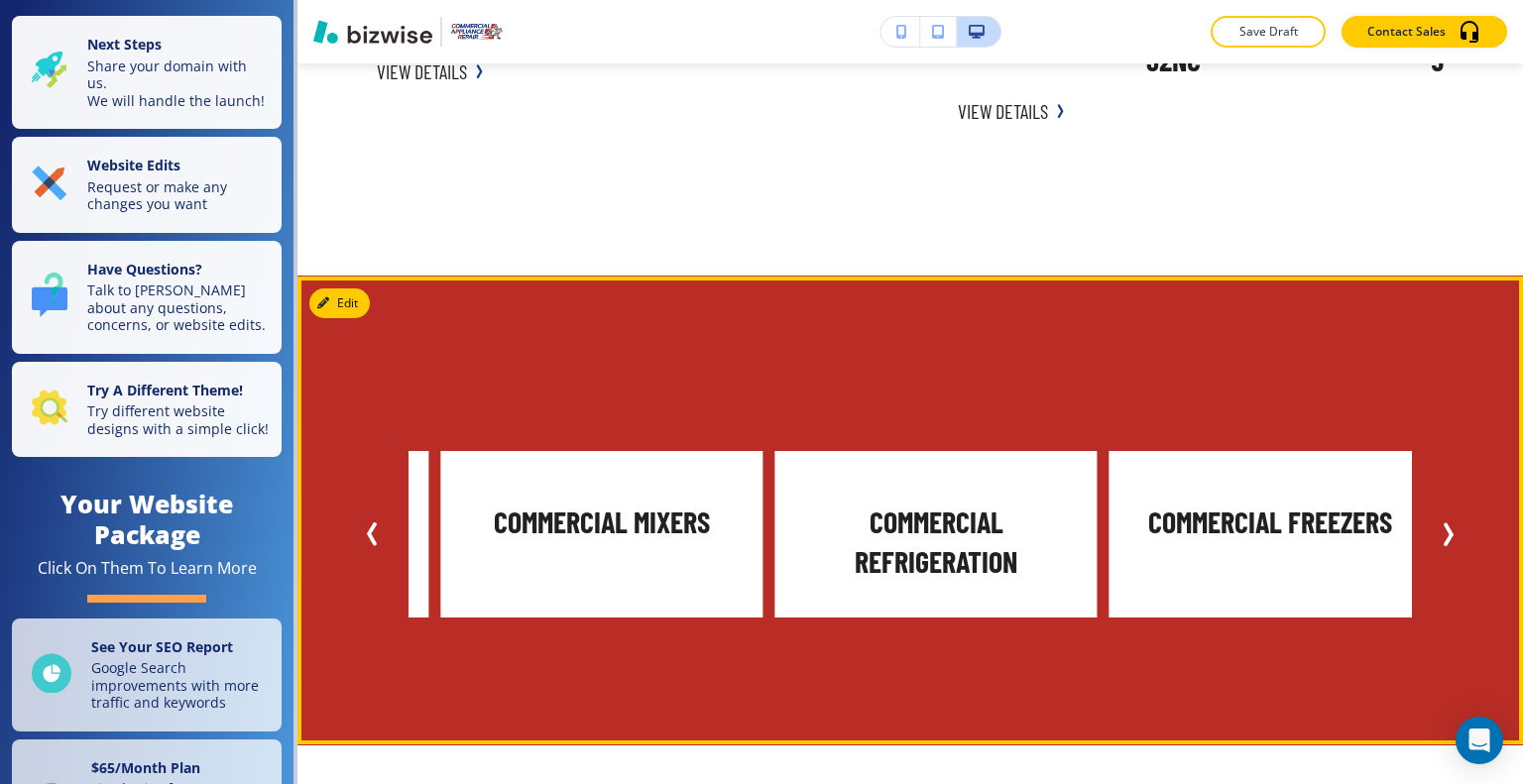 click 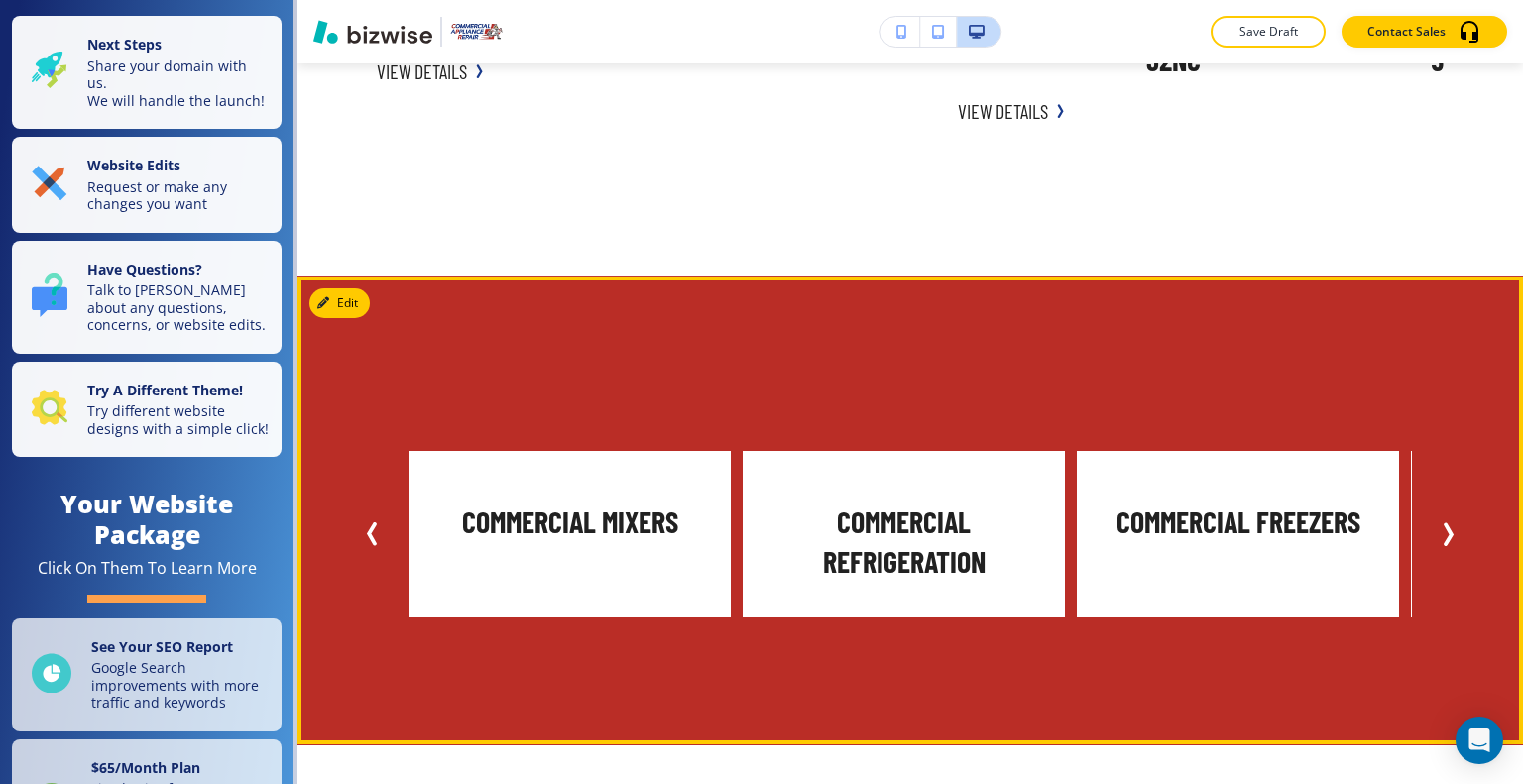click 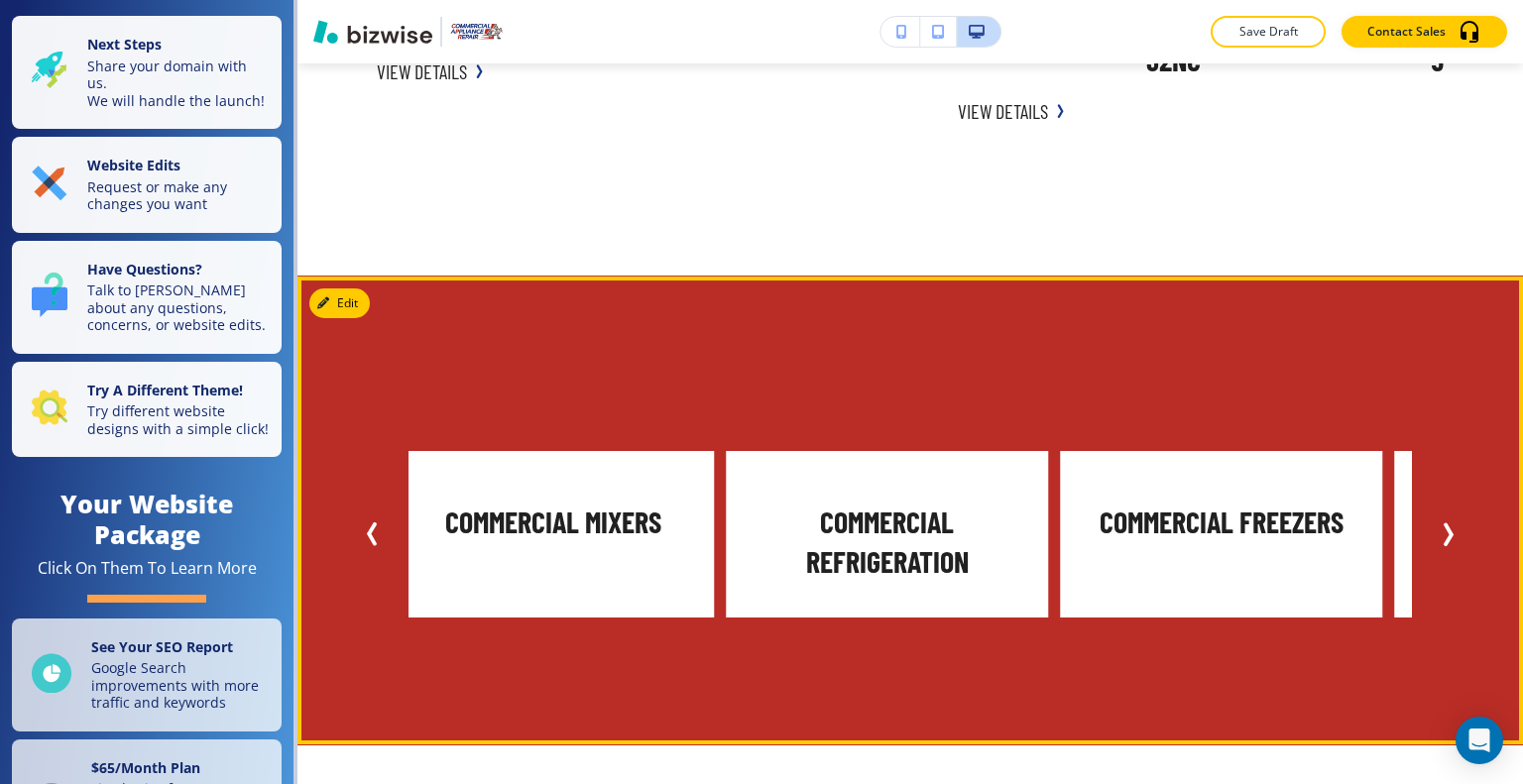 click 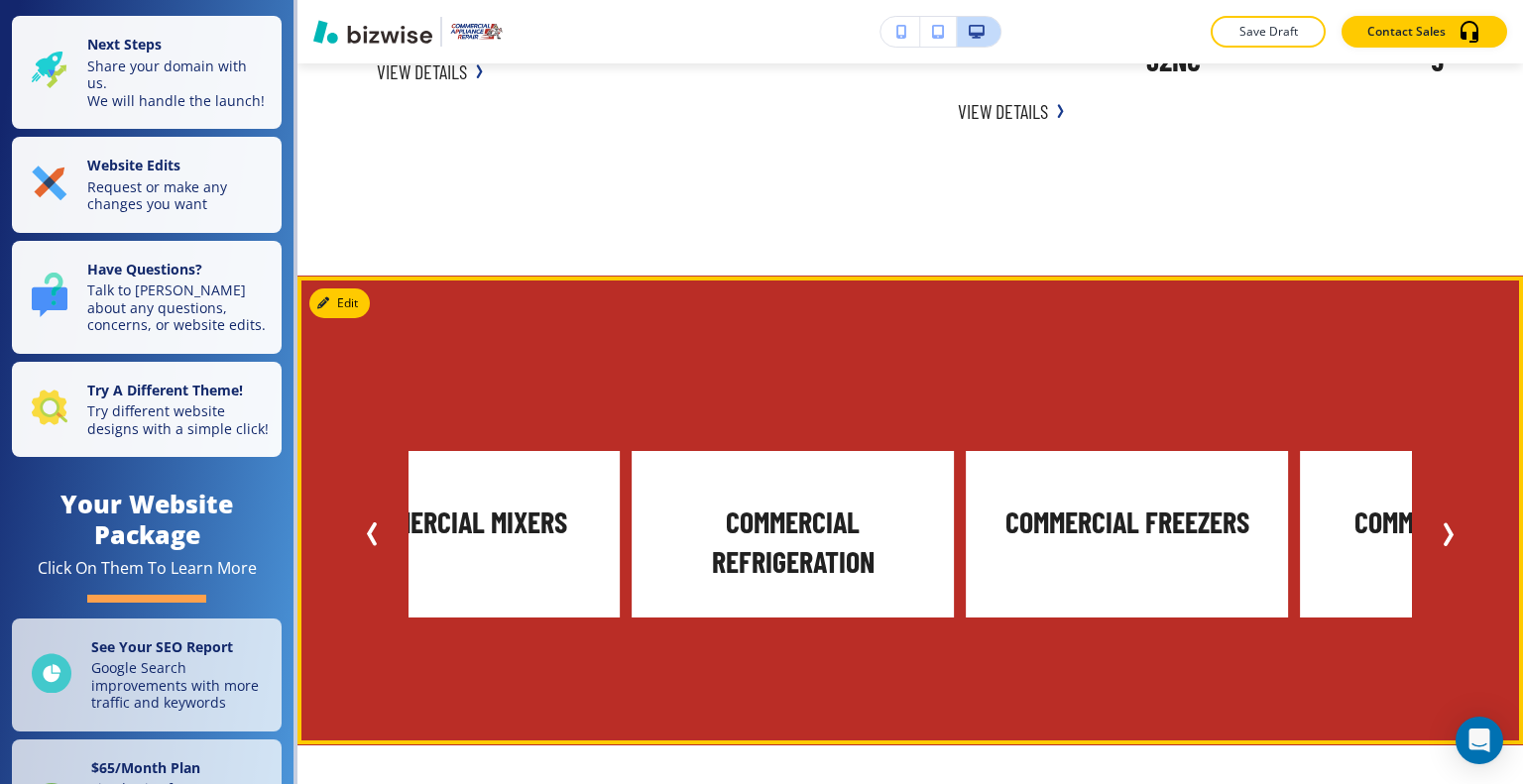 click 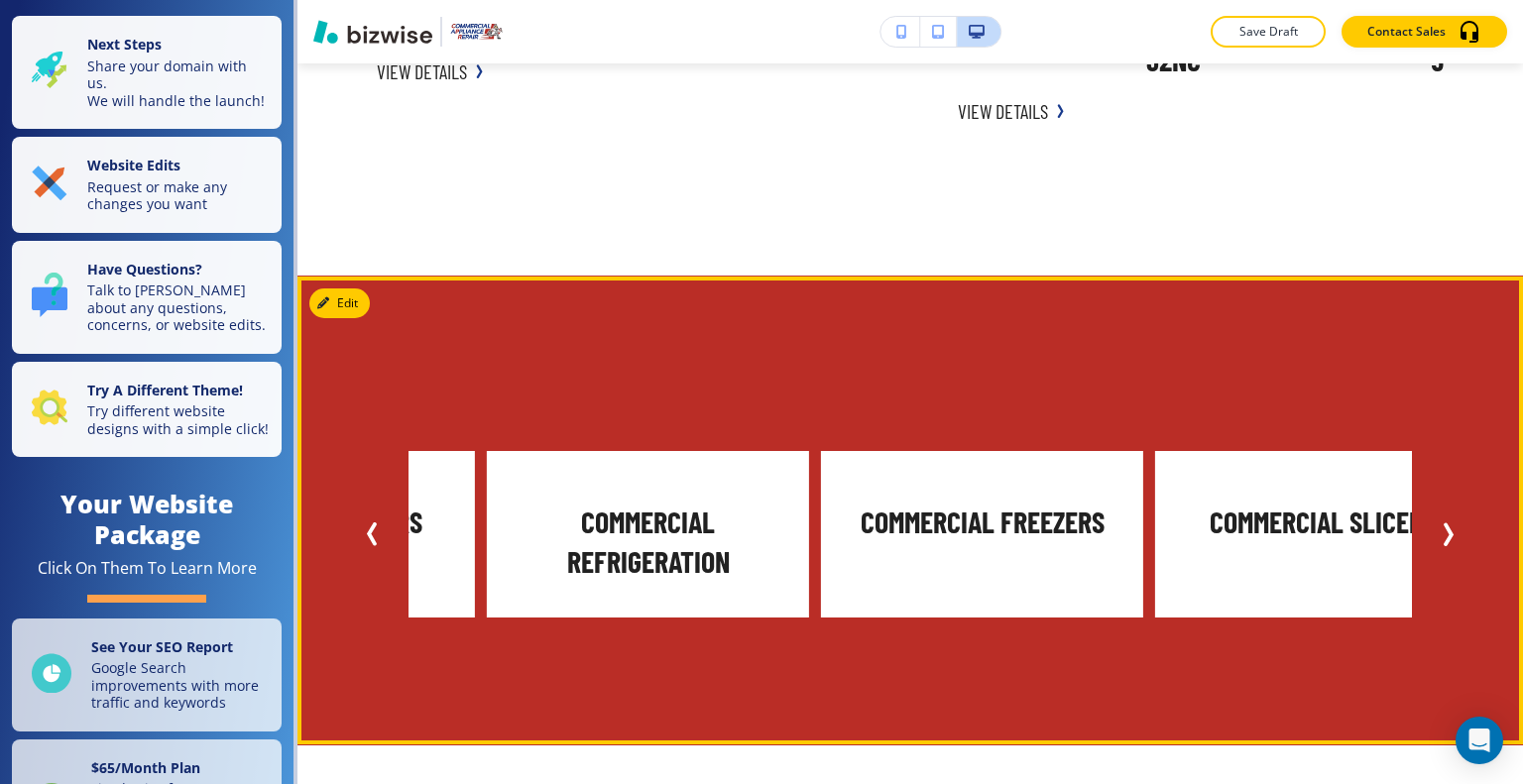 click 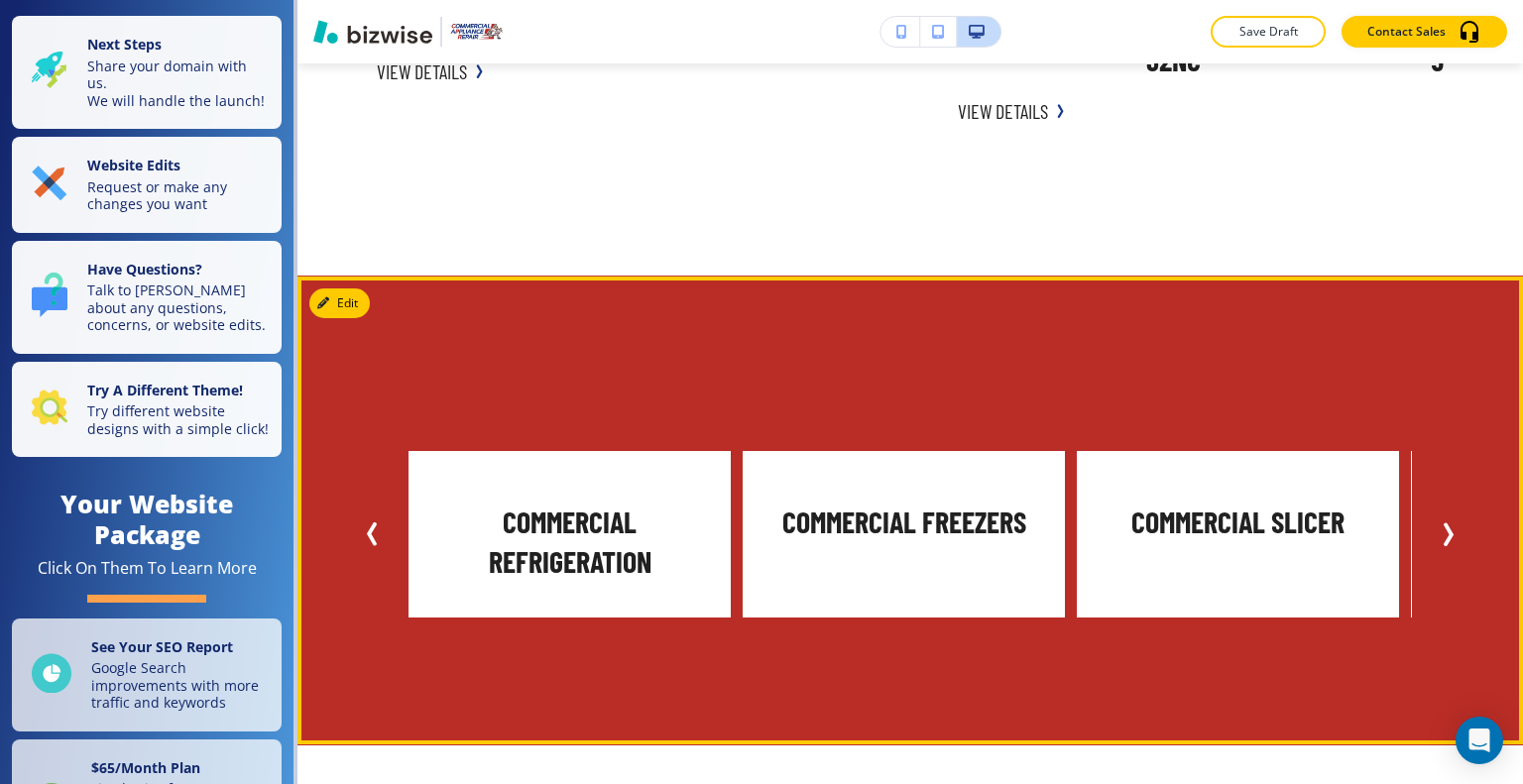 click 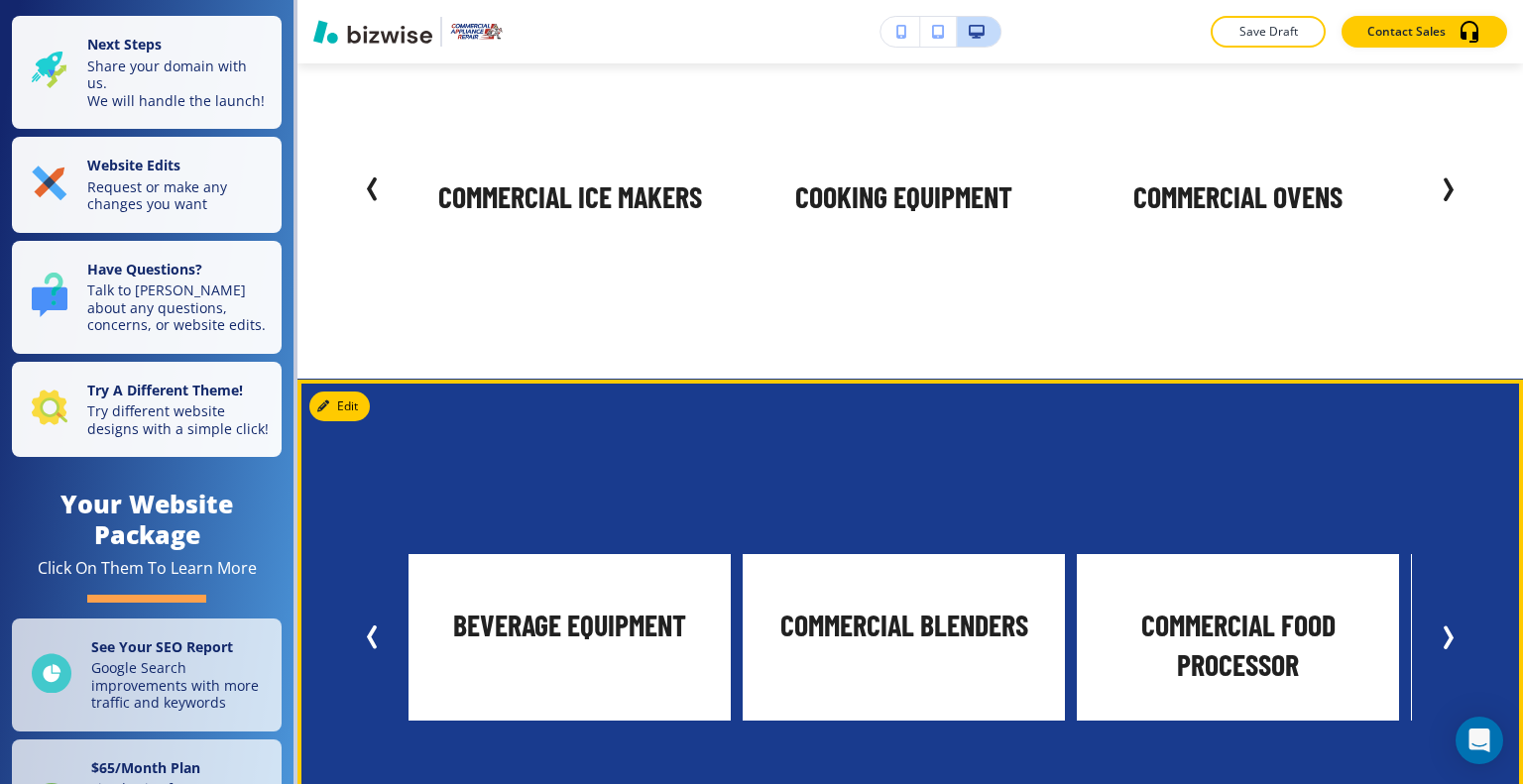 scroll, scrollTop: 11596, scrollLeft: 0, axis: vertical 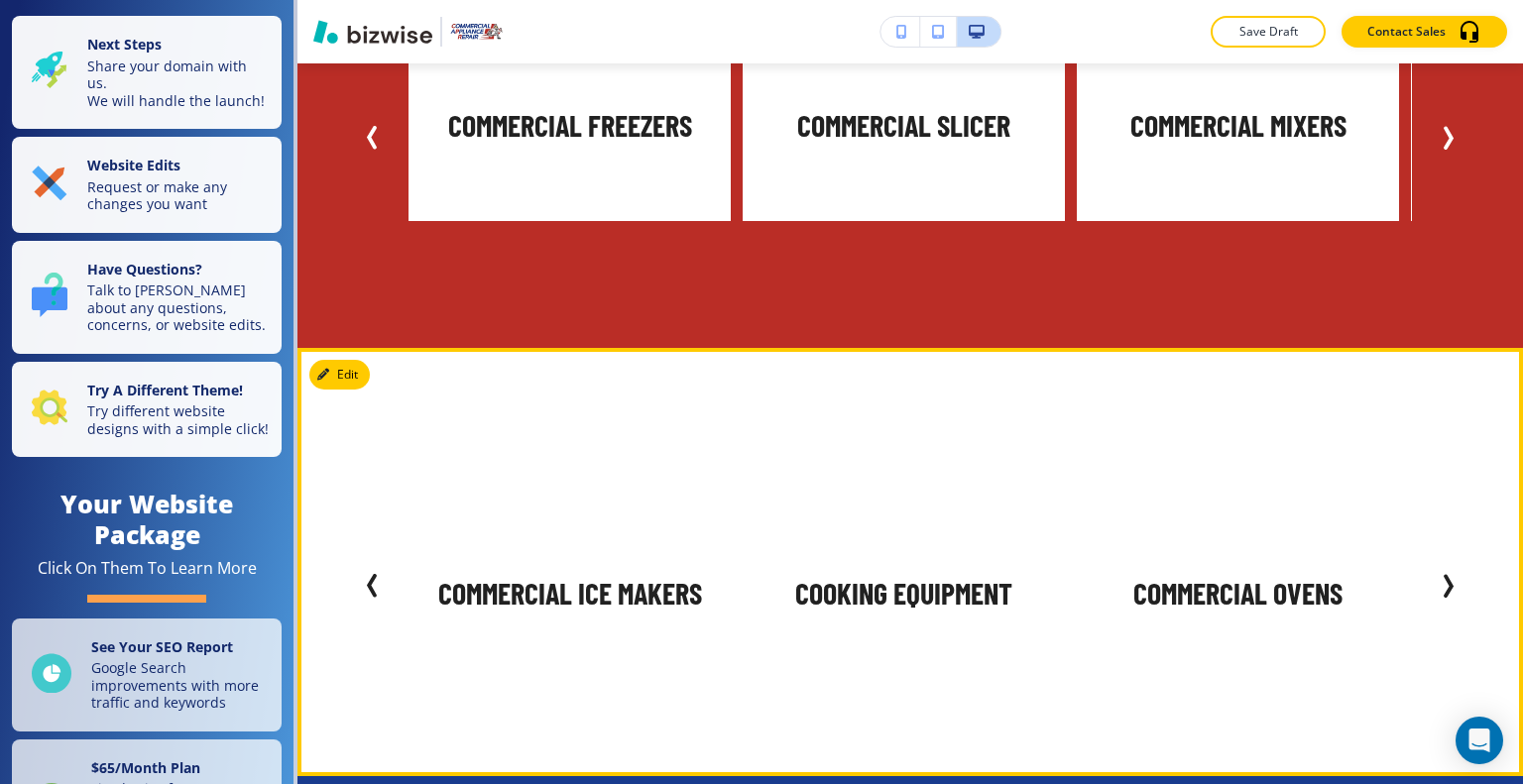 click at bounding box center (1448, 586) 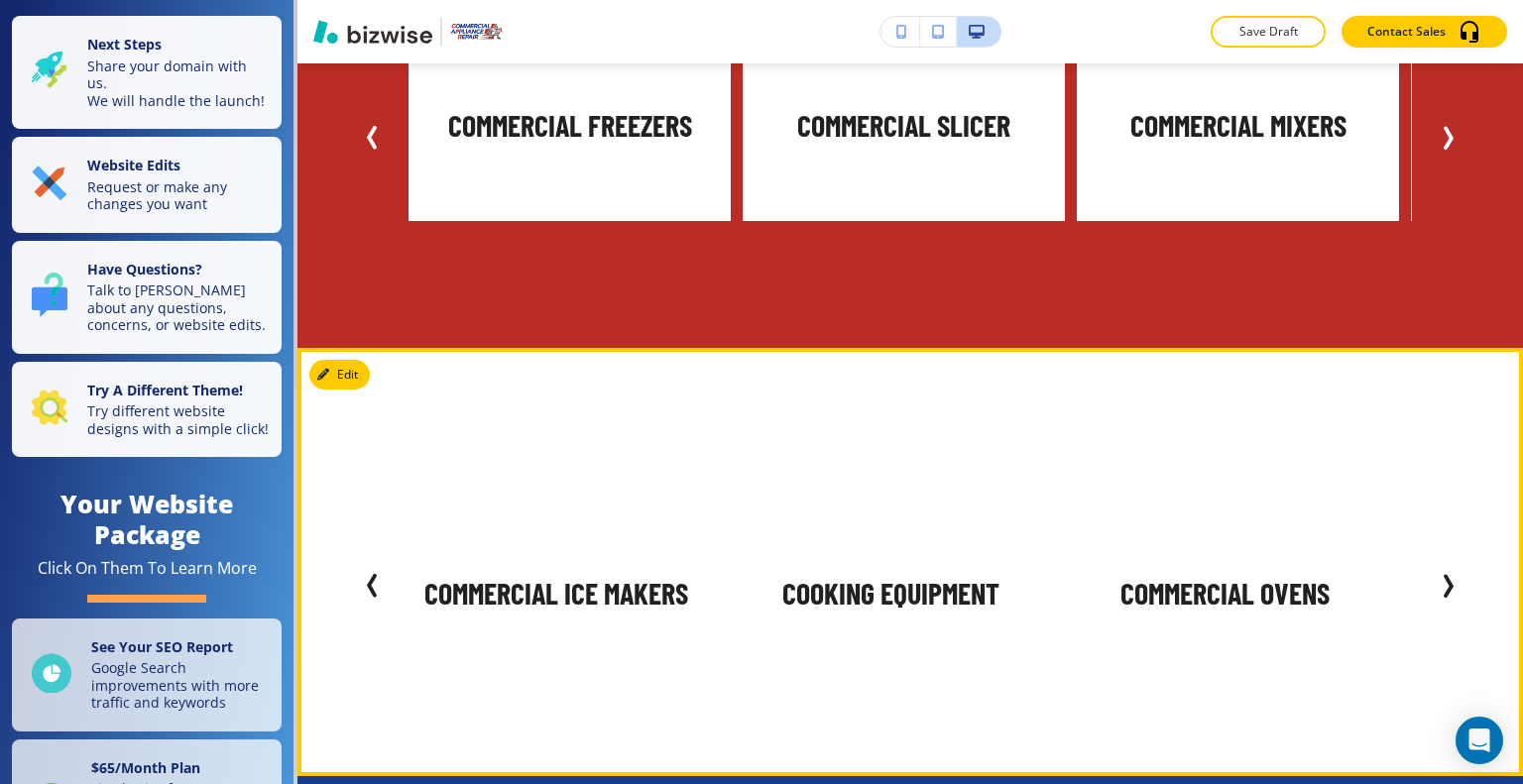 click at bounding box center (1448, 586) 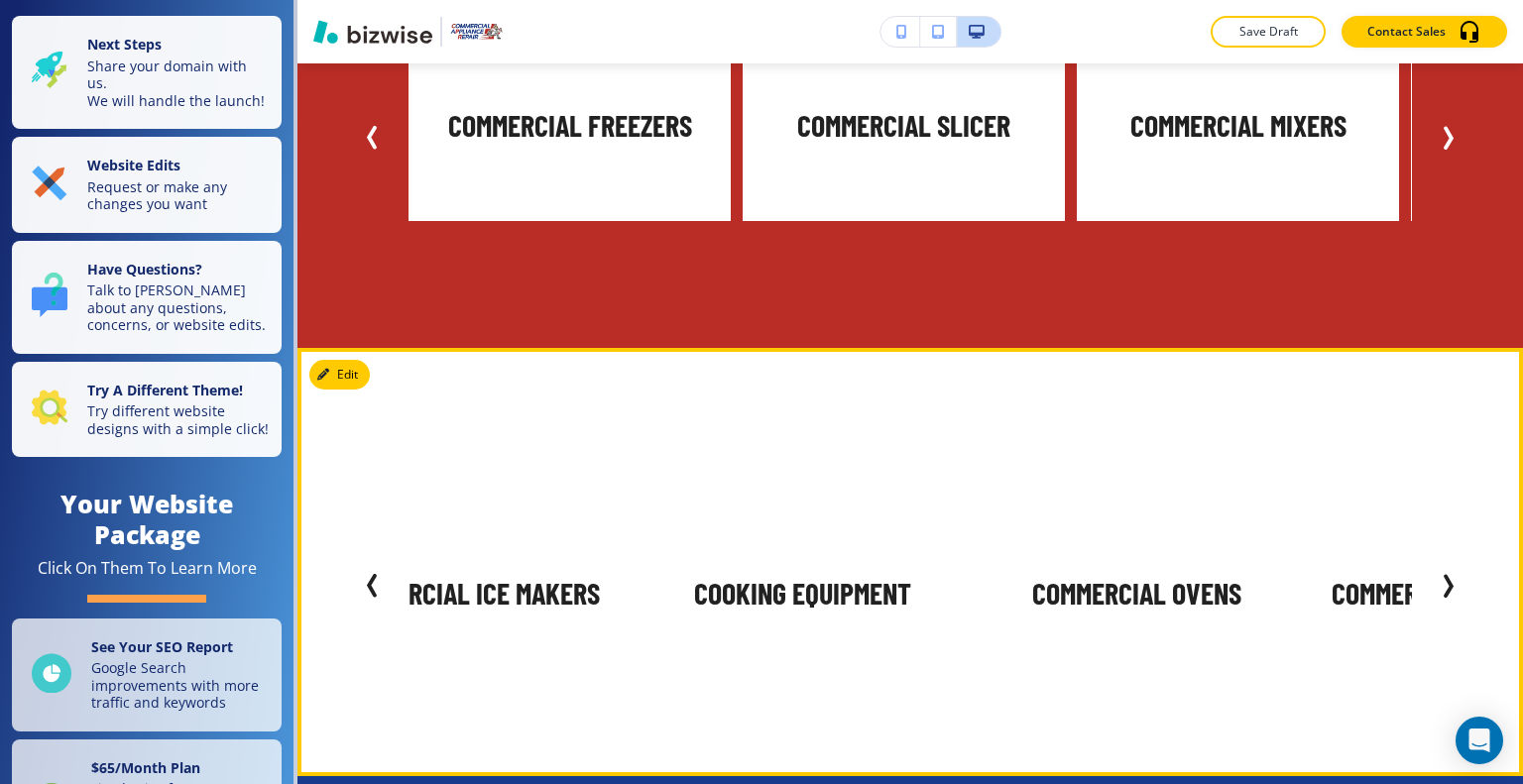 click at bounding box center (1448, 586) 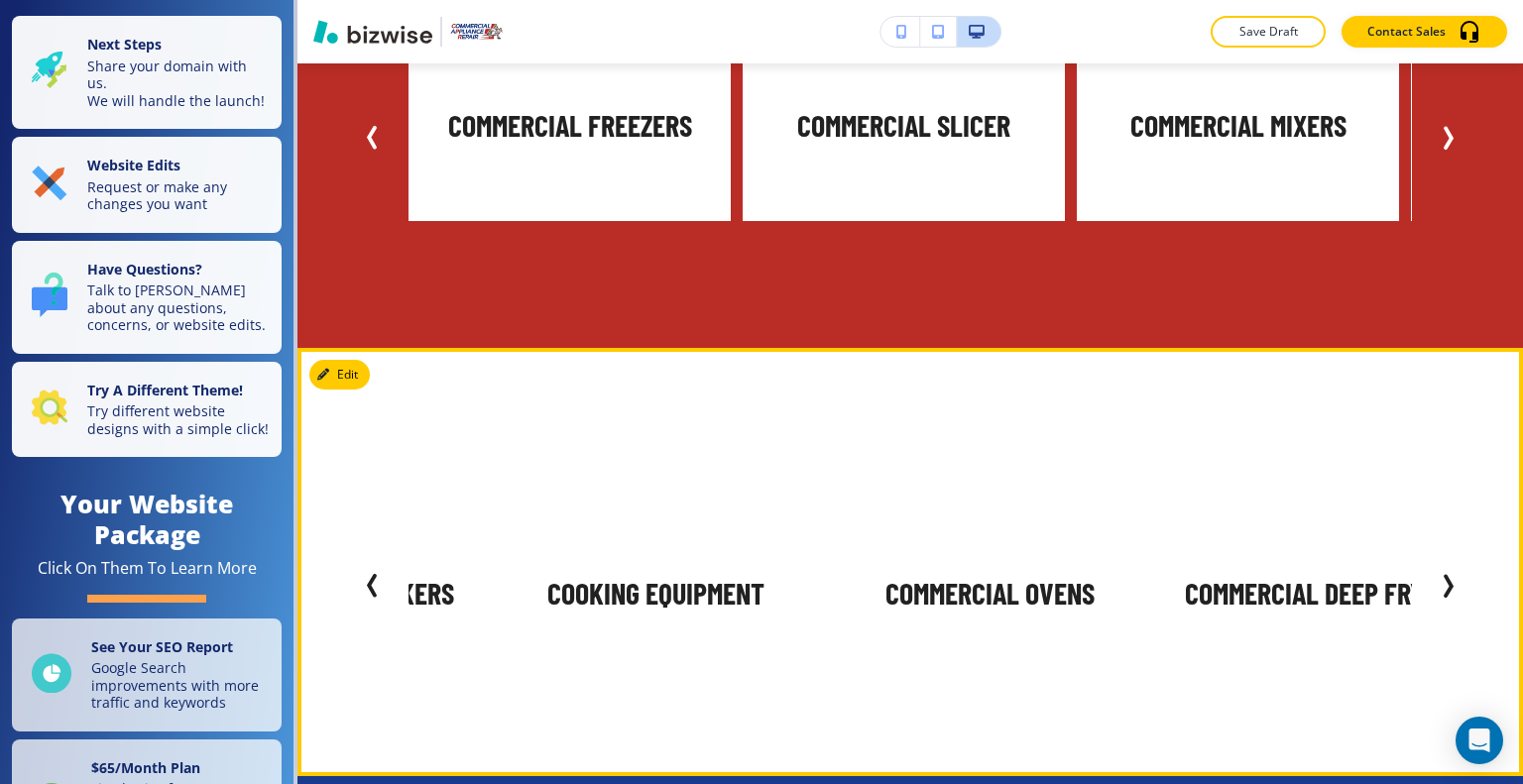 click at bounding box center [1448, 586] 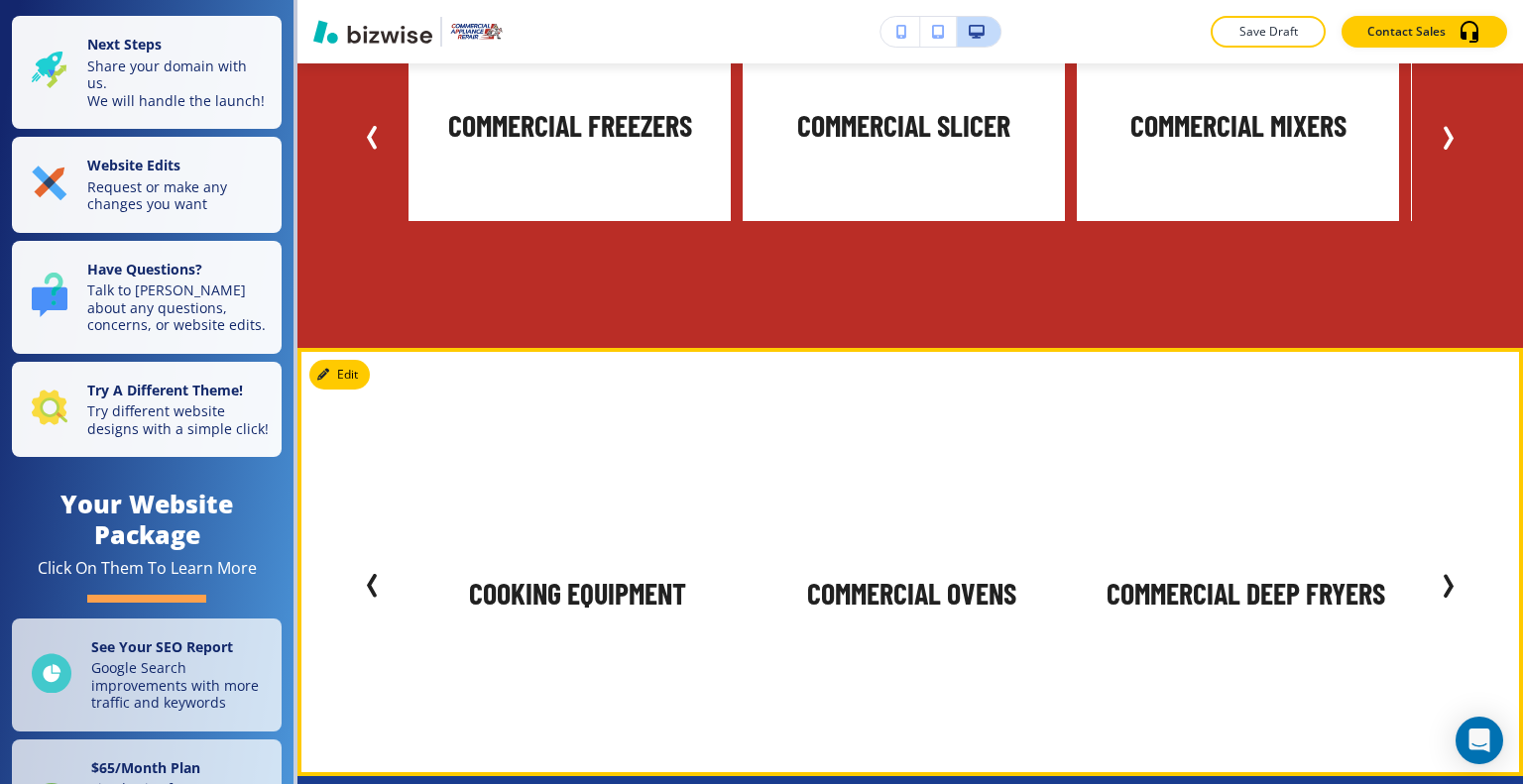 click at bounding box center (1448, 586) 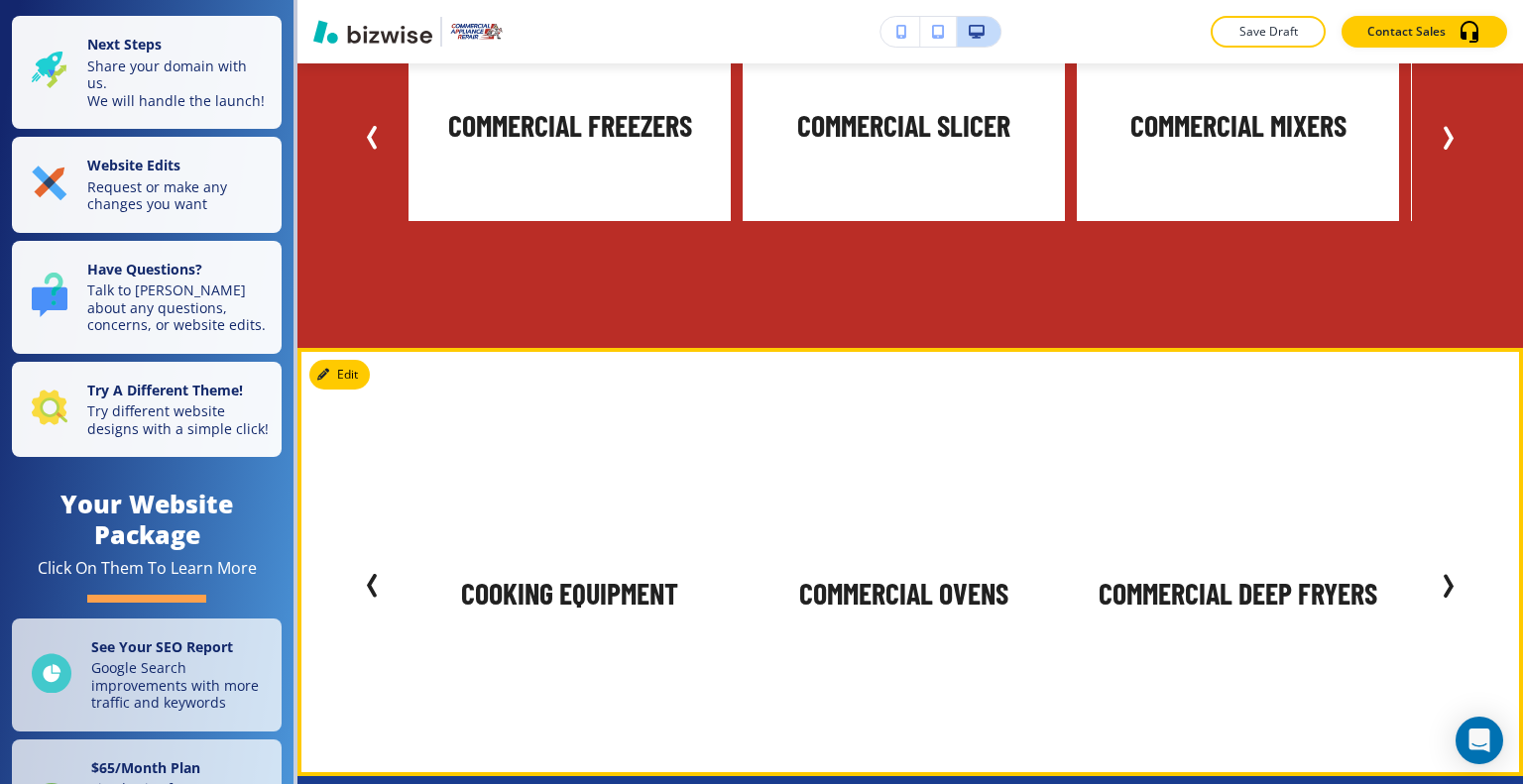 click at bounding box center (1448, 586) 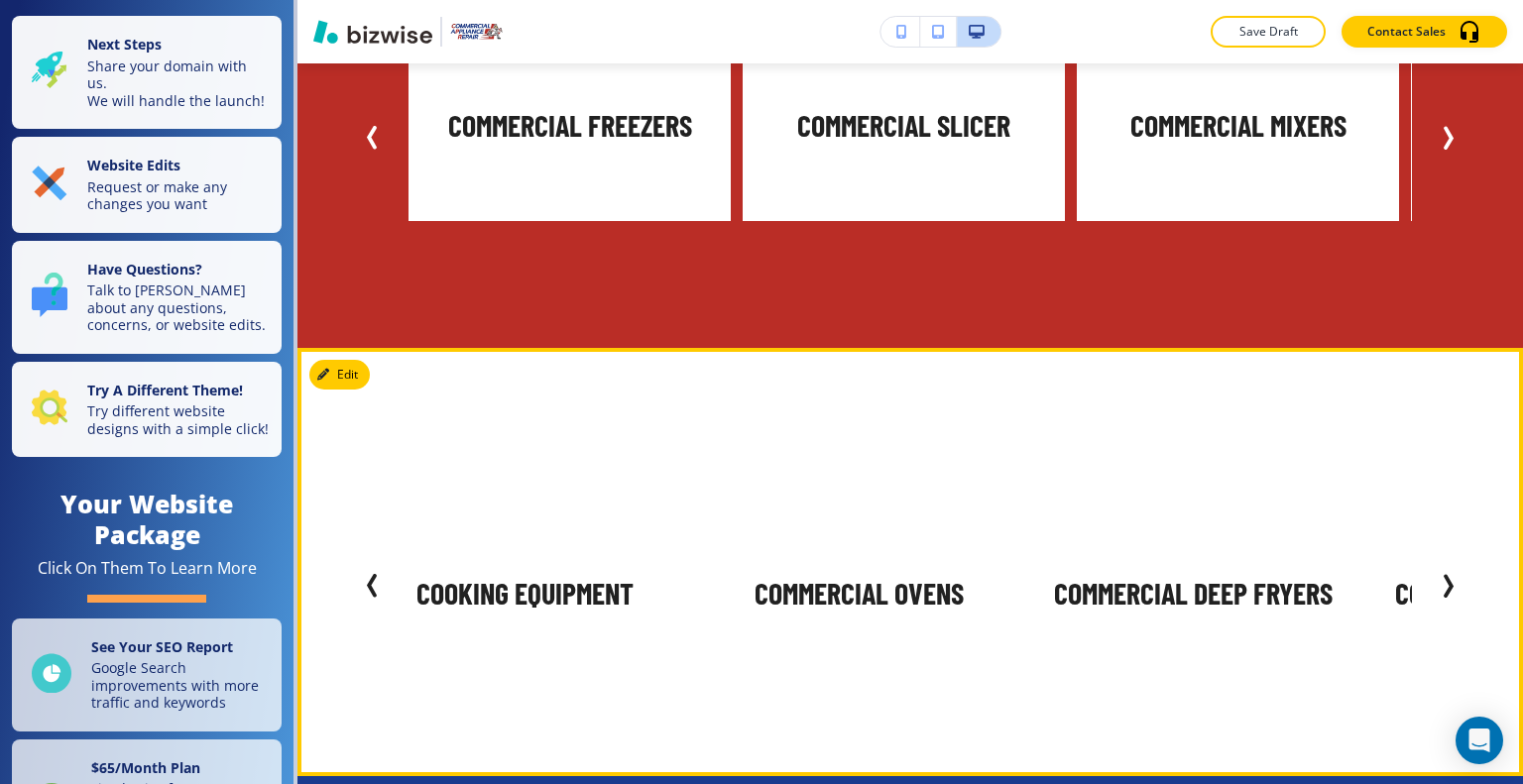 click at bounding box center [1448, 586] 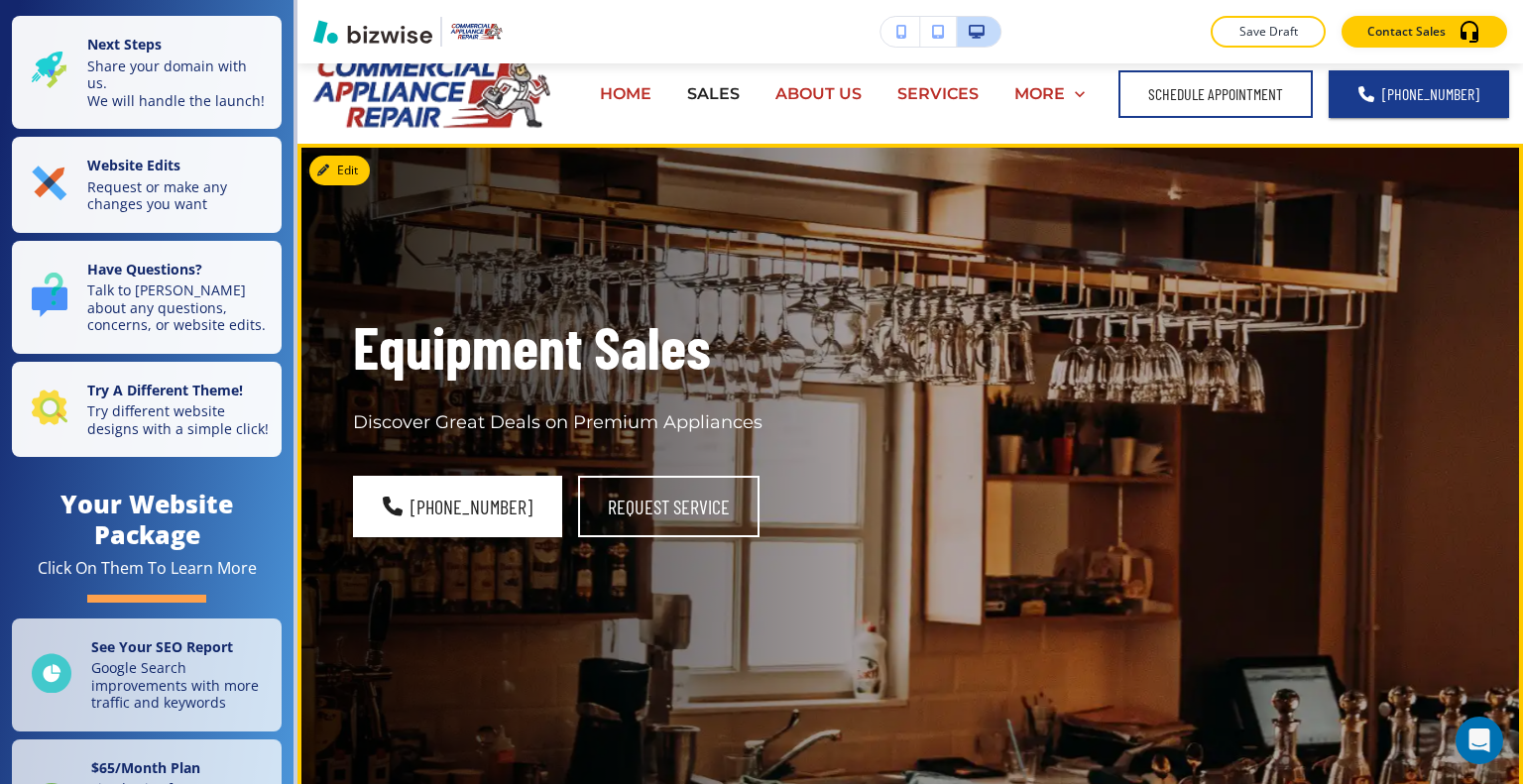 scroll, scrollTop: 0, scrollLeft: 0, axis: both 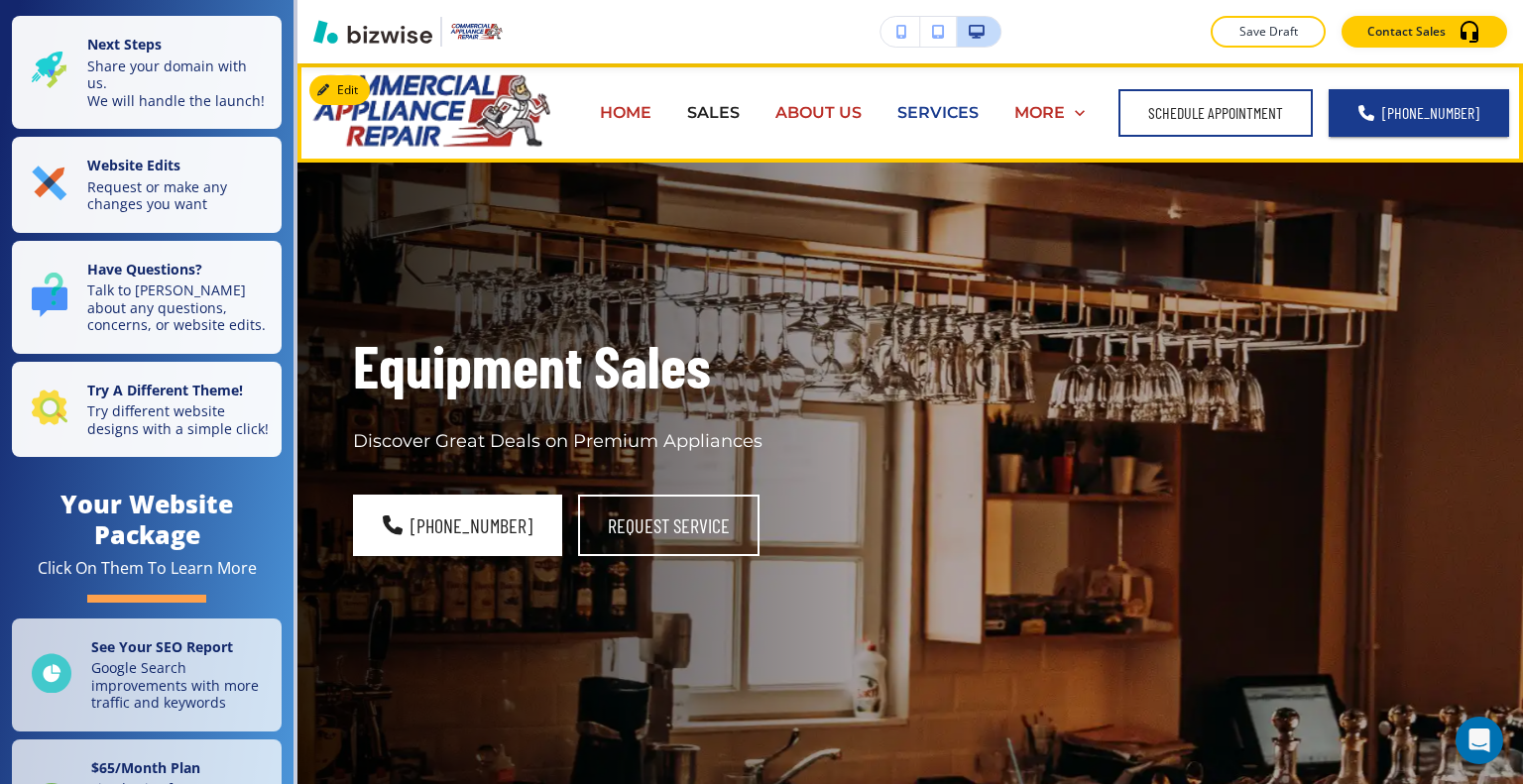 click on "SERVICES" at bounding box center (938, 112) 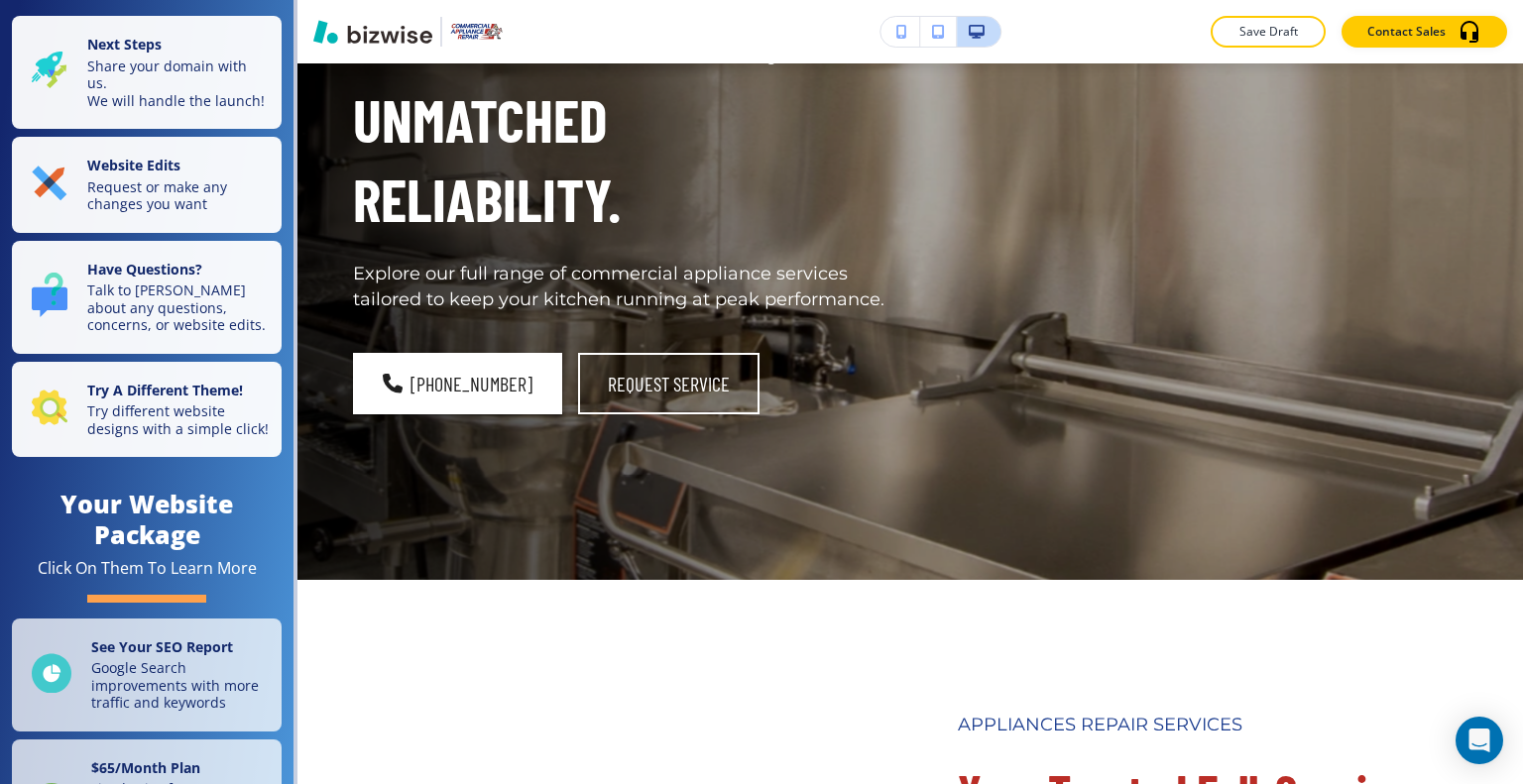 scroll, scrollTop: 0, scrollLeft: 0, axis: both 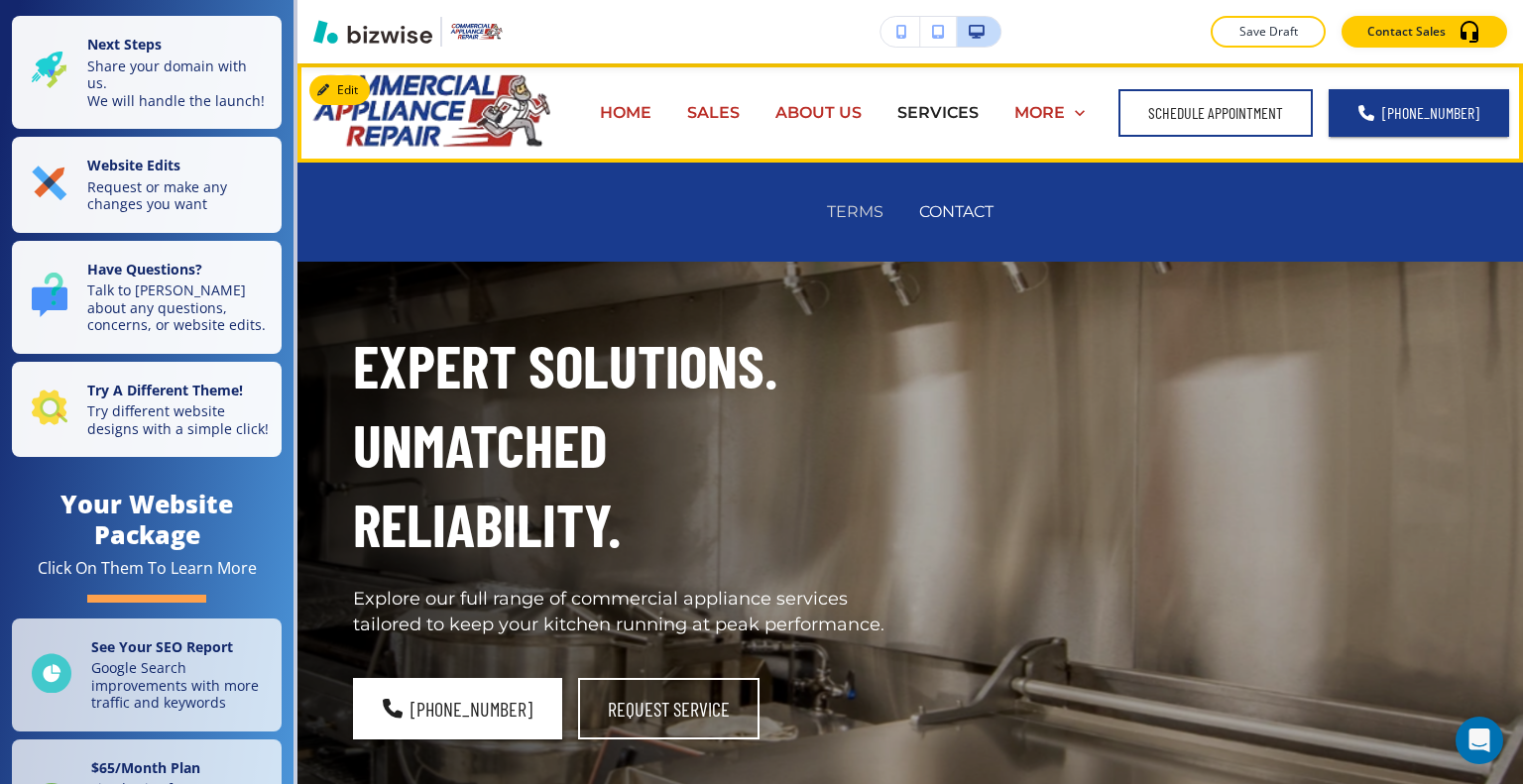 click on "TERMS" at bounding box center (855, 211) 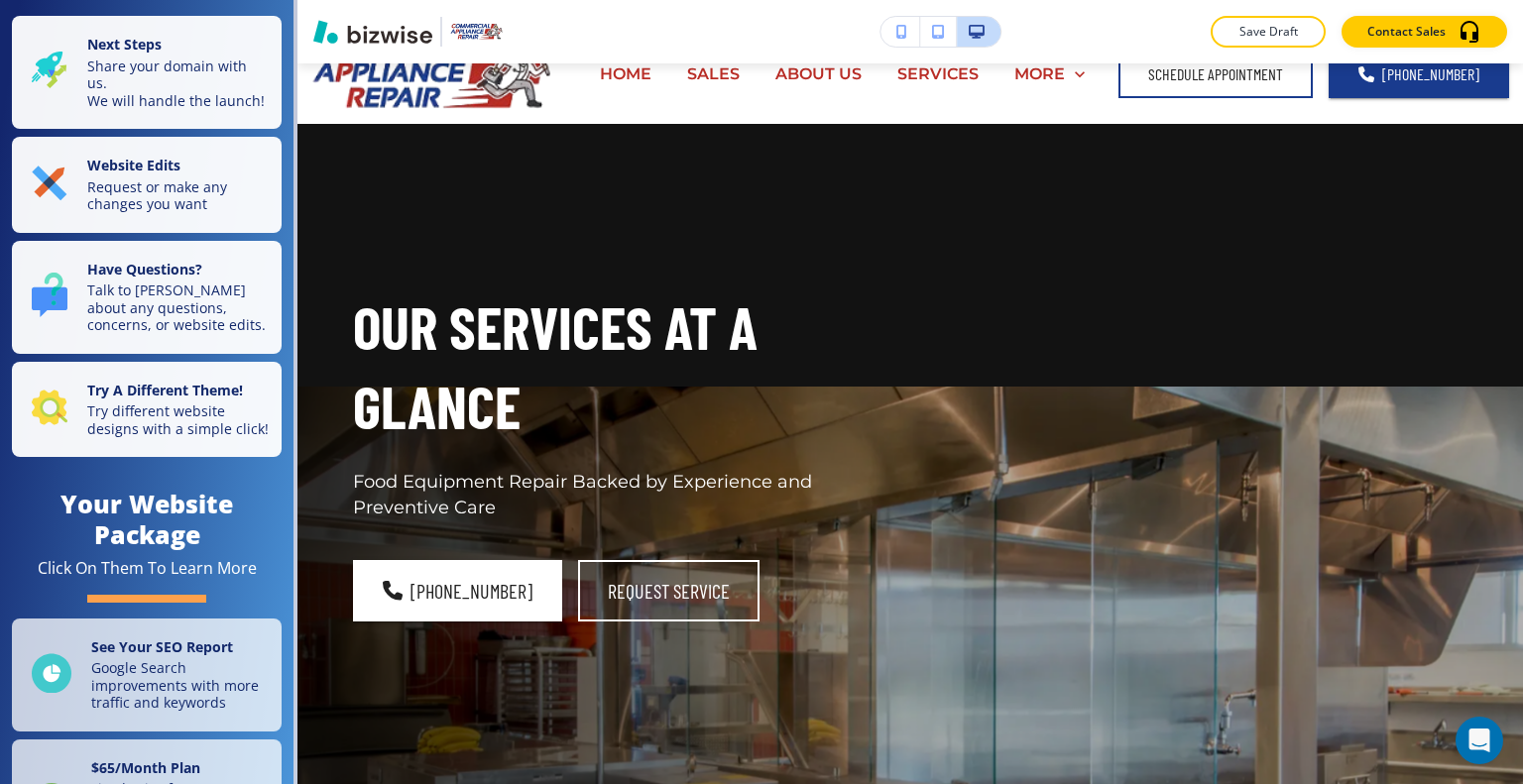 scroll, scrollTop: 0, scrollLeft: 0, axis: both 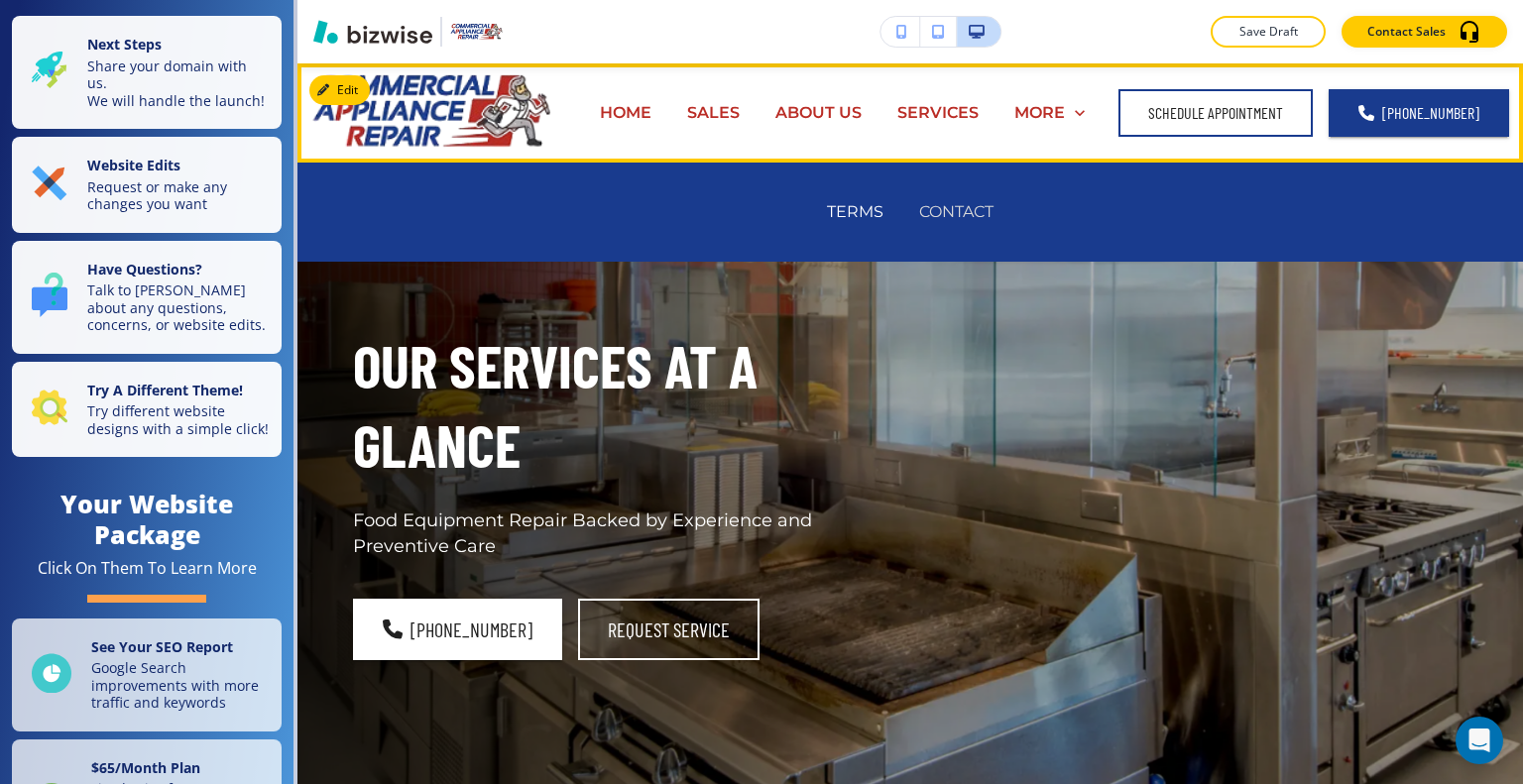 click on "CONTACT" at bounding box center [956, 211] 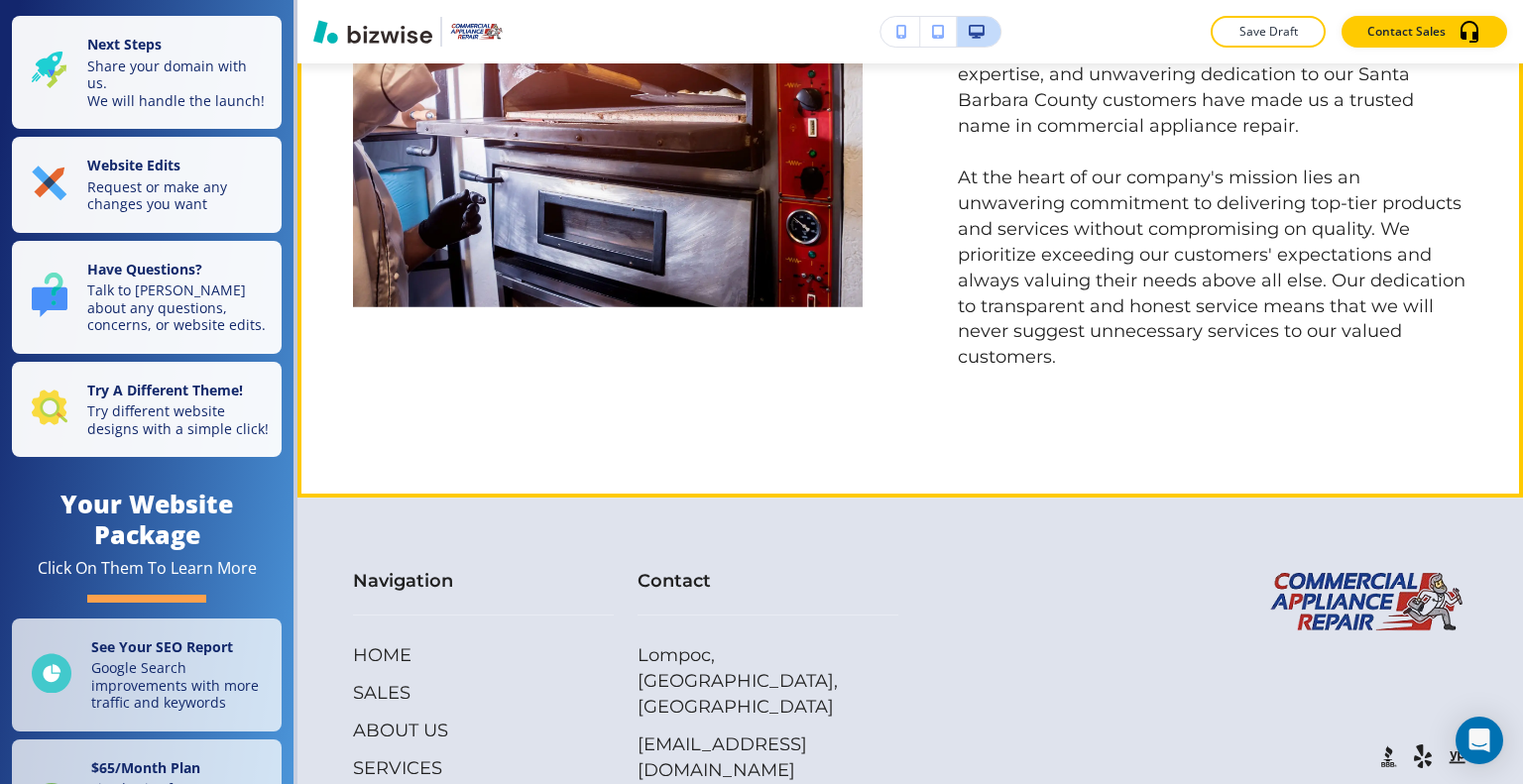 scroll, scrollTop: 3678, scrollLeft: 0, axis: vertical 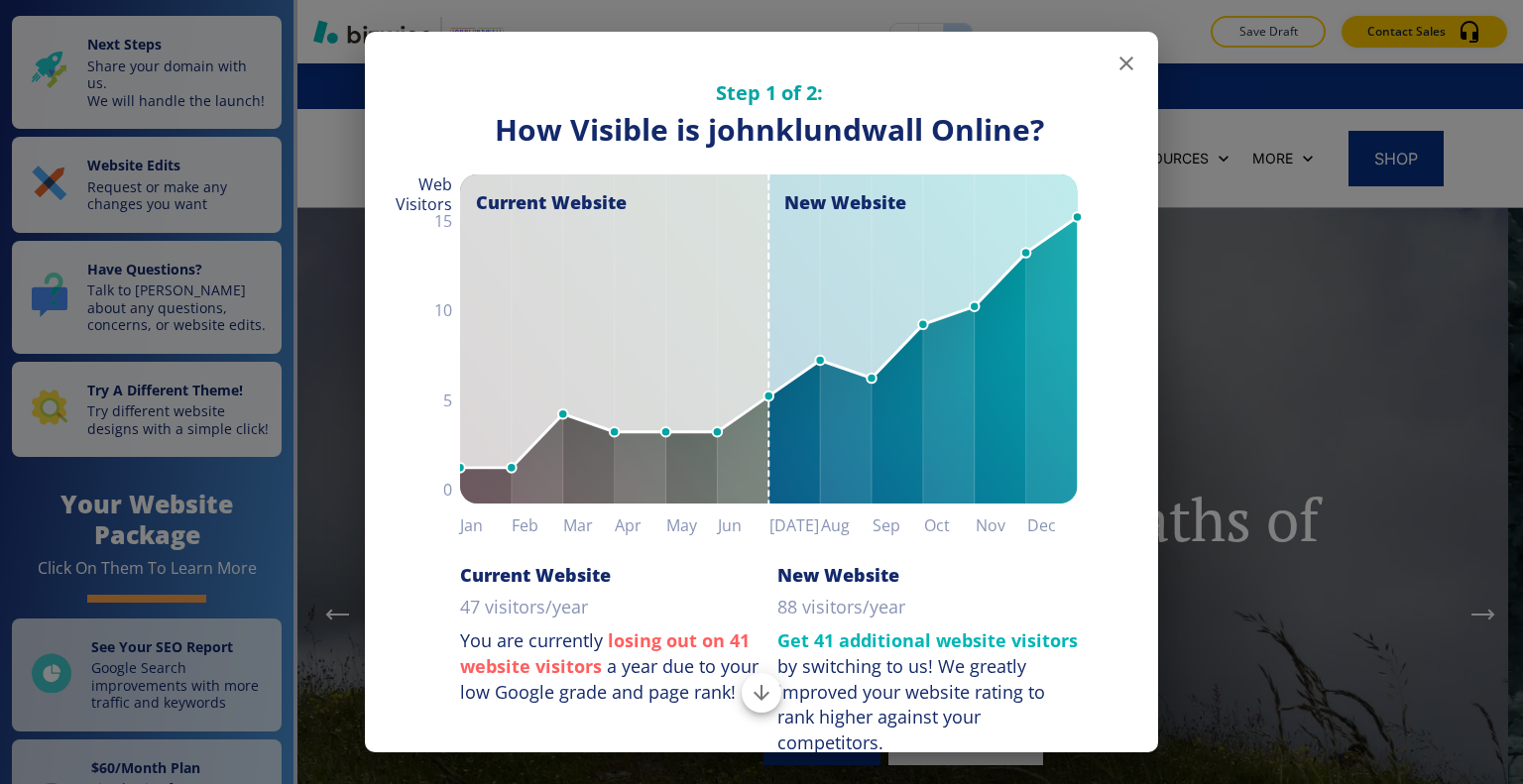 click 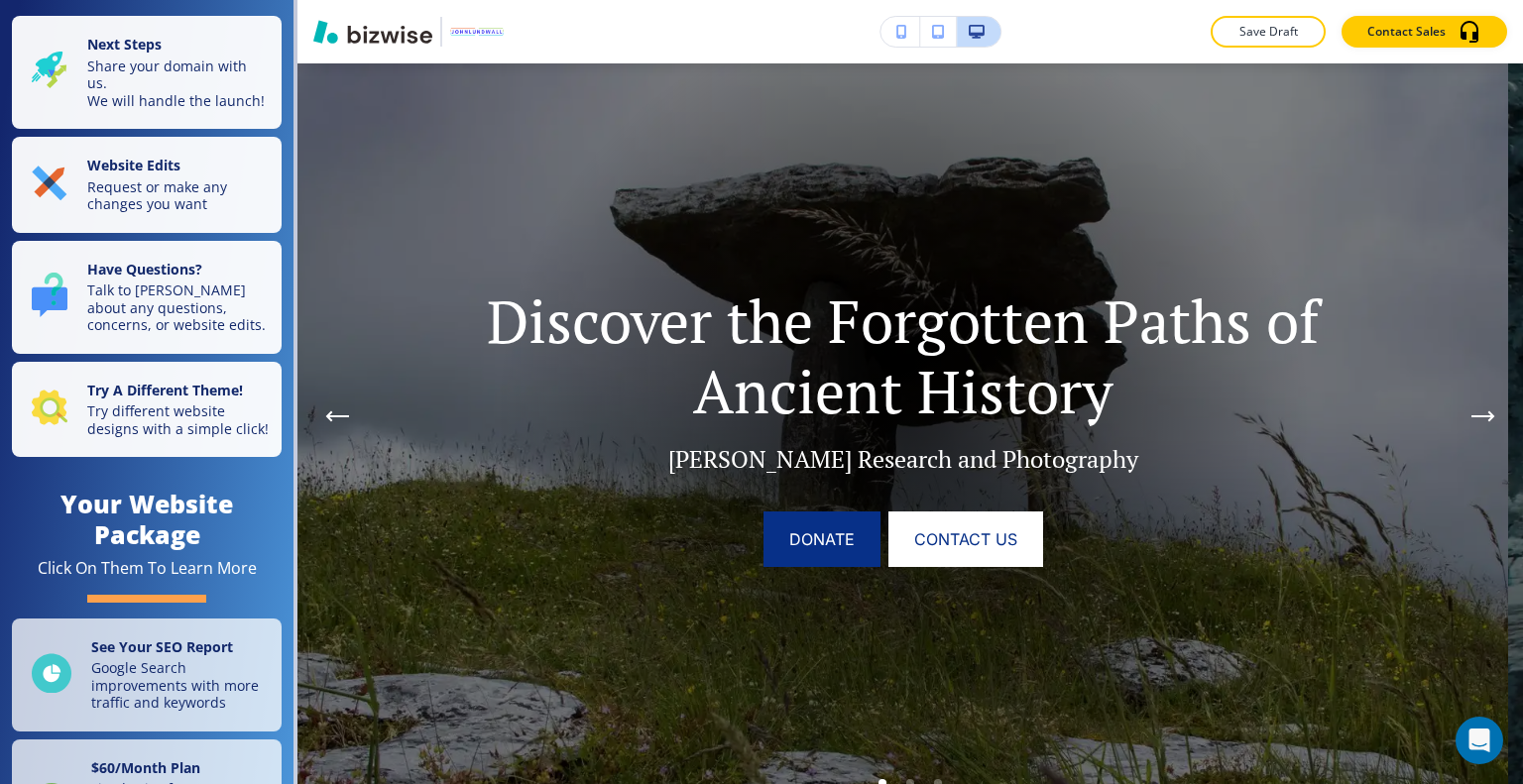 scroll, scrollTop: 0, scrollLeft: 0, axis: both 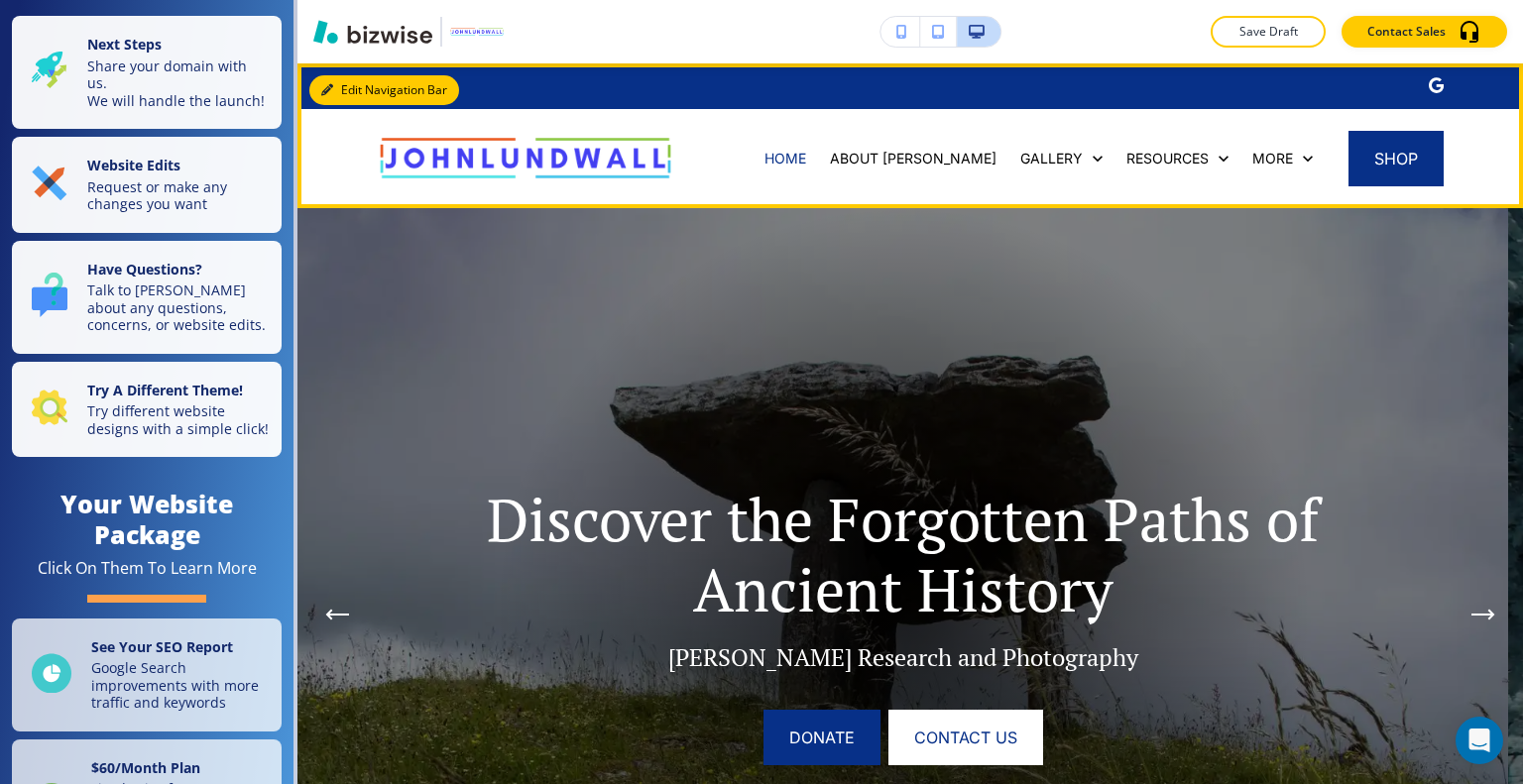 click on "Edit Navigation Bar" at bounding box center (384, 90) 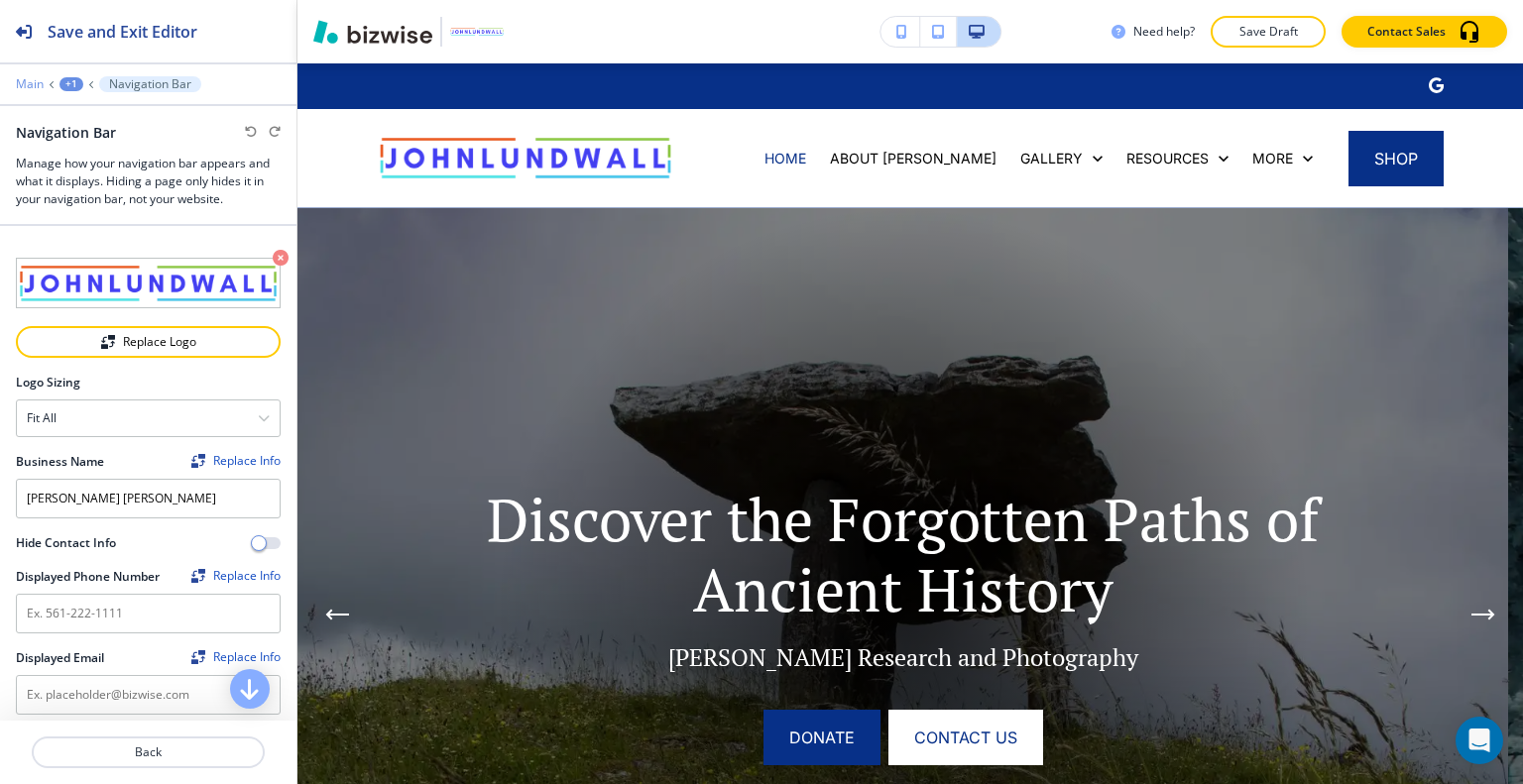 click on "Main" at bounding box center (30, 84) 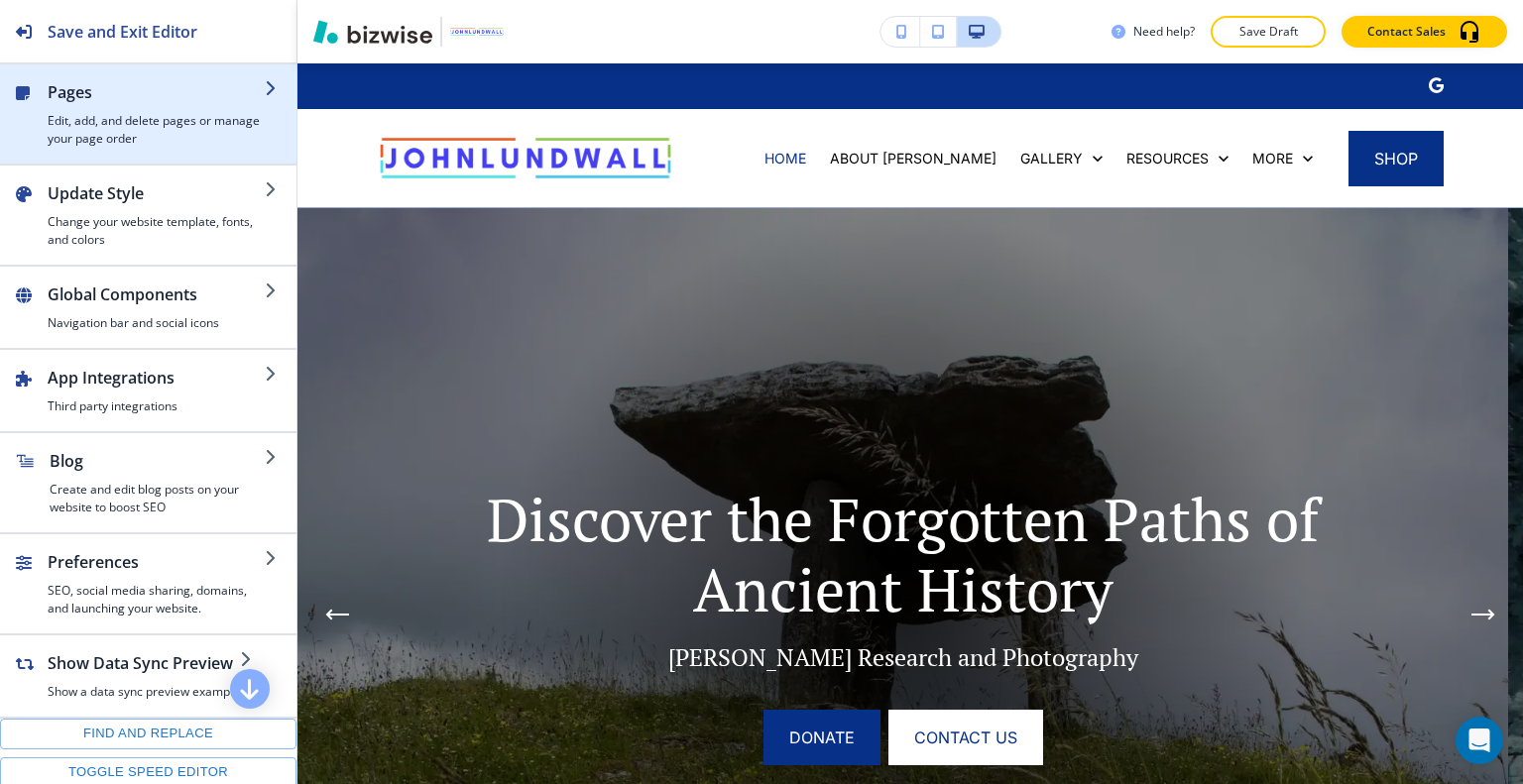 click on "Edit, add, and delete pages or manage your page order" at bounding box center (156, 130) 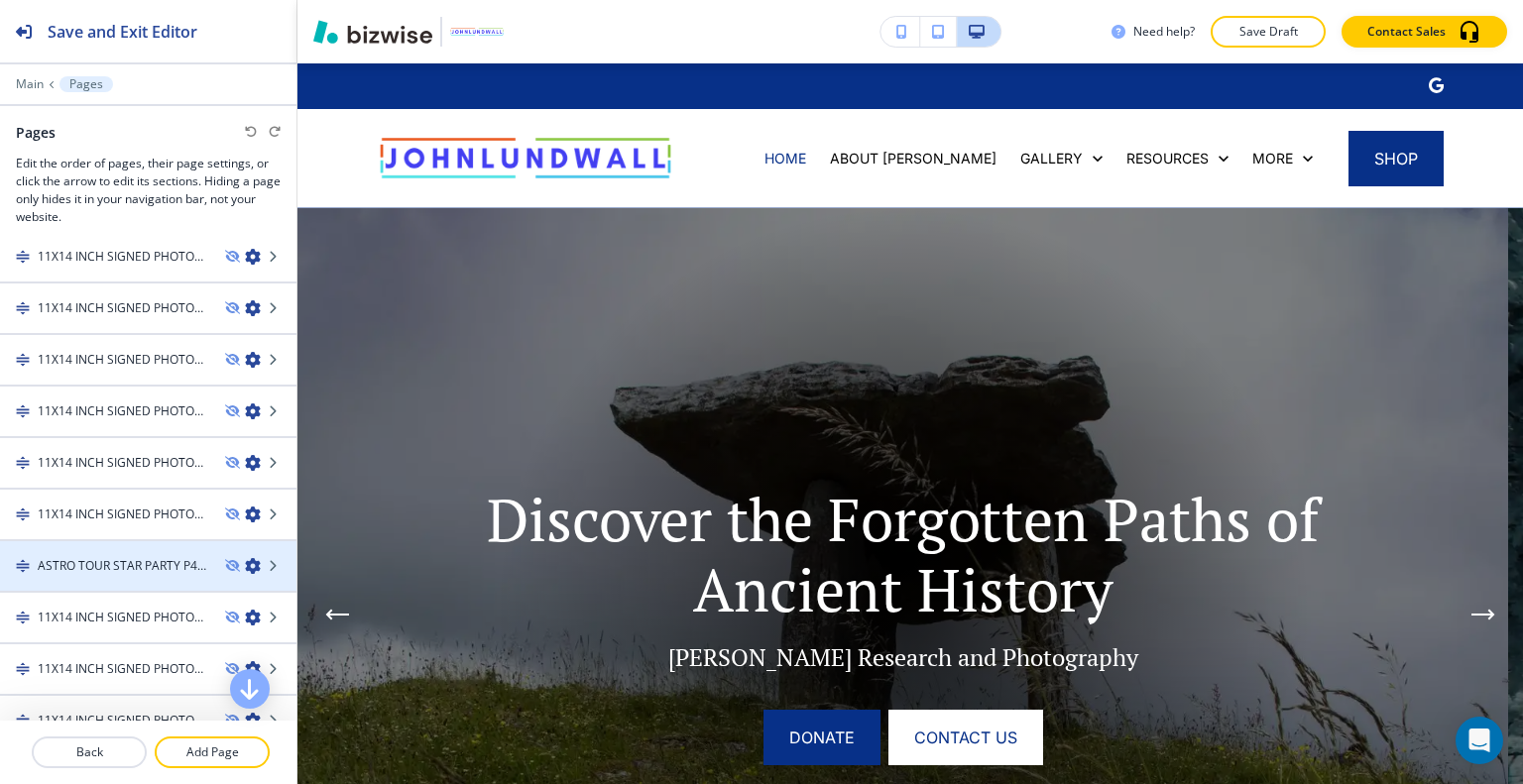 scroll, scrollTop: 1106, scrollLeft: 0, axis: vertical 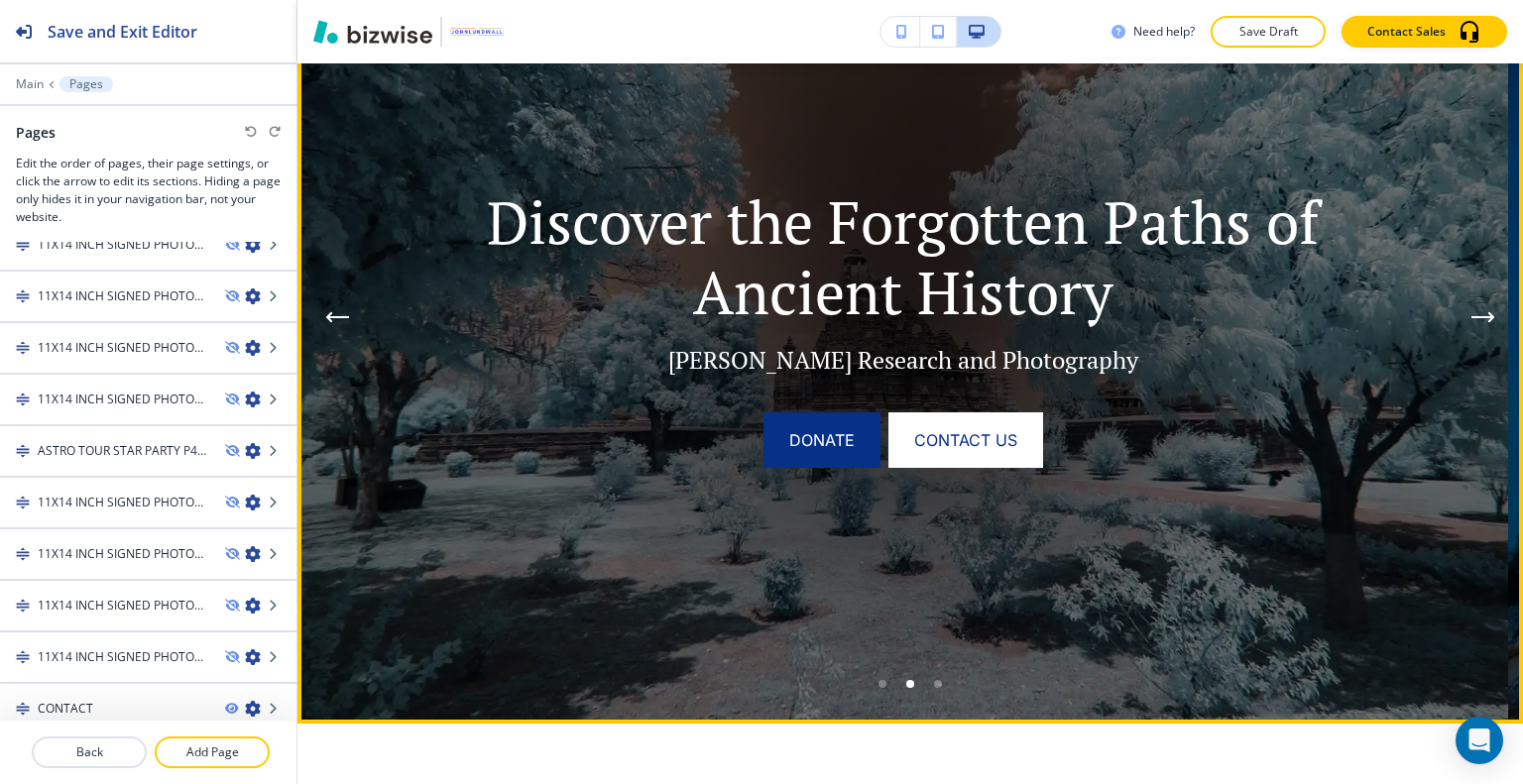 click at bounding box center [882, 684] 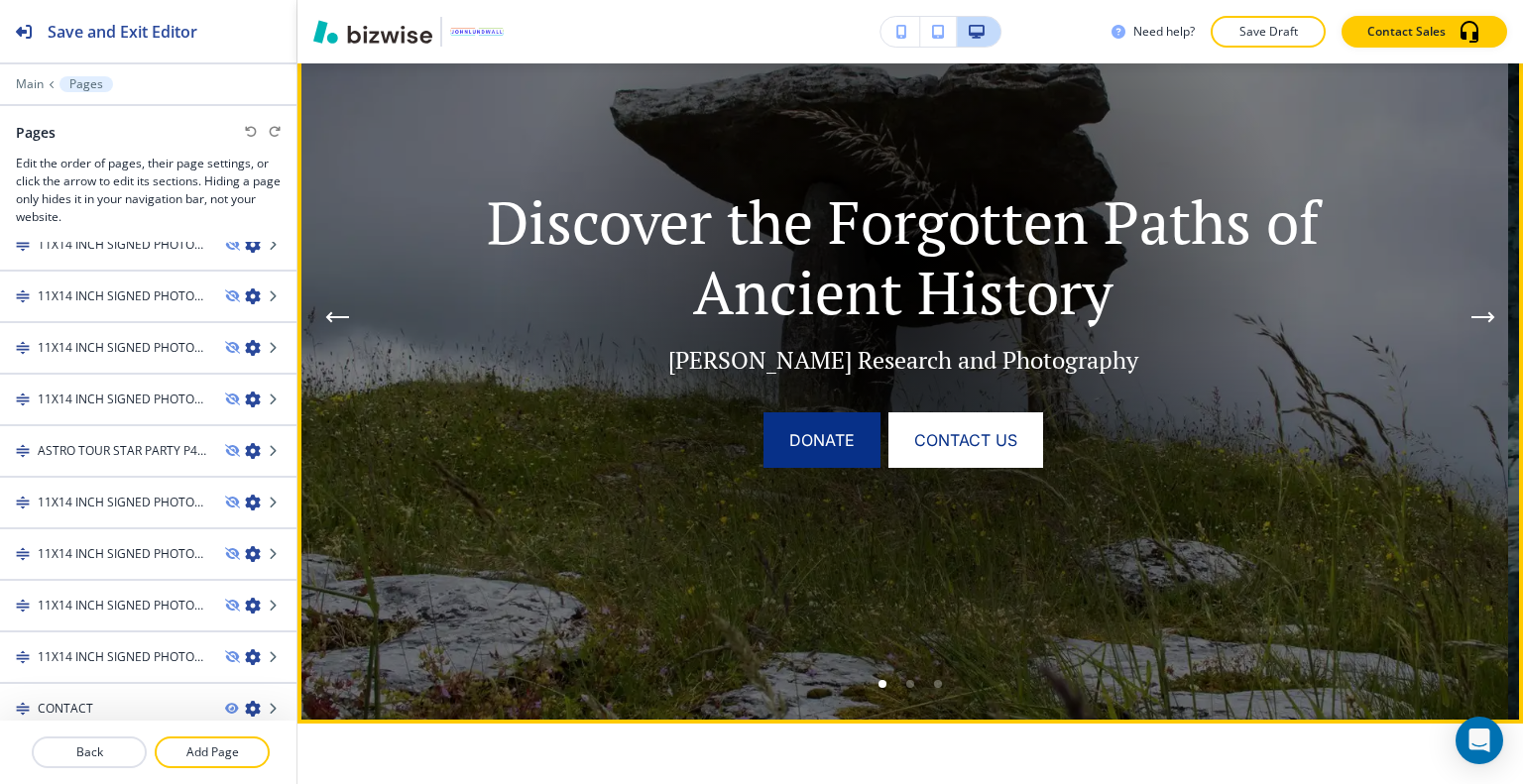 click at bounding box center (938, 684) 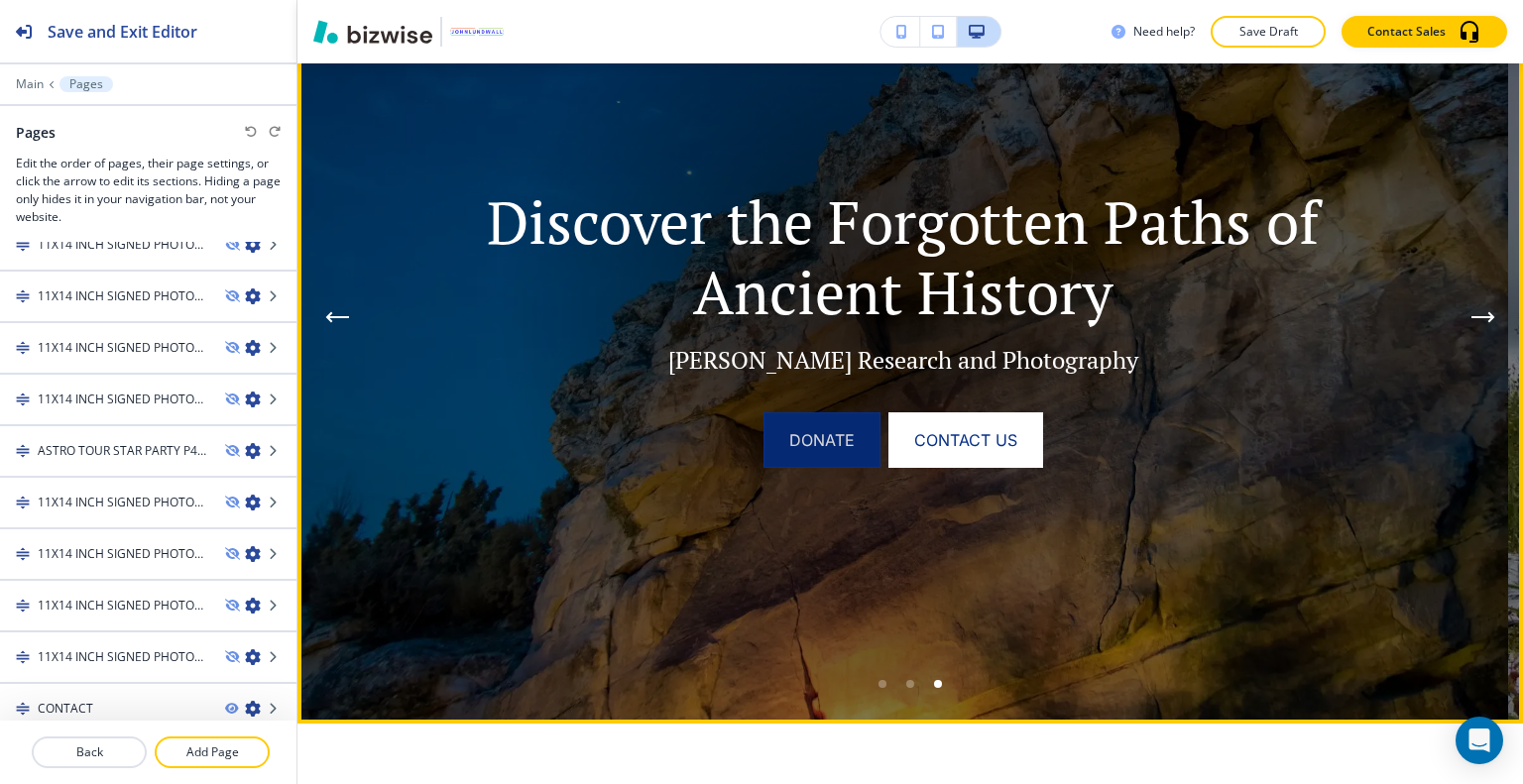 click on "donate" at bounding box center (822, 440) 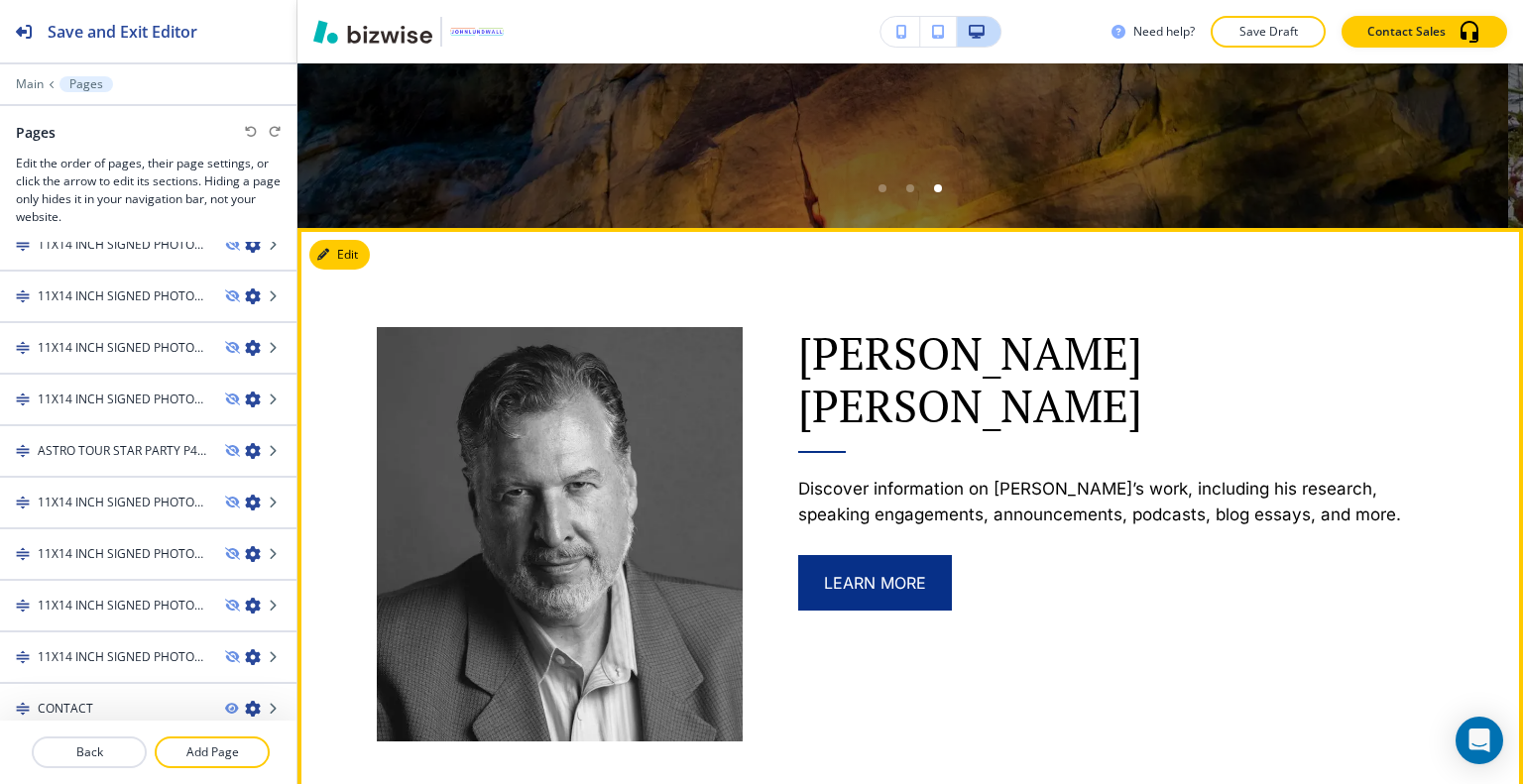 scroll, scrollTop: 892, scrollLeft: 0, axis: vertical 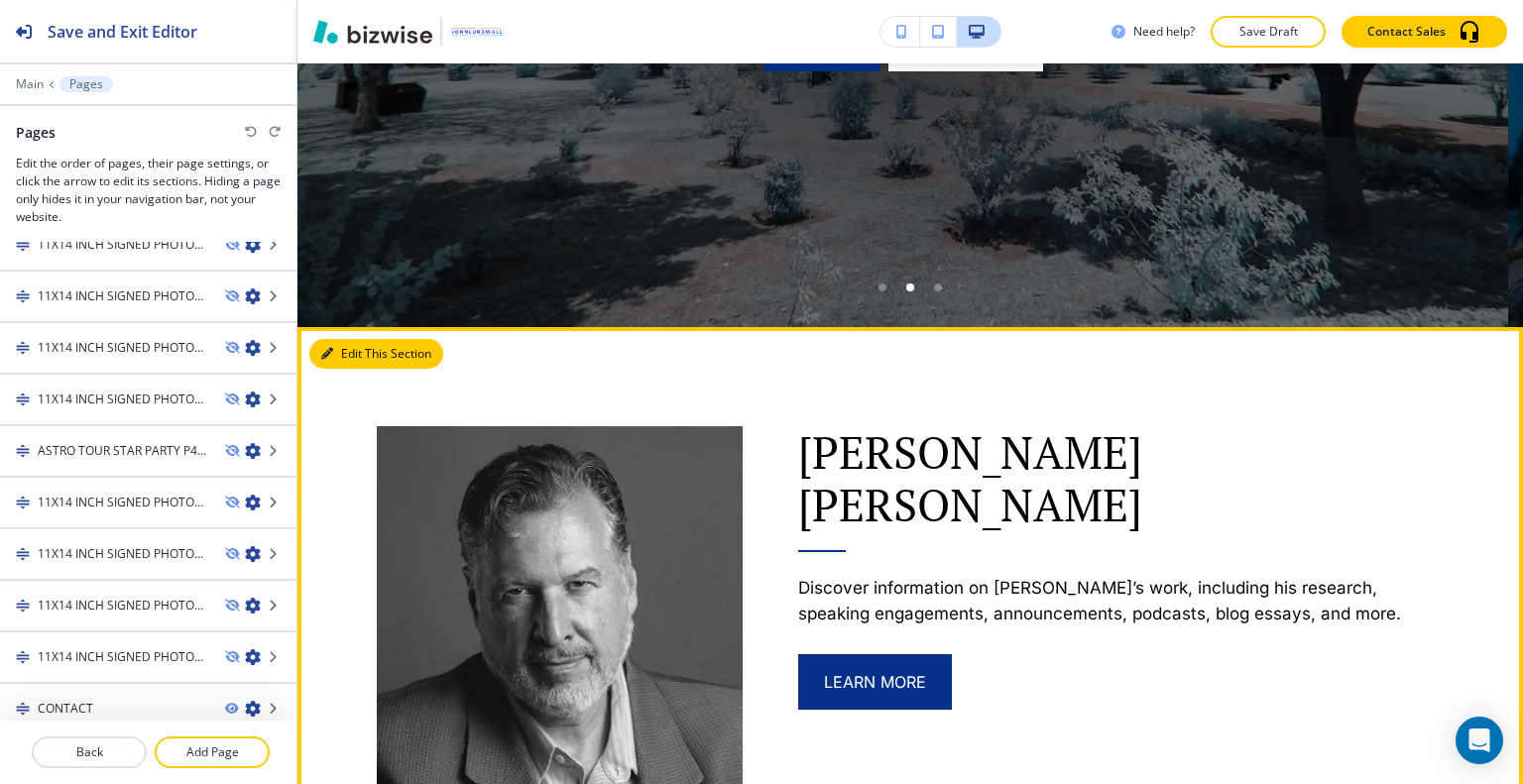 click on "Edit This Section" at bounding box center [376, 354] 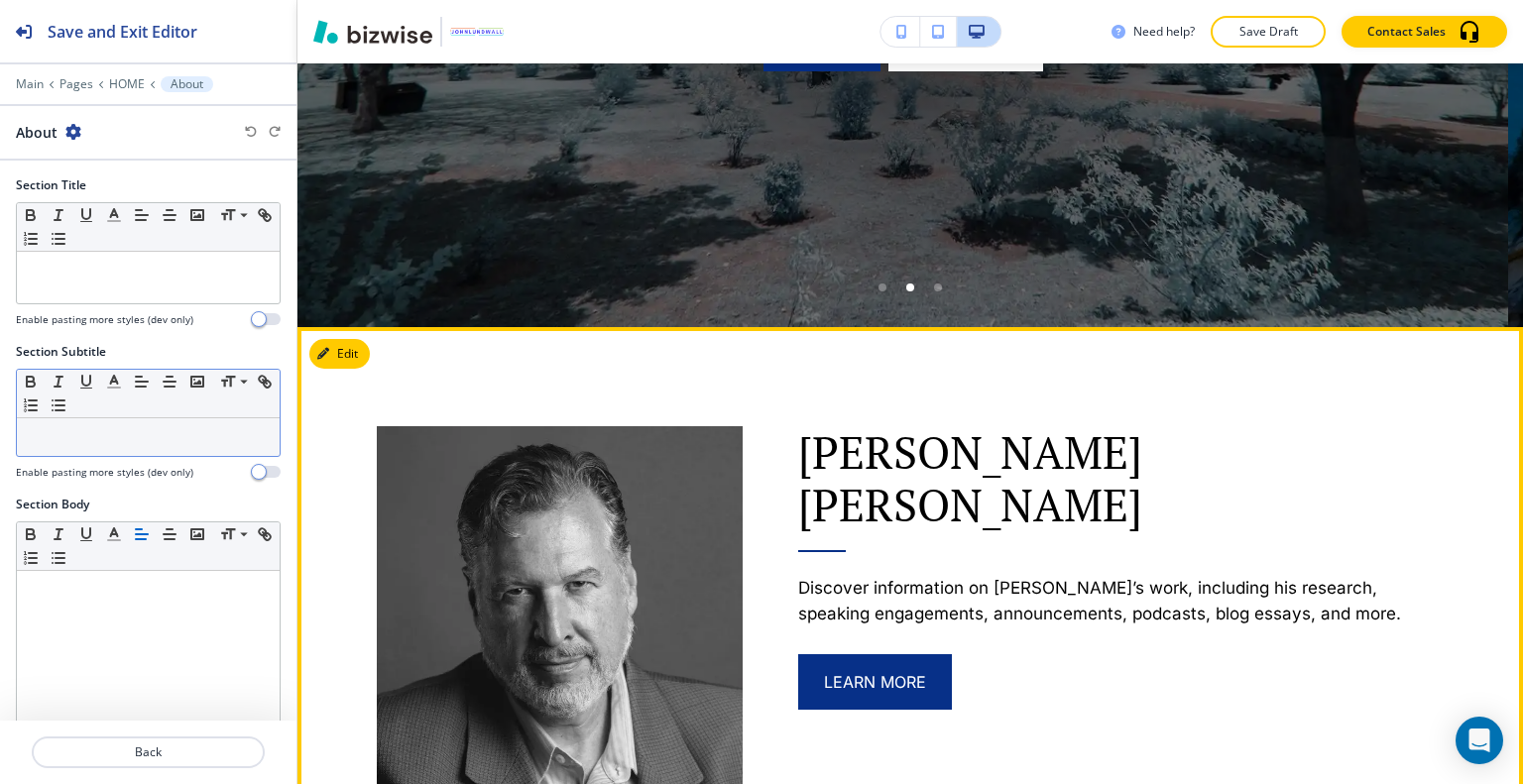 scroll, scrollTop: 957, scrollLeft: 0, axis: vertical 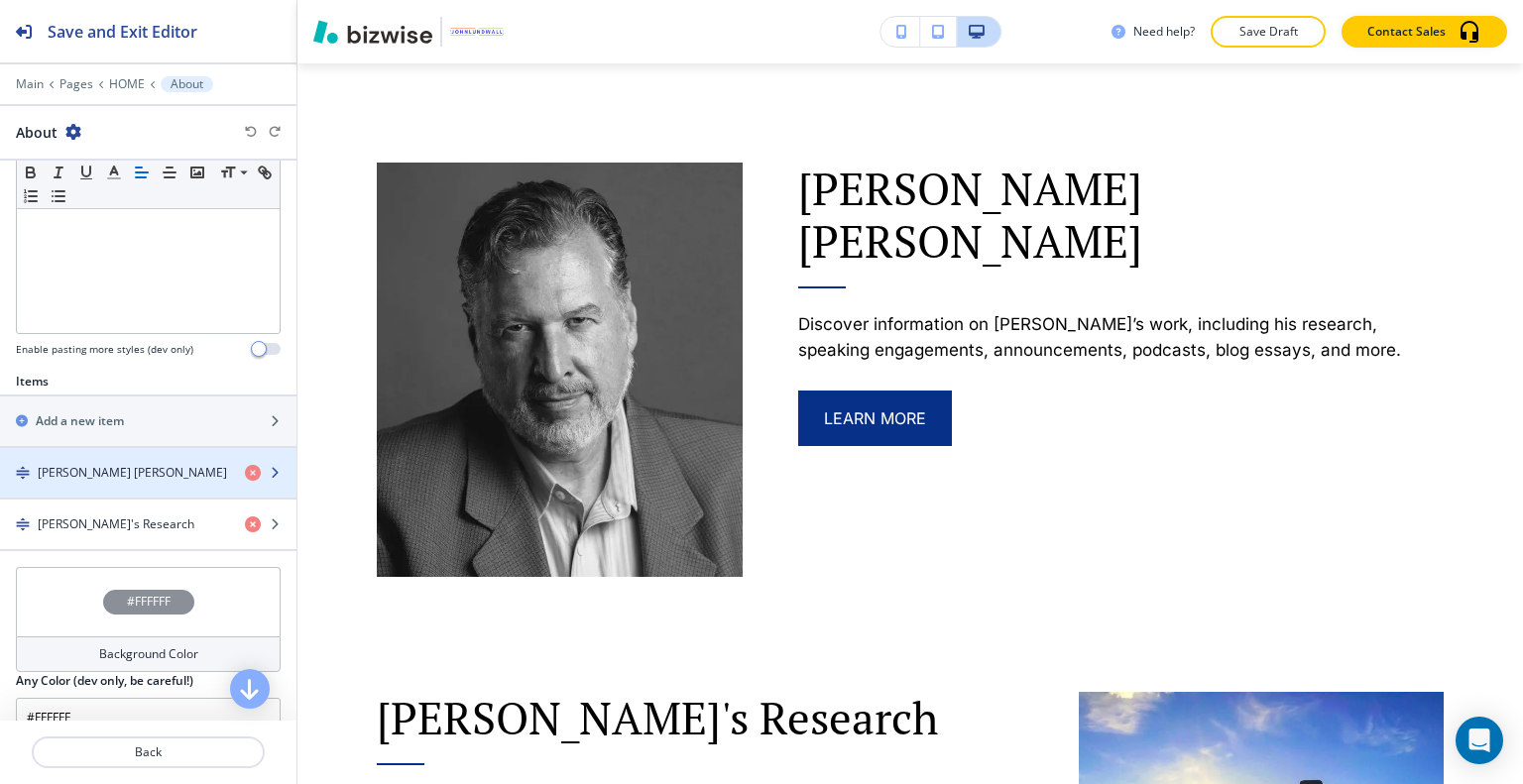 click at bounding box center (148, 490) 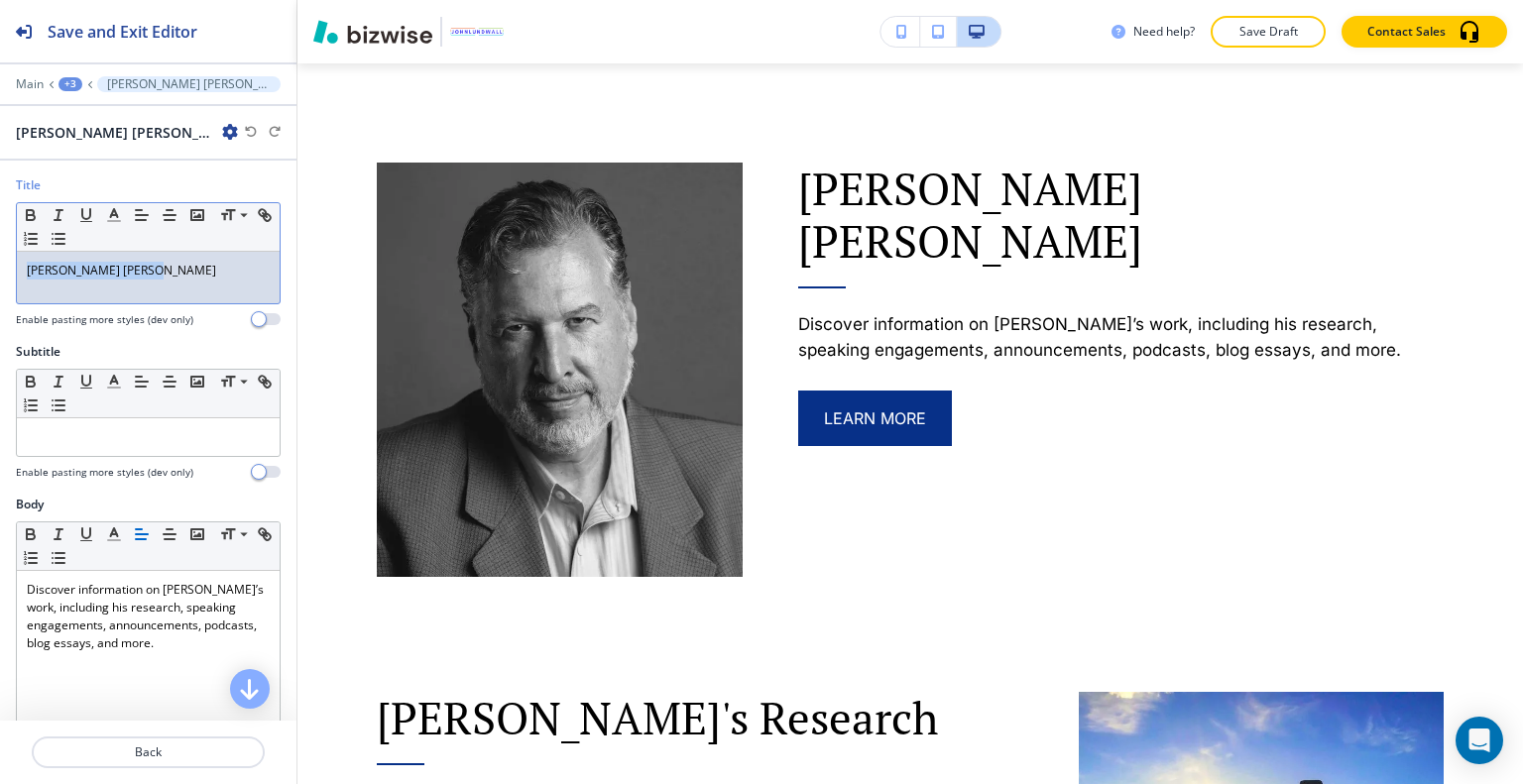 drag, startPoint x: 151, startPoint y: 280, endPoint x: 99, endPoint y: 241, distance: 65 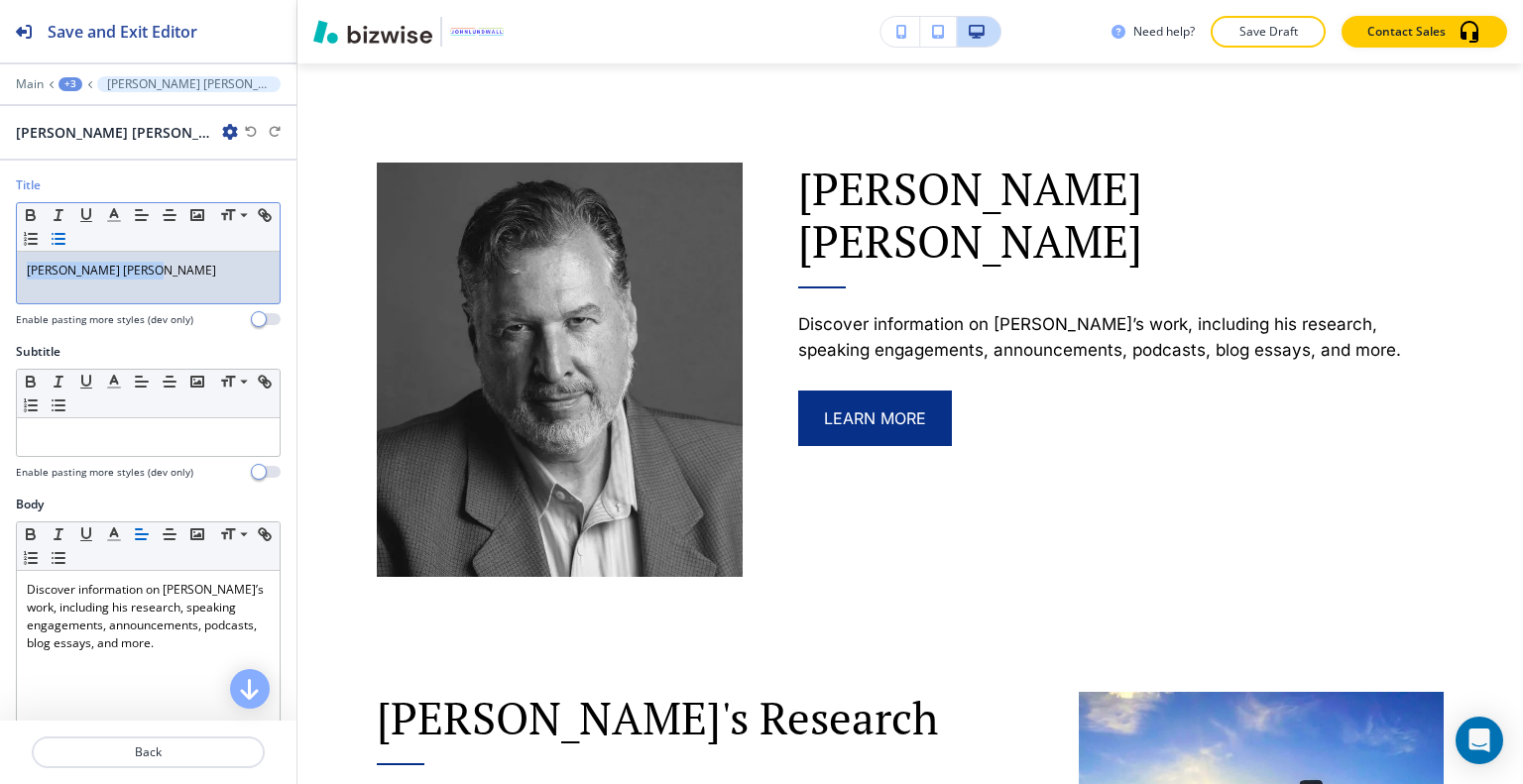 click on "Title                                                   Small Normal Large Huge                                       [PERSON_NAME] [PERSON_NAME] Enable pasting more styles (dev only)" at bounding box center (148, 260) 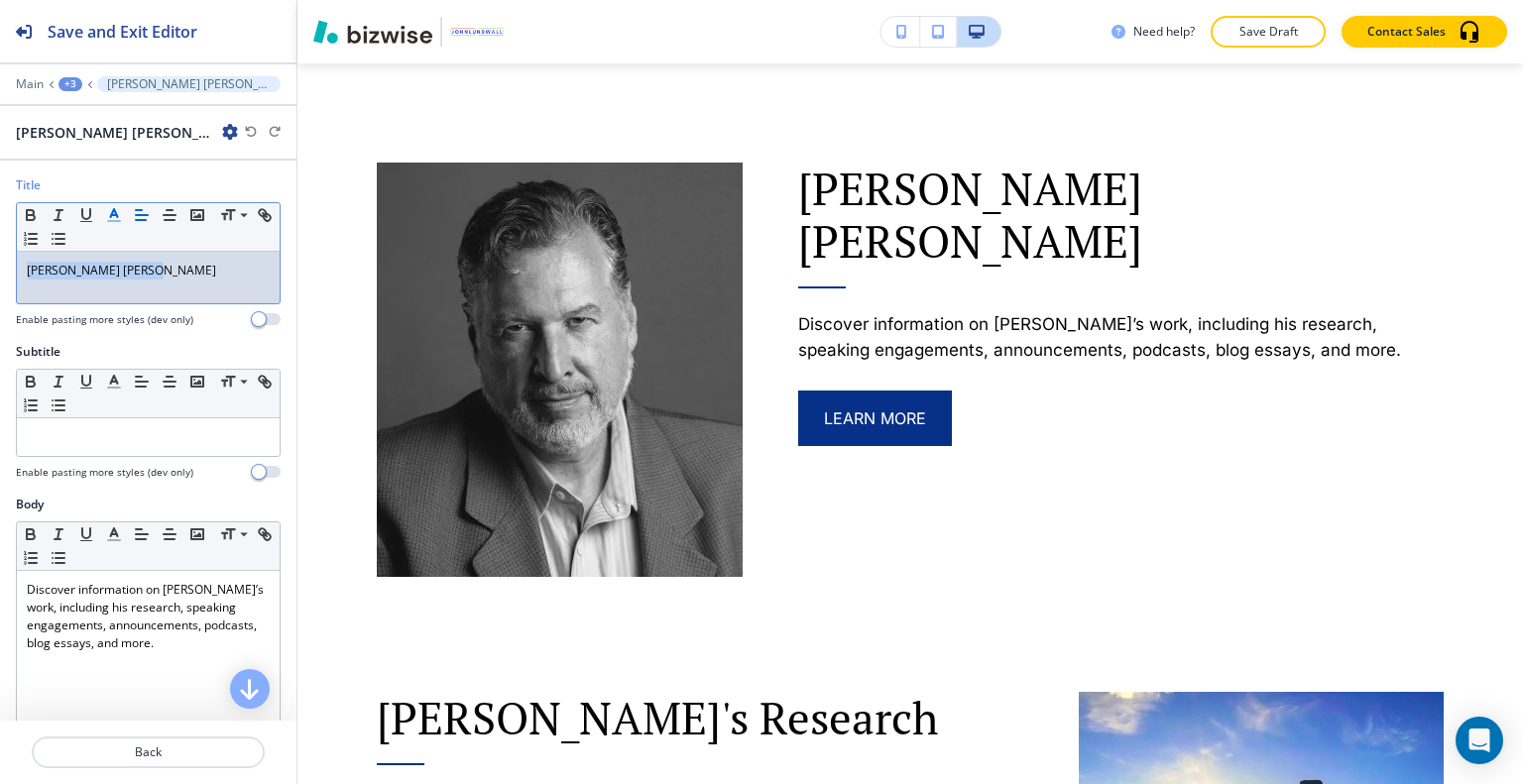 click 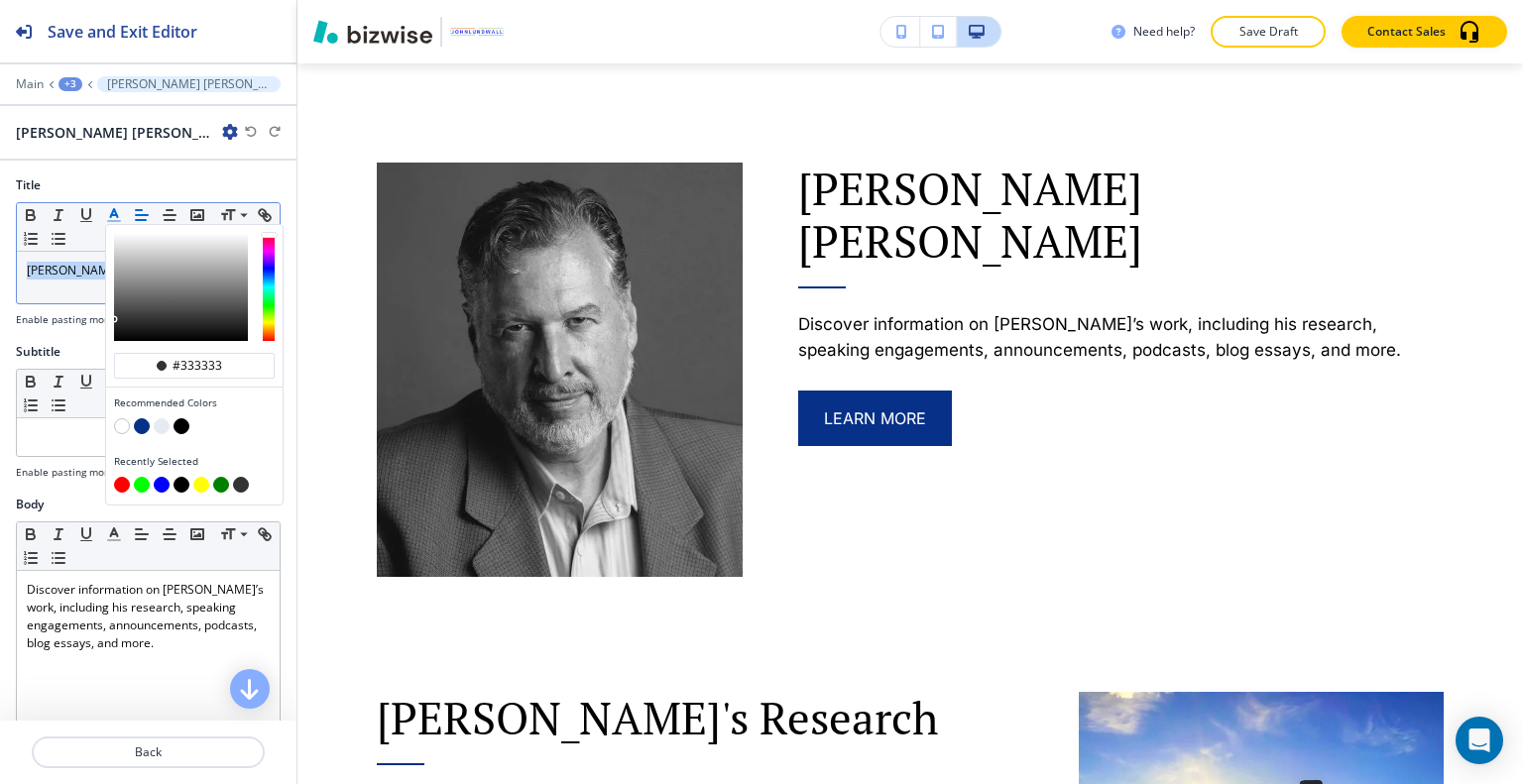 click at bounding box center [142, 426] 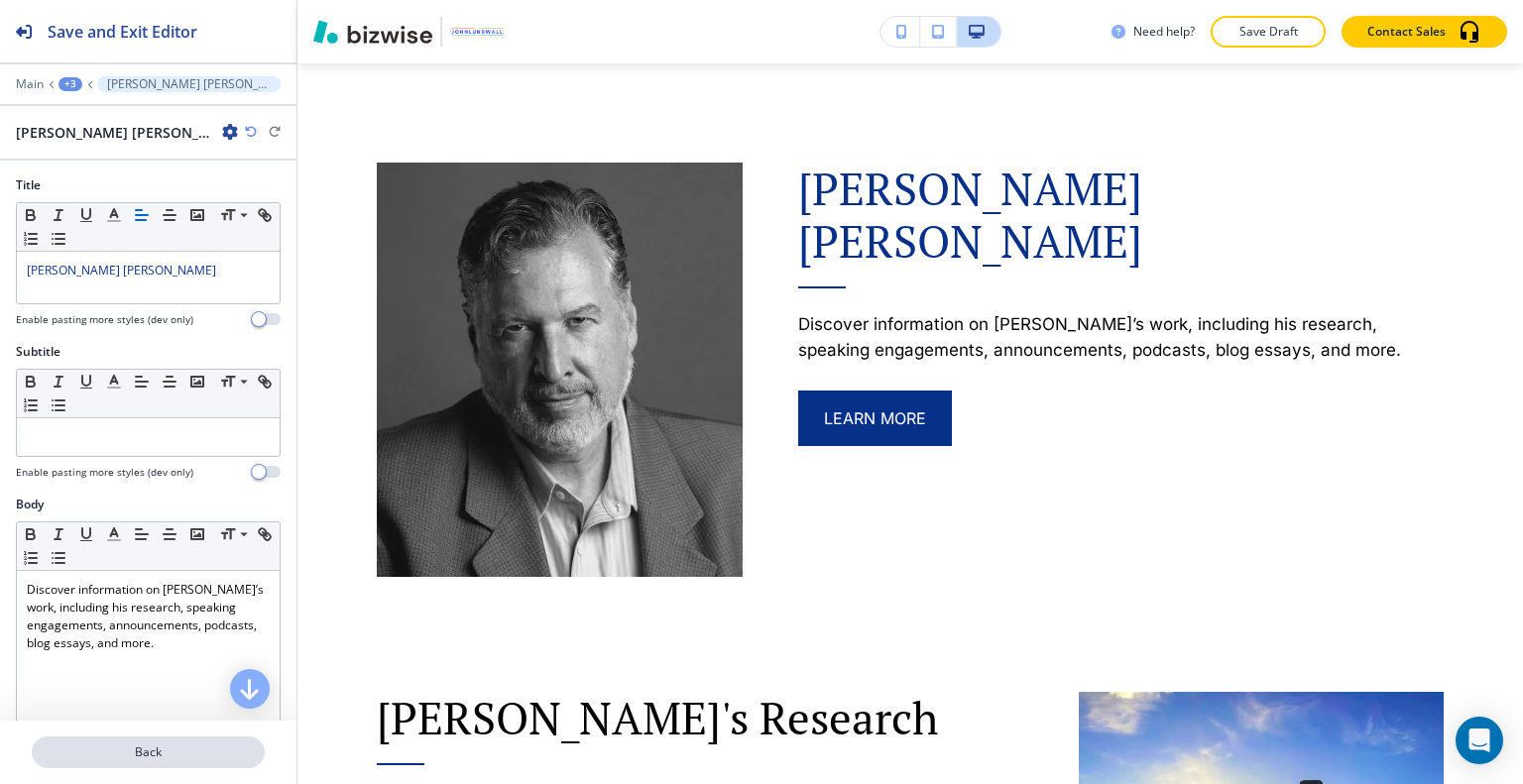 click on "Back" at bounding box center (148, 752) 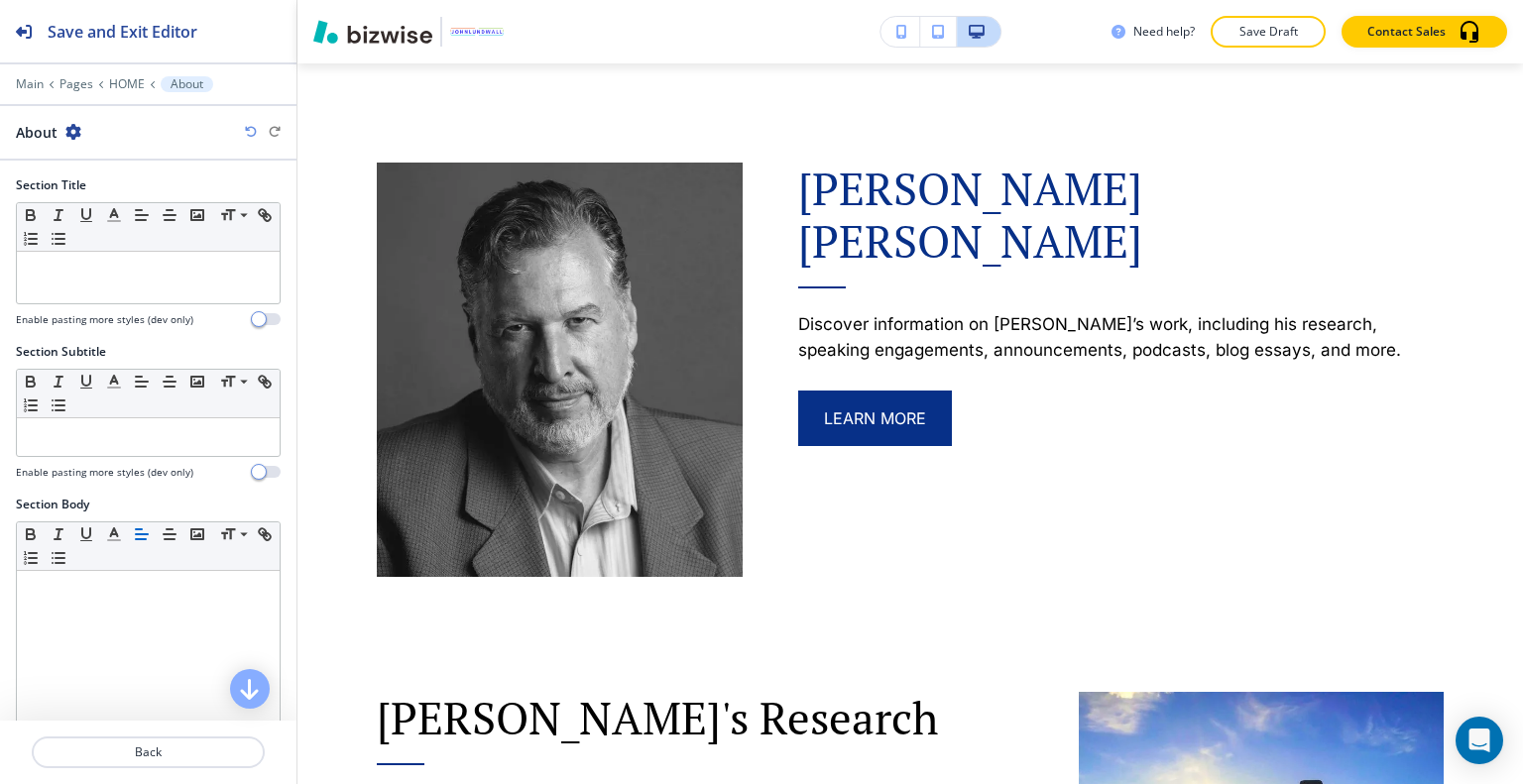 scroll, scrollTop: 496, scrollLeft: 0, axis: vertical 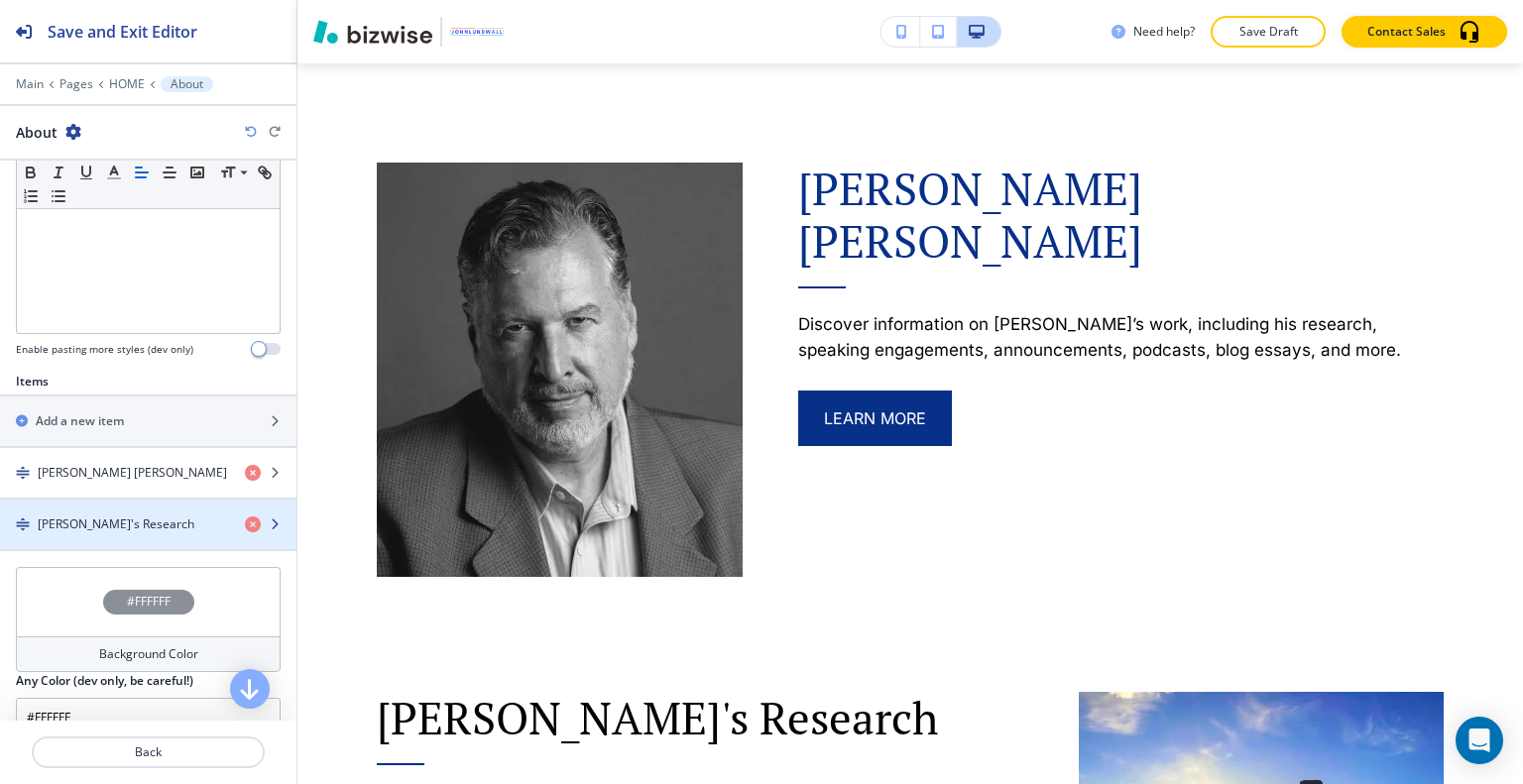 click at bounding box center [148, 541] 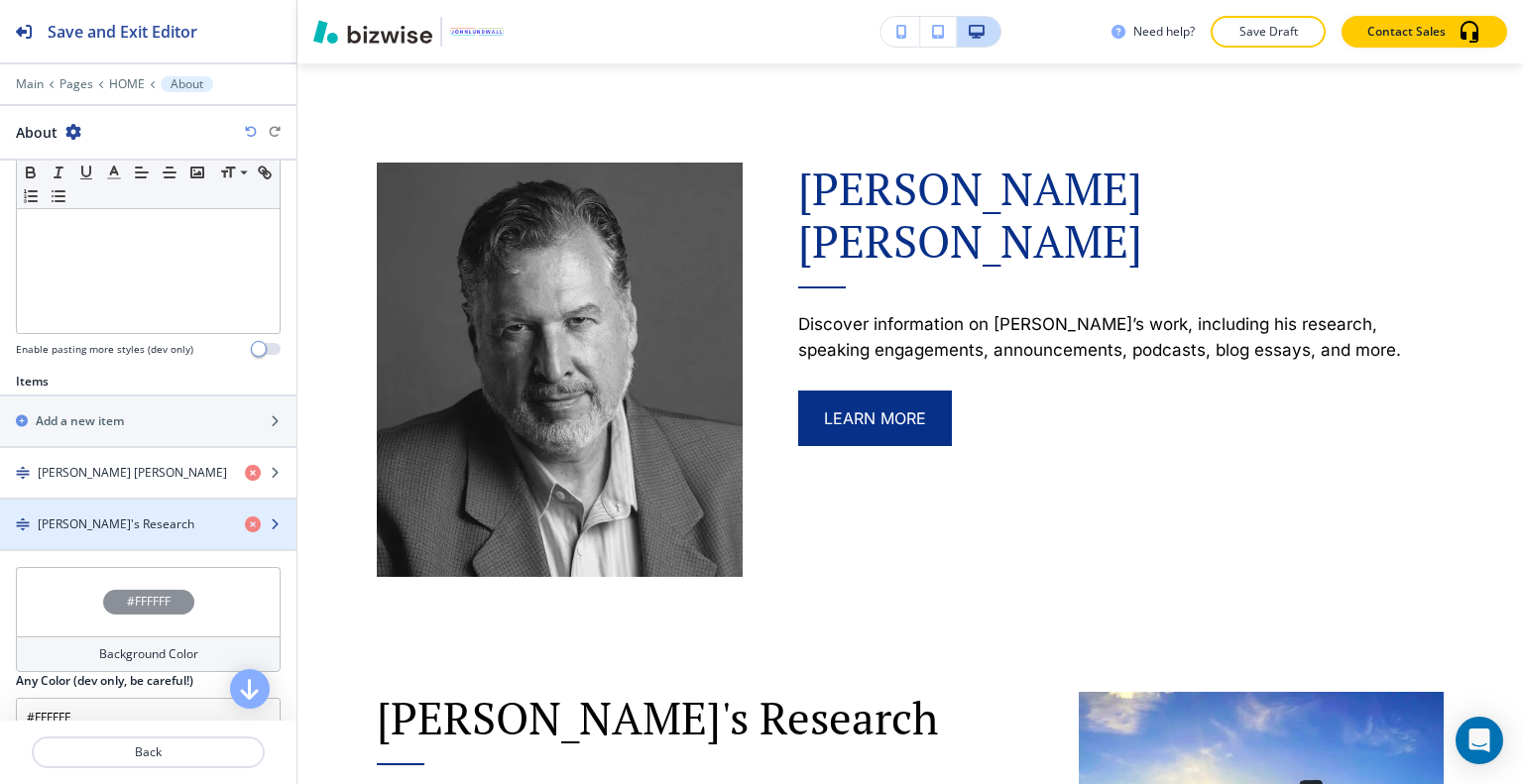 click at bounding box center [148, 541] 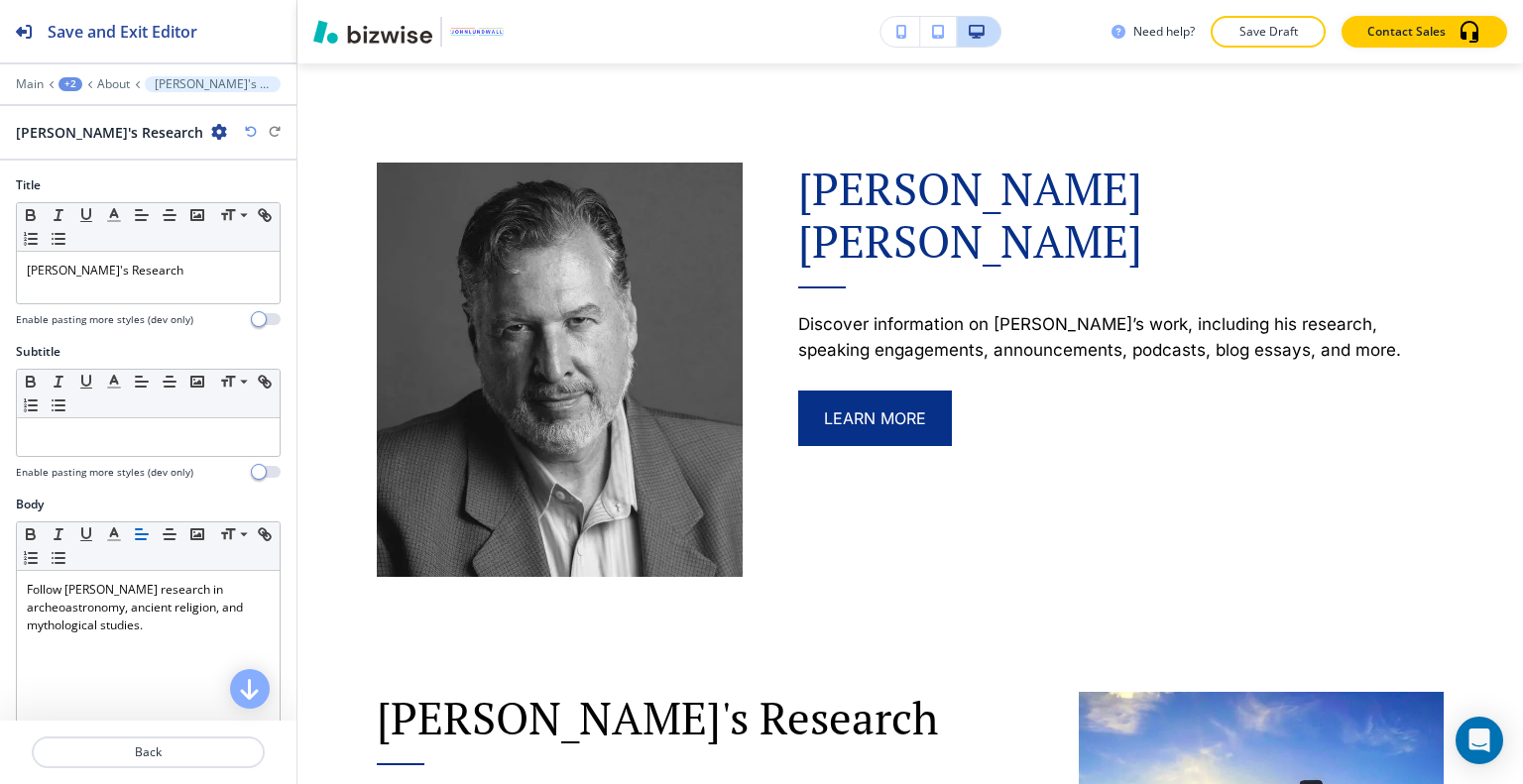 scroll, scrollTop: 1480, scrollLeft: 0, axis: vertical 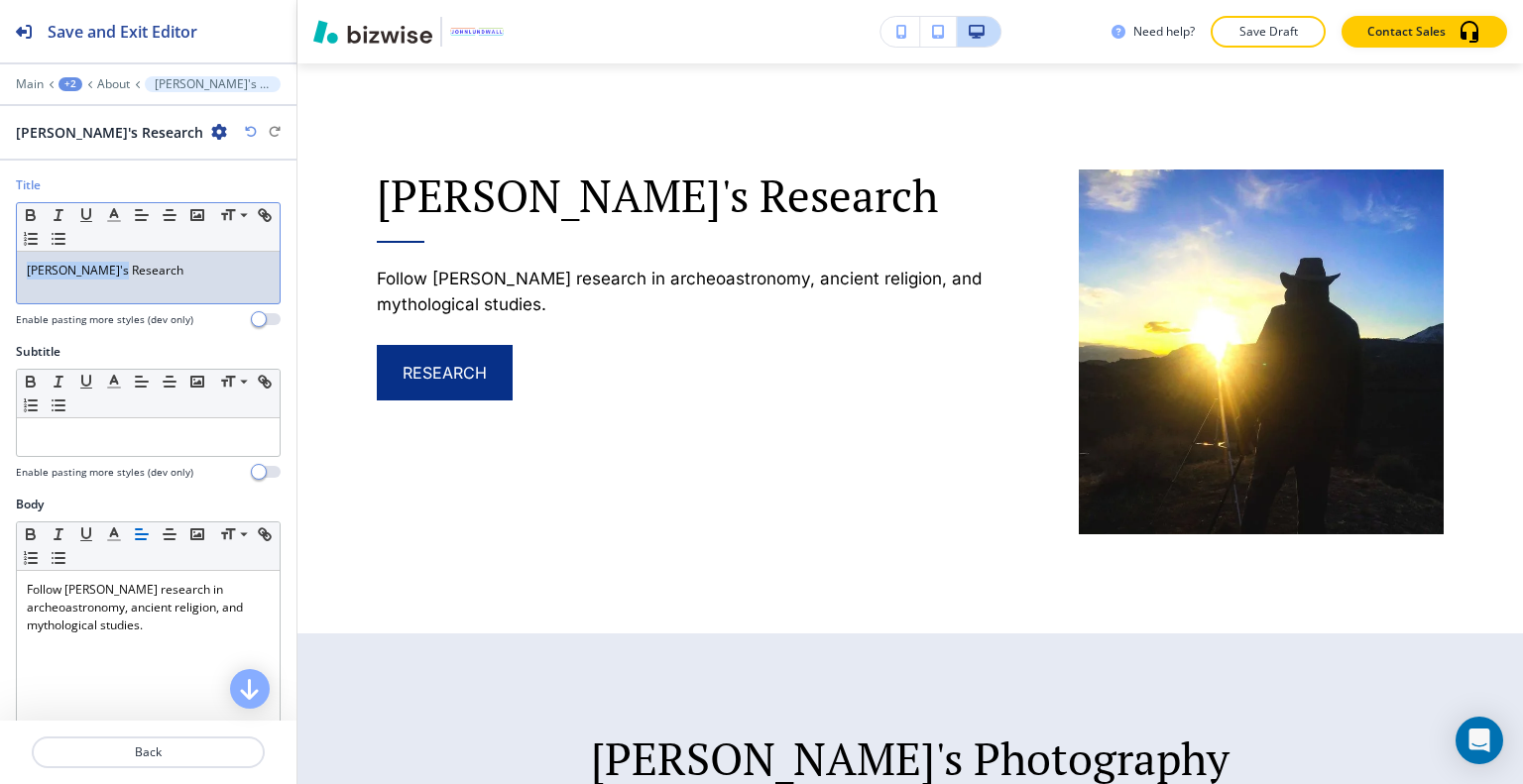 drag, startPoint x: 128, startPoint y: 257, endPoint x: 3, endPoint y: 252, distance: 125.09996 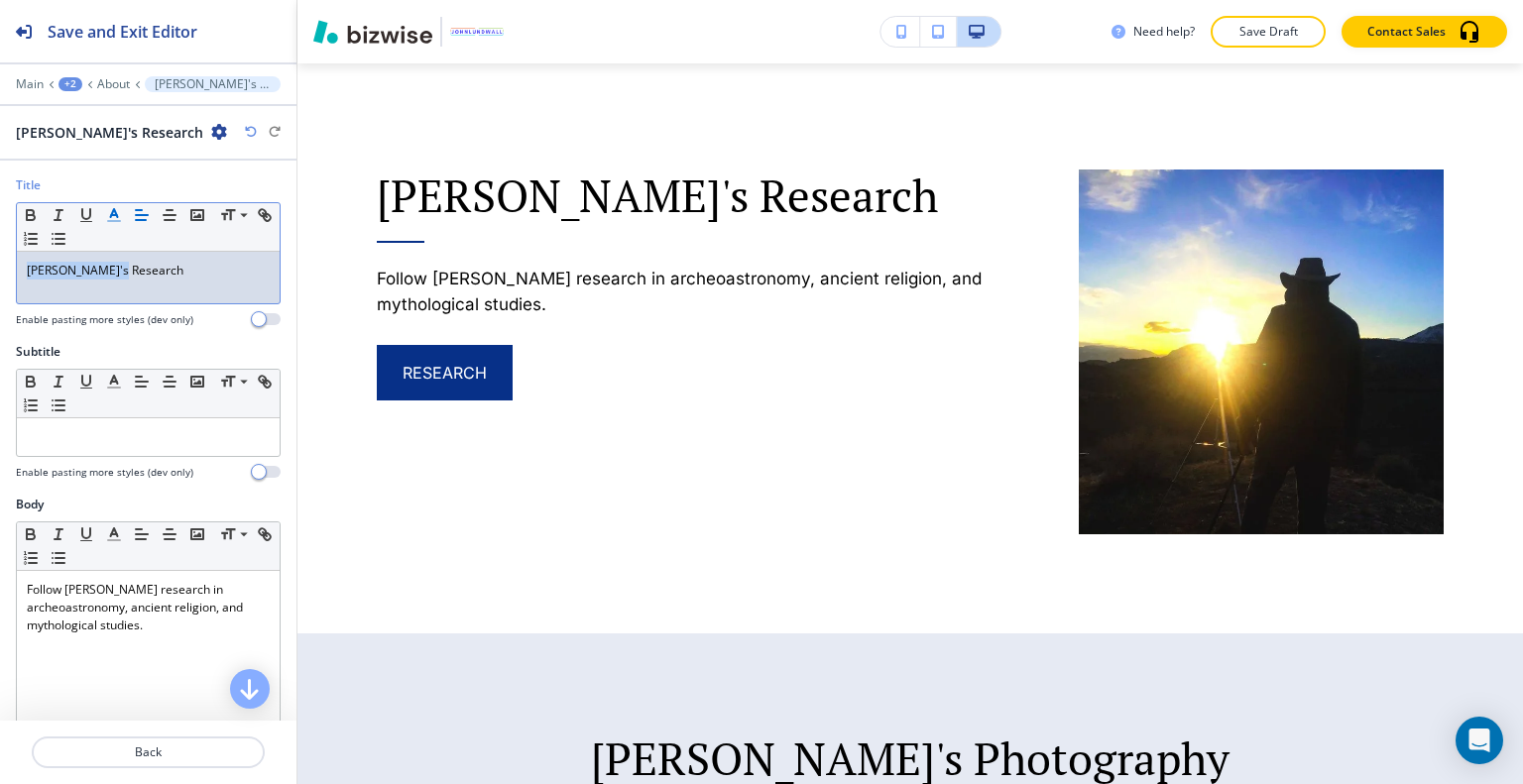 click 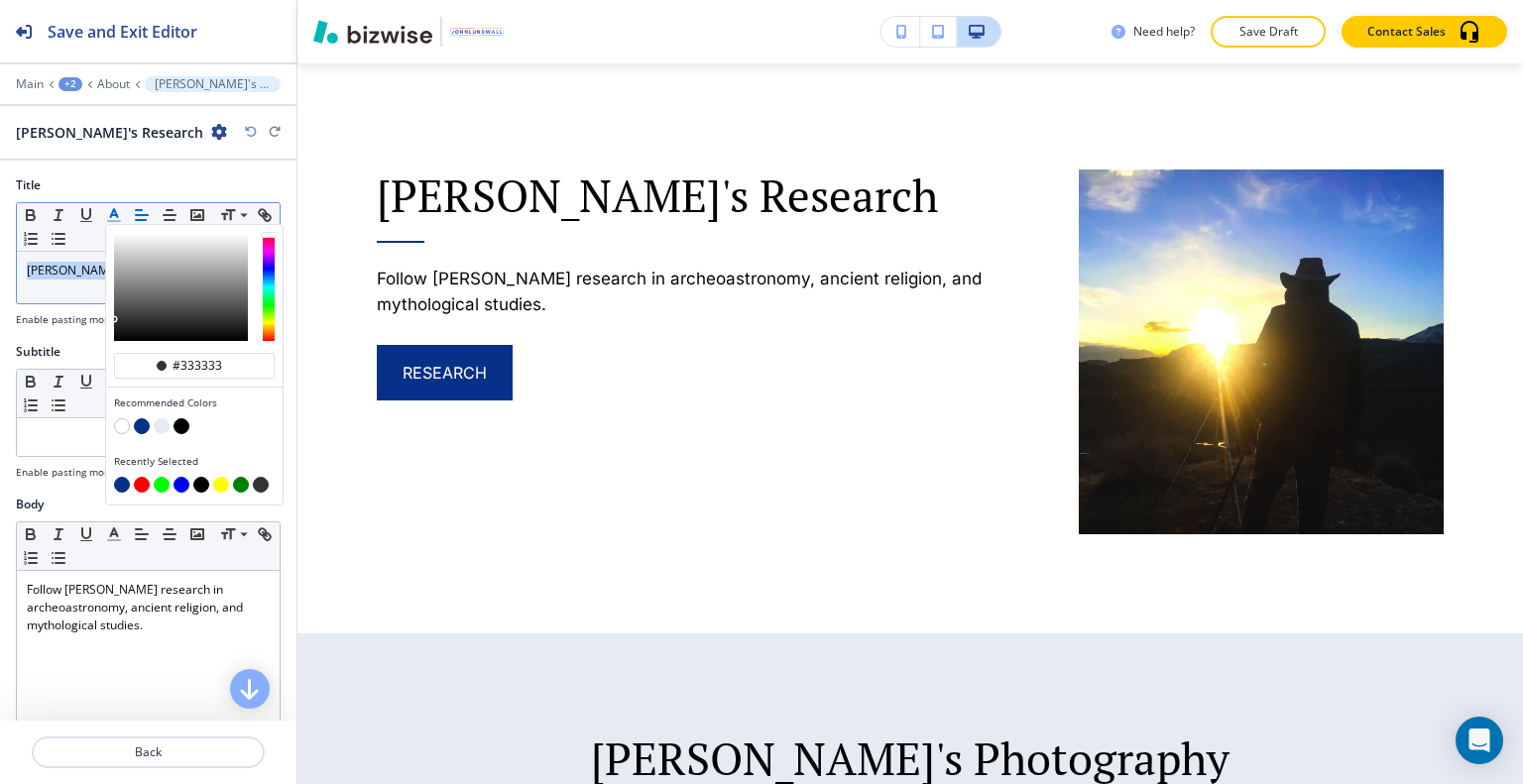 click at bounding box center (142, 426) 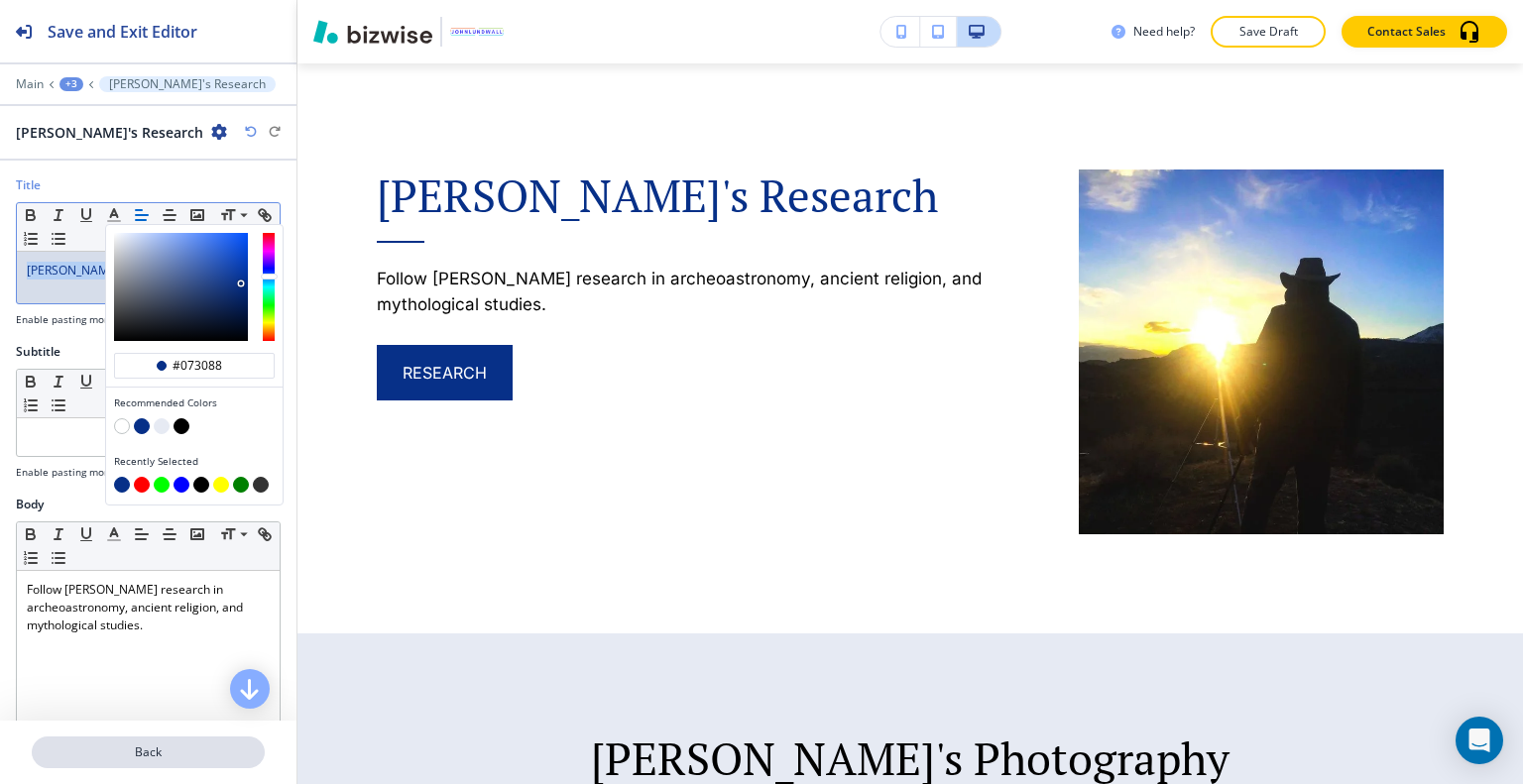 click on "Back" at bounding box center (148, 752) 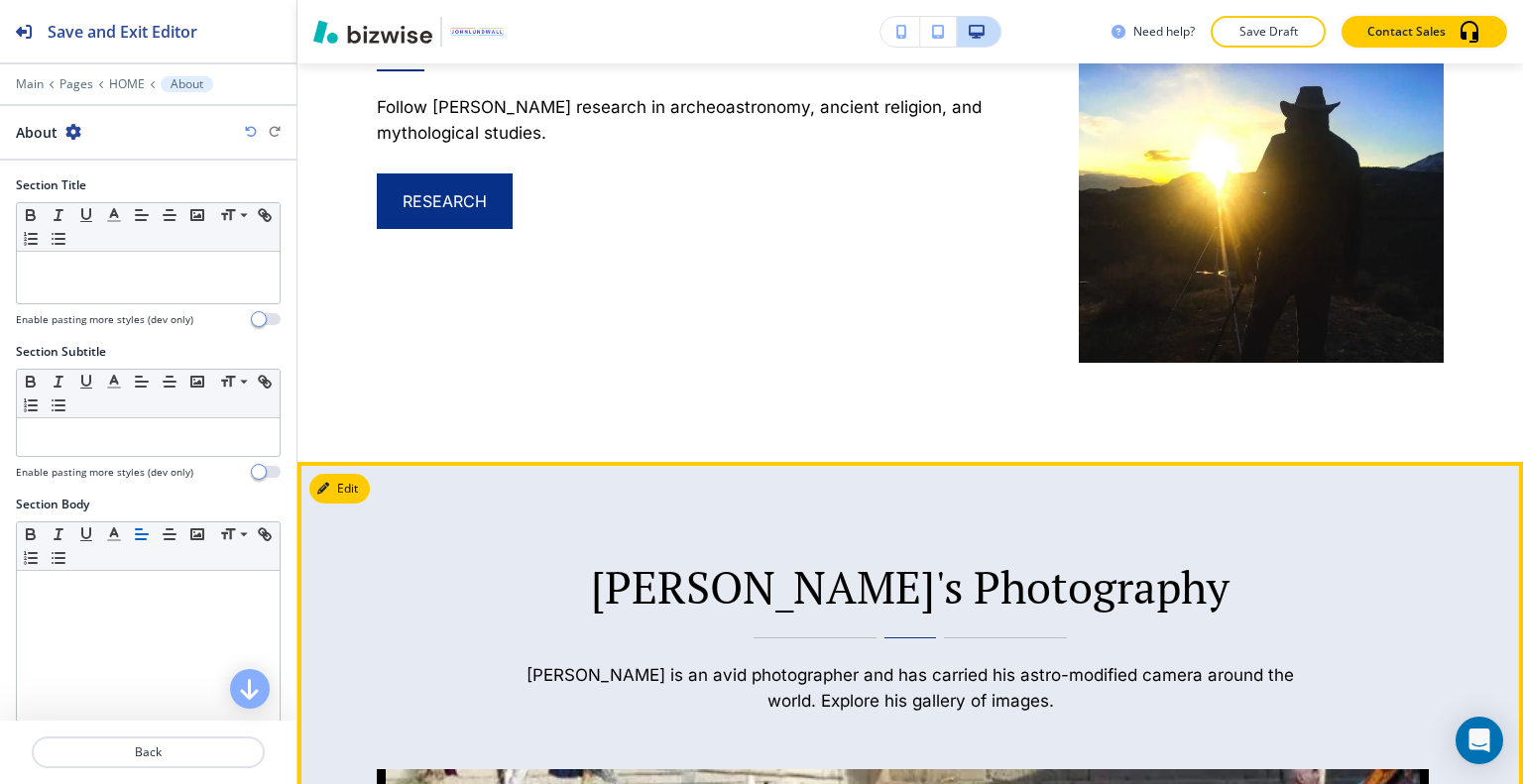 scroll, scrollTop: 2048, scrollLeft: 0, axis: vertical 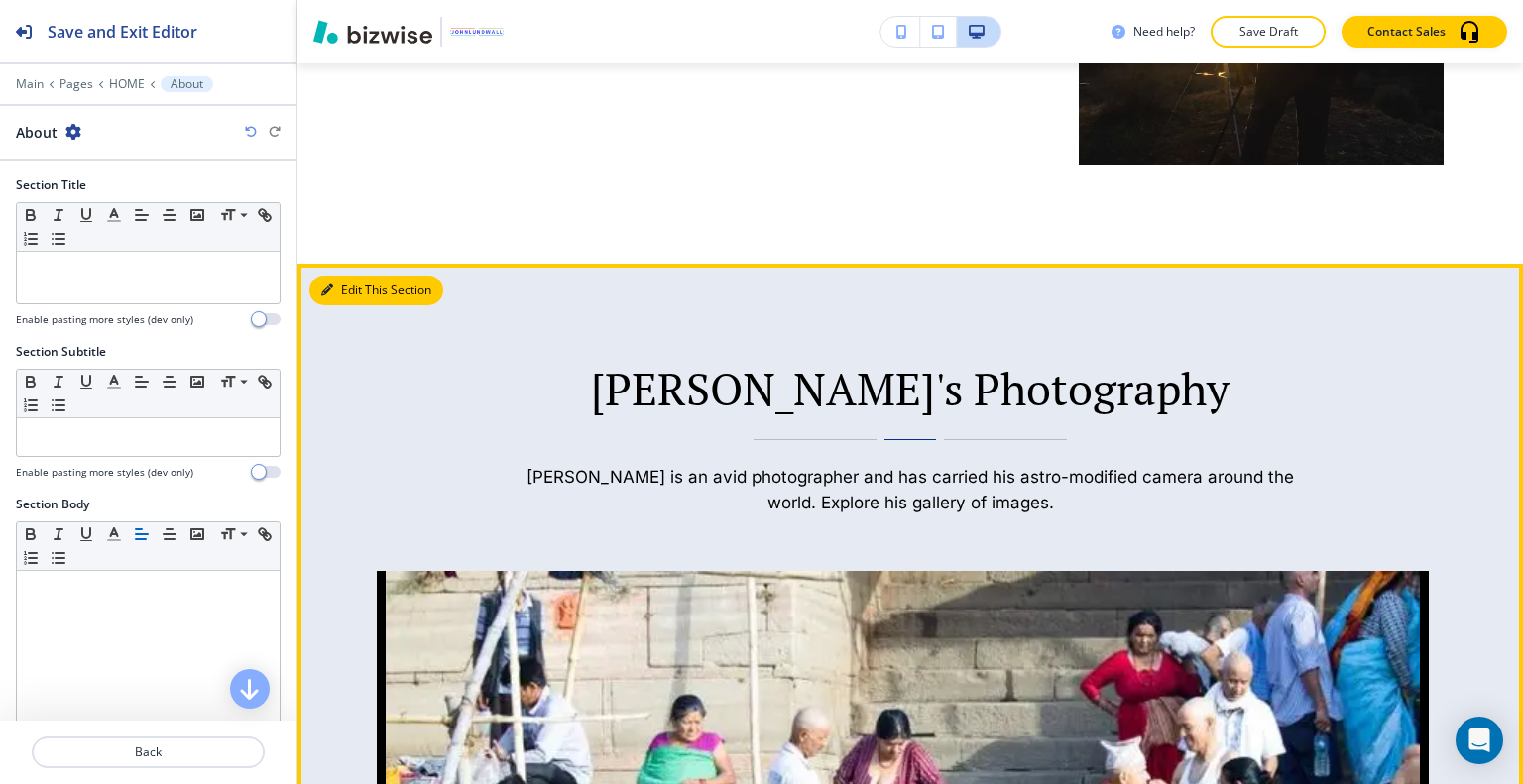 click on "Edit This Section" at bounding box center [376, 290] 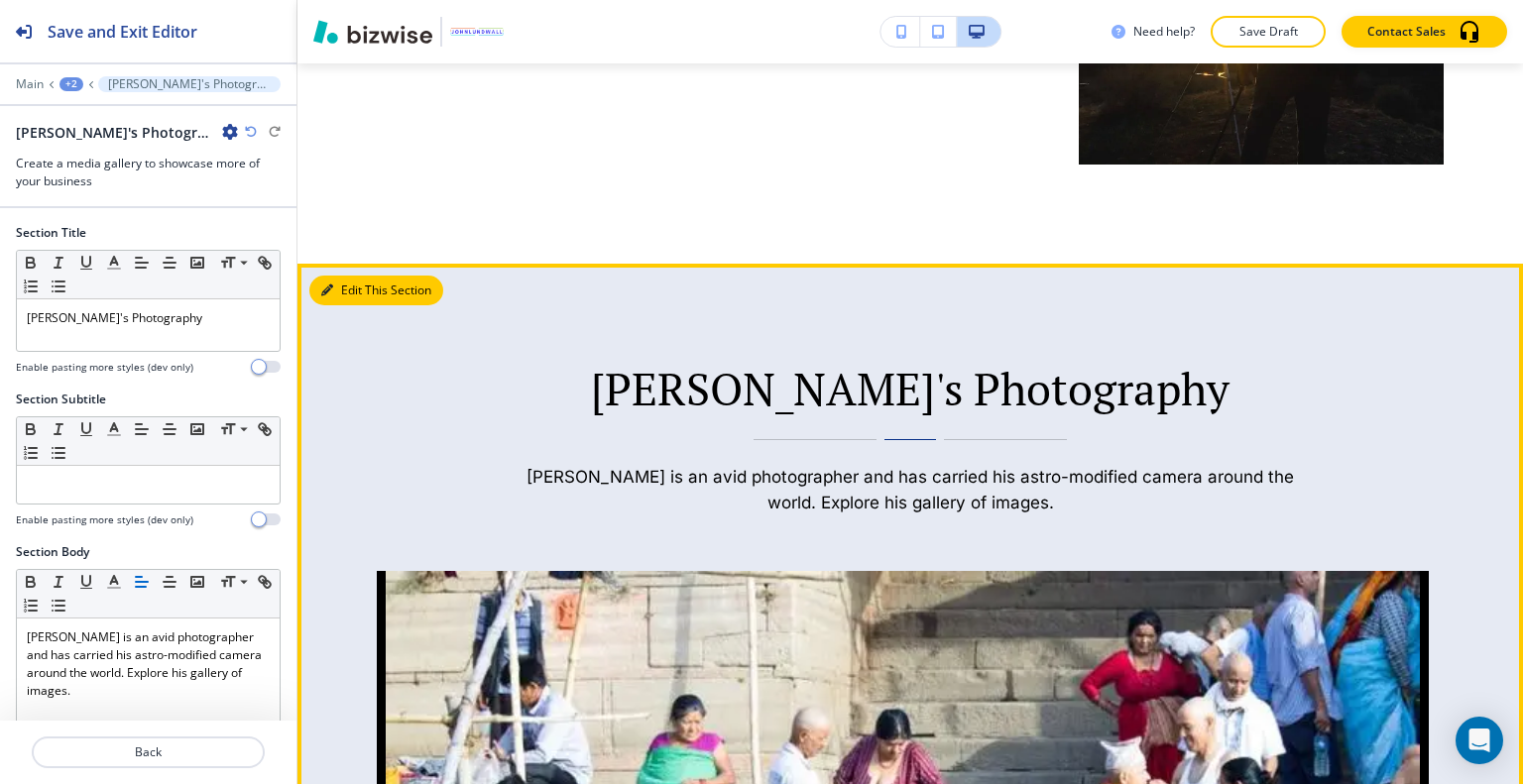 scroll, scrollTop: 2038, scrollLeft: 0, axis: vertical 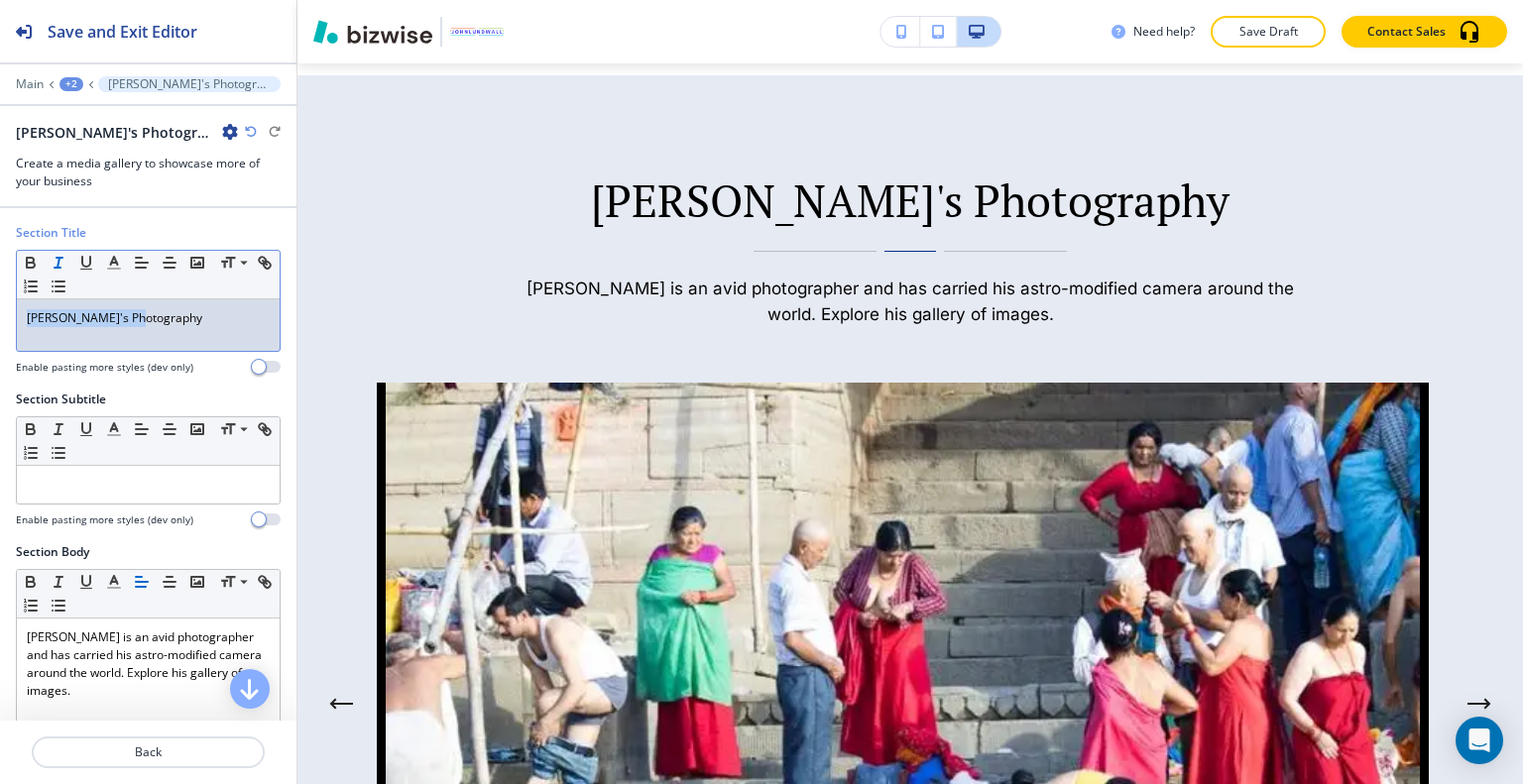 drag, startPoint x: 194, startPoint y: 308, endPoint x: 56, endPoint y: 268, distance: 143.6802 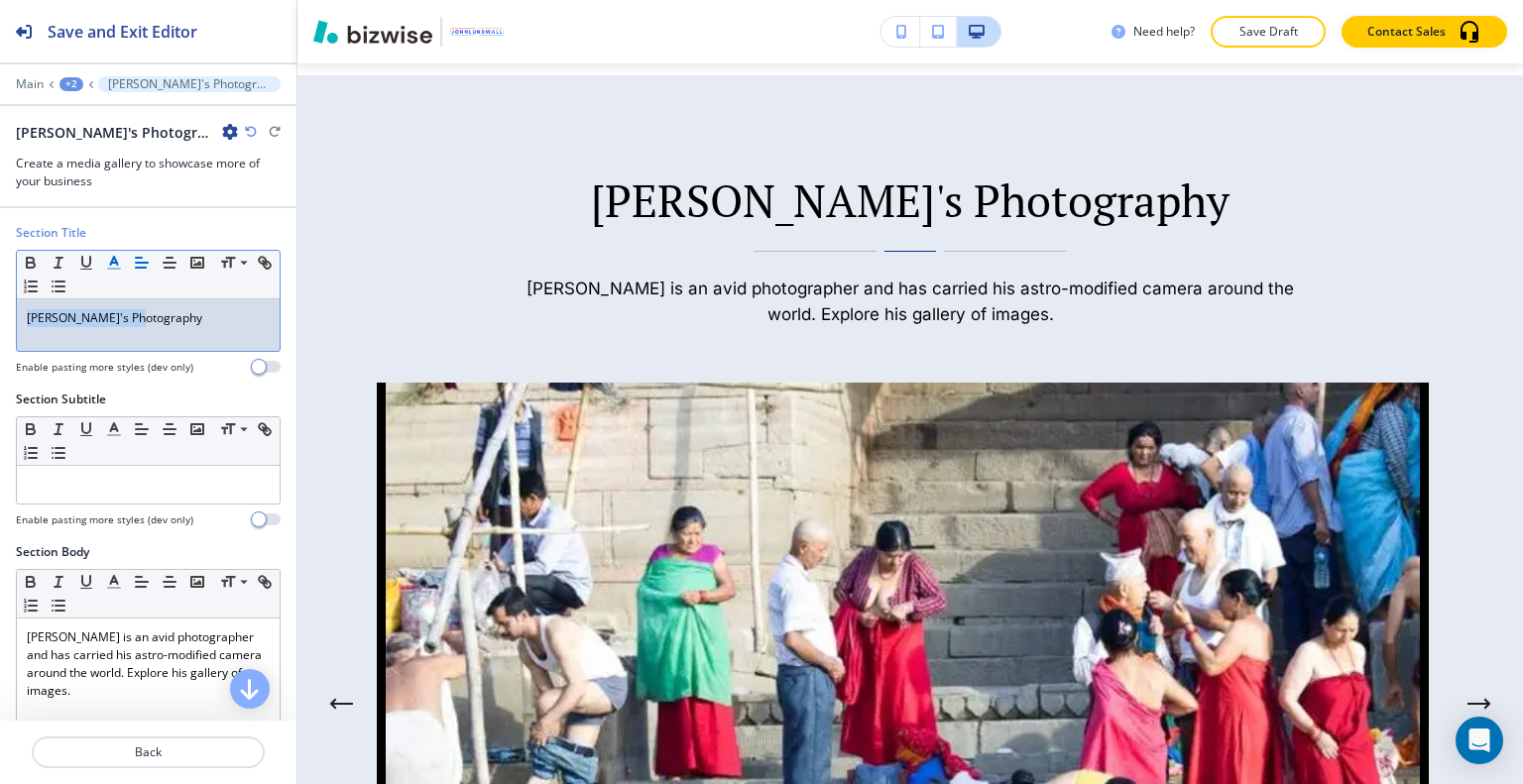 click 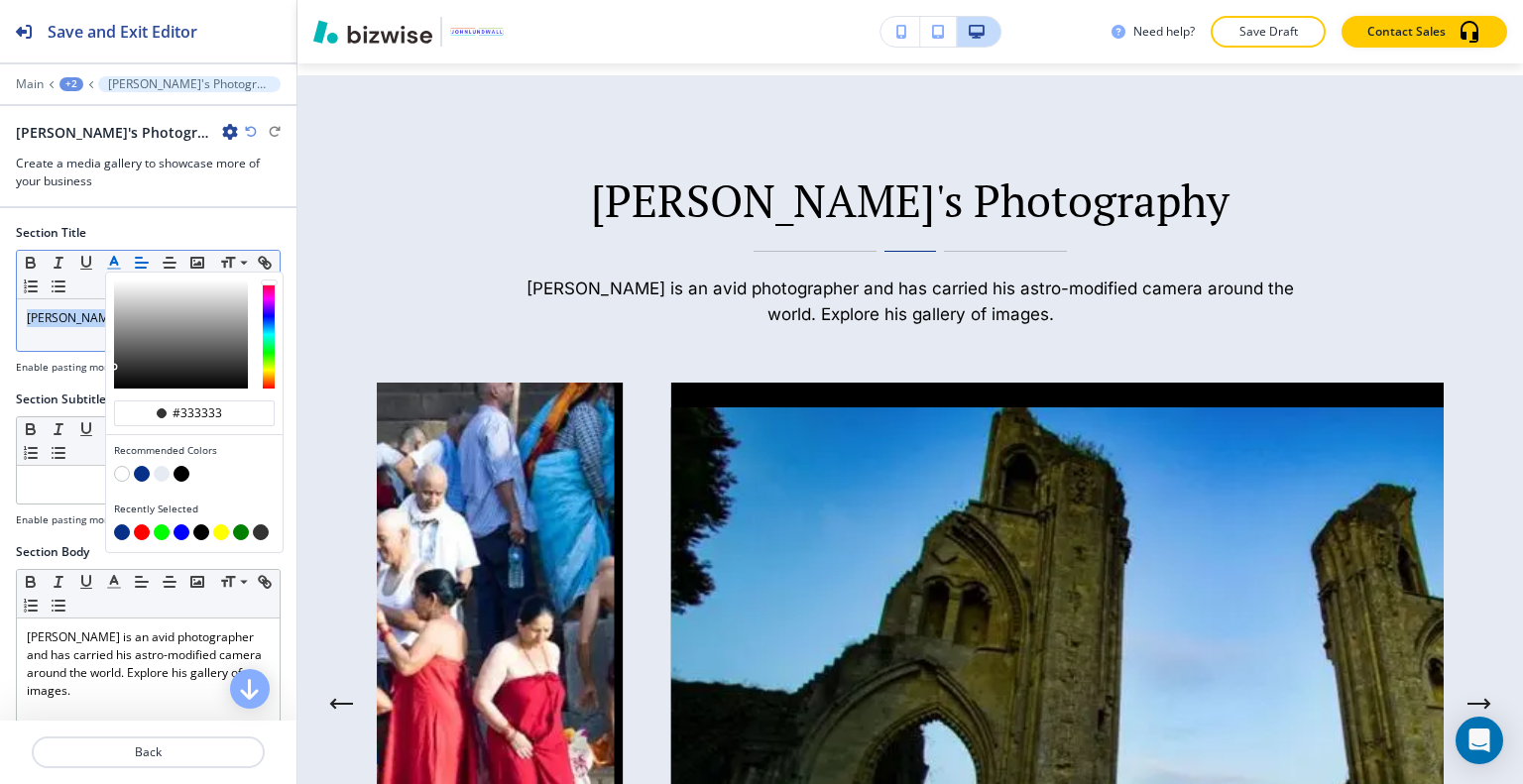 click at bounding box center (142, 474) 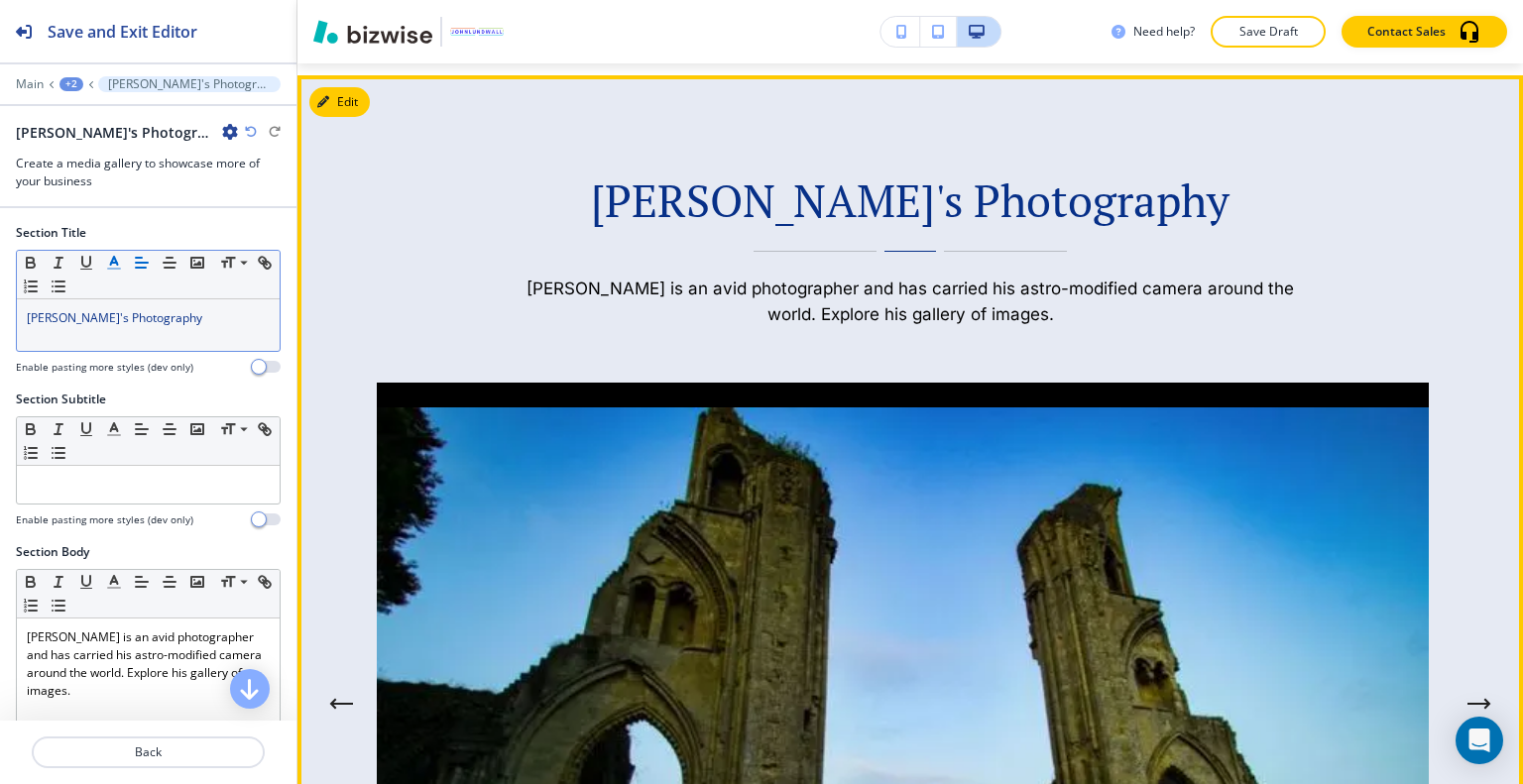 click on "[PERSON_NAME]'s Photography [PERSON_NAME] is an avid photographer and has carried his astro-modified camera around the world. Explore his gallery of images." at bounding box center (910, 251) 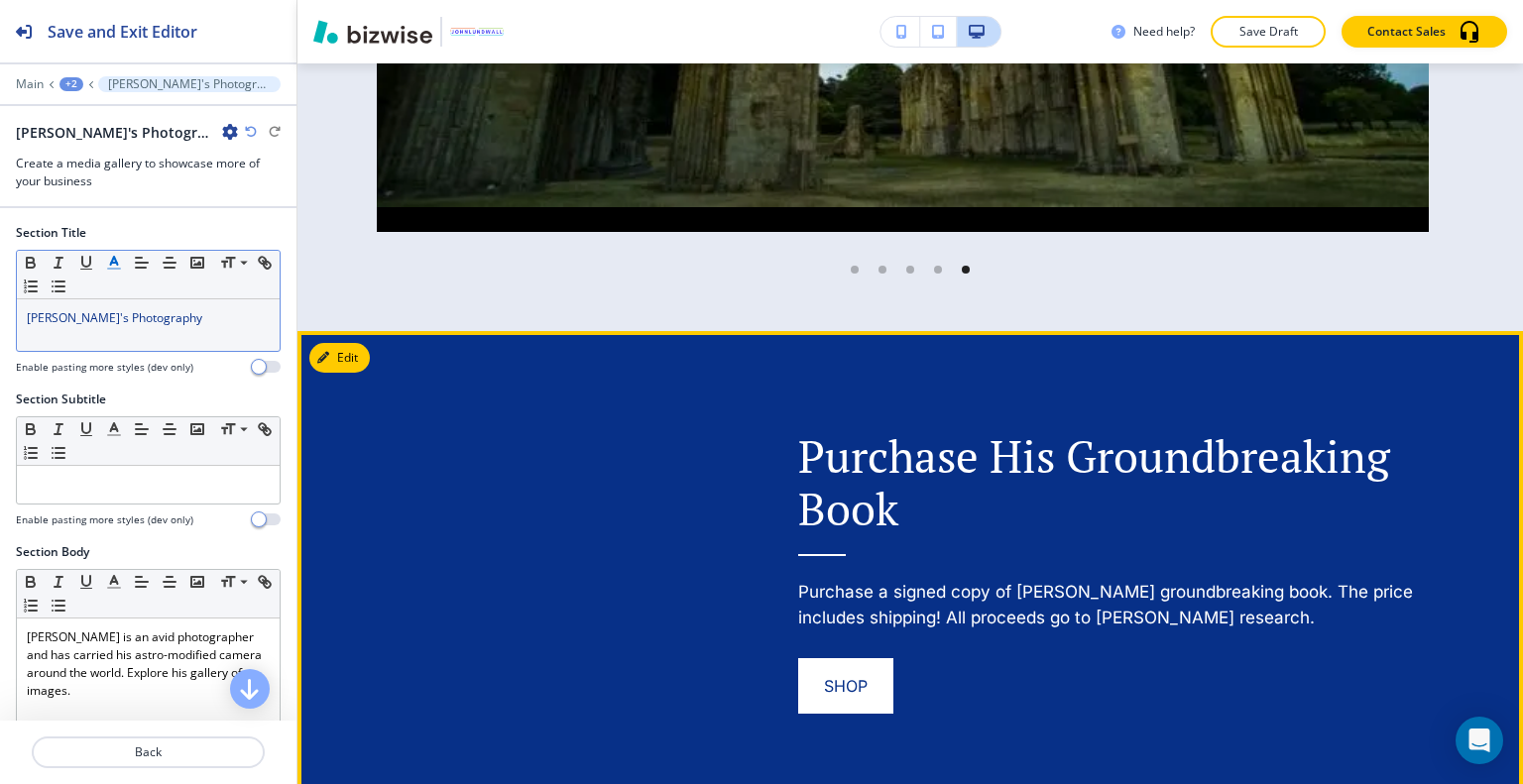 scroll, scrollTop: 3128, scrollLeft: 0, axis: vertical 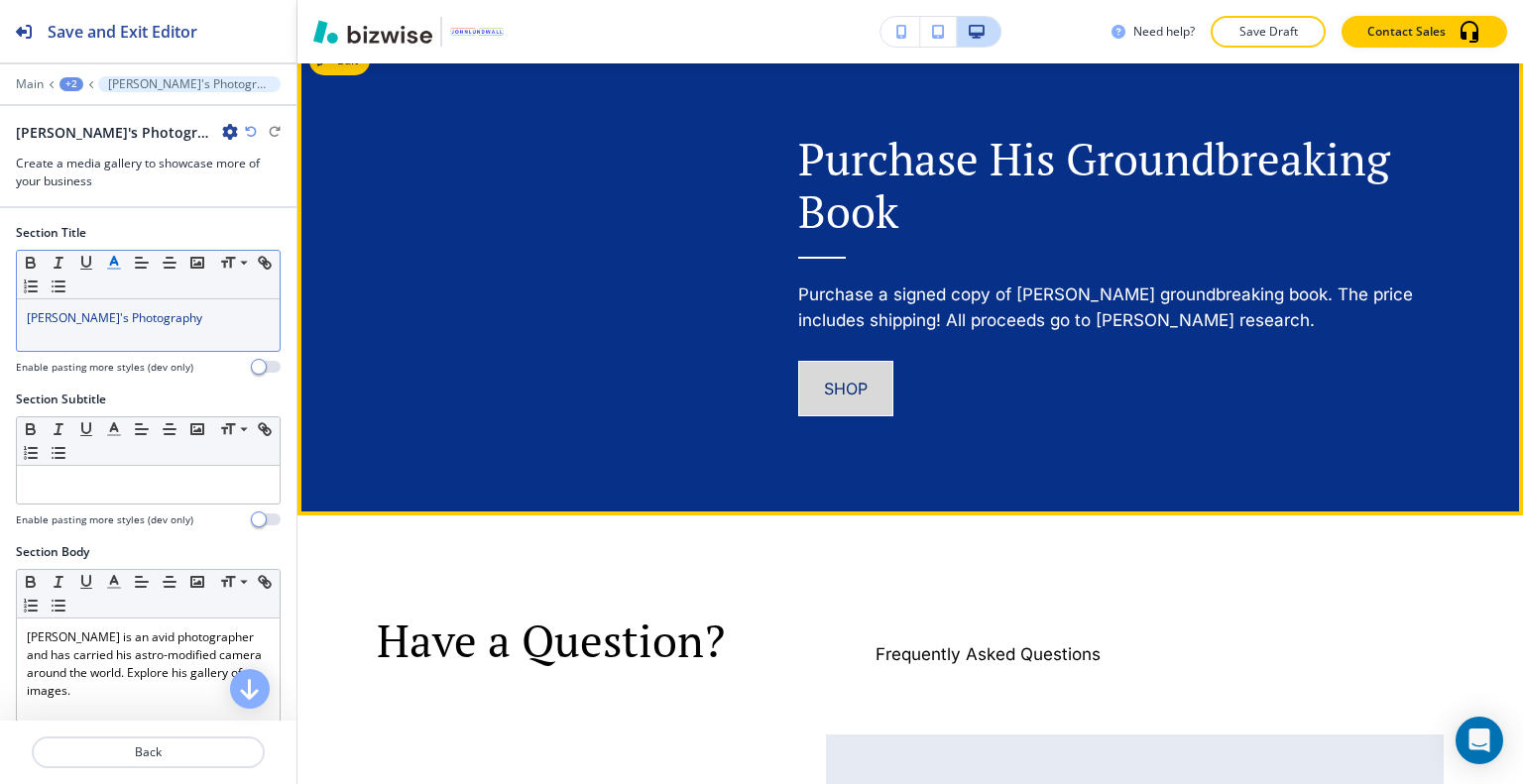 click on "SHOP" at bounding box center [846, 389] 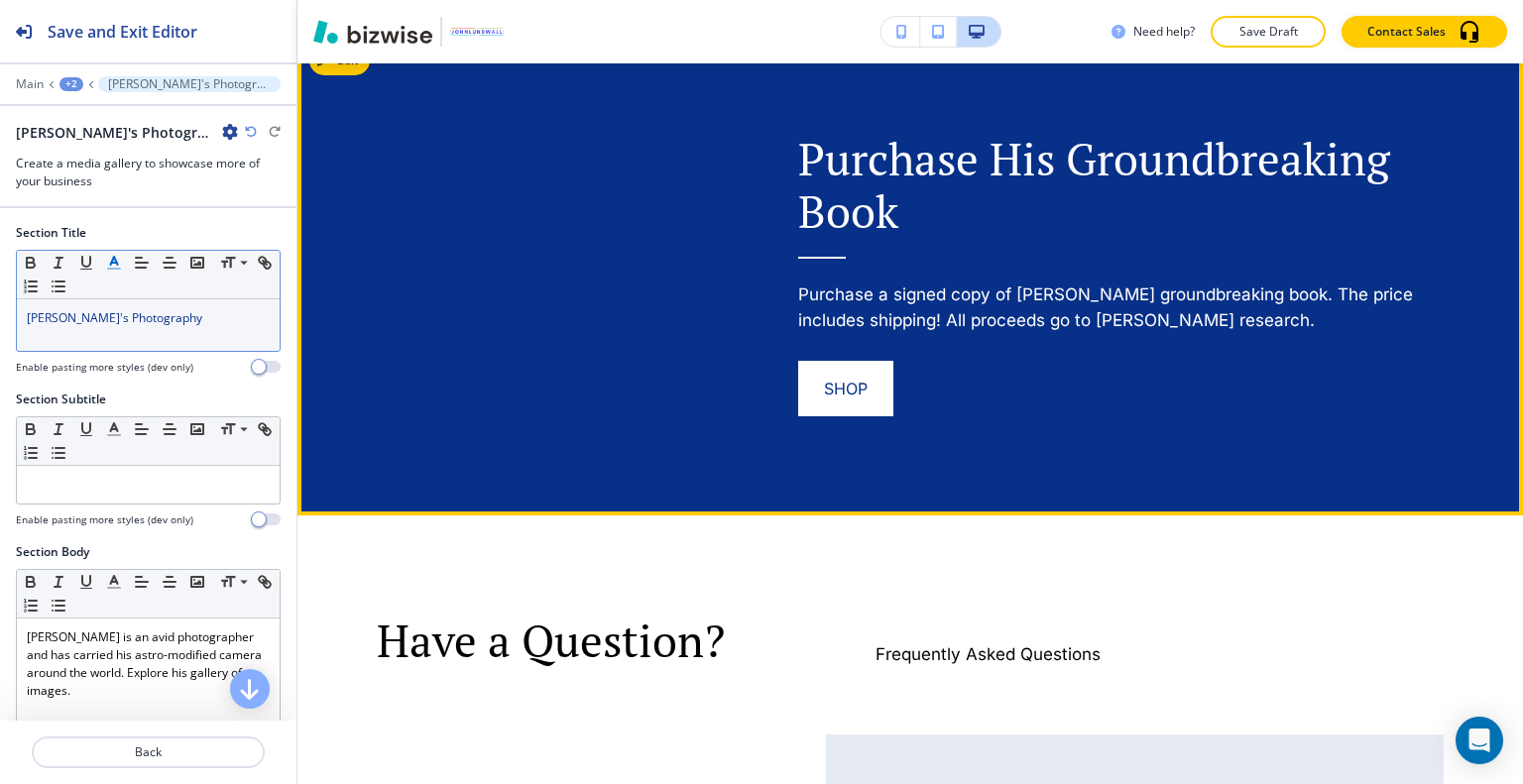 scroll, scrollTop: 3525, scrollLeft: 0, axis: vertical 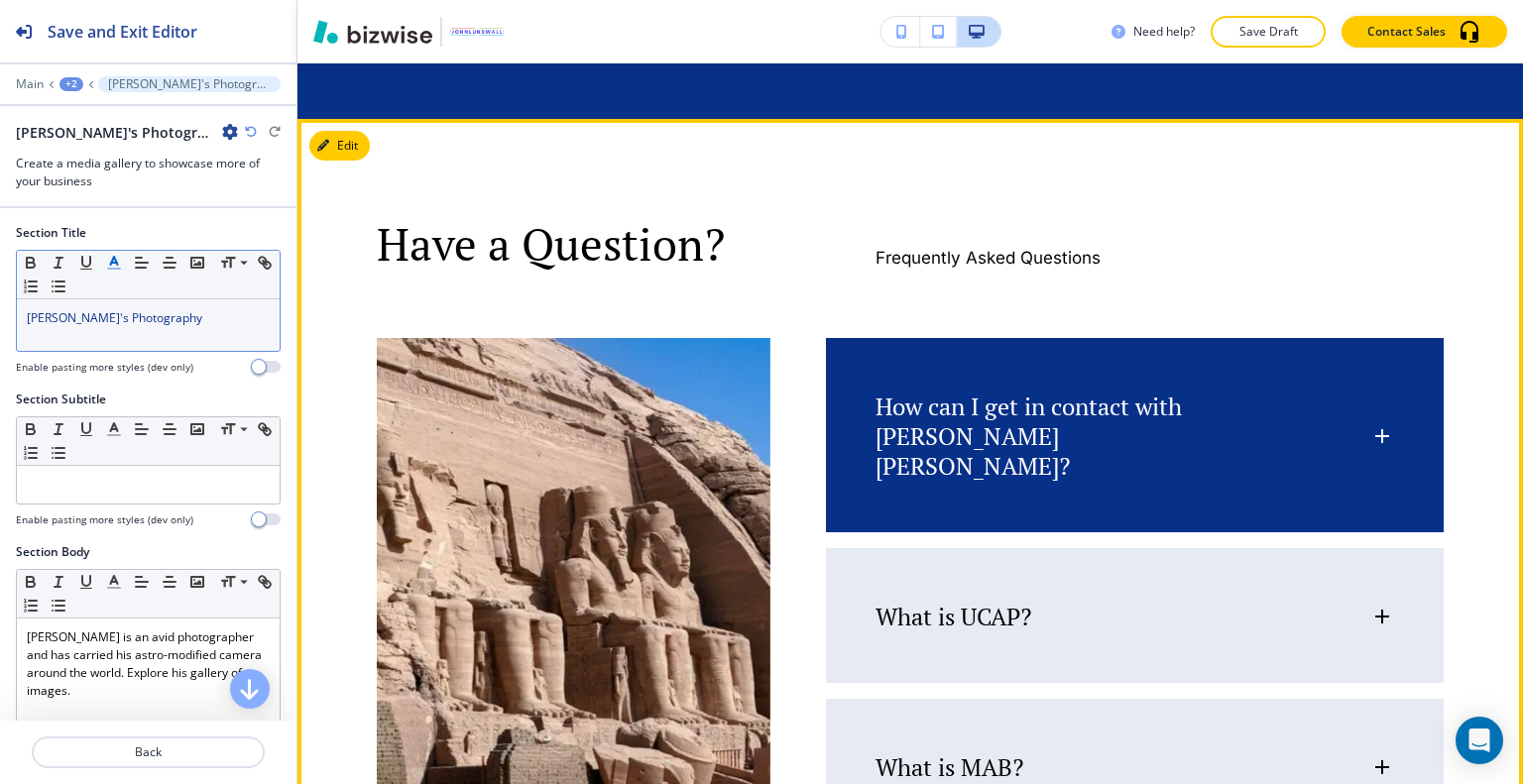 click on "How can I get in contact with John Knight Lundwall?" at bounding box center [1063, 436] 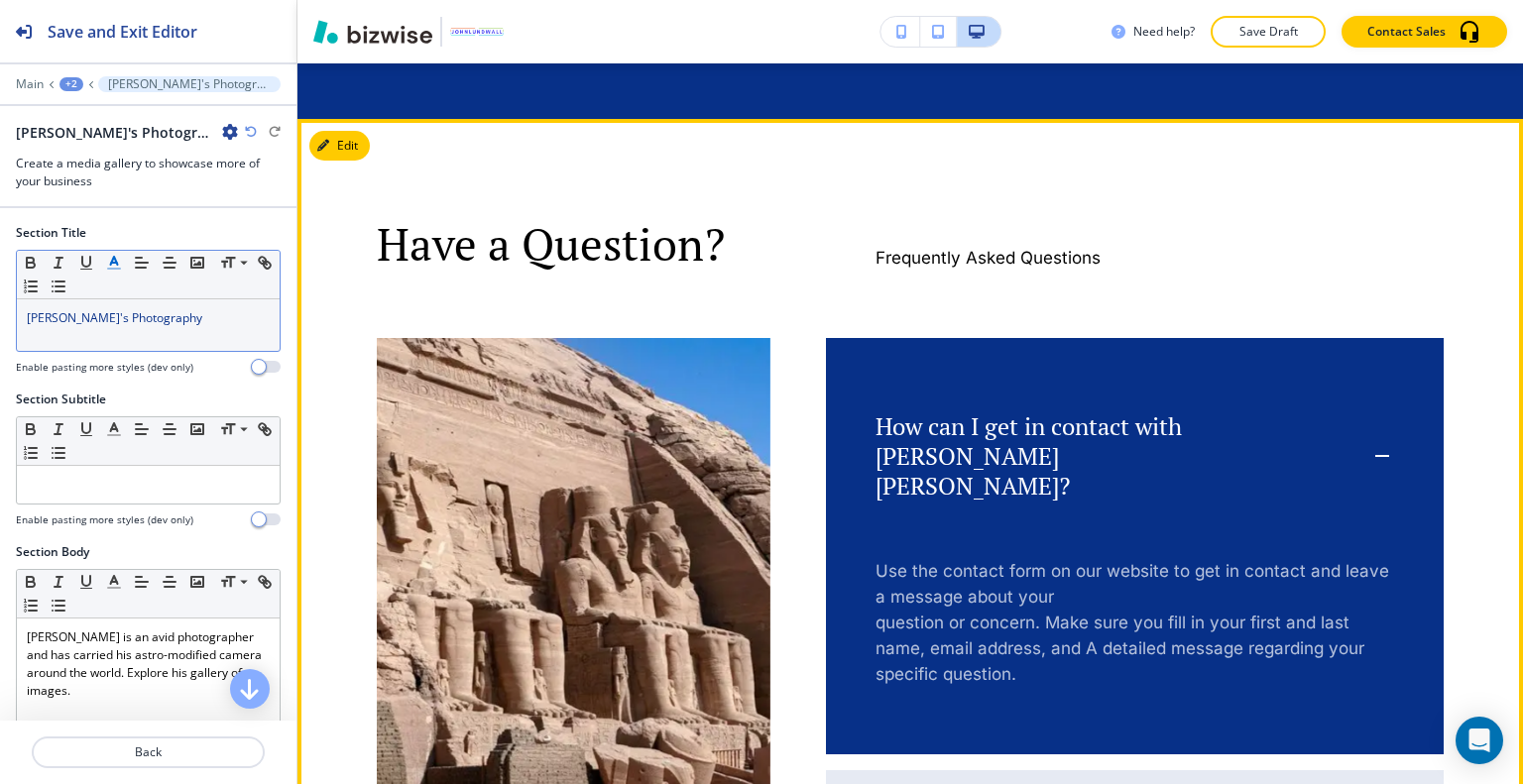click on "How can I get in contact with John Knight Lundwall?" at bounding box center (1063, 456) 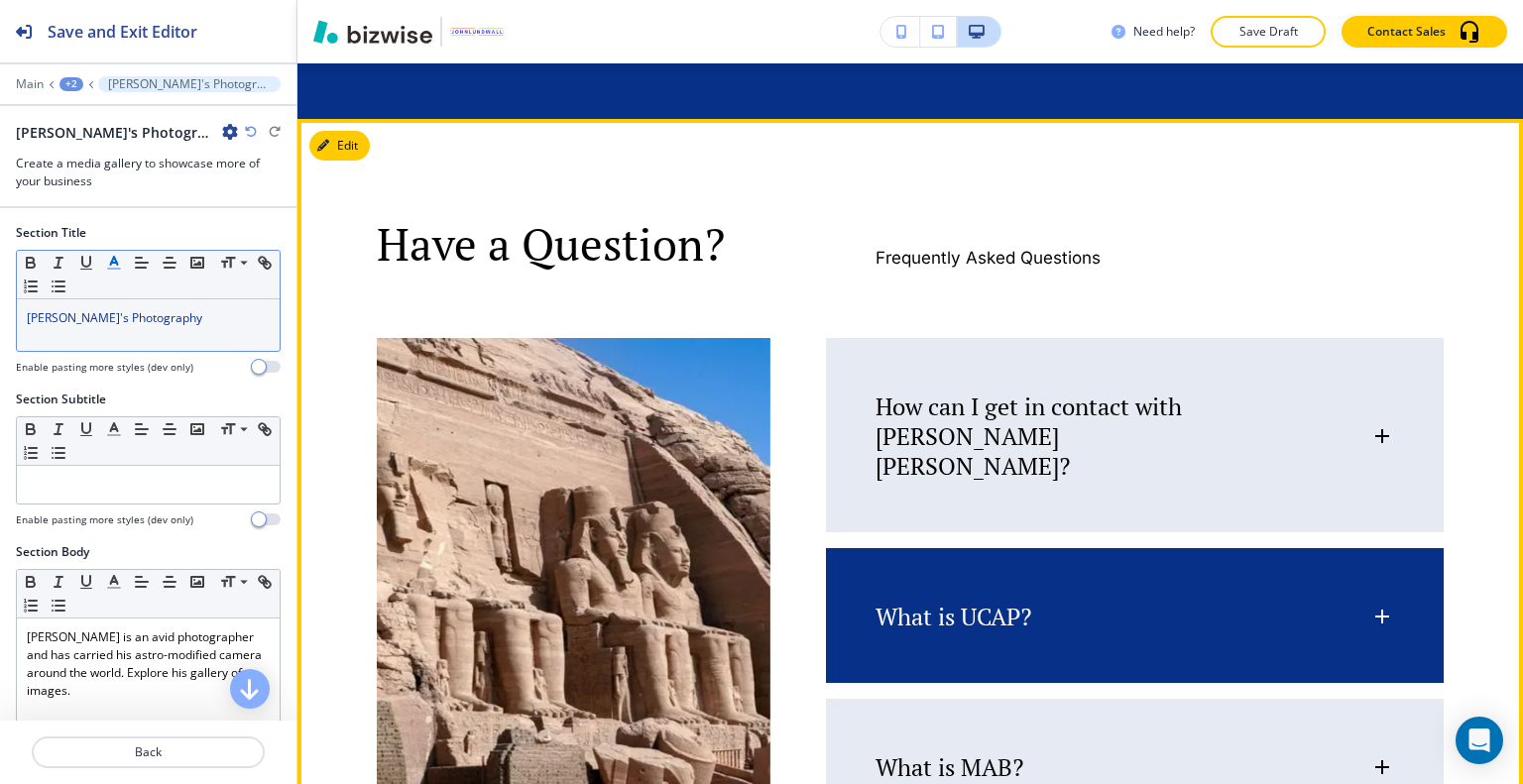 click on "What is UCAP?" at bounding box center [1134, 607] 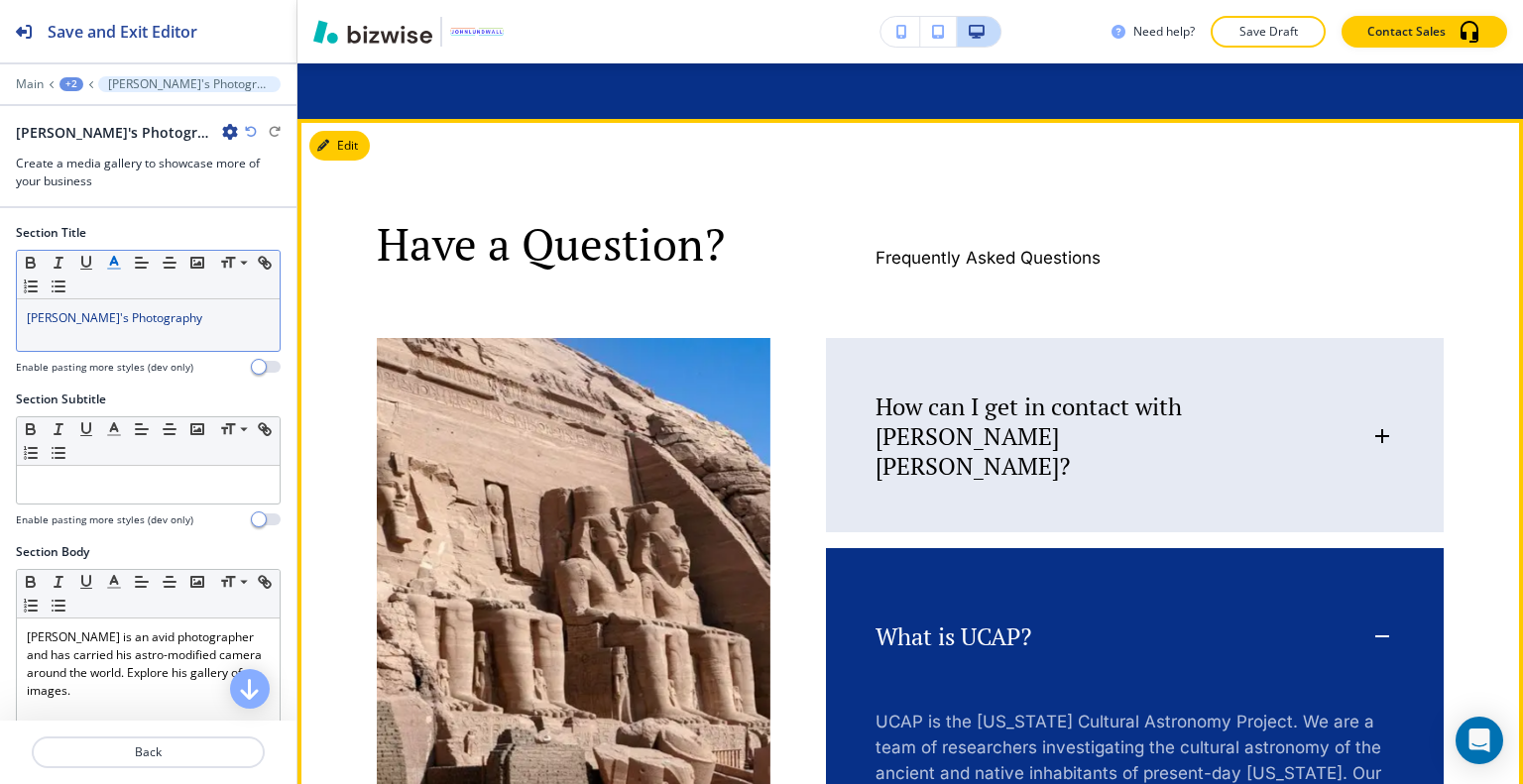 click on "What is UCAP?" at bounding box center [1134, 626] 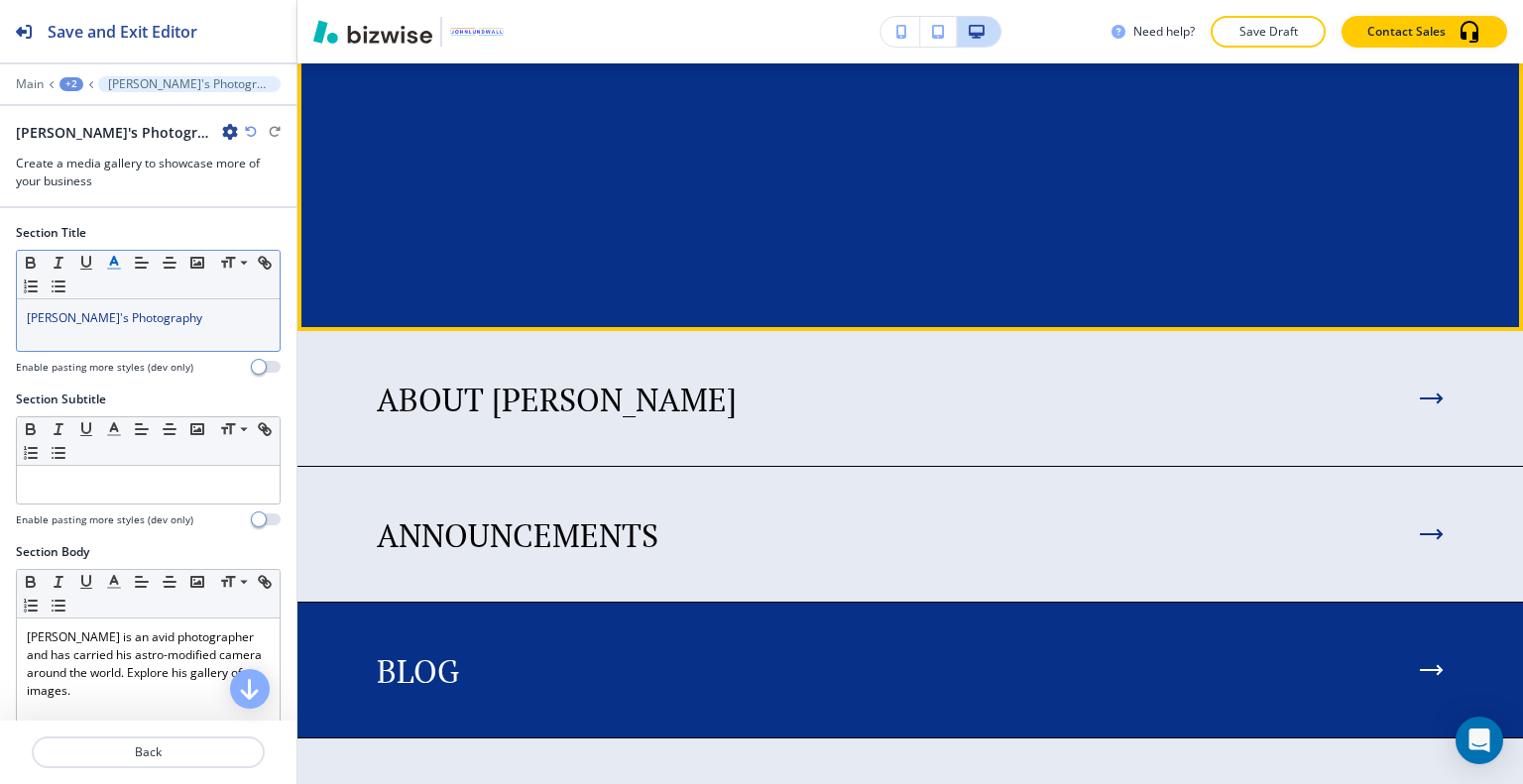 scroll, scrollTop: 5408, scrollLeft: 0, axis: vertical 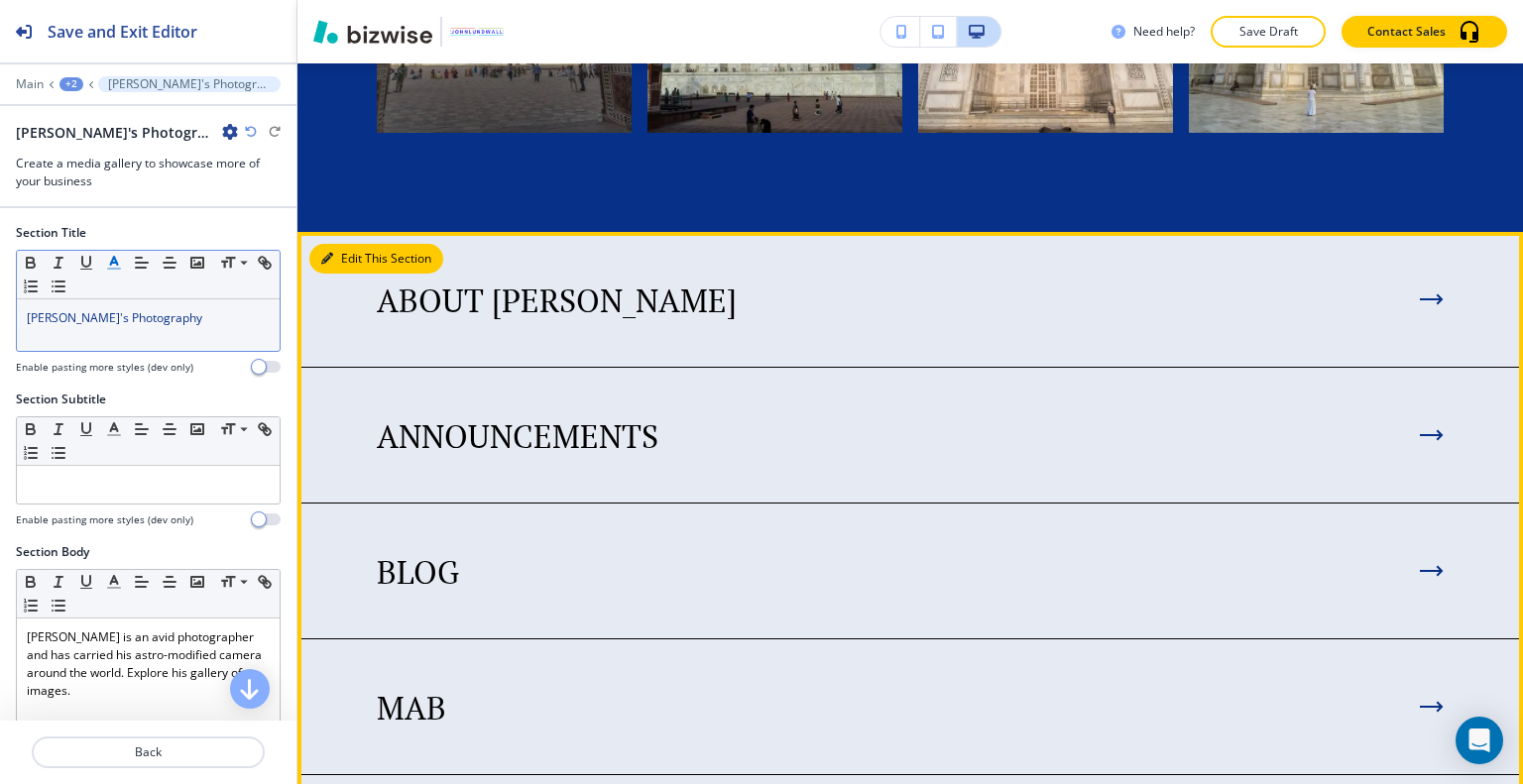 click on "Edit This Section" at bounding box center [376, 259] 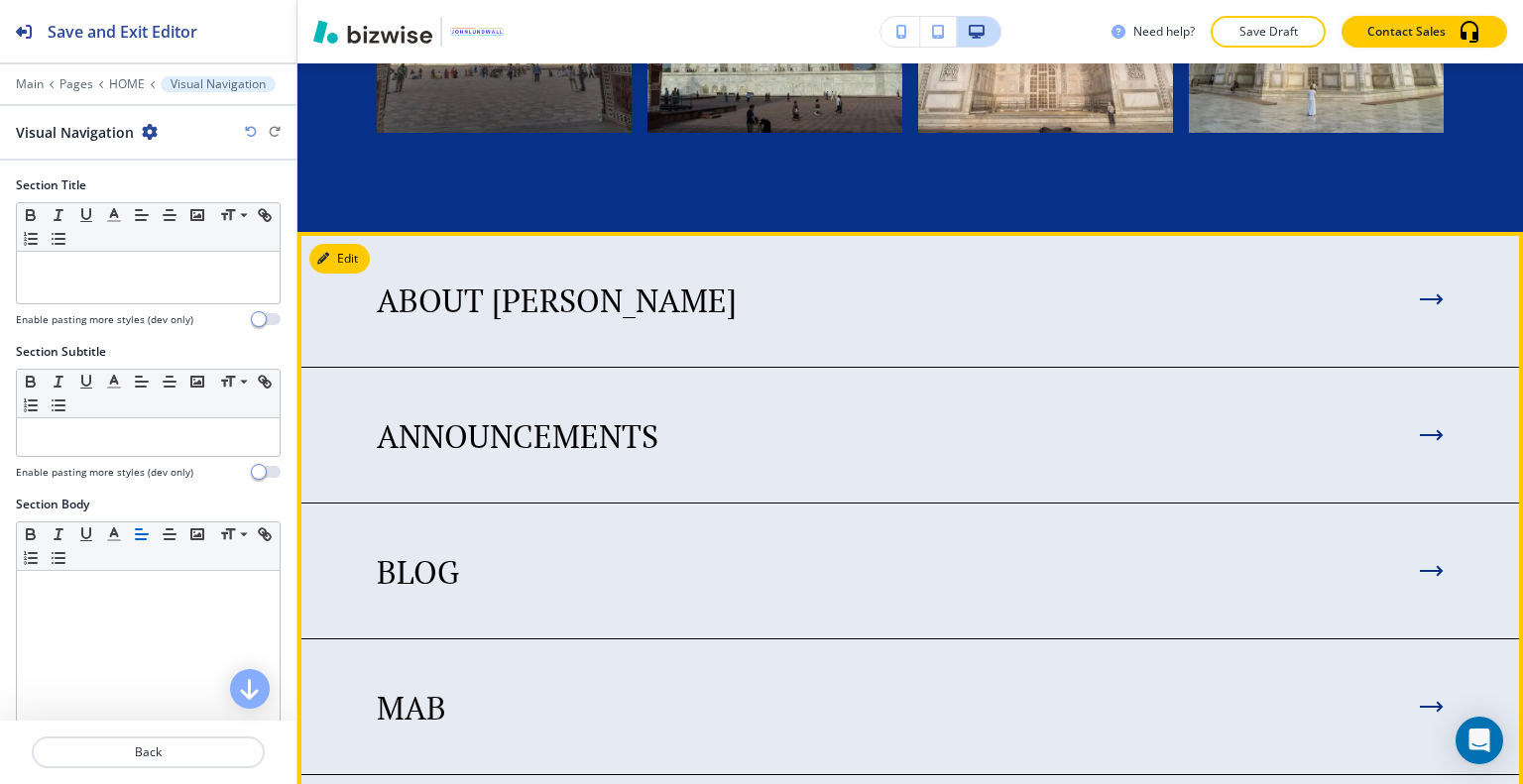 scroll, scrollTop: 5500, scrollLeft: 0, axis: vertical 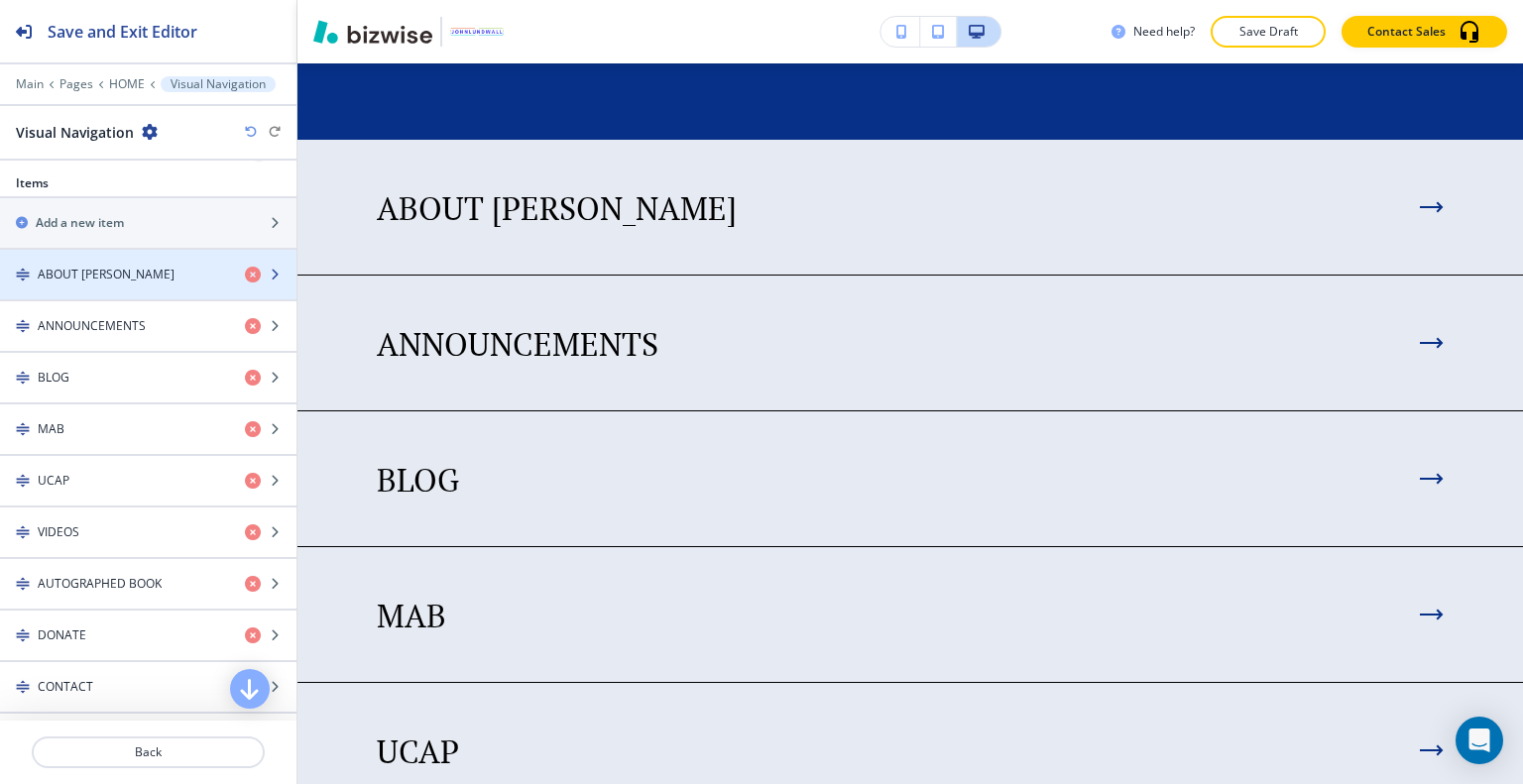 click on "ABOUT JOHN" at bounding box center (106, 275) 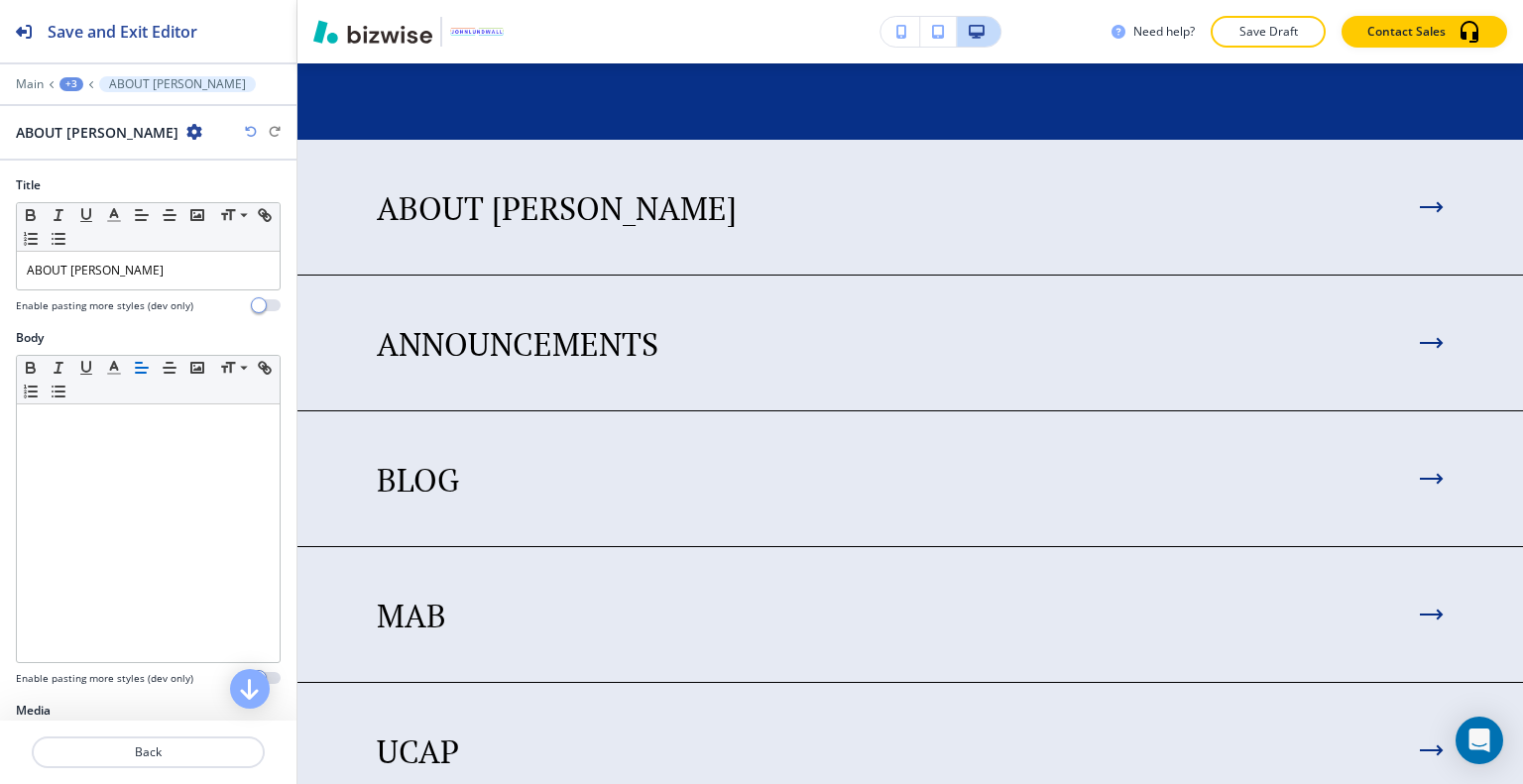 scroll, scrollTop: 420, scrollLeft: 0, axis: vertical 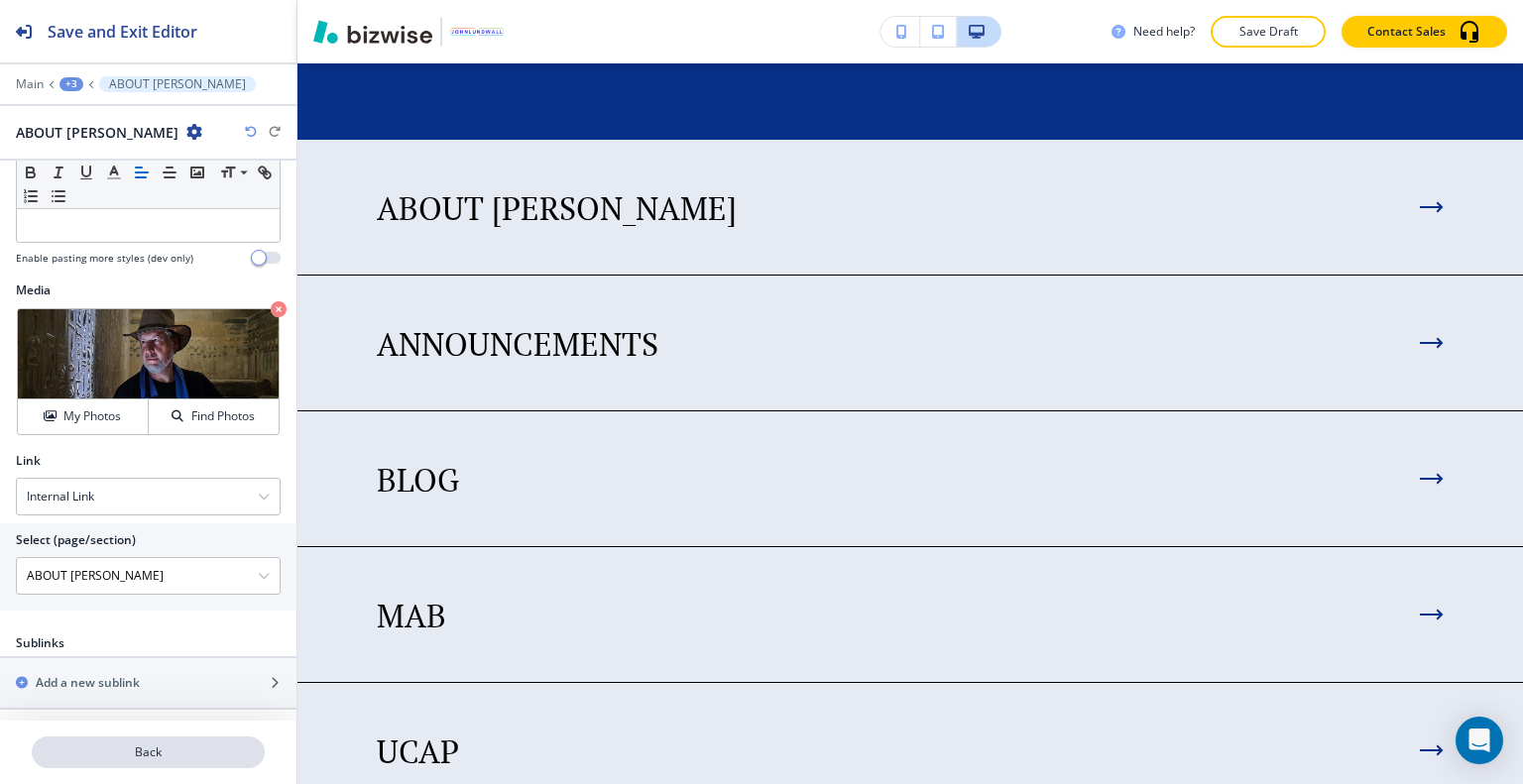 click on "Back" at bounding box center [148, 752] 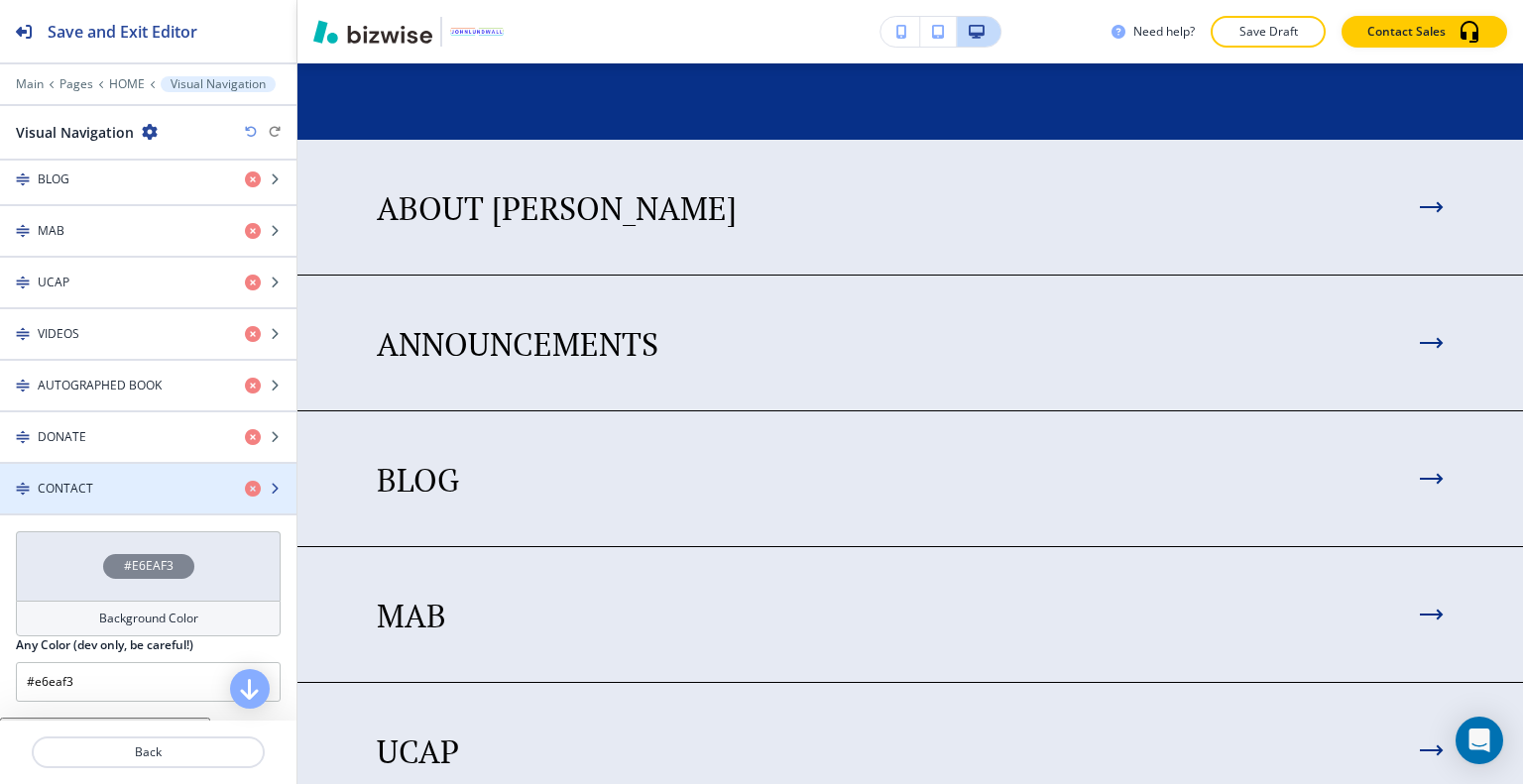 scroll, scrollTop: 694, scrollLeft: 0, axis: vertical 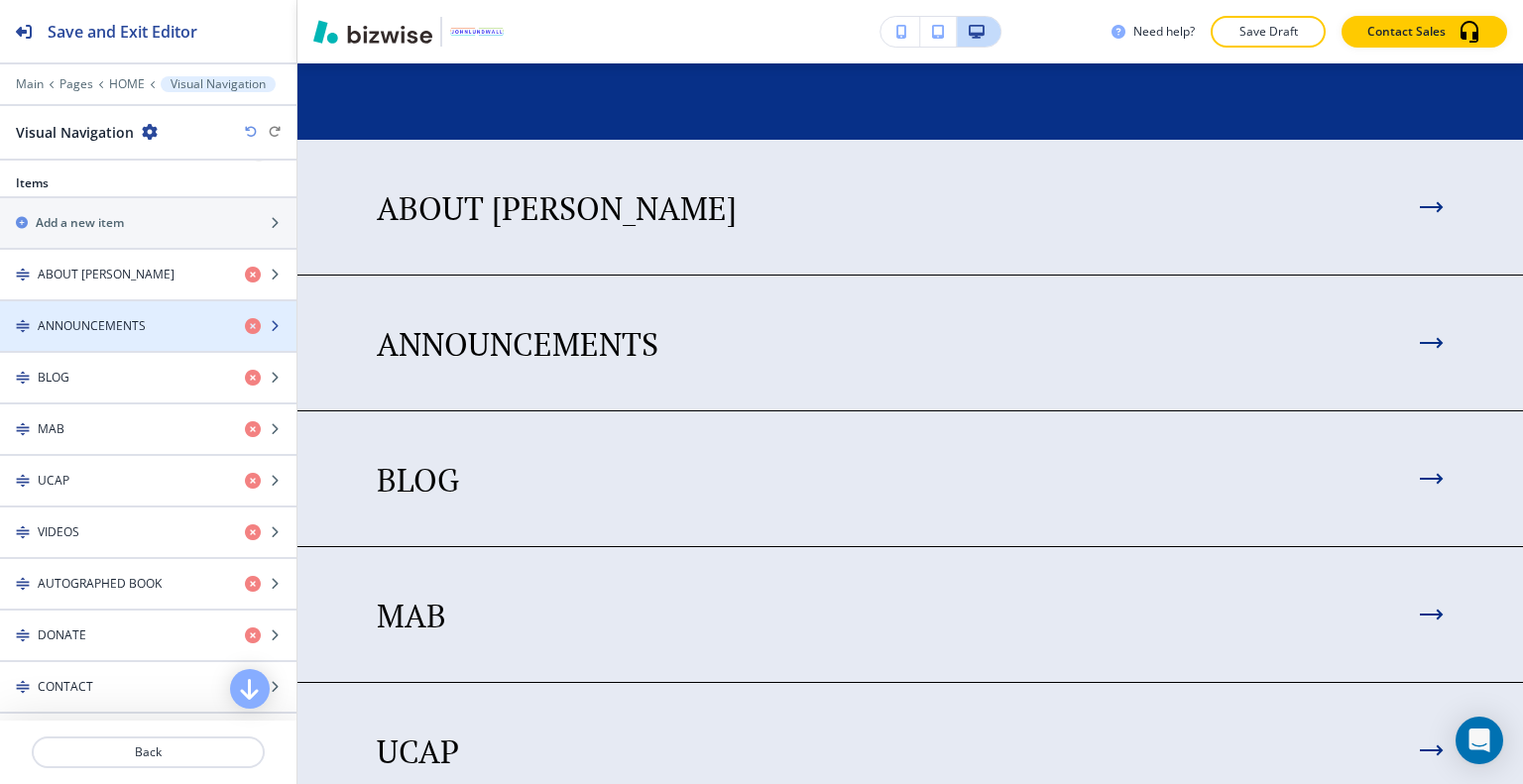 click on "ANNOUNCEMENTS" at bounding box center (91, 326) 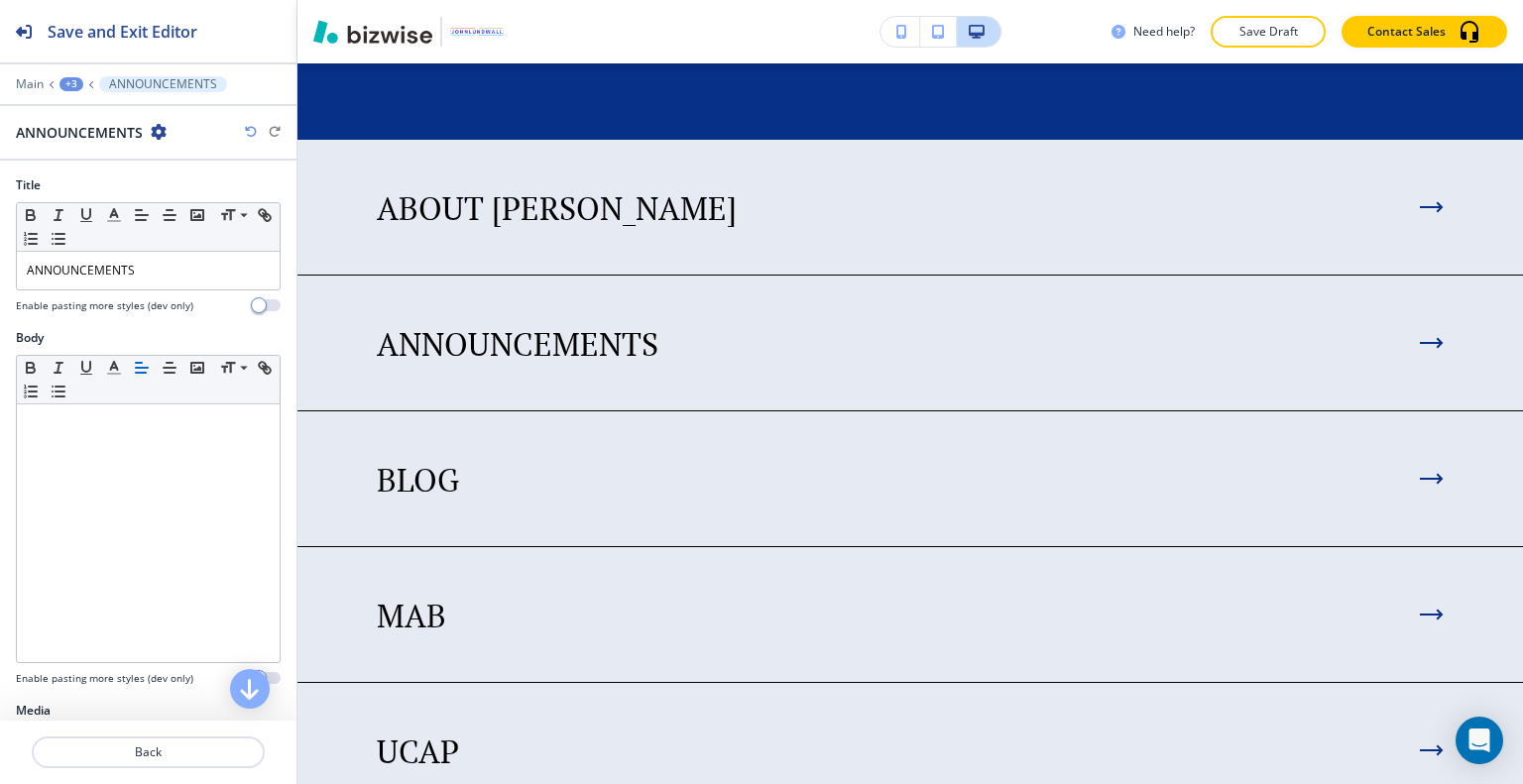 scroll, scrollTop: 5636, scrollLeft: 0, axis: vertical 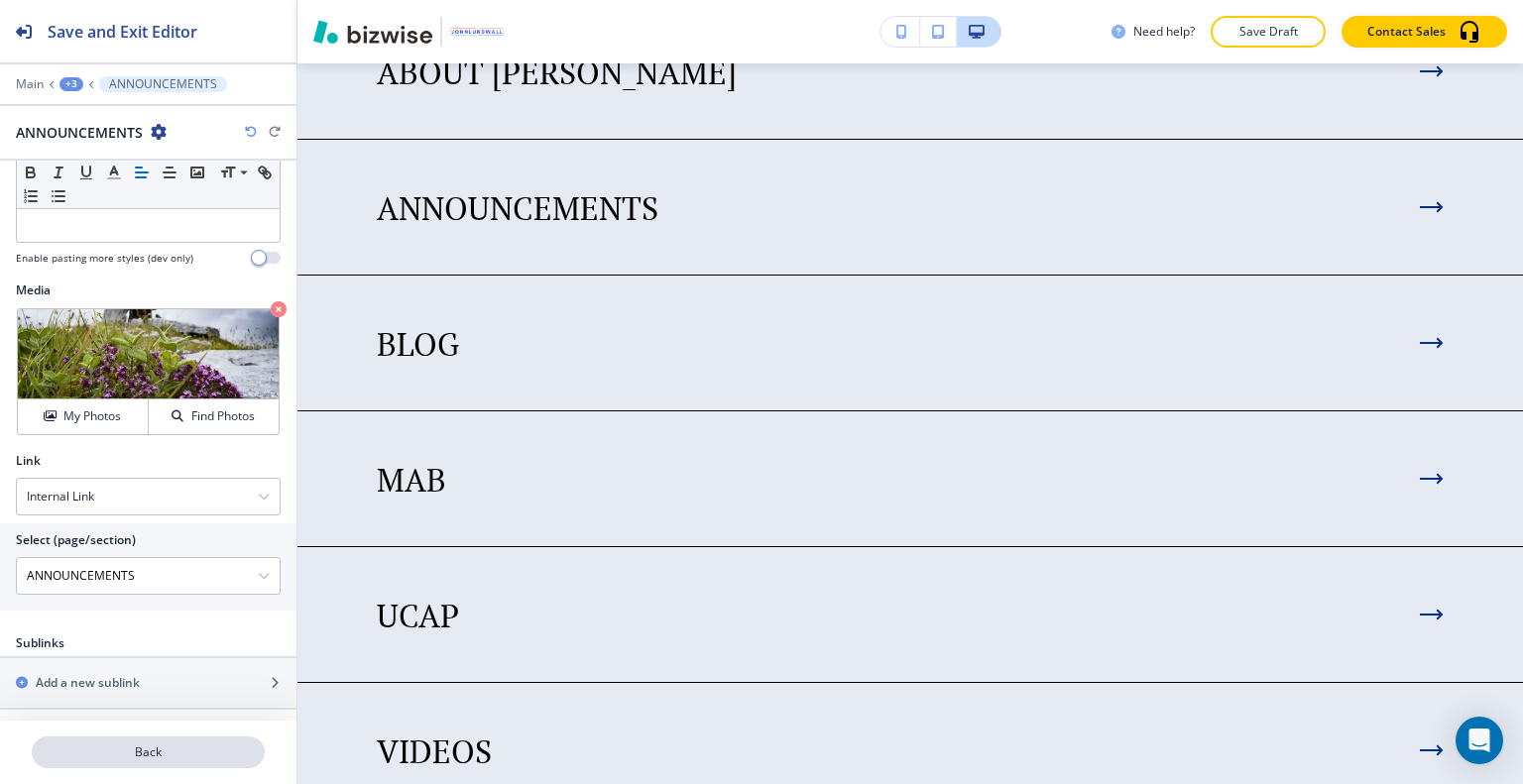 click on "Back" at bounding box center (148, 752) 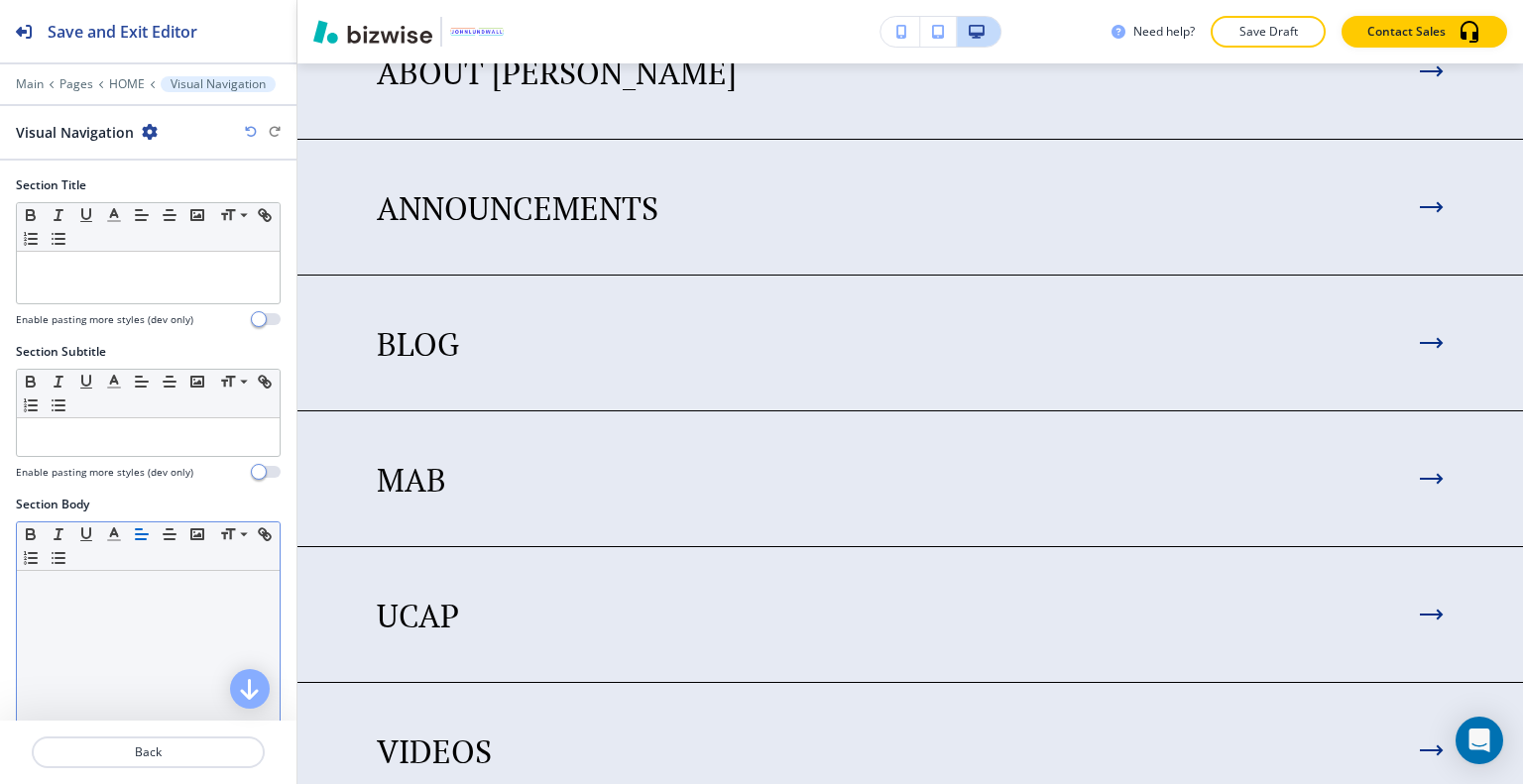 scroll, scrollTop: 5500, scrollLeft: 0, axis: vertical 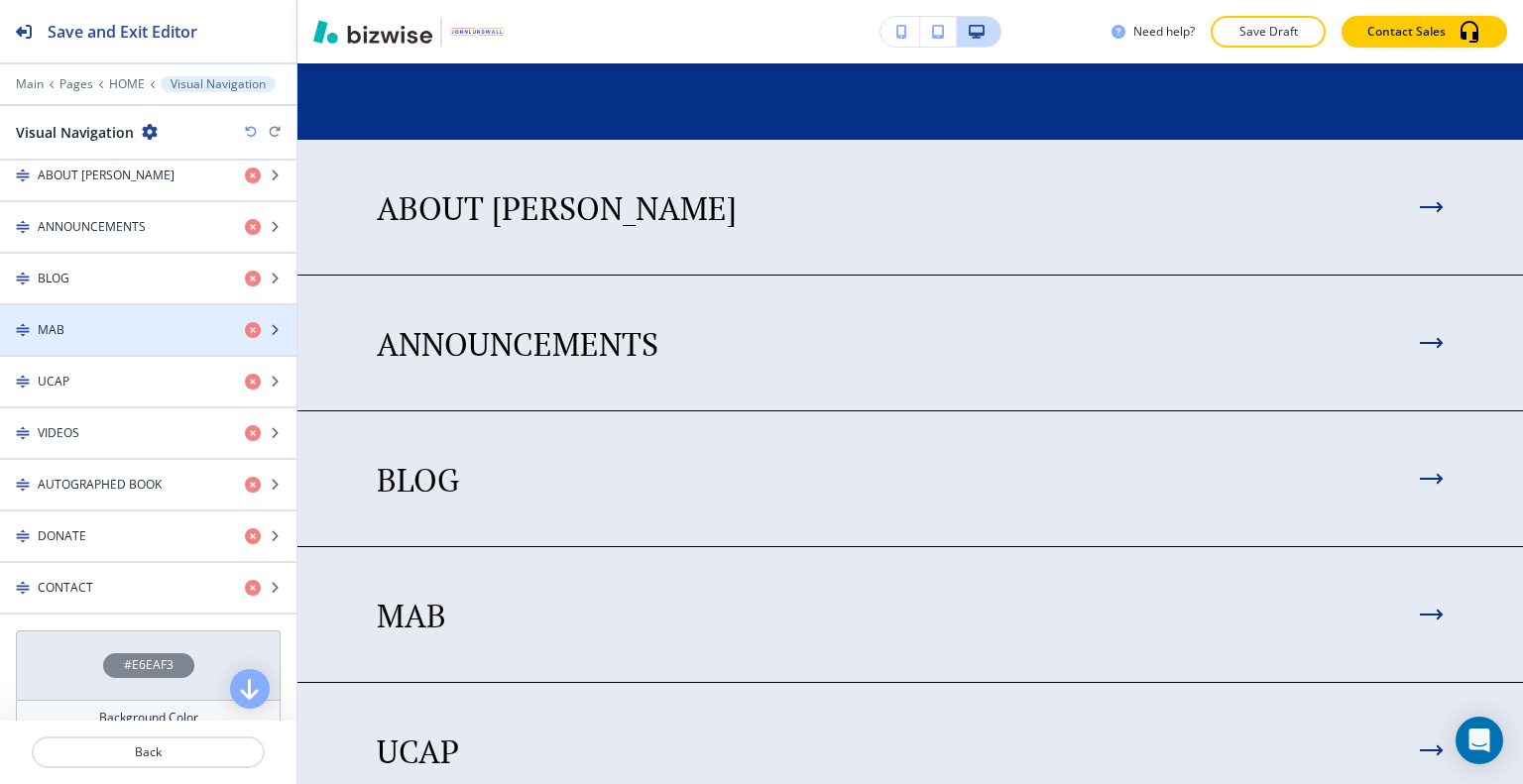 click at bounding box center (148, 347) 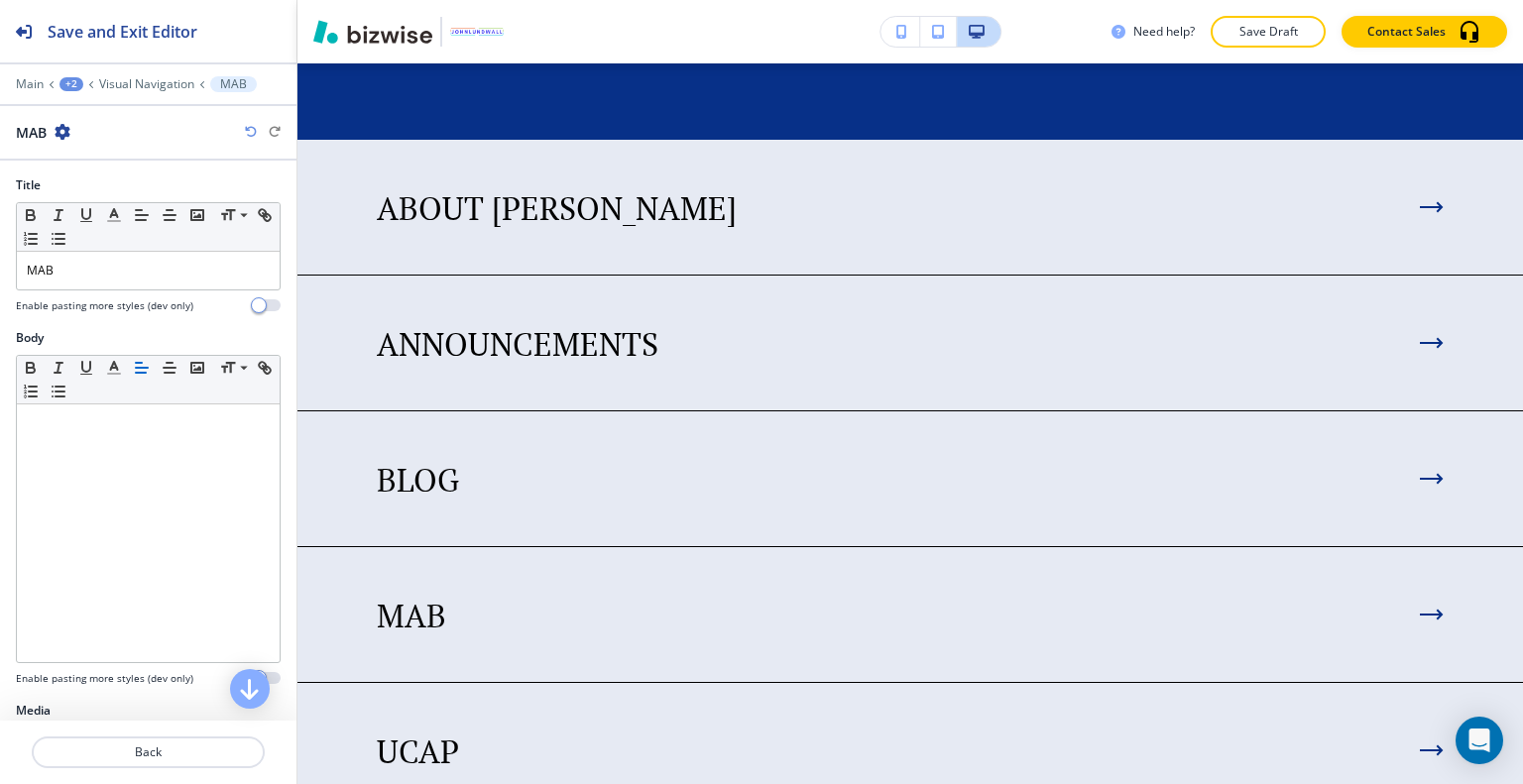 scroll, scrollTop: 5907, scrollLeft: 0, axis: vertical 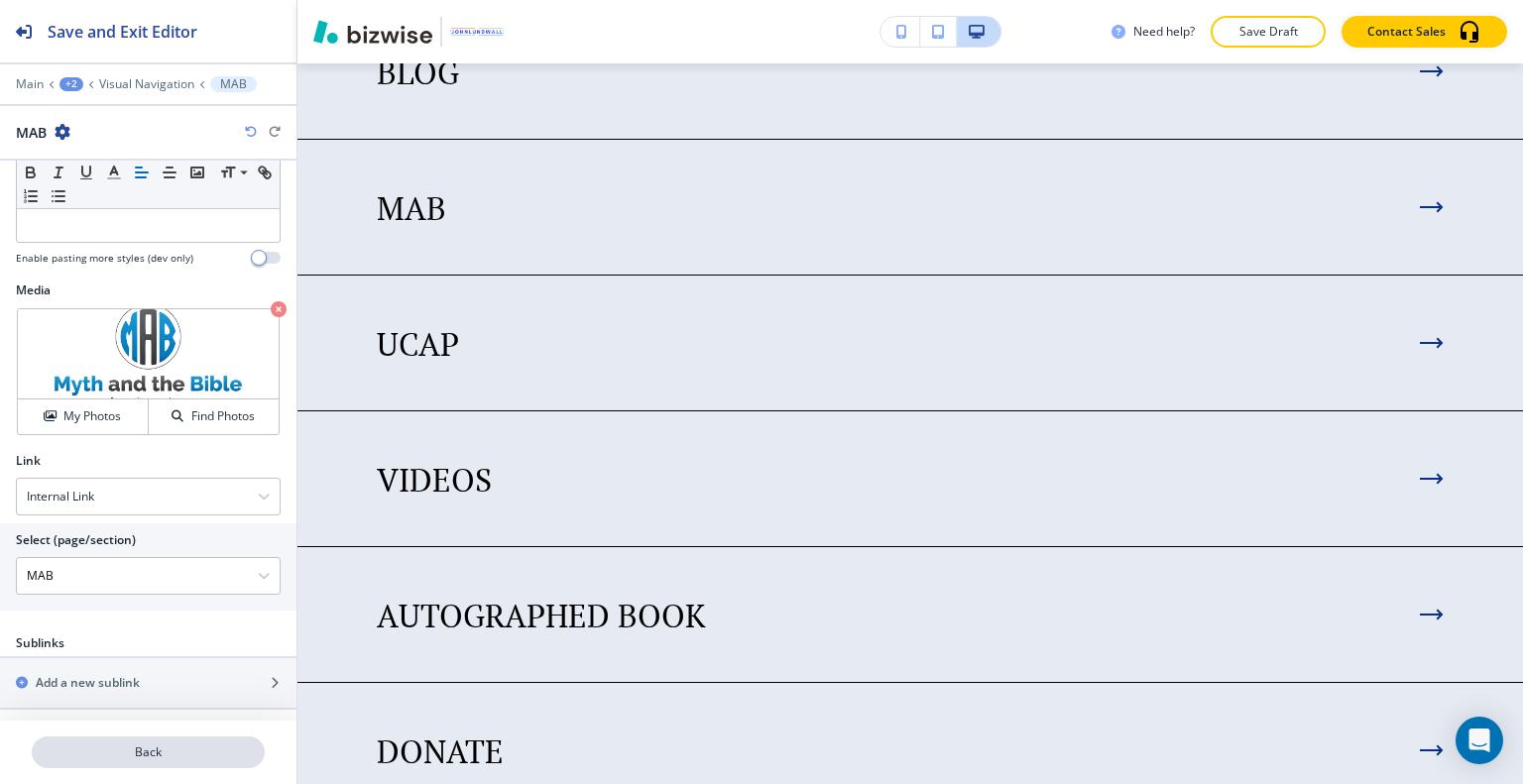 click on "Back" at bounding box center [148, 752] 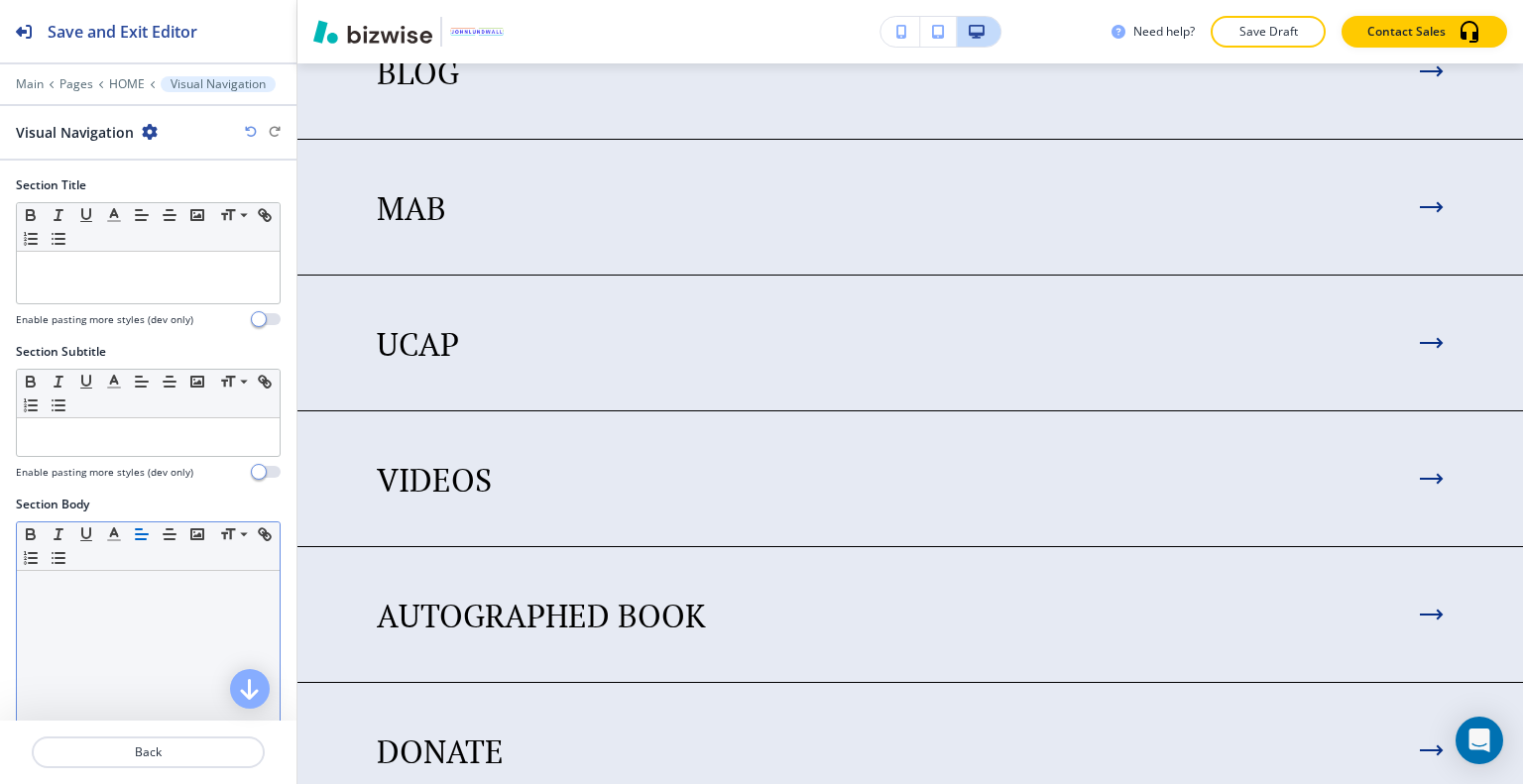 scroll, scrollTop: 5500, scrollLeft: 0, axis: vertical 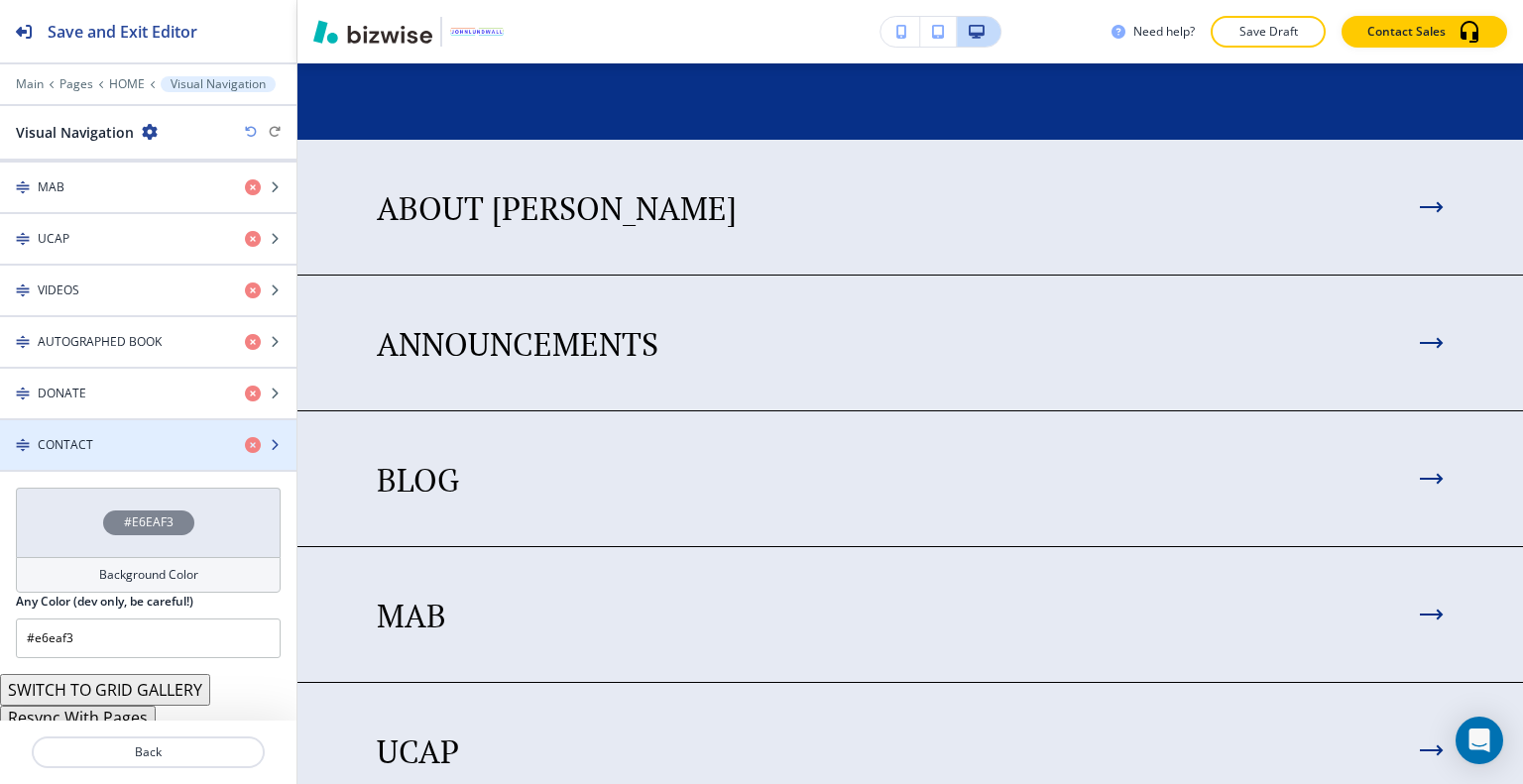 click at bounding box center [148, 428] 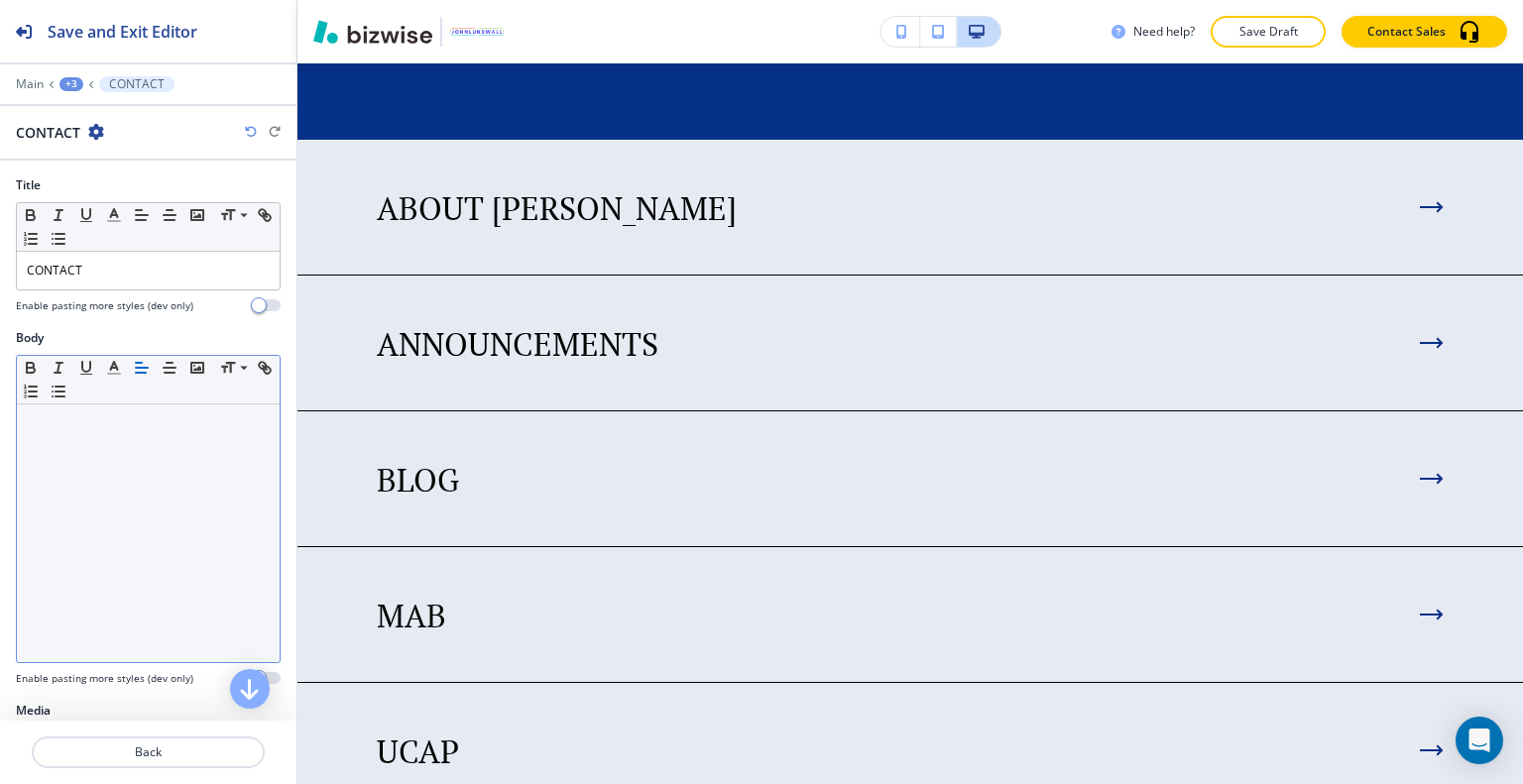 scroll, scrollTop: 6585, scrollLeft: 0, axis: vertical 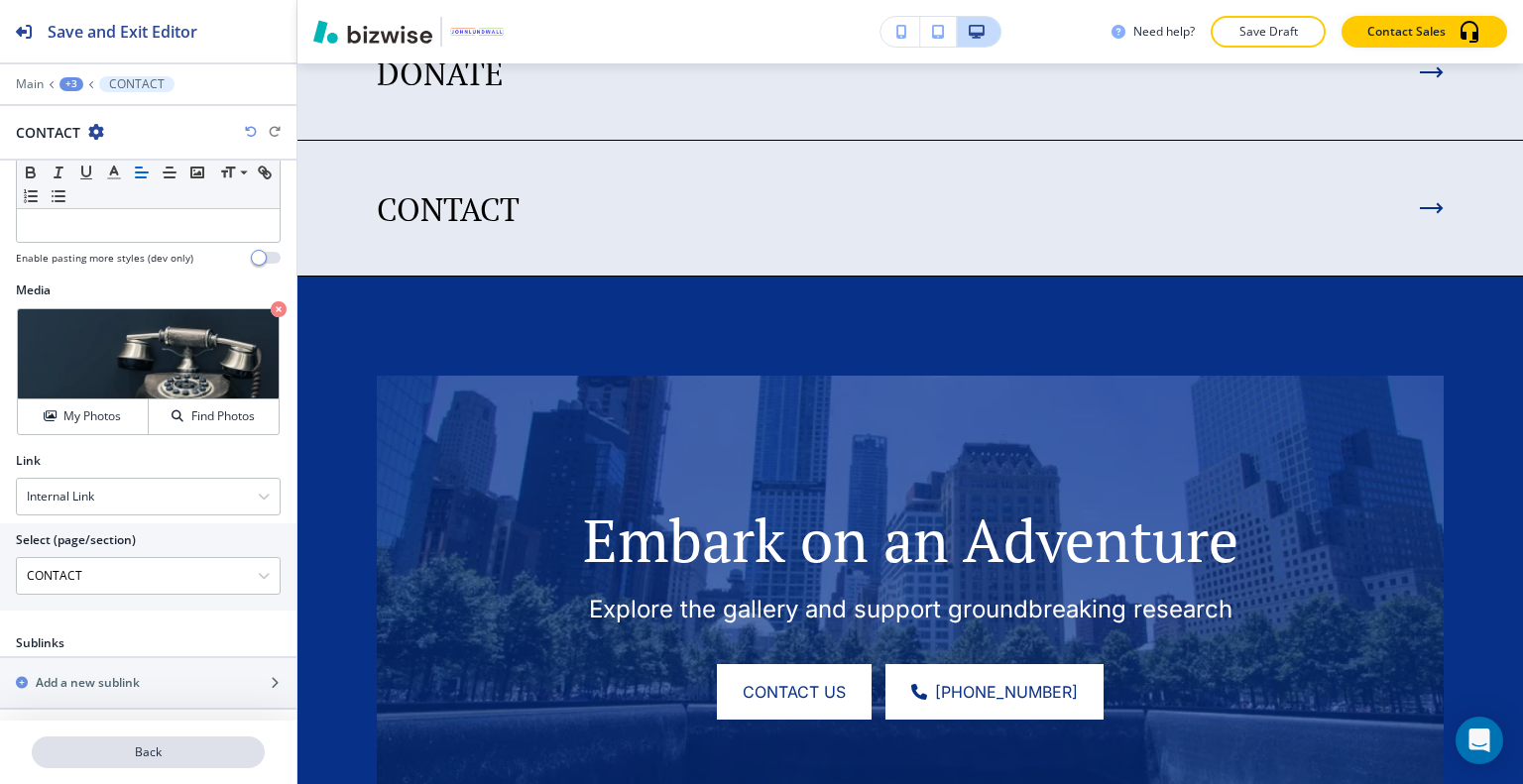 click on "Back" at bounding box center [148, 752] 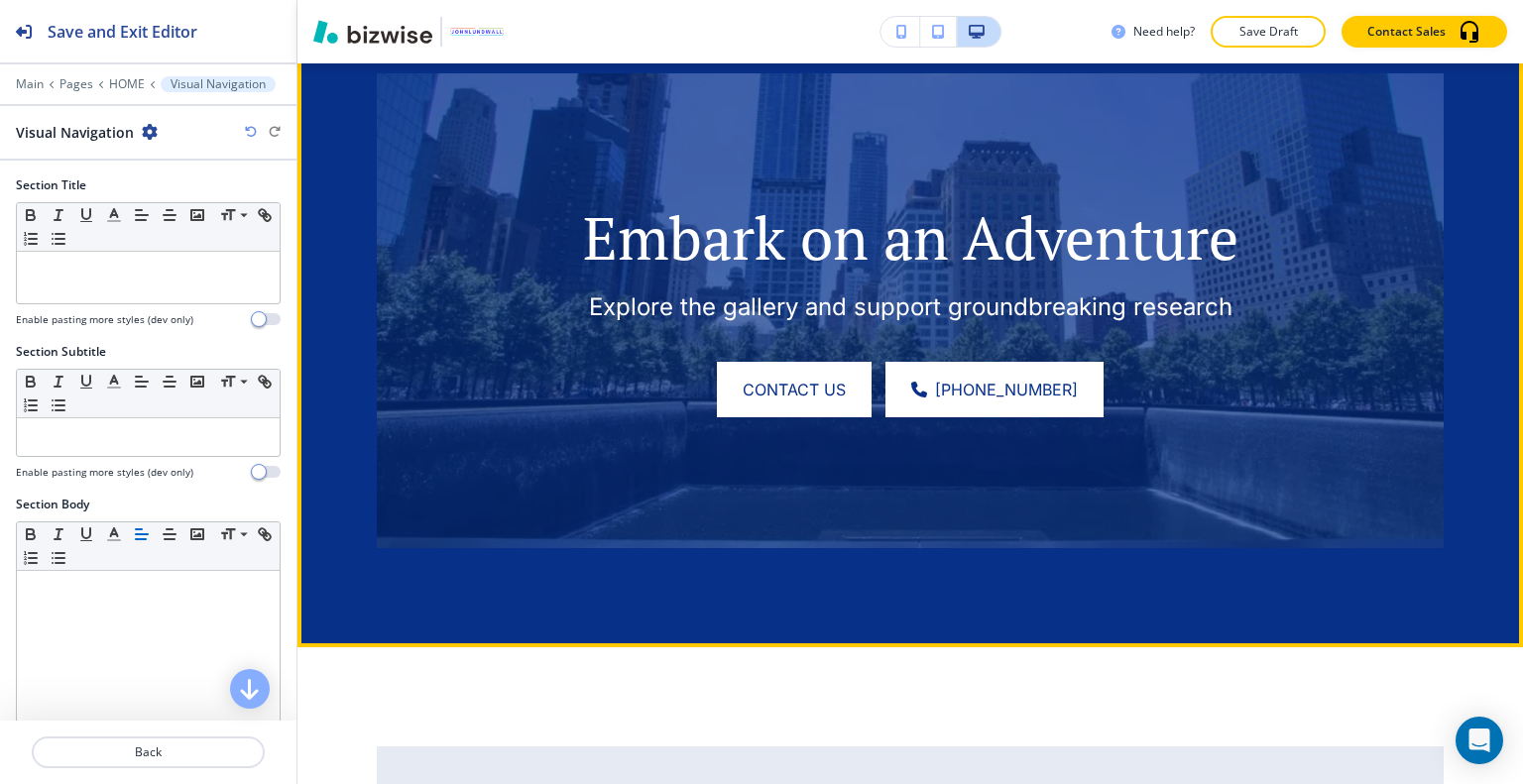 scroll, scrollTop: 7284, scrollLeft: 0, axis: vertical 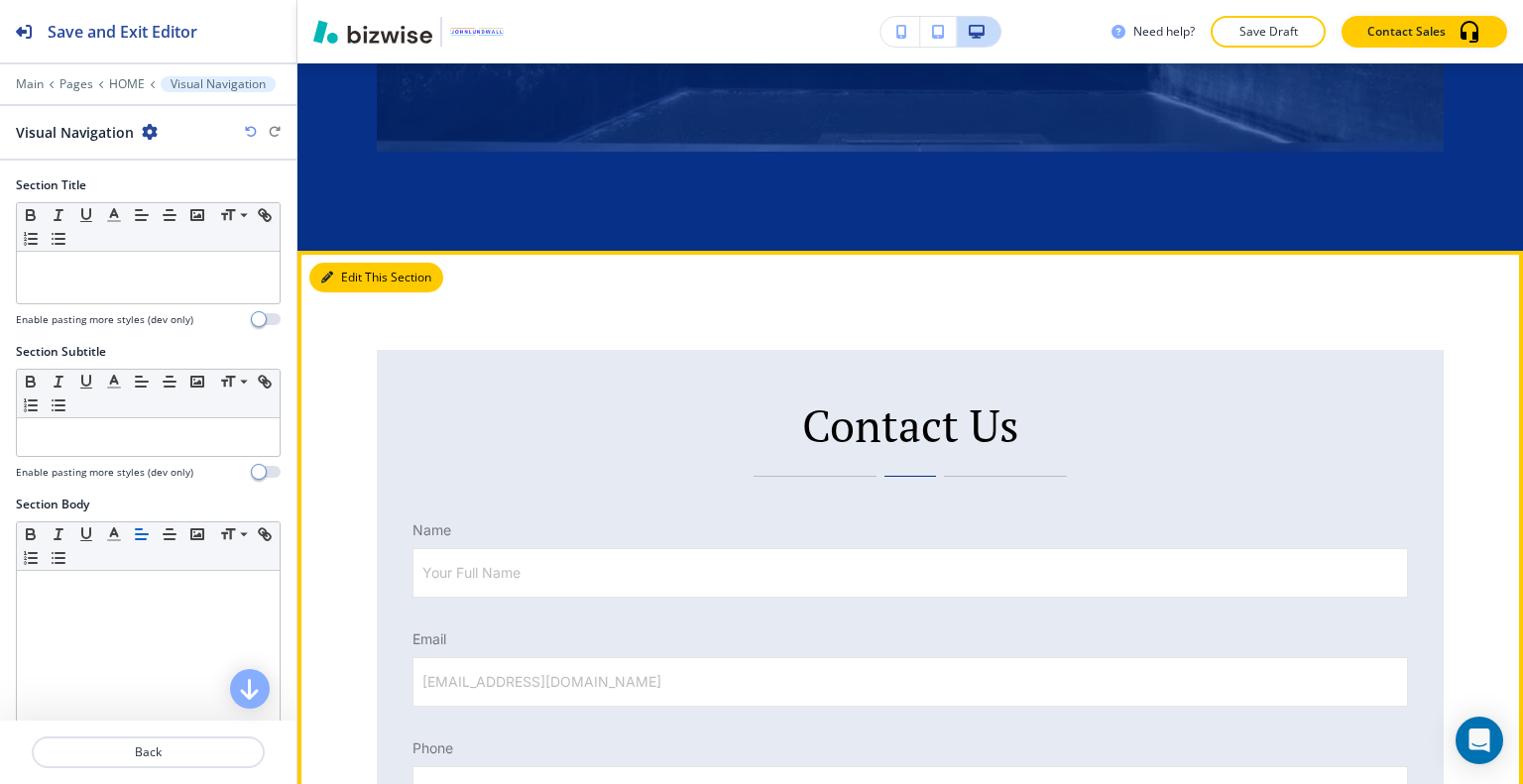 click on "Edit This Section" at bounding box center [376, 278] 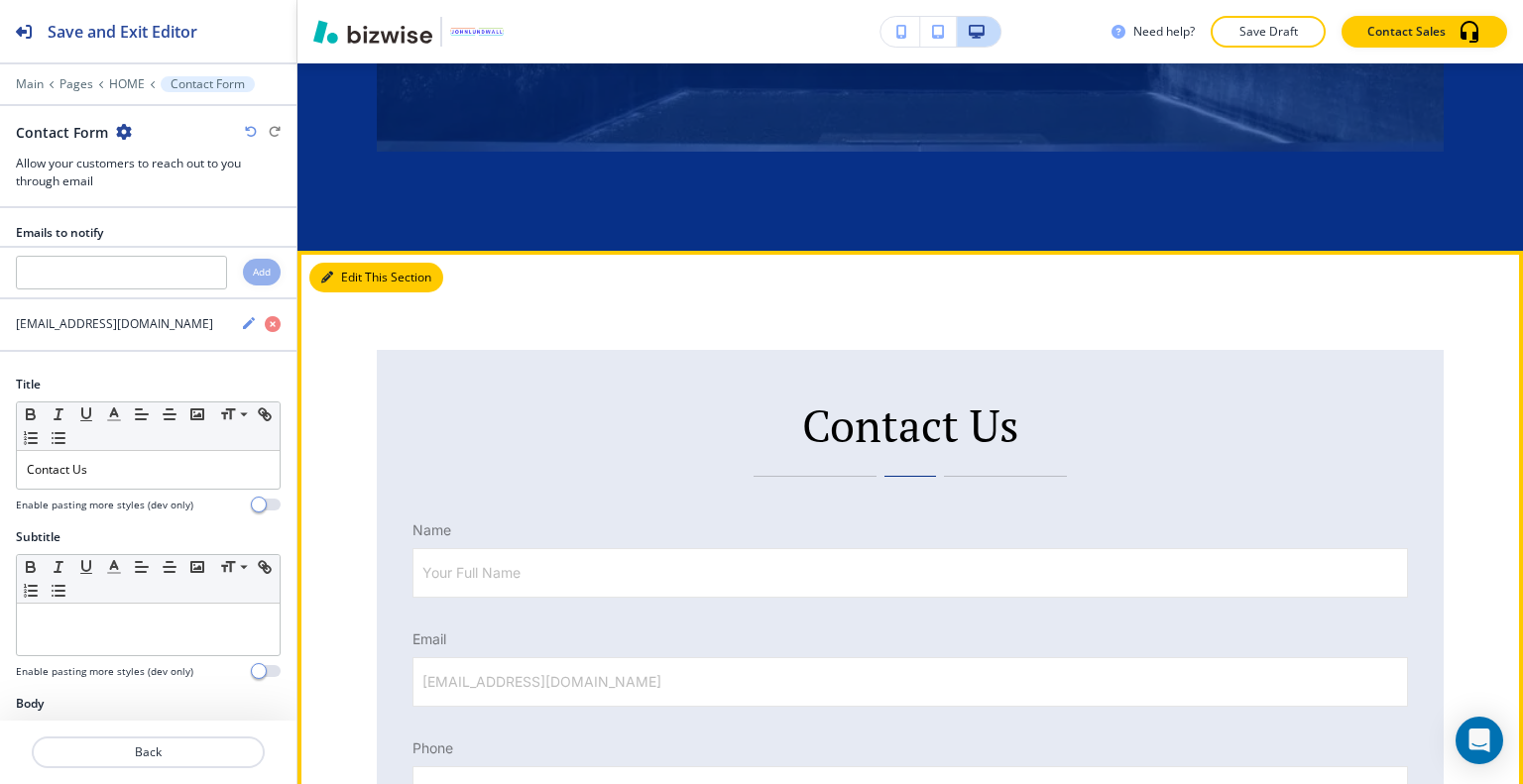 scroll, scrollTop: 7394, scrollLeft: 0, axis: vertical 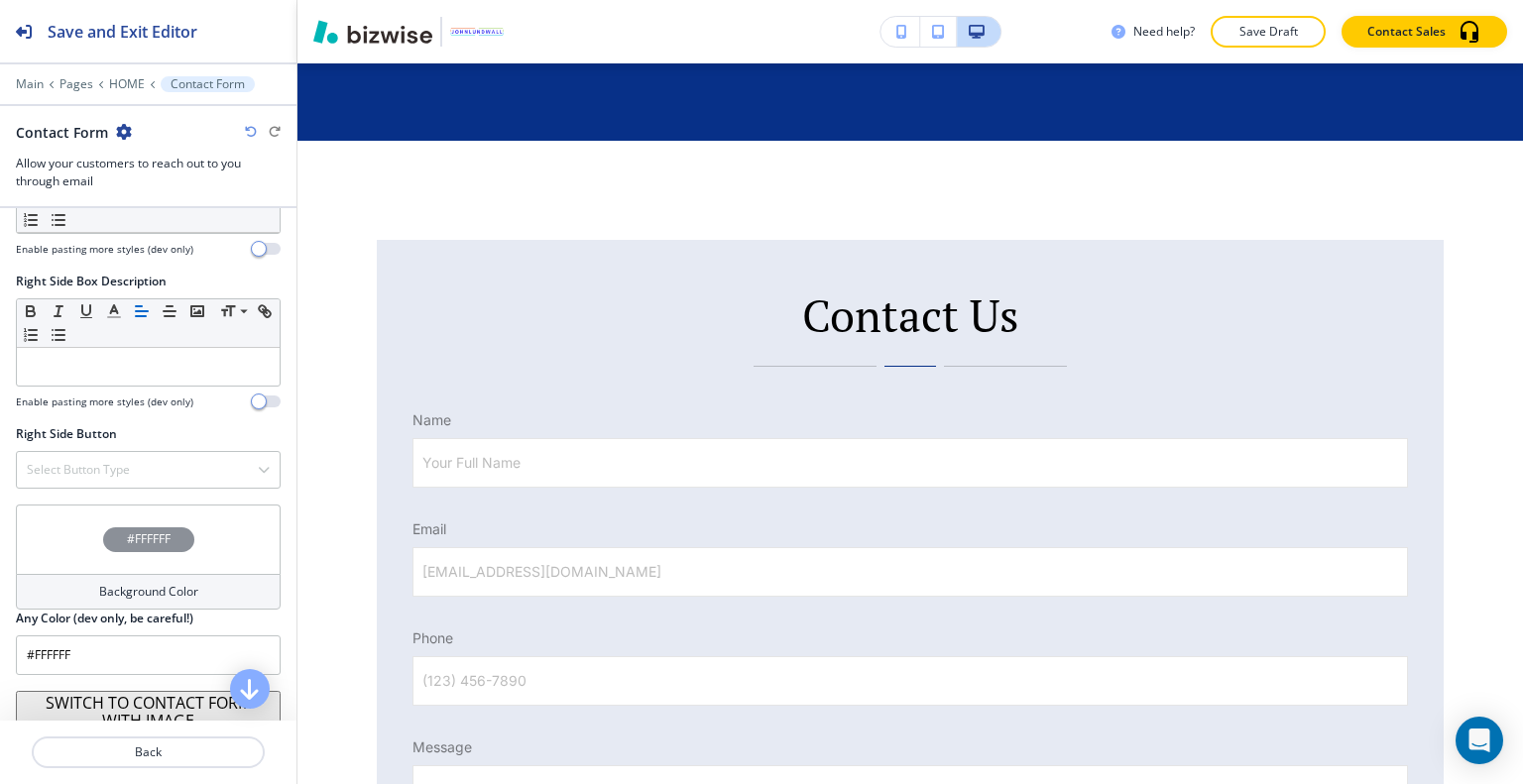 click on "SWITCH TO CONTACT FORM WITH IMAGE" at bounding box center (148, 707) 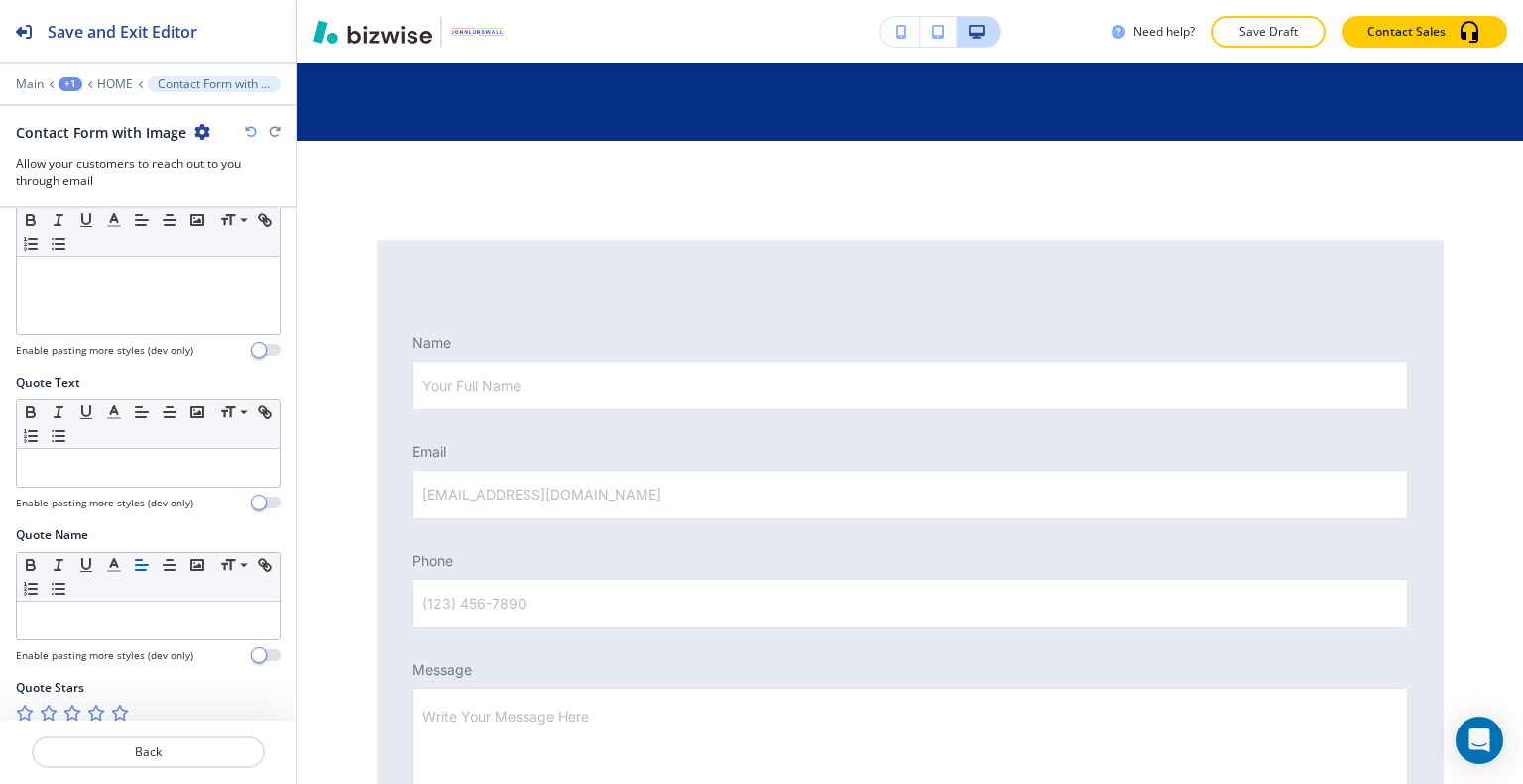 scroll, scrollTop: 1090, scrollLeft: 0, axis: vertical 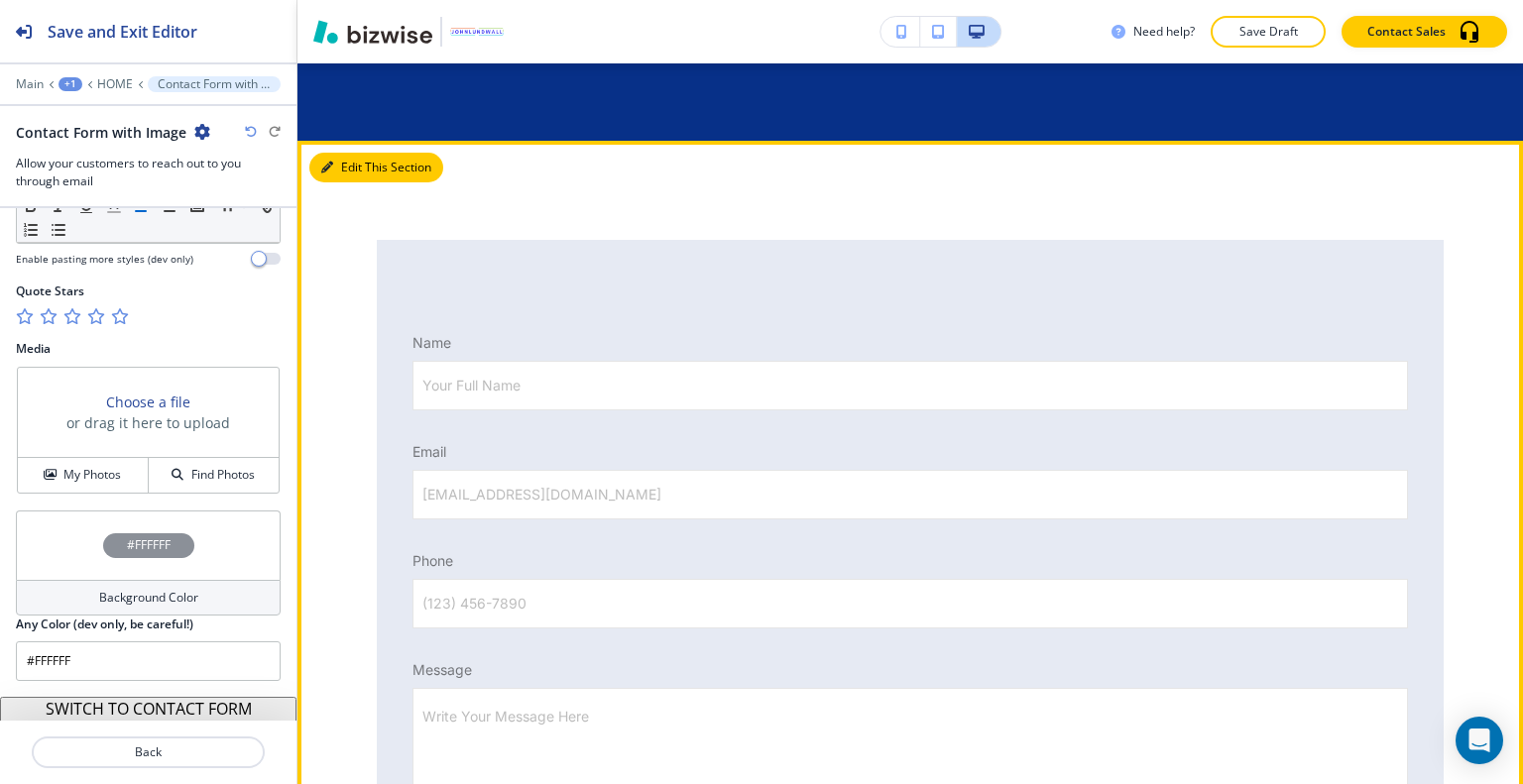 click on "Edit This Section" at bounding box center (376, 168) 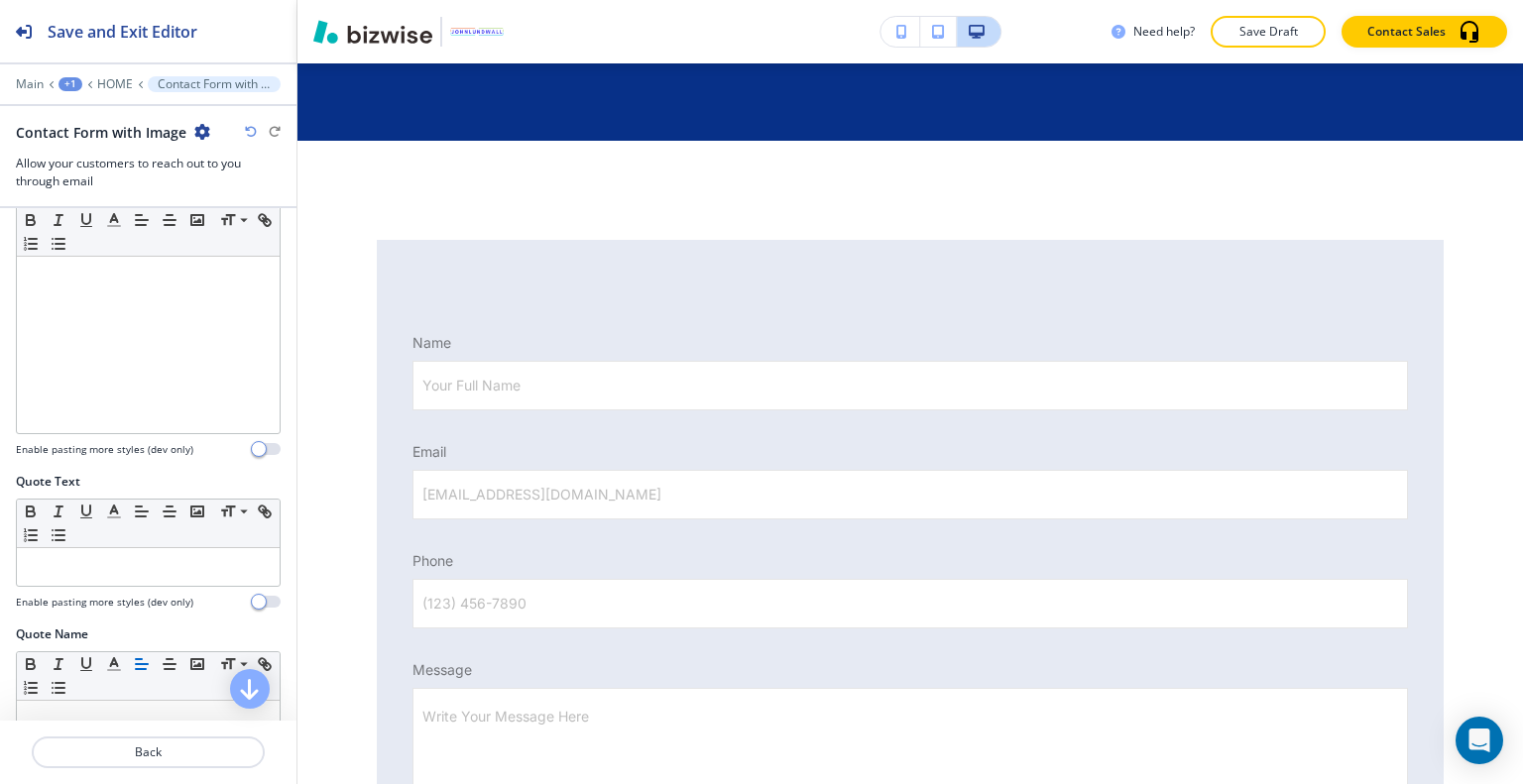 scroll, scrollTop: 0, scrollLeft: 0, axis: both 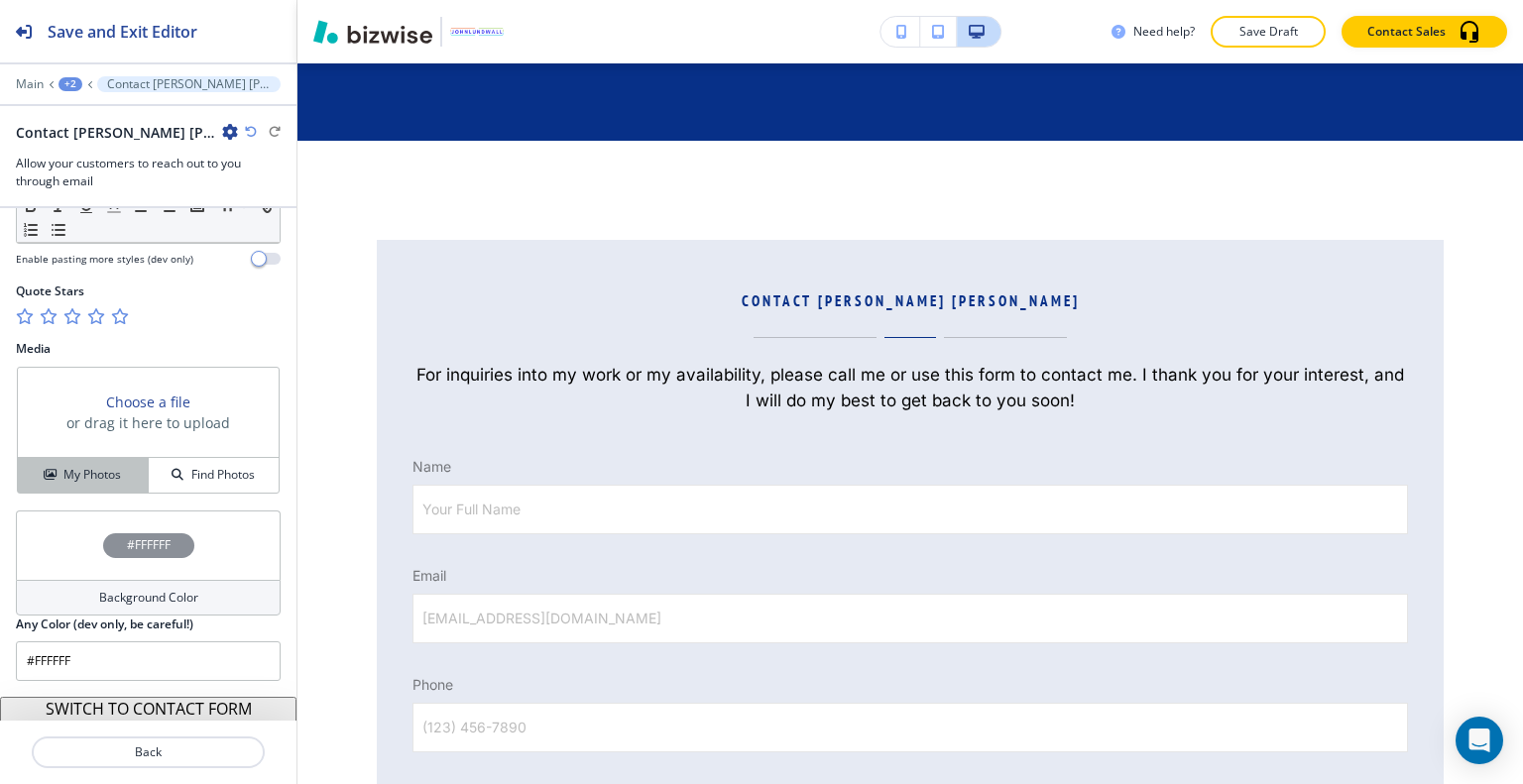 click on "My Photos" at bounding box center (92, 475) 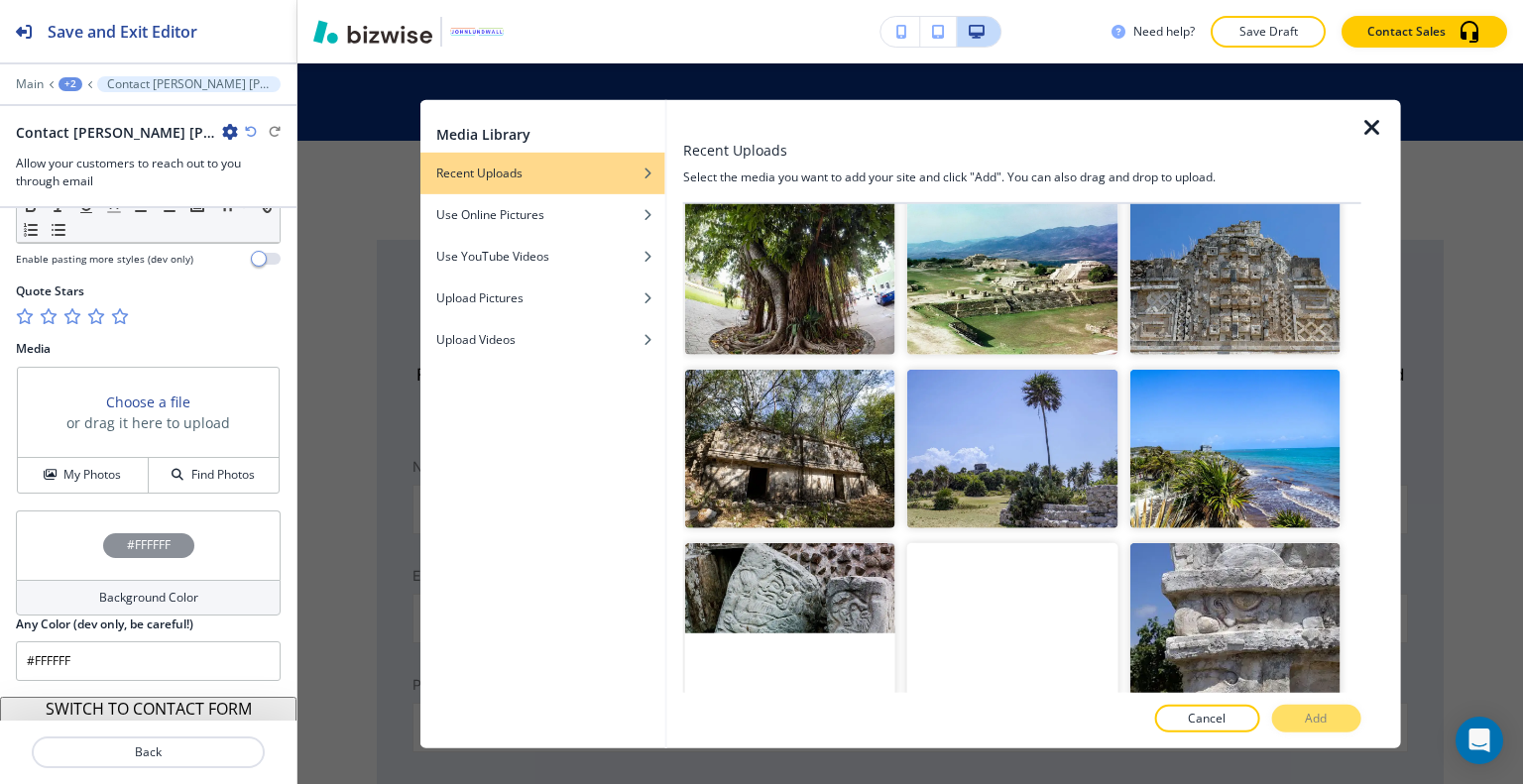 scroll, scrollTop: 38476, scrollLeft: 0, axis: vertical 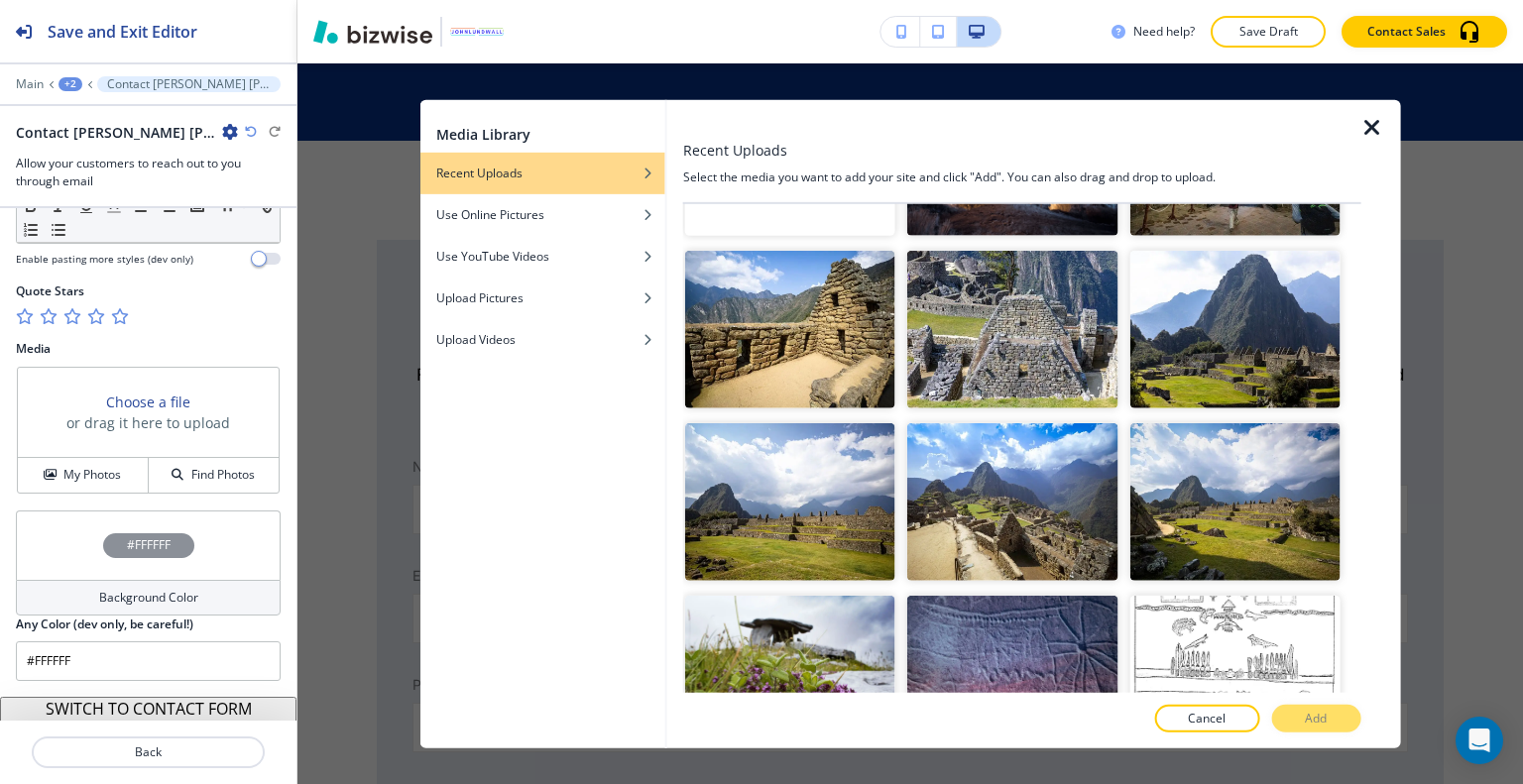 click at bounding box center (1234, 1192) 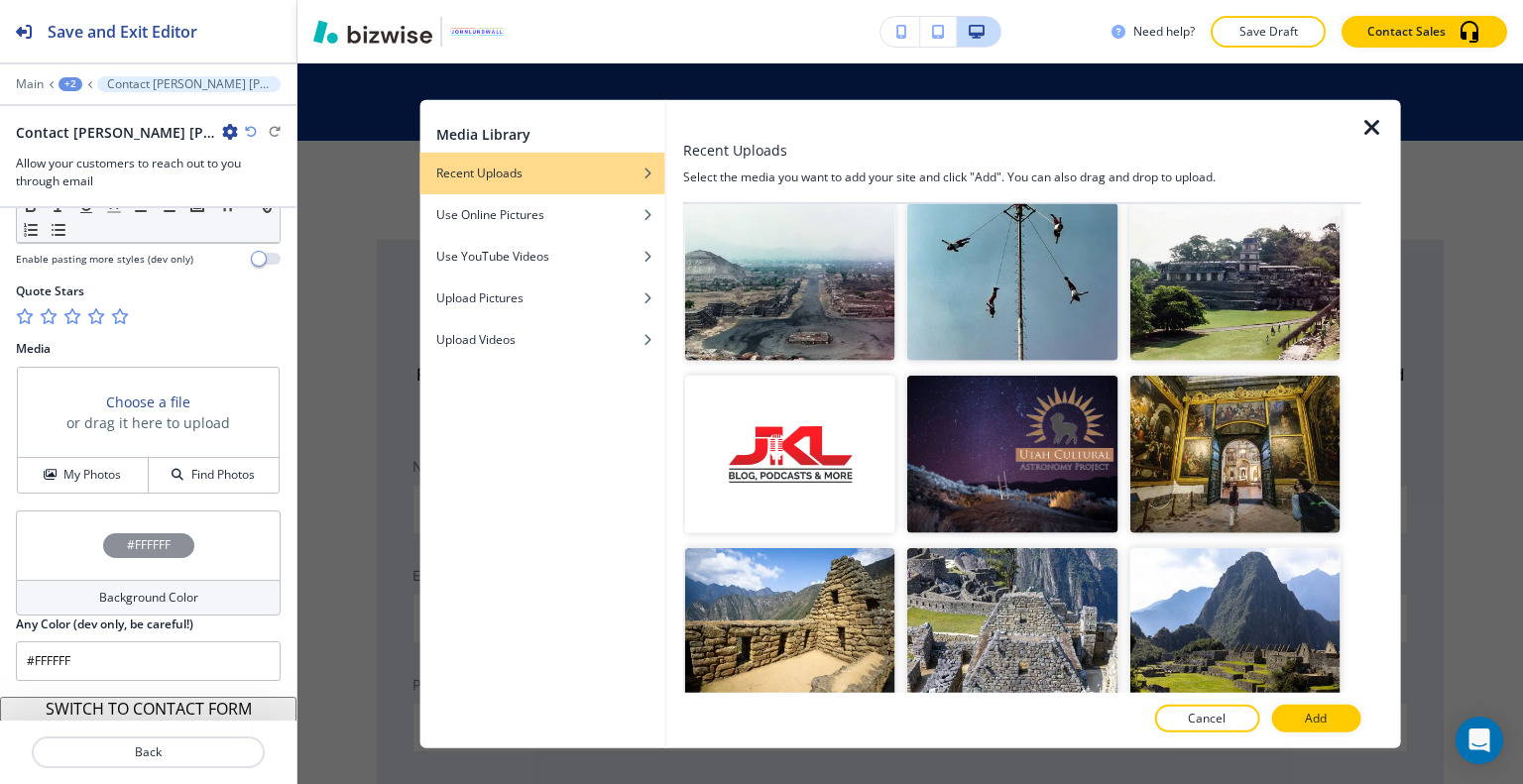 scroll, scrollTop: 35999, scrollLeft: 0, axis: vertical 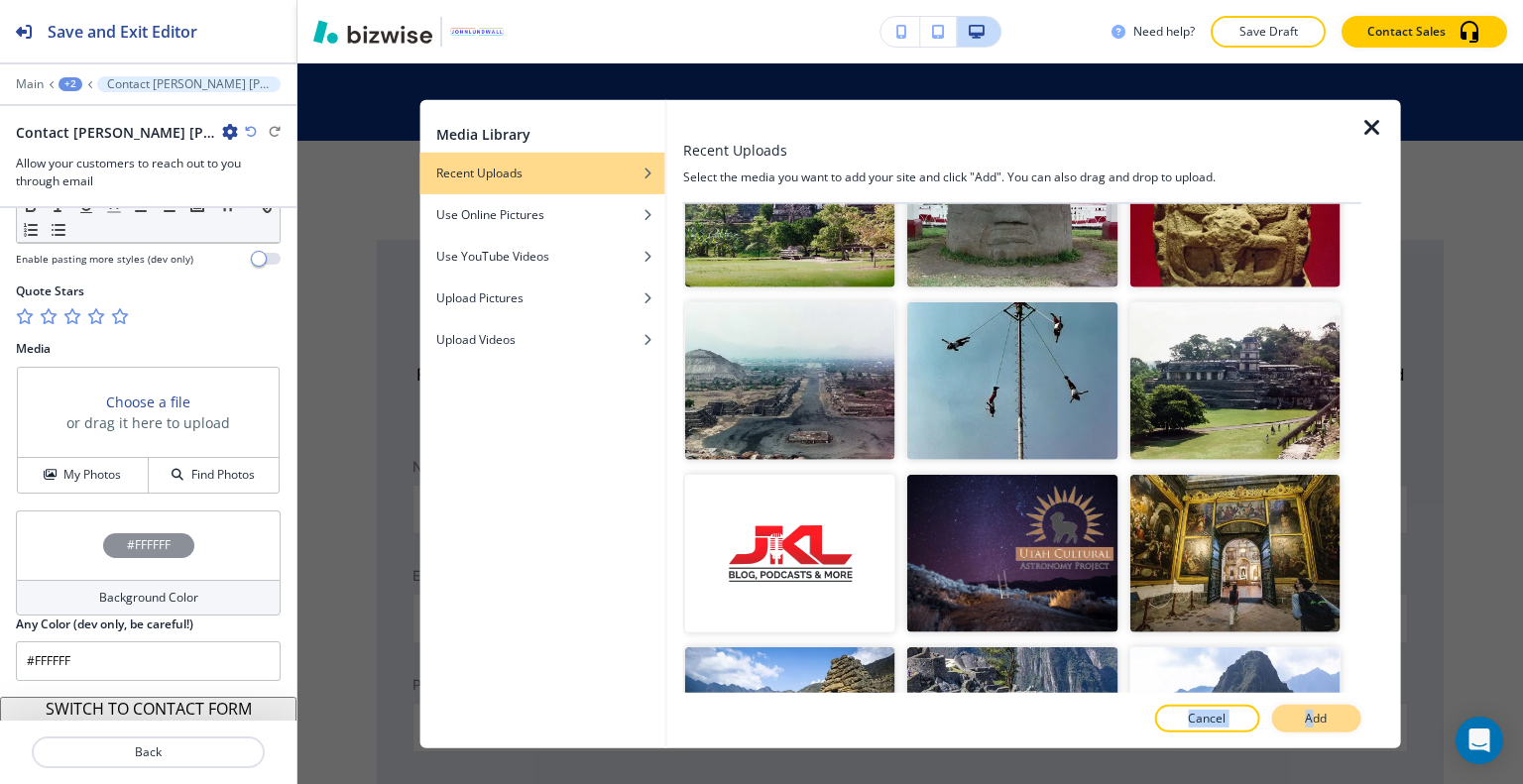 click on "Recent Uploads Select the media you want to add your site and click "Add". You can also drag and drop to upload. Upload Media Crop Crop Crop Crop Crop Crop Crop Crop Crop Crop Crop Crop Crop Crop Crop Crop Crop Crop Crop Crop Crop Crop Crop Crop Crop Crop Crop Crop Crop Crop Crop Crop Crop Crop Crop Crop Crop Crop Crop Crop Crop Crop Crop Crop Crop Crop Crop Crop Crop Crop Crop Crop Crop Crop Crop Crop Crop Crop Crop Crop Crop Crop Crop Crop Crop Crop Crop Crop Crop Crop Crop Crop Crop Crop Crop Crop Crop Crop Crop Crop Crop Crop Crop Crop Crop Crop Crop Crop Crop Crop Crop Crop Crop Crop Crop Crop Crop Crop Crop Crop Crop Crop Crop Crop Crop Crop Crop Crop Crop Crop Crop Crop Crop Crop Crop Crop Crop Crop Crop Crop Crop Crop Crop Crop Crop Crop Crop Crop Crop Crop Crop Crop Crop Crop Crop Crop Crop Crop Crop Crop Crop Crop Crop Crop Crop Crop Crop Crop Crop Crop Crop Crop Crop Crop Crop Crop Crop Crop Crop Crop Crop Crop Crop Crop Crop Crop Crop Crop Crop Crop Crop Crop Crop Crop Crop Crop Crop Crop Crop Add" at bounding box center (1022, 423) 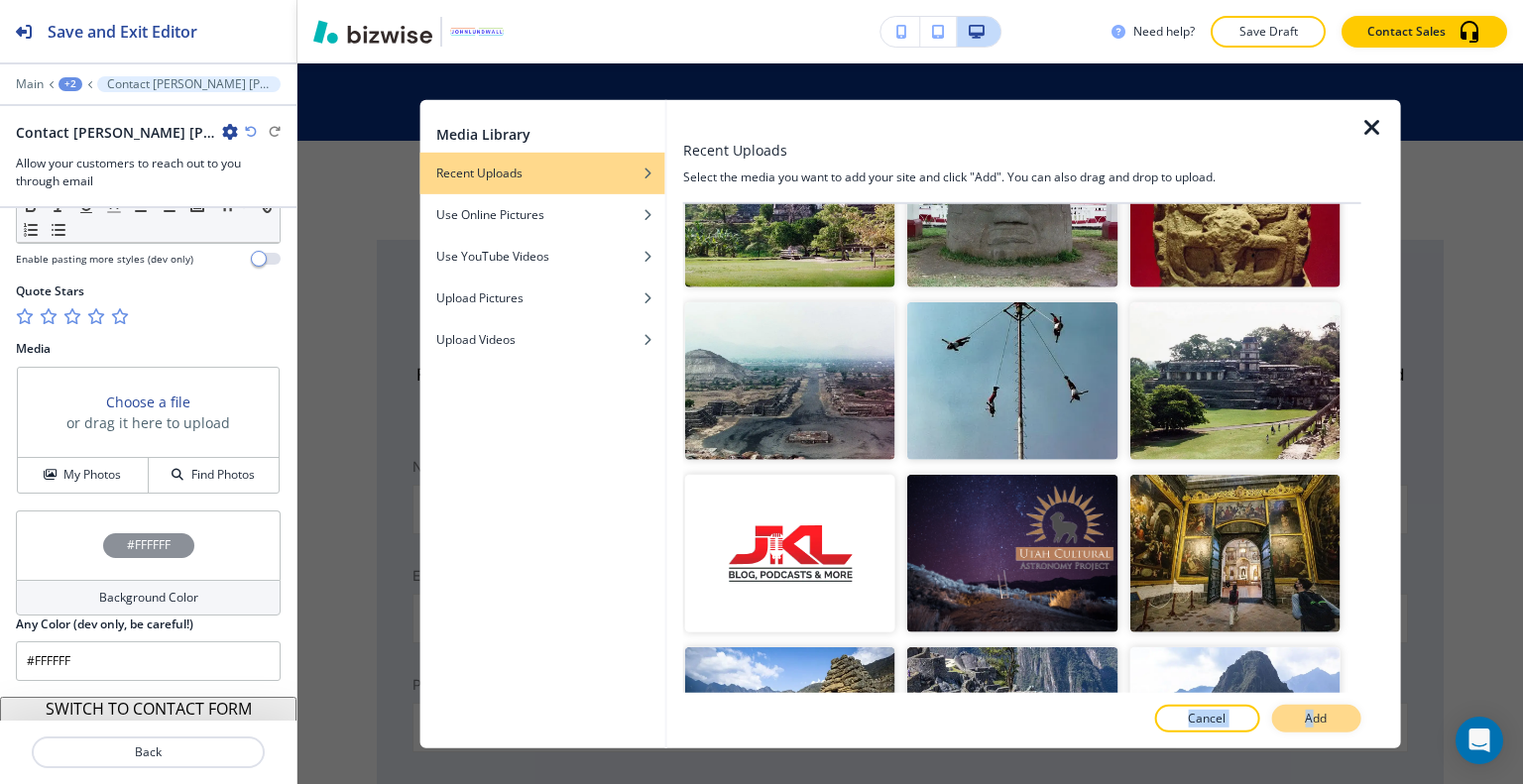click on "Add" at bounding box center (1316, 719) 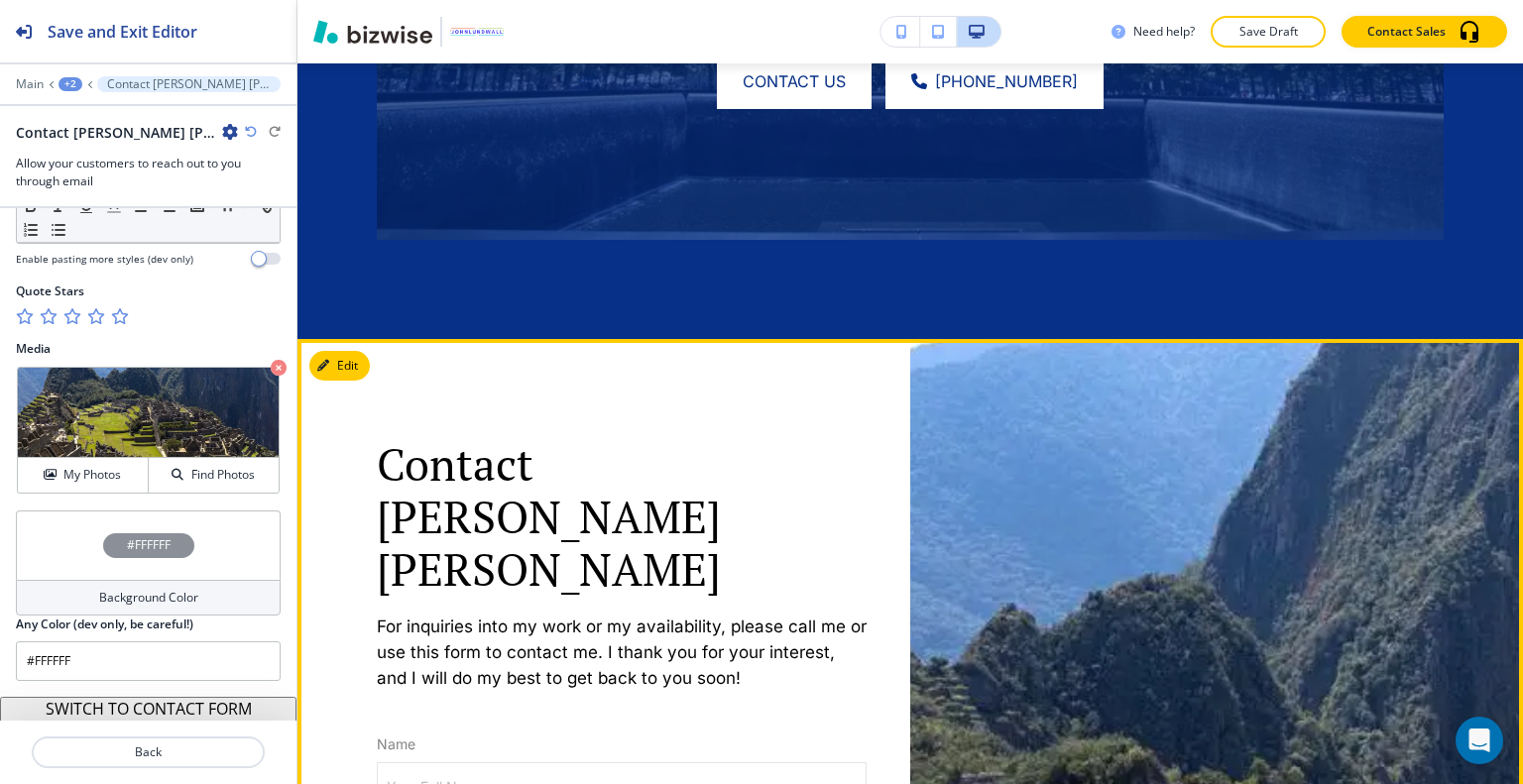 scroll, scrollTop: 7295, scrollLeft: 0, axis: vertical 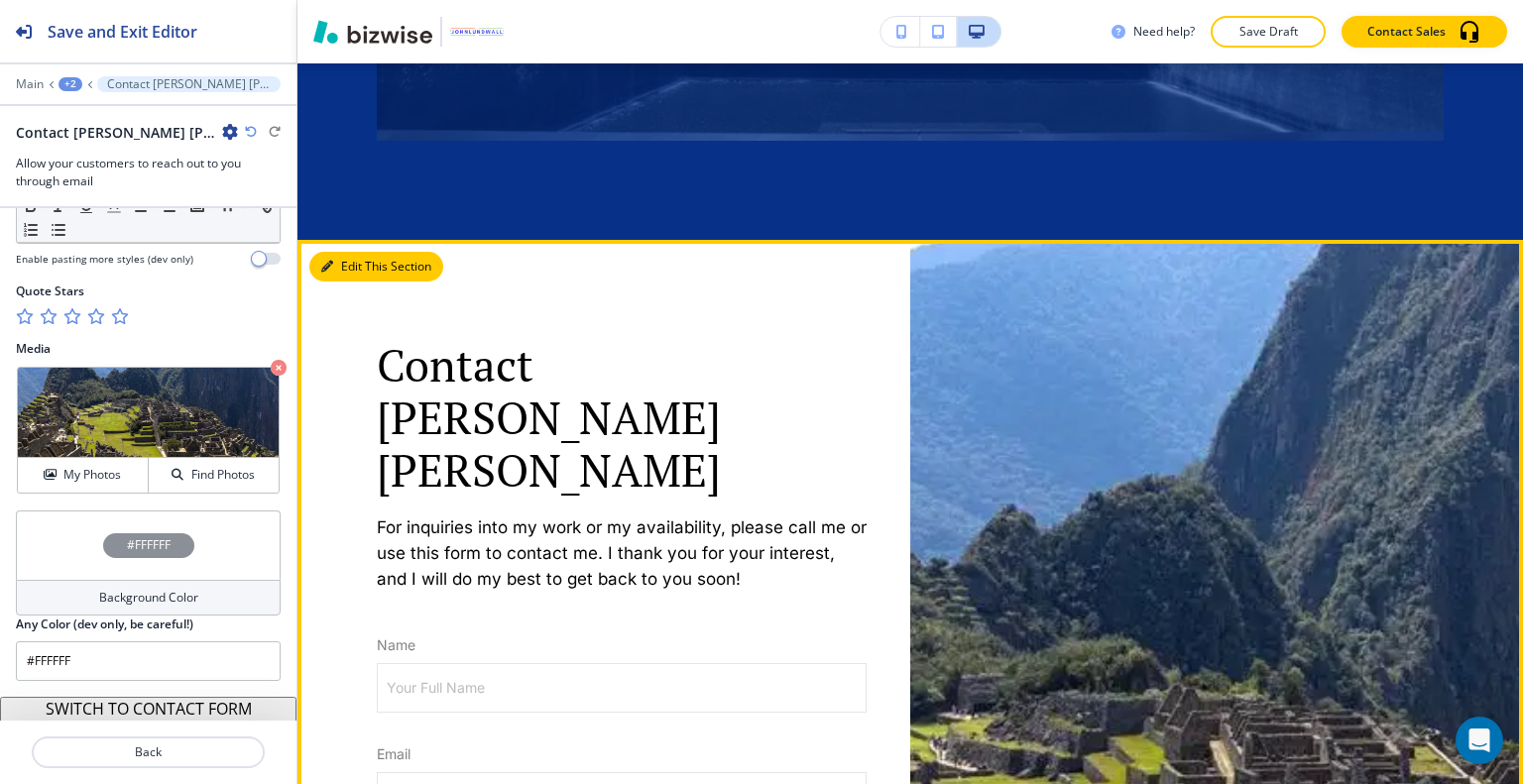 click on "Edit This Section" at bounding box center (376, 267) 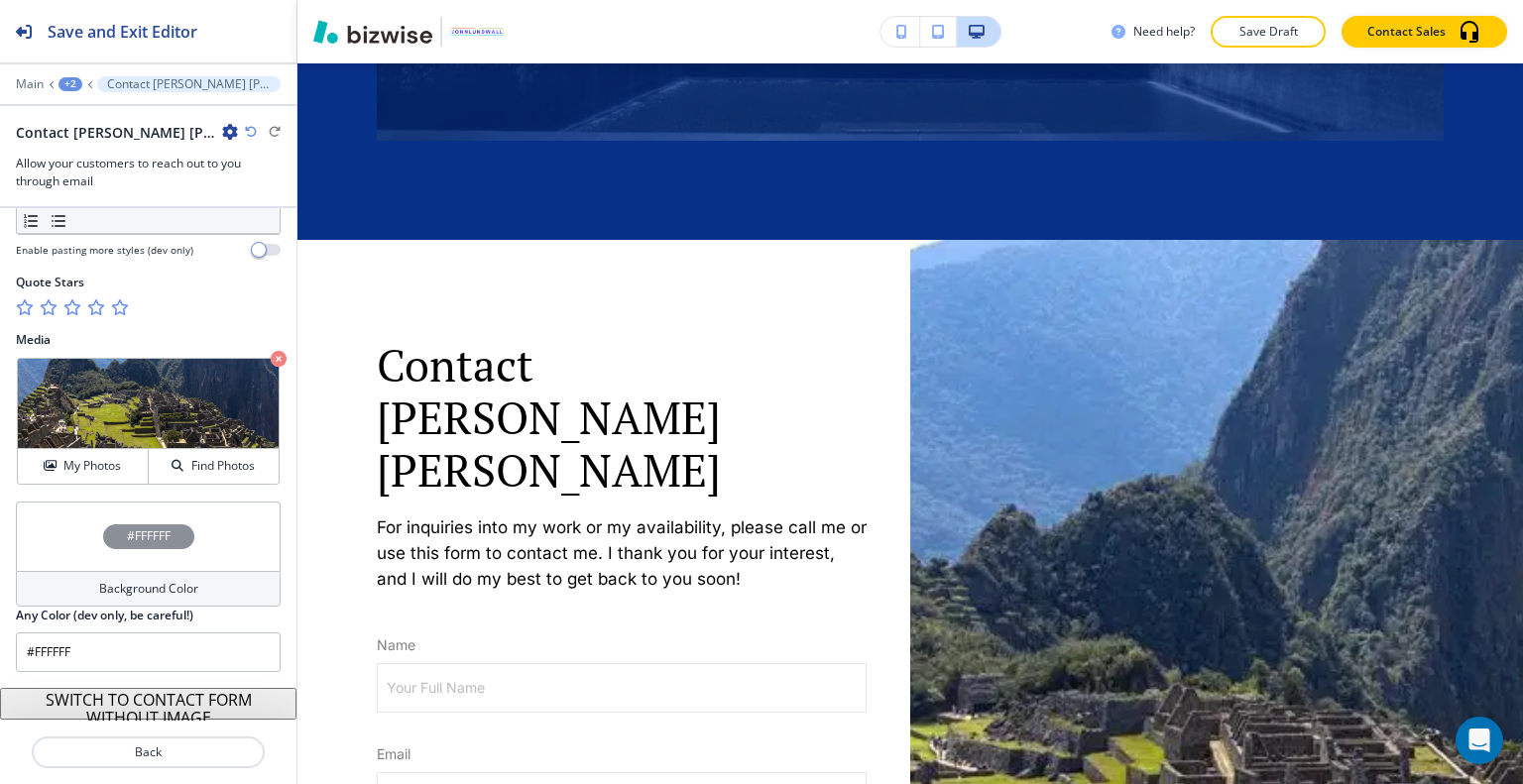 click on "#FFFFFF" at bounding box center (148, 536) 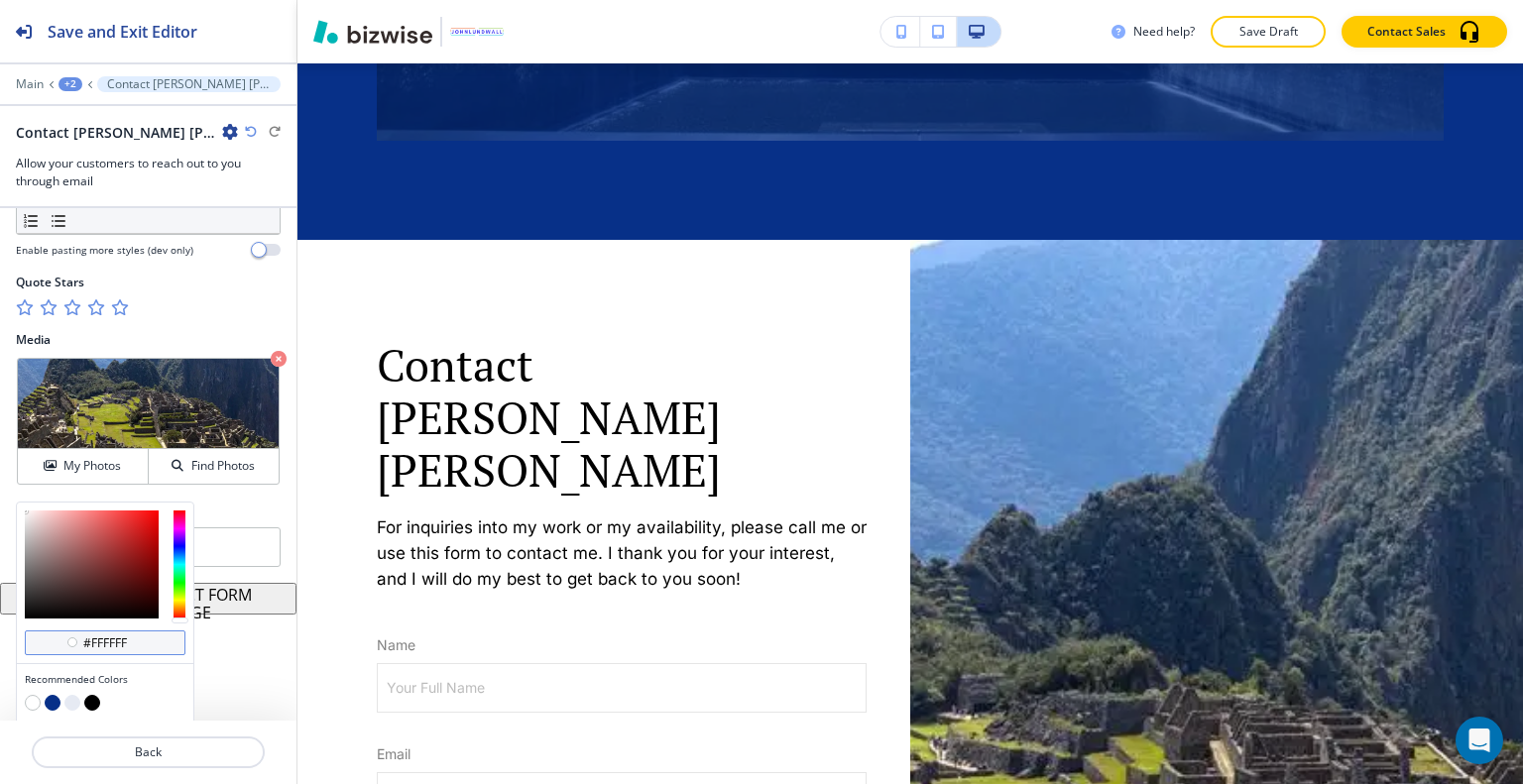 scroll, scrollTop: 1154, scrollLeft: 0, axis: vertical 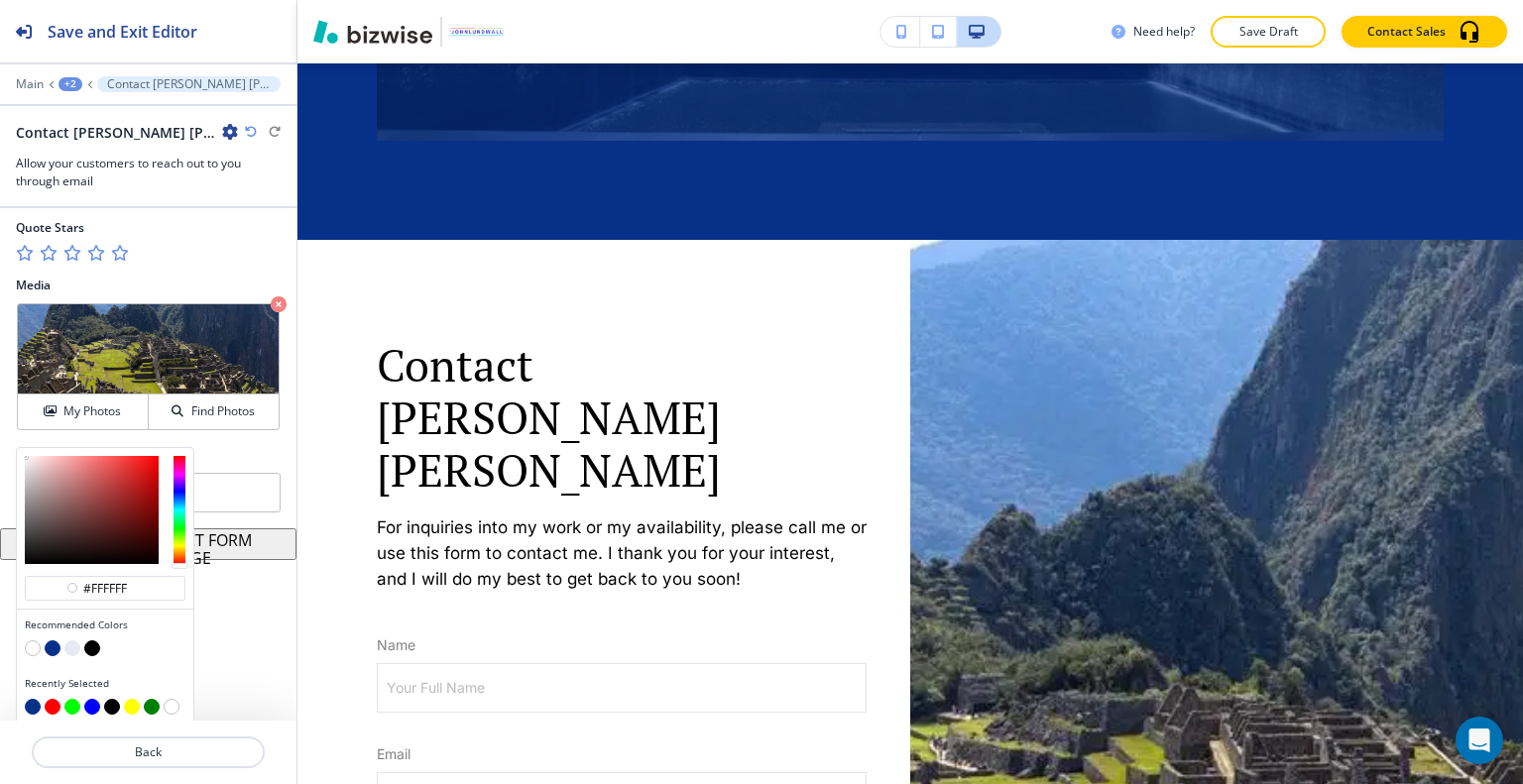 click at bounding box center [72, 648] 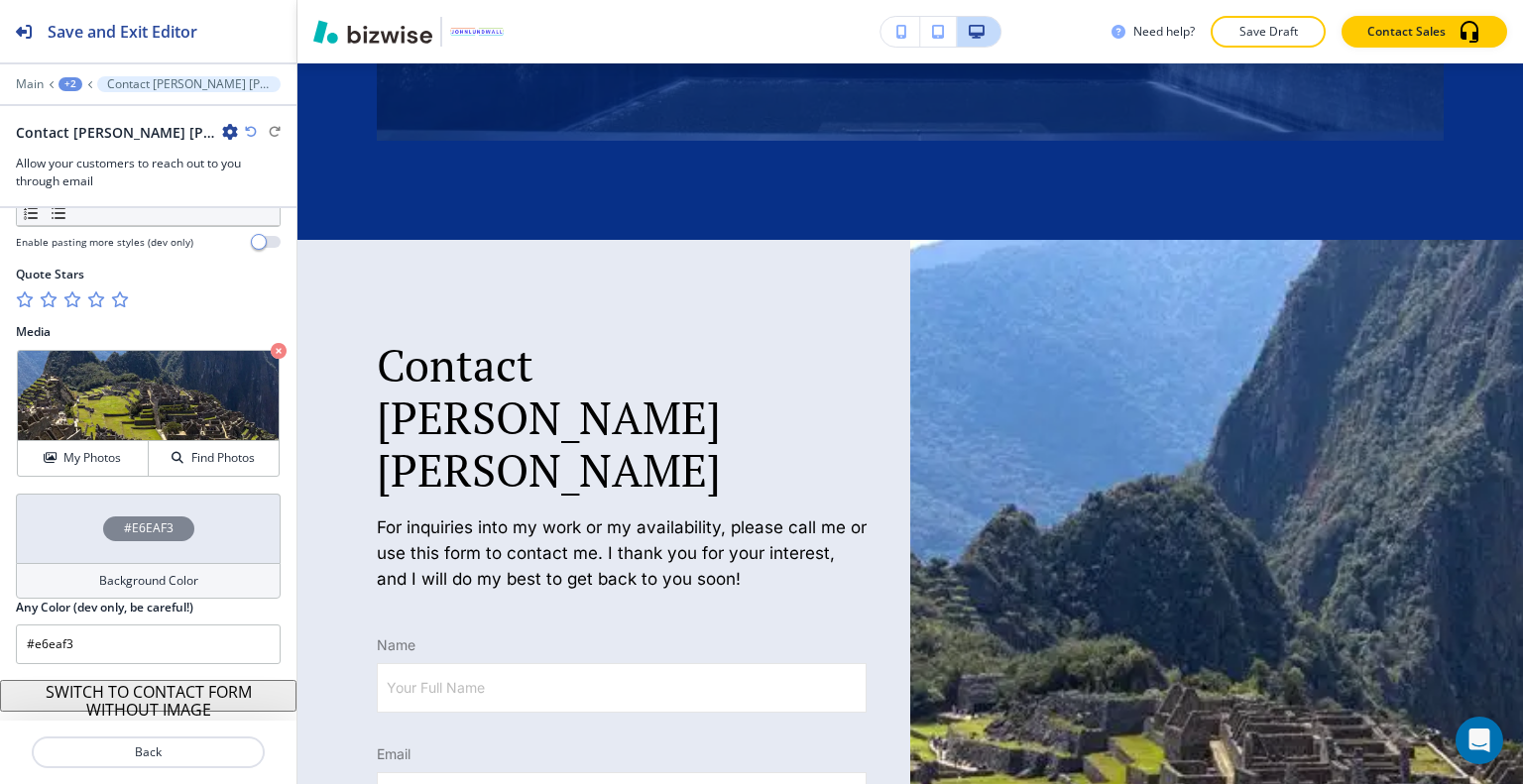 scroll, scrollTop: 1099, scrollLeft: 0, axis: vertical 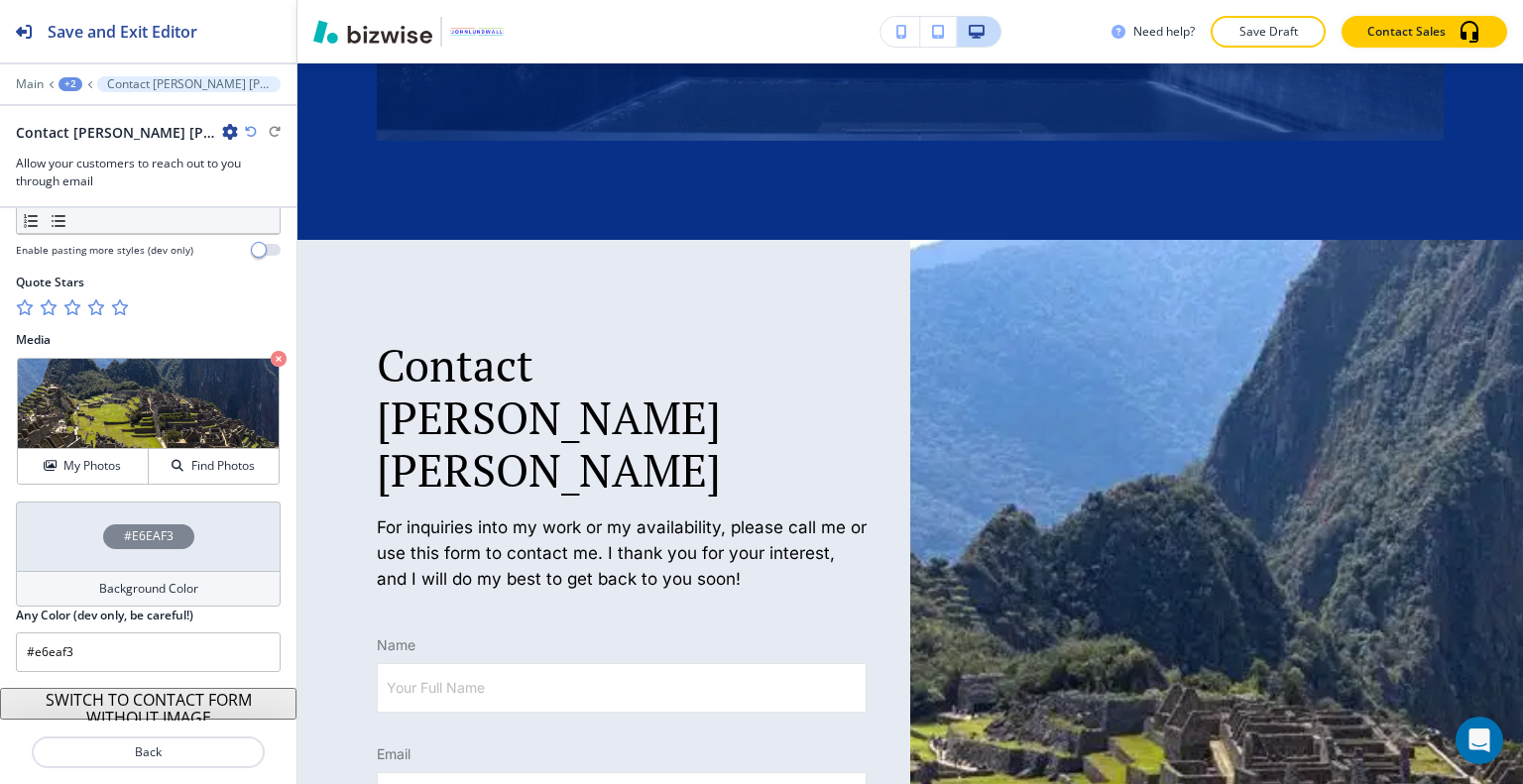 click on "#E6EAF3" at bounding box center [148, 536] 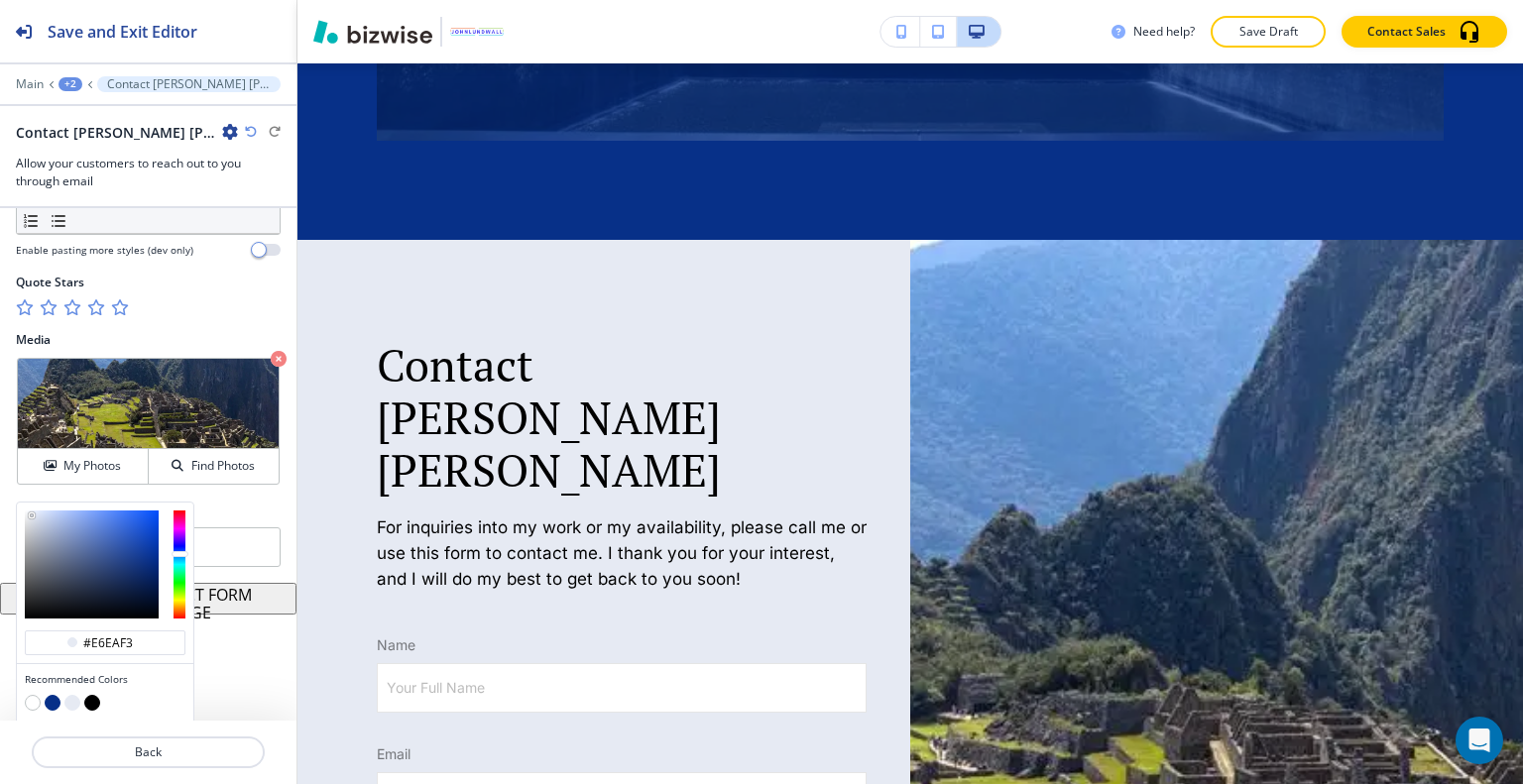 click at bounding box center [53, 703] 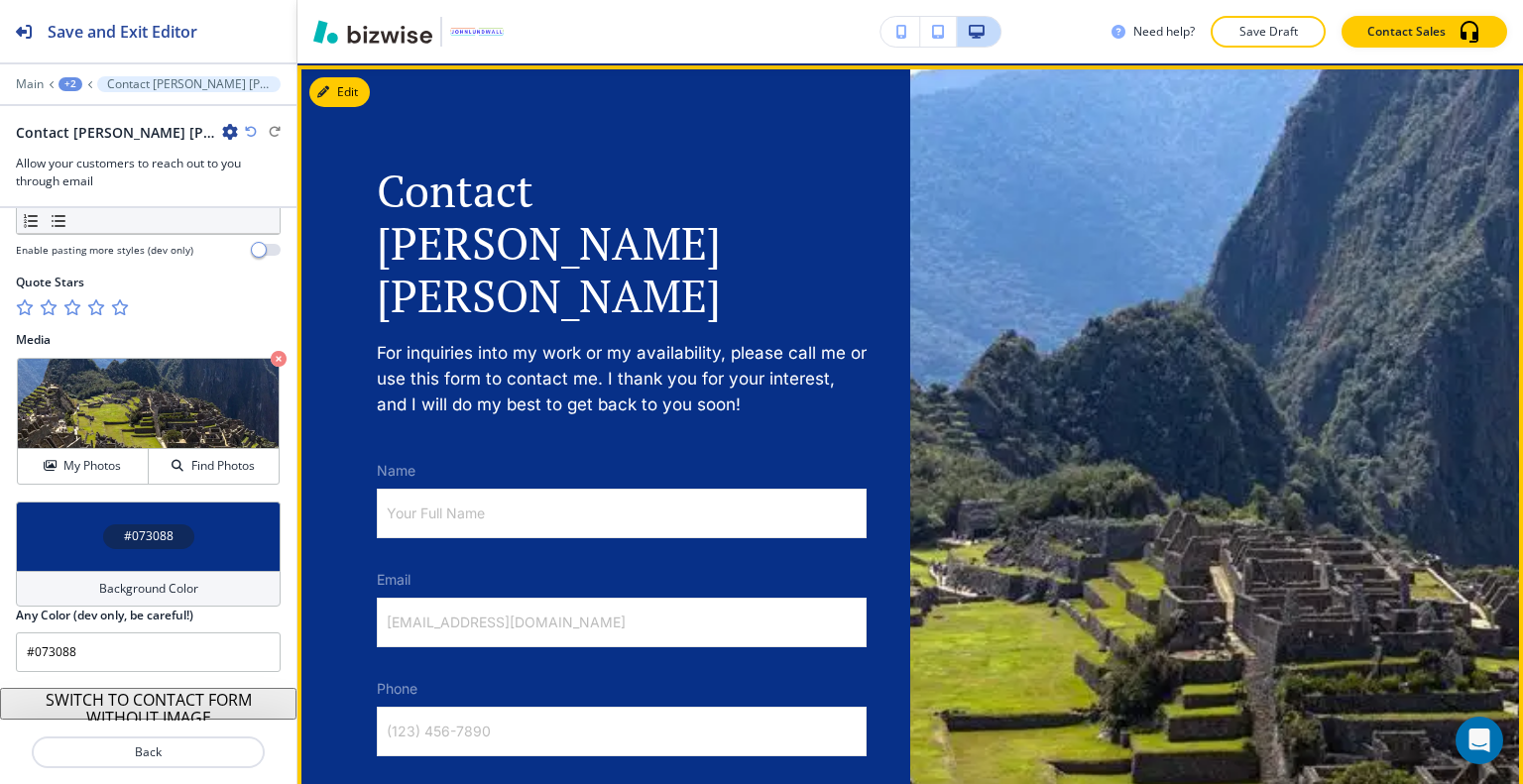 scroll, scrollTop: 6974, scrollLeft: 0, axis: vertical 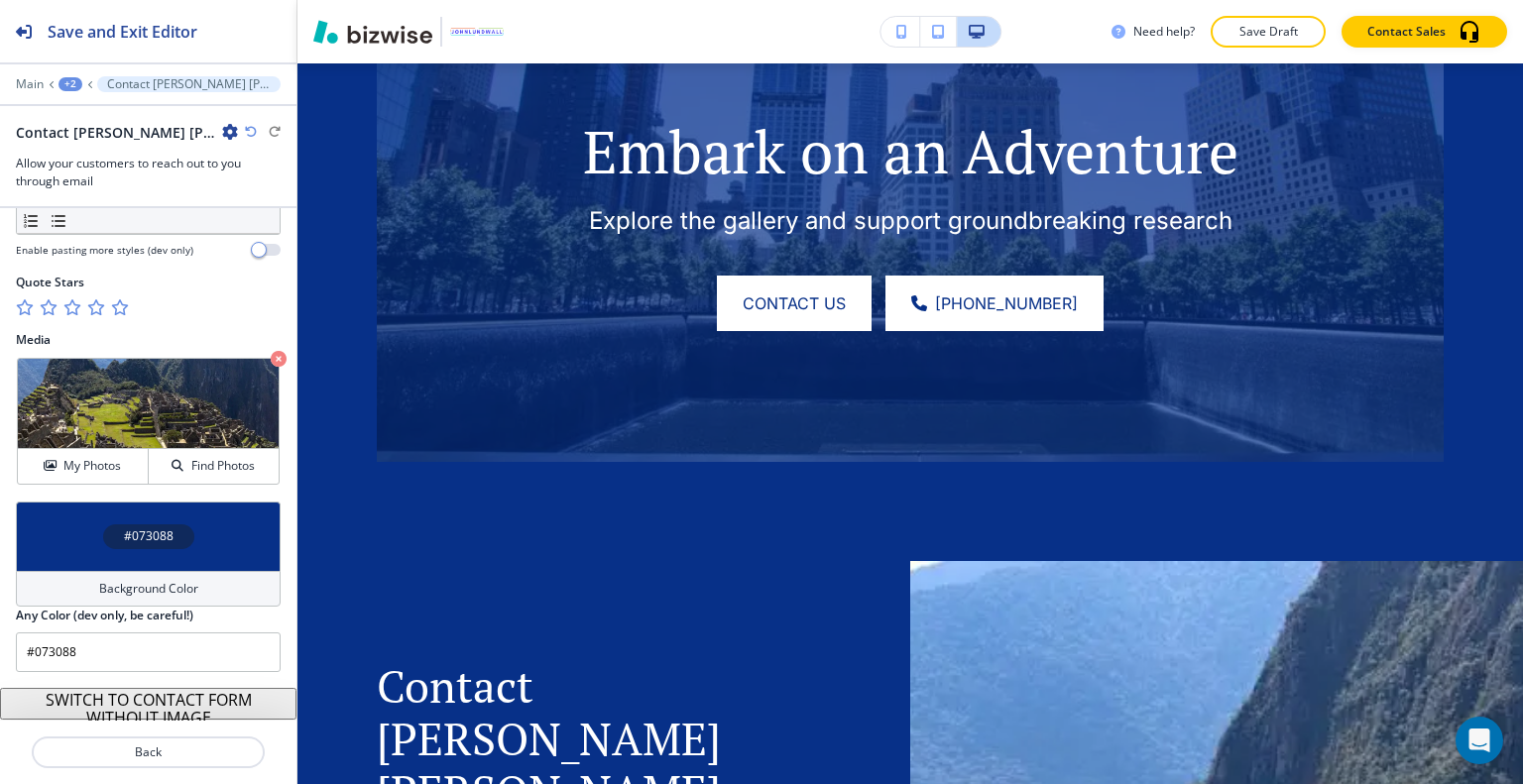 click on "#073088" at bounding box center [148, 536] 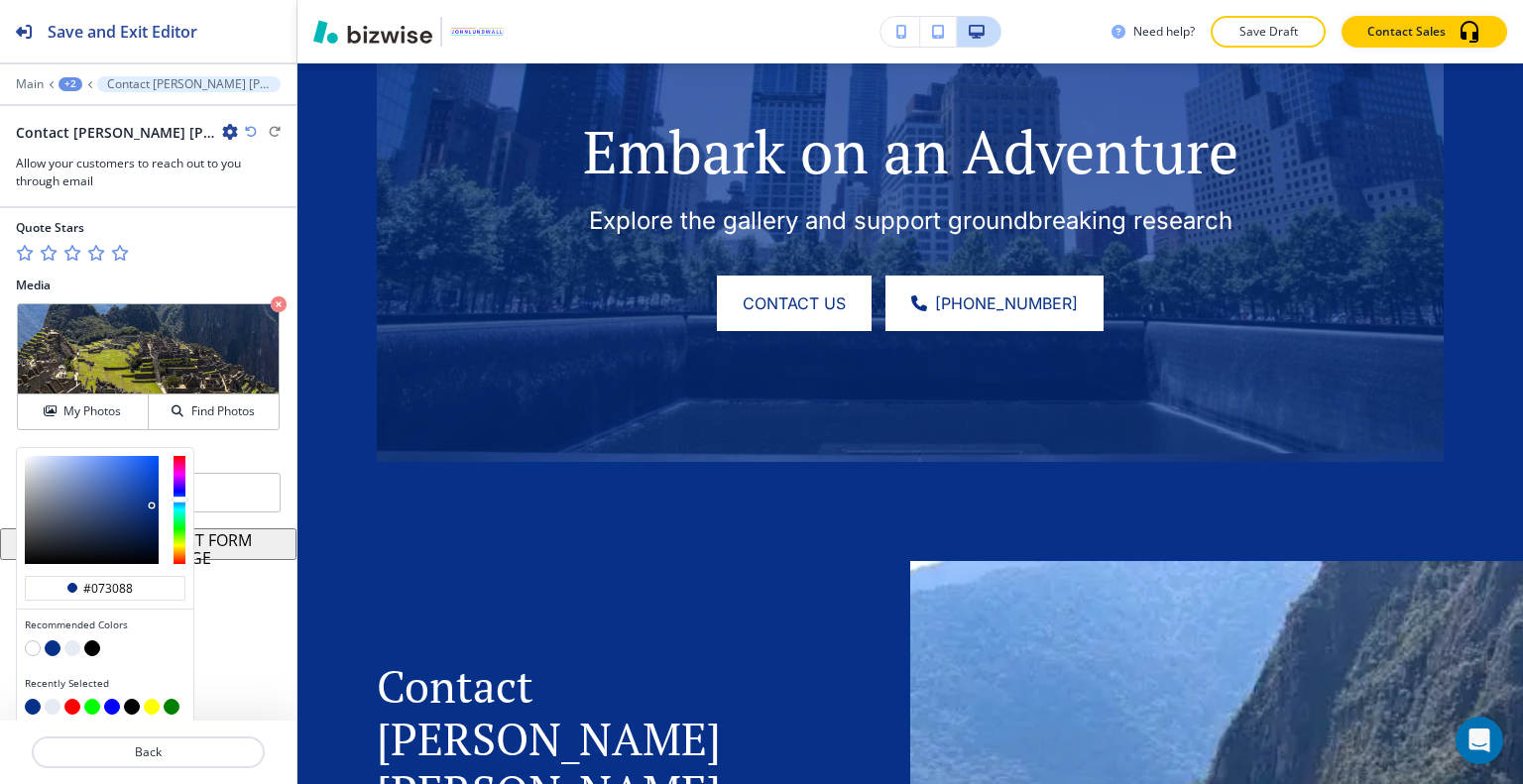 click at bounding box center (72, 648) 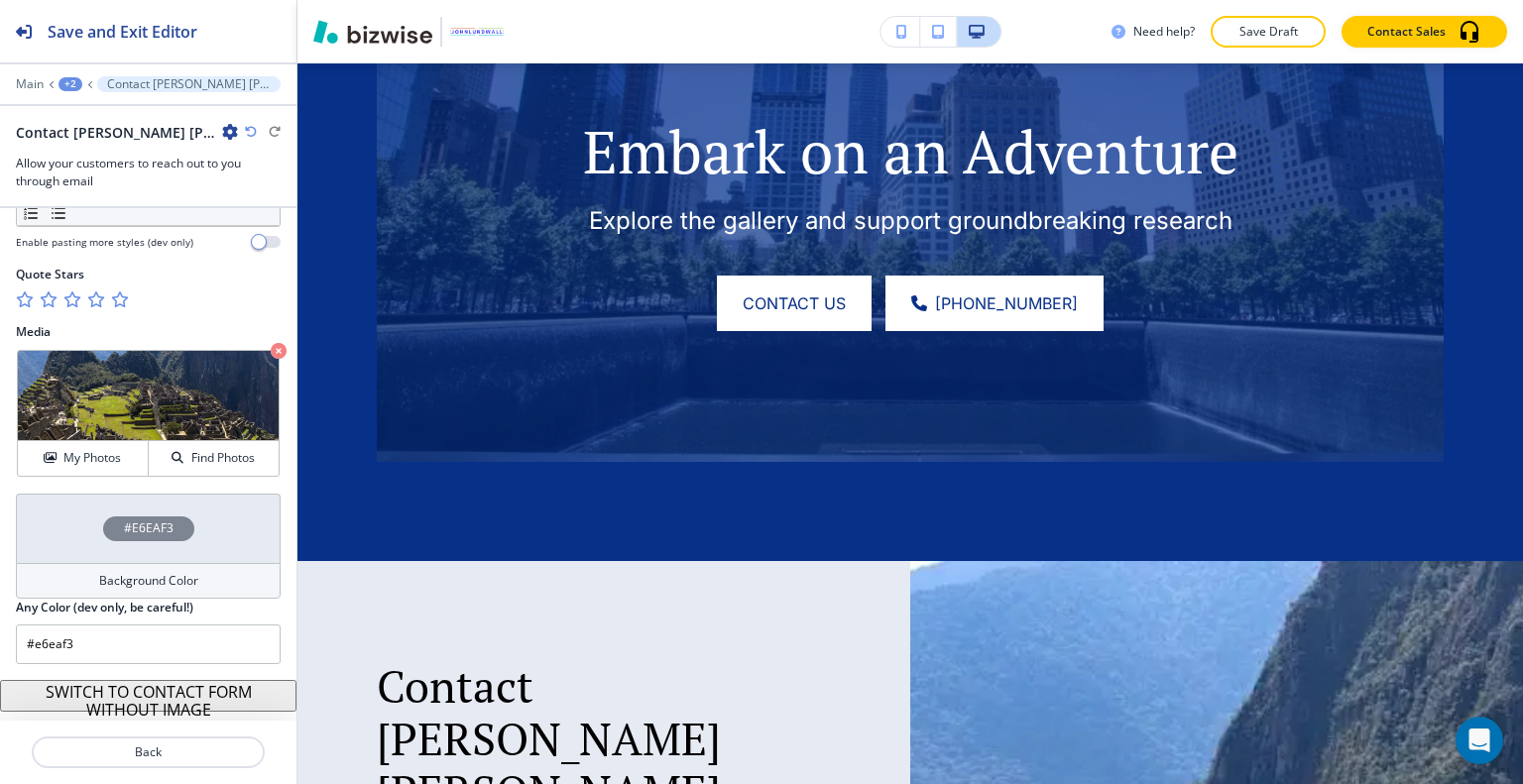 scroll, scrollTop: 1099, scrollLeft: 0, axis: vertical 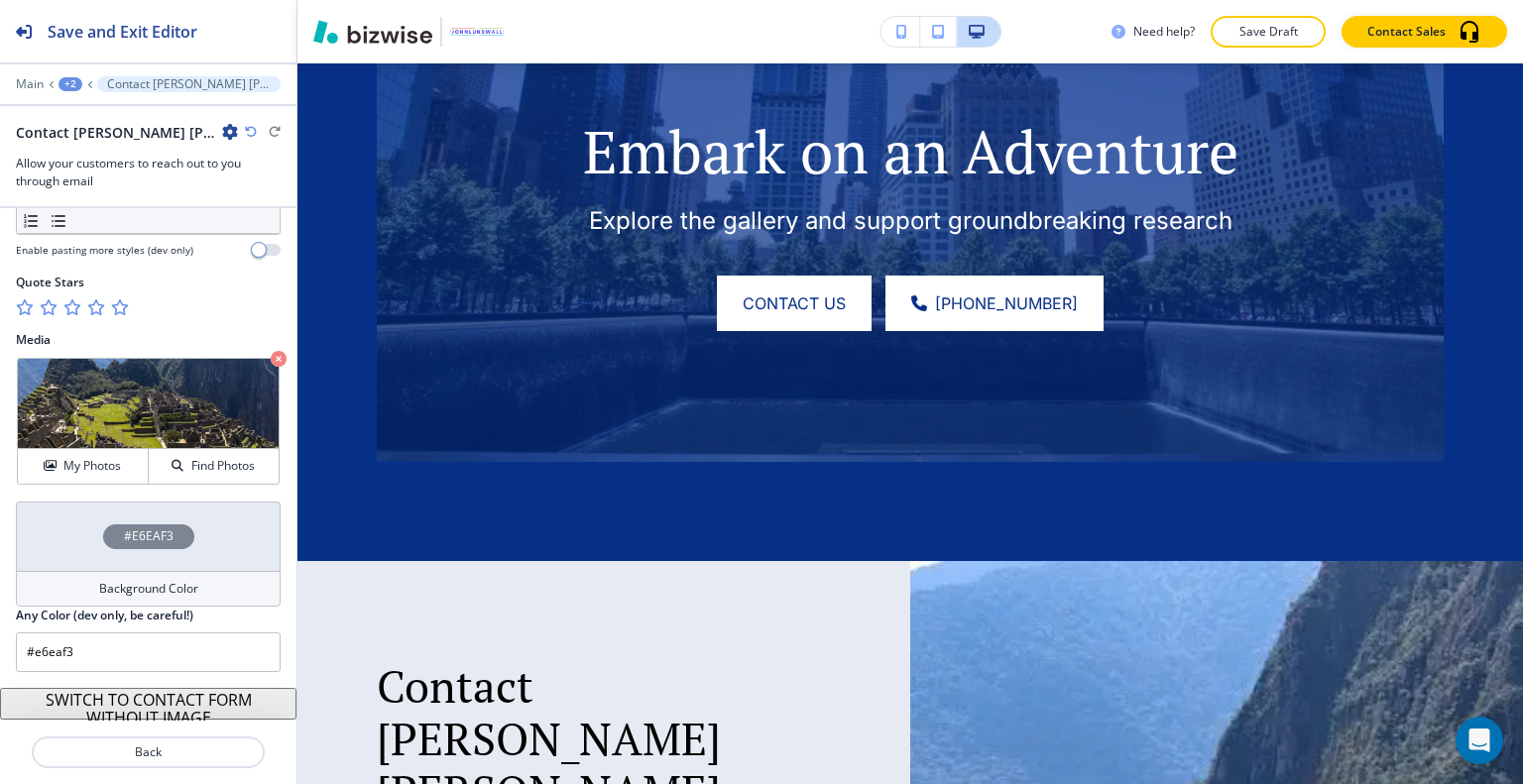click on "#E6EAF3" at bounding box center (148, 536) 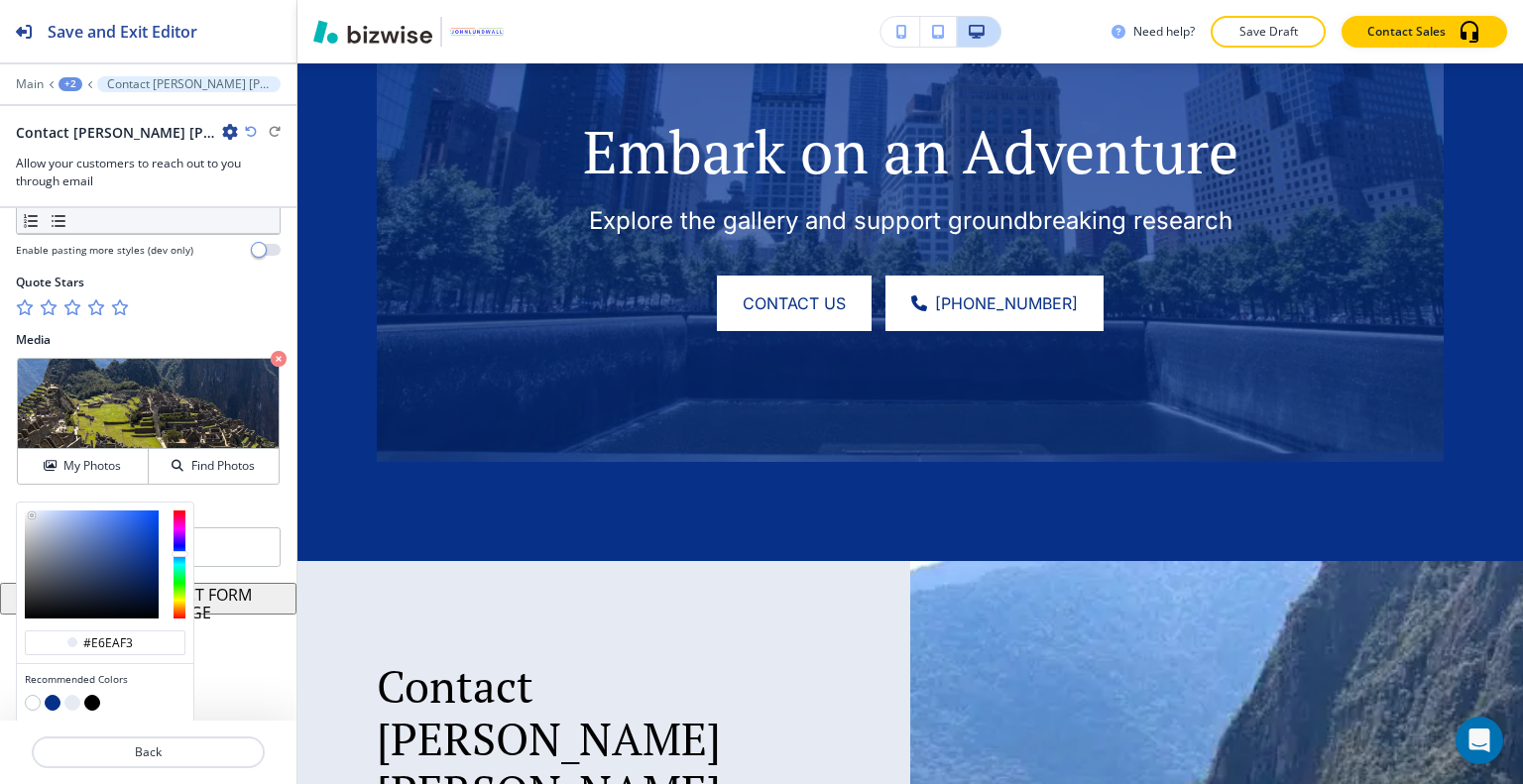type on "#b1c4ed" 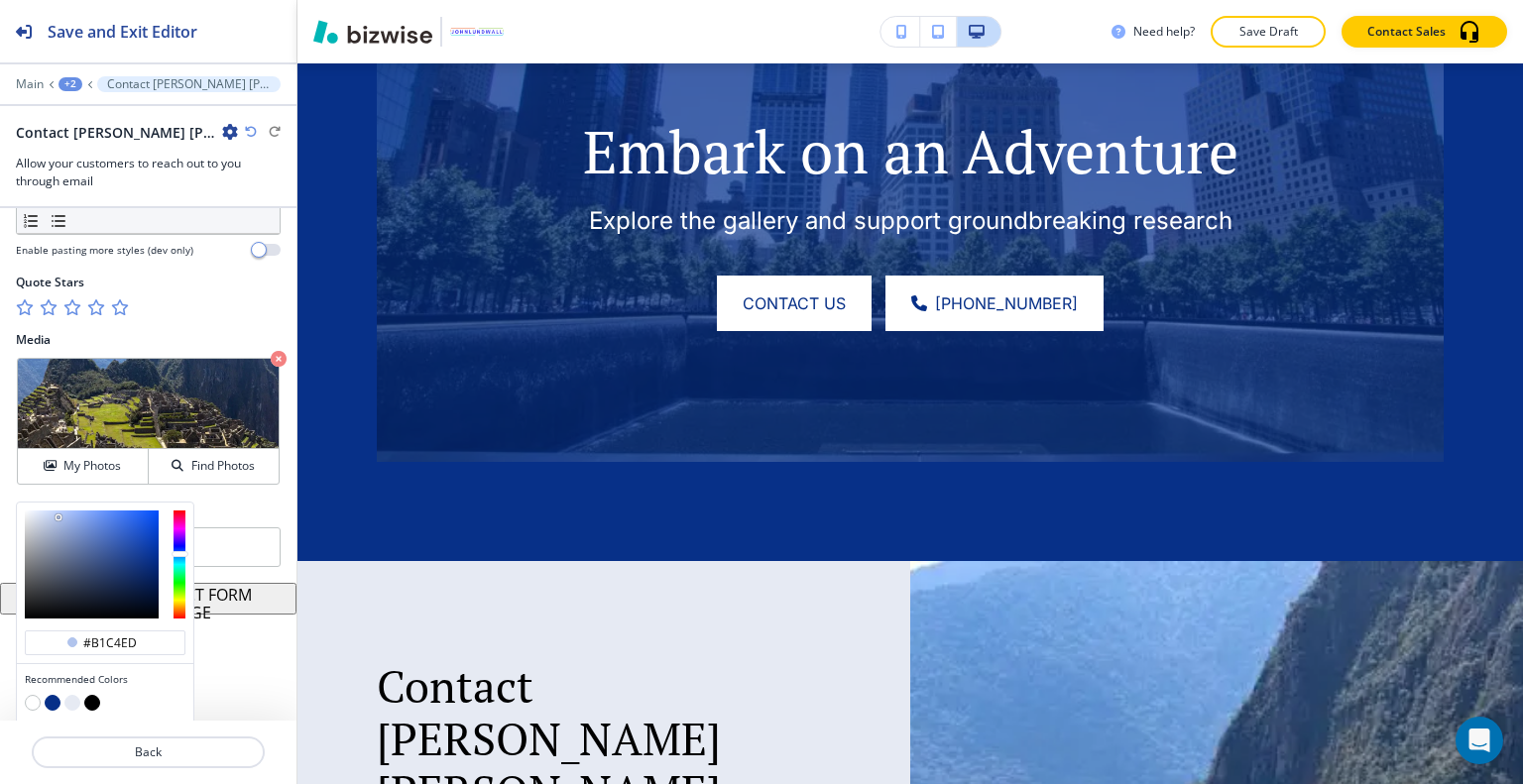 click at bounding box center [91, 564] 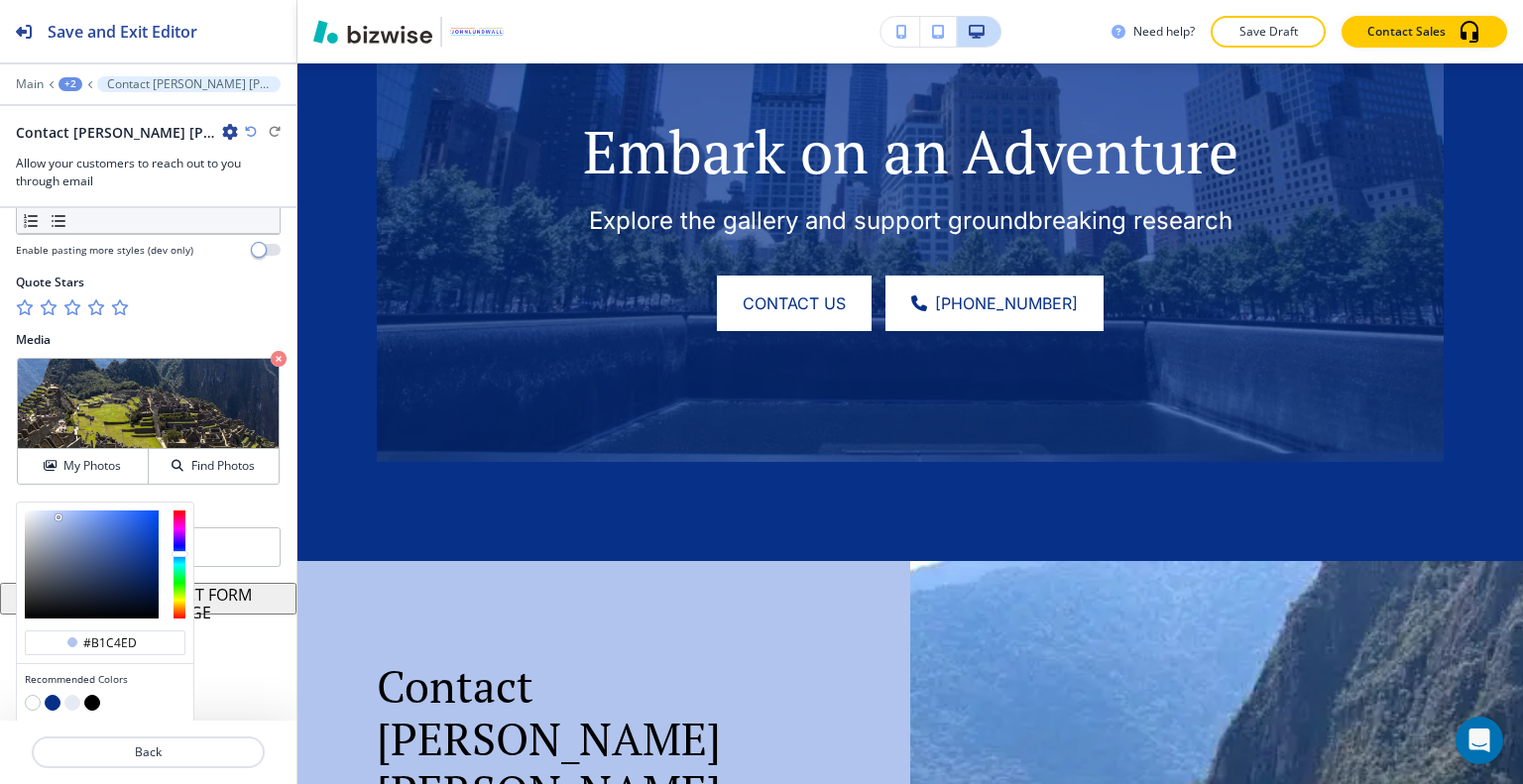 type on "#ccd9f7" 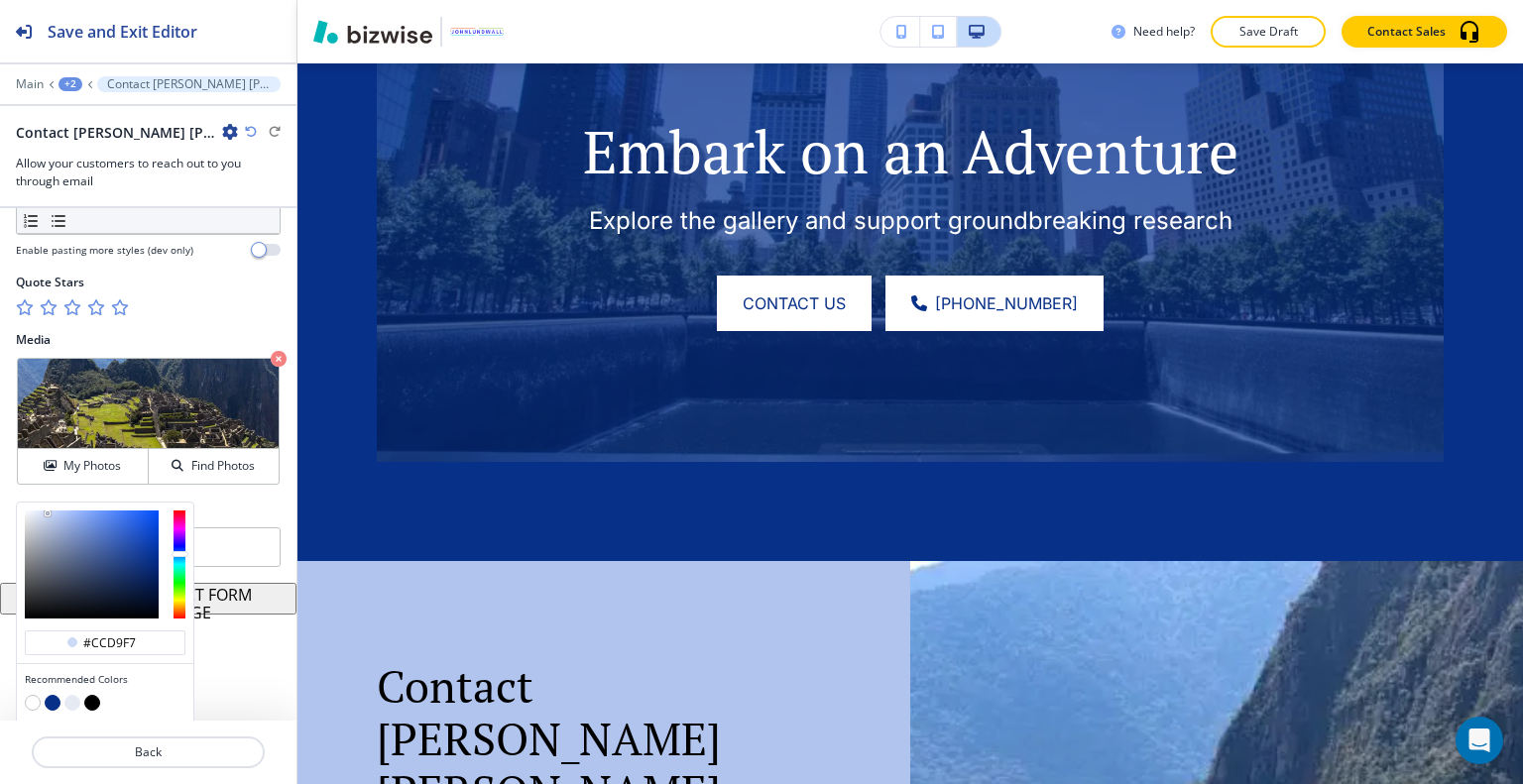 click at bounding box center [91, 564] 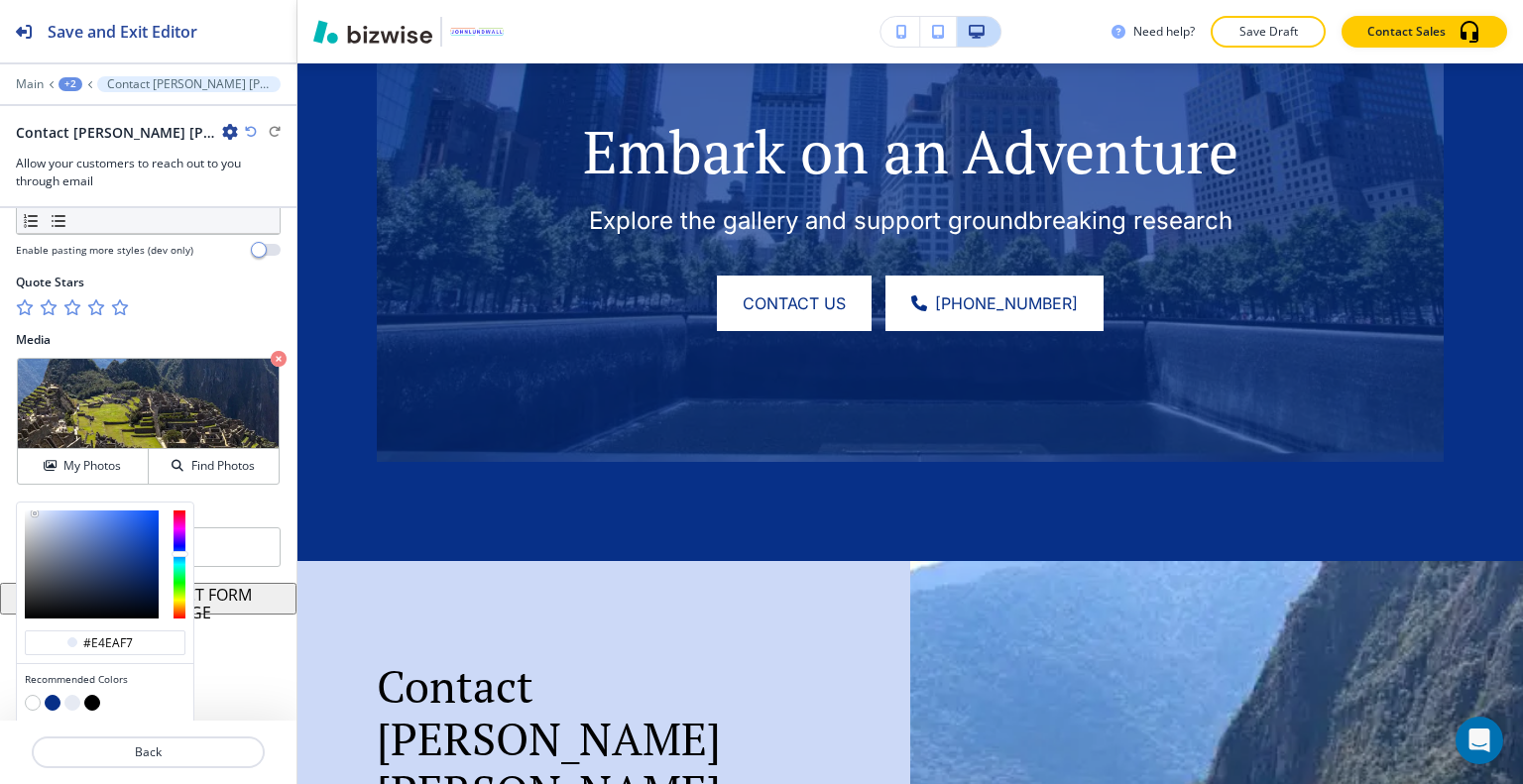 type on "#e6ebf7" 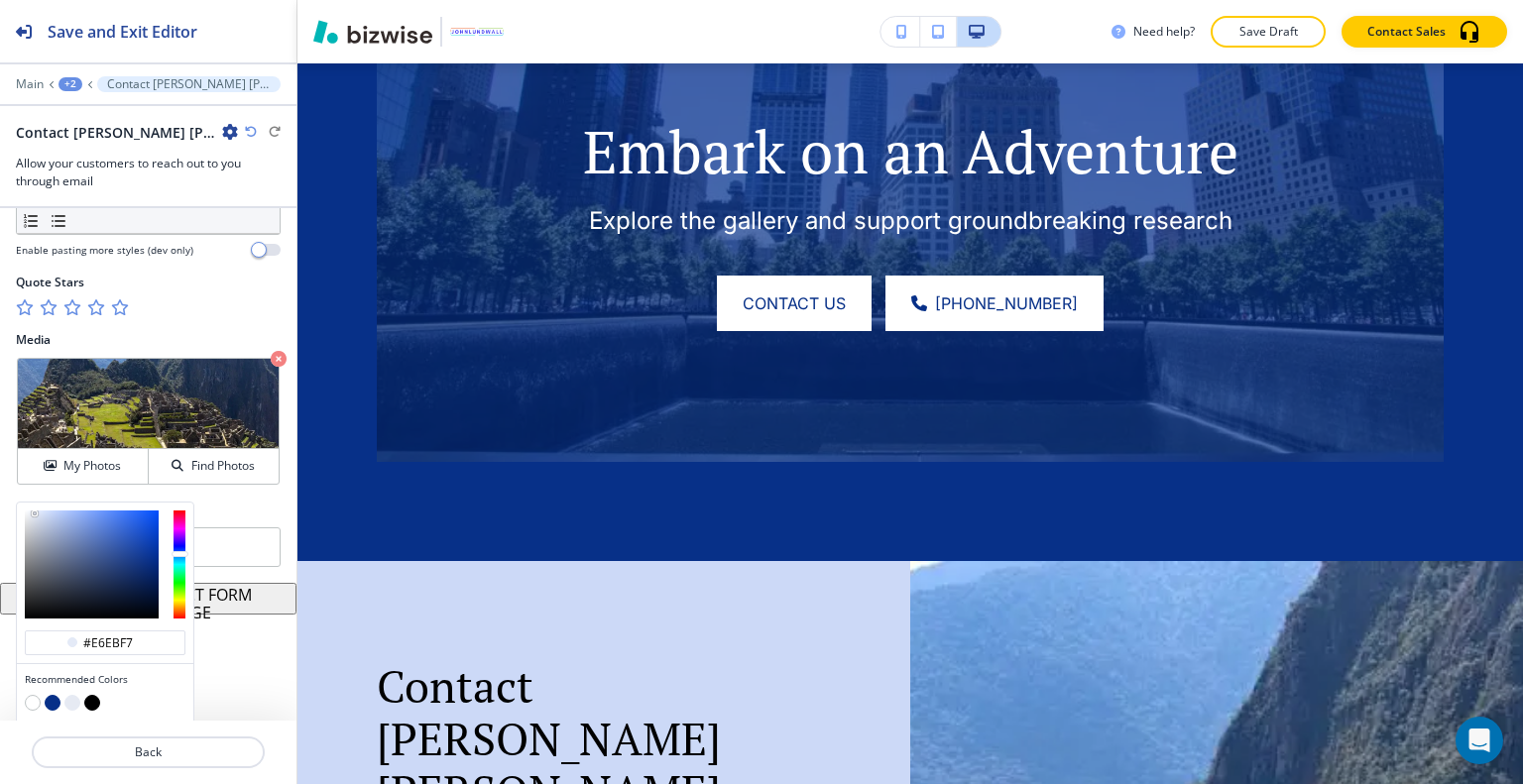 click at bounding box center [91, 564] 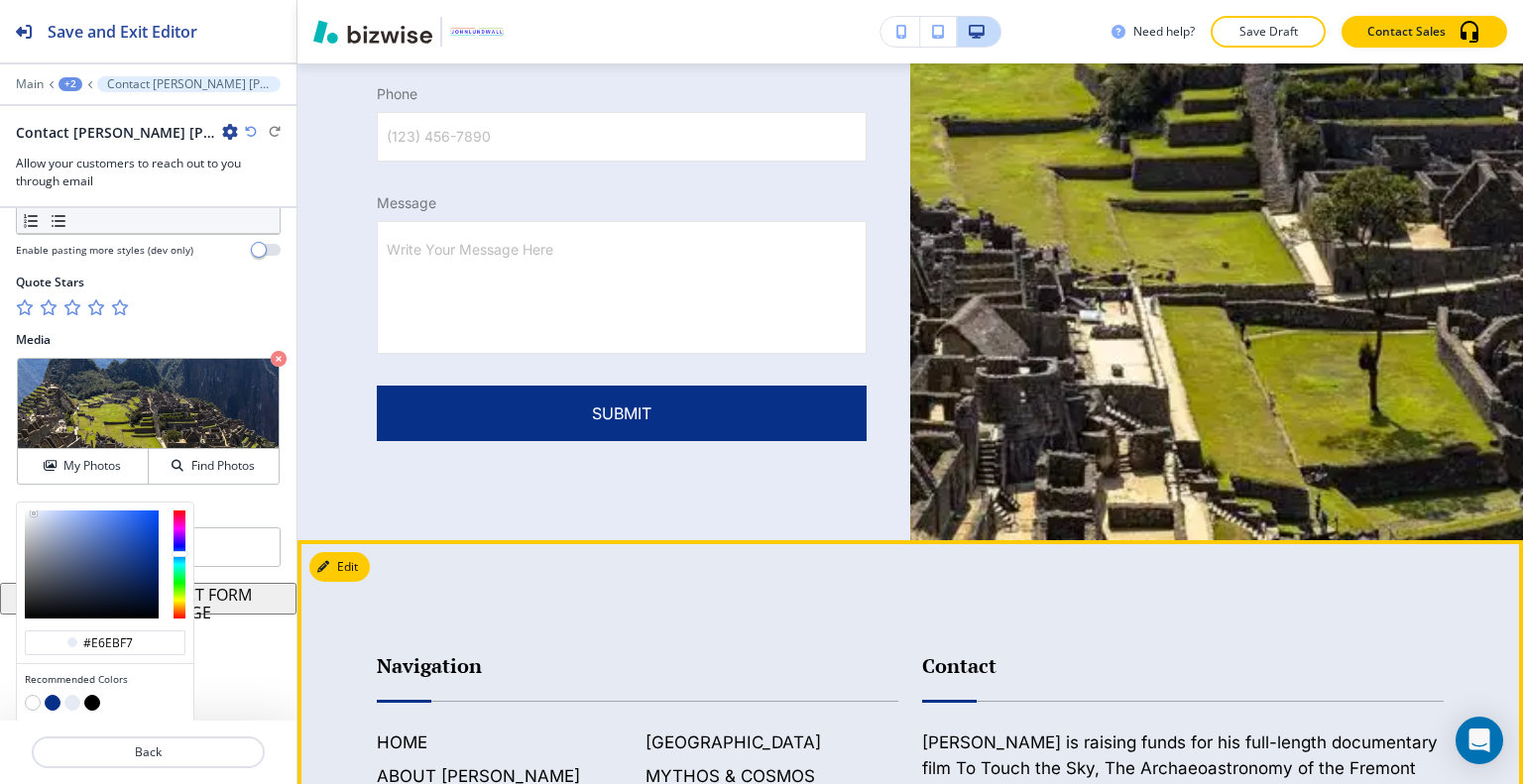 scroll, scrollTop: 7568, scrollLeft: 0, axis: vertical 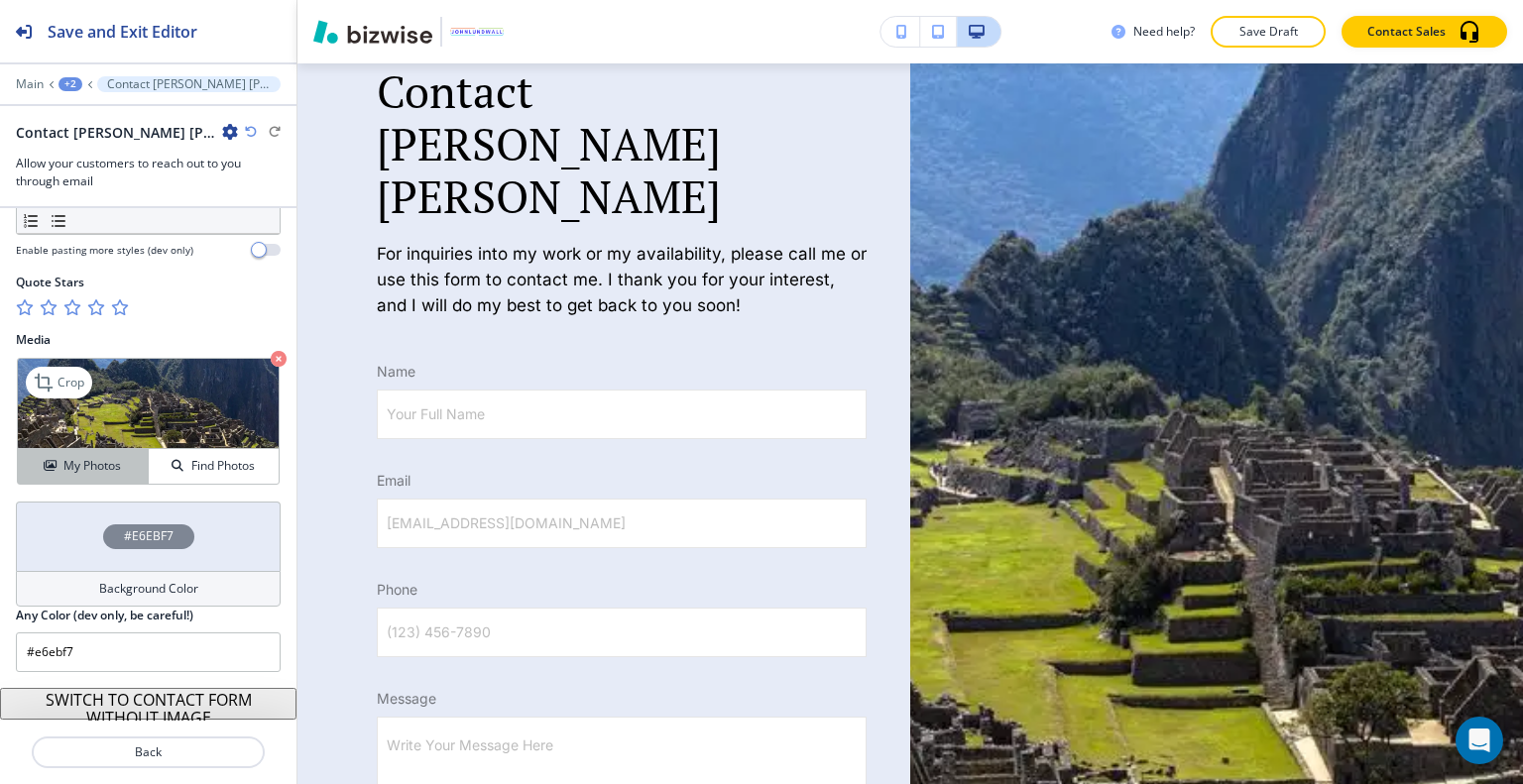 click on "My Photos" at bounding box center [83, 466] 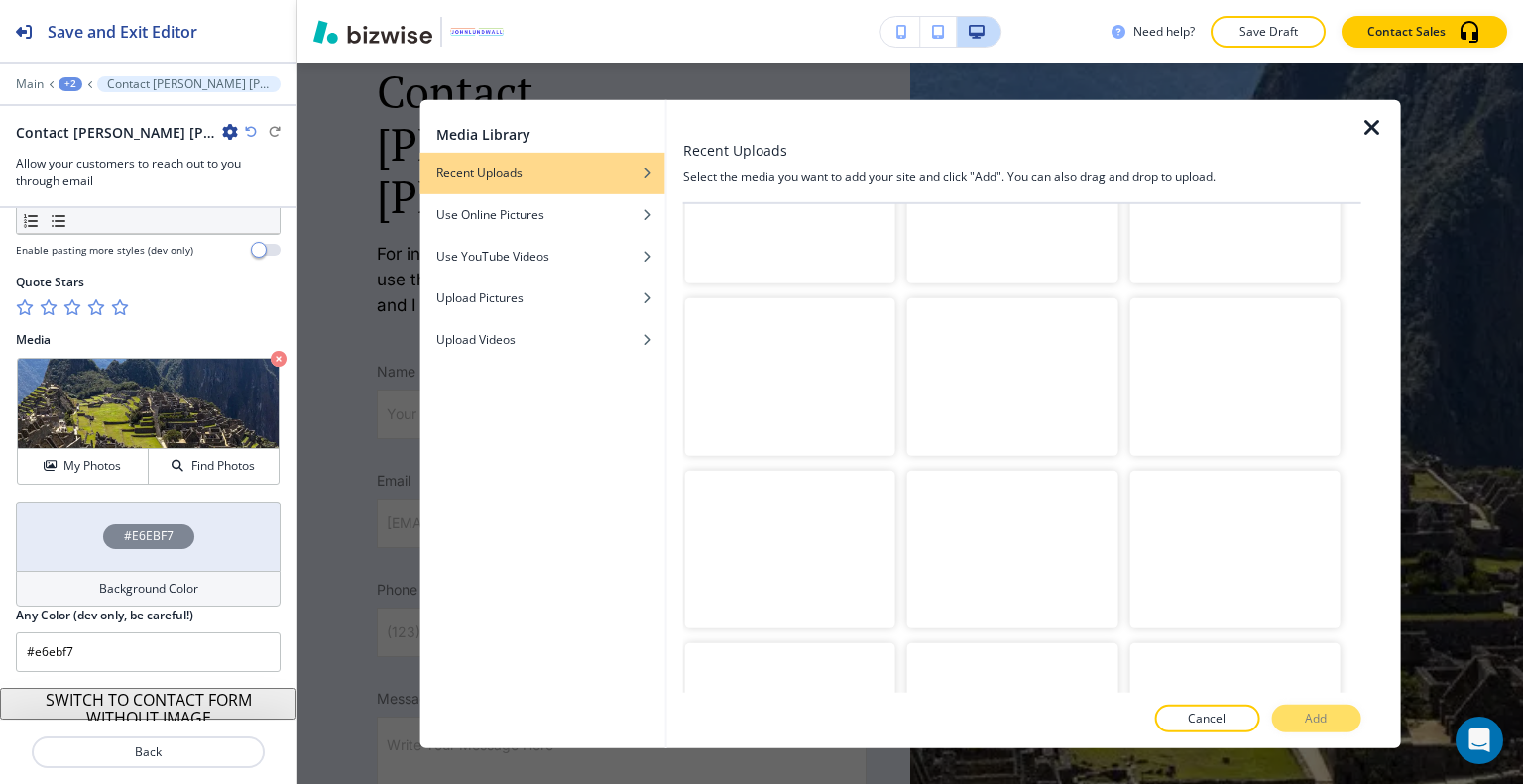 scroll, scrollTop: 22013, scrollLeft: 0, axis: vertical 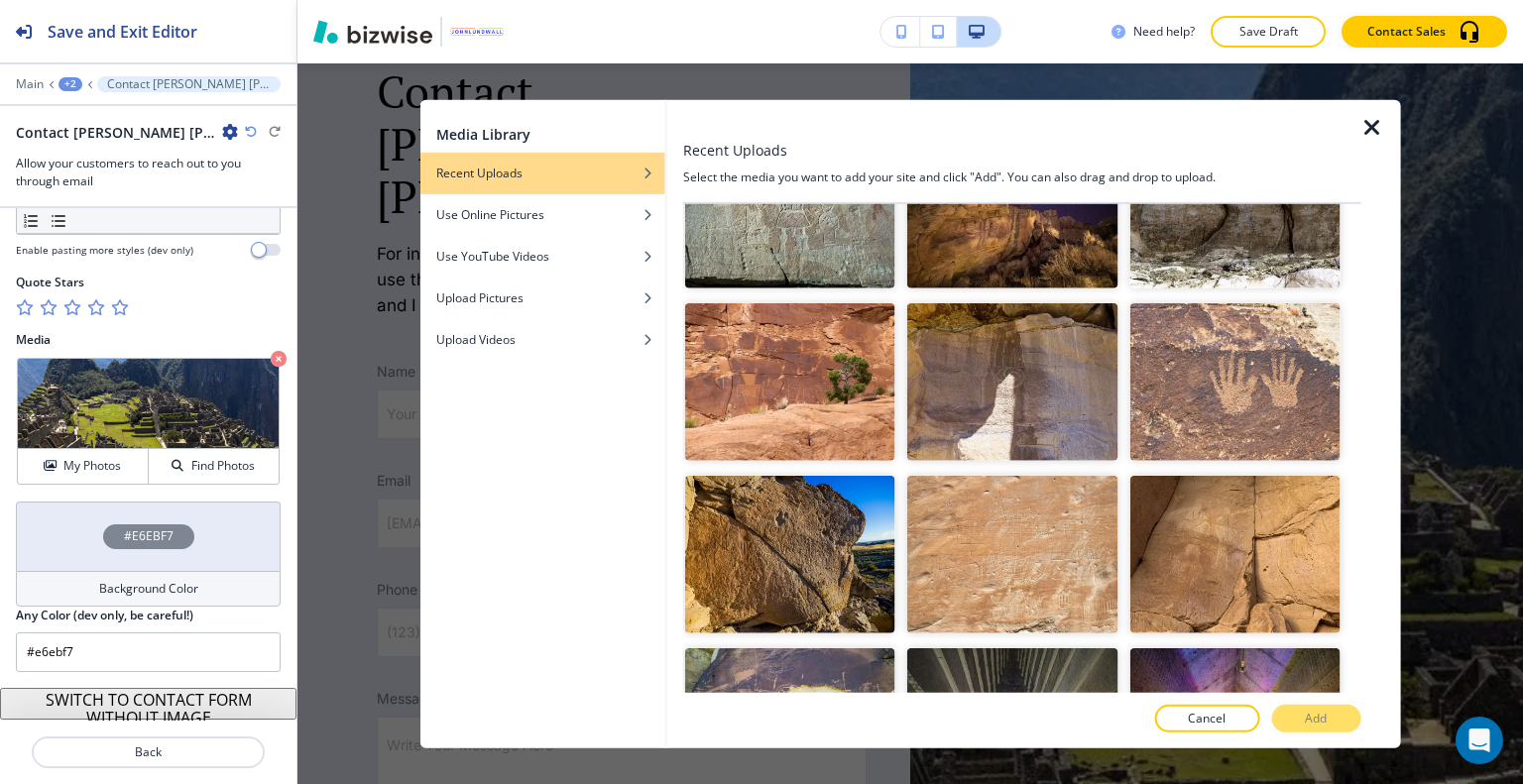 click at bounding box center (1012, 1071) 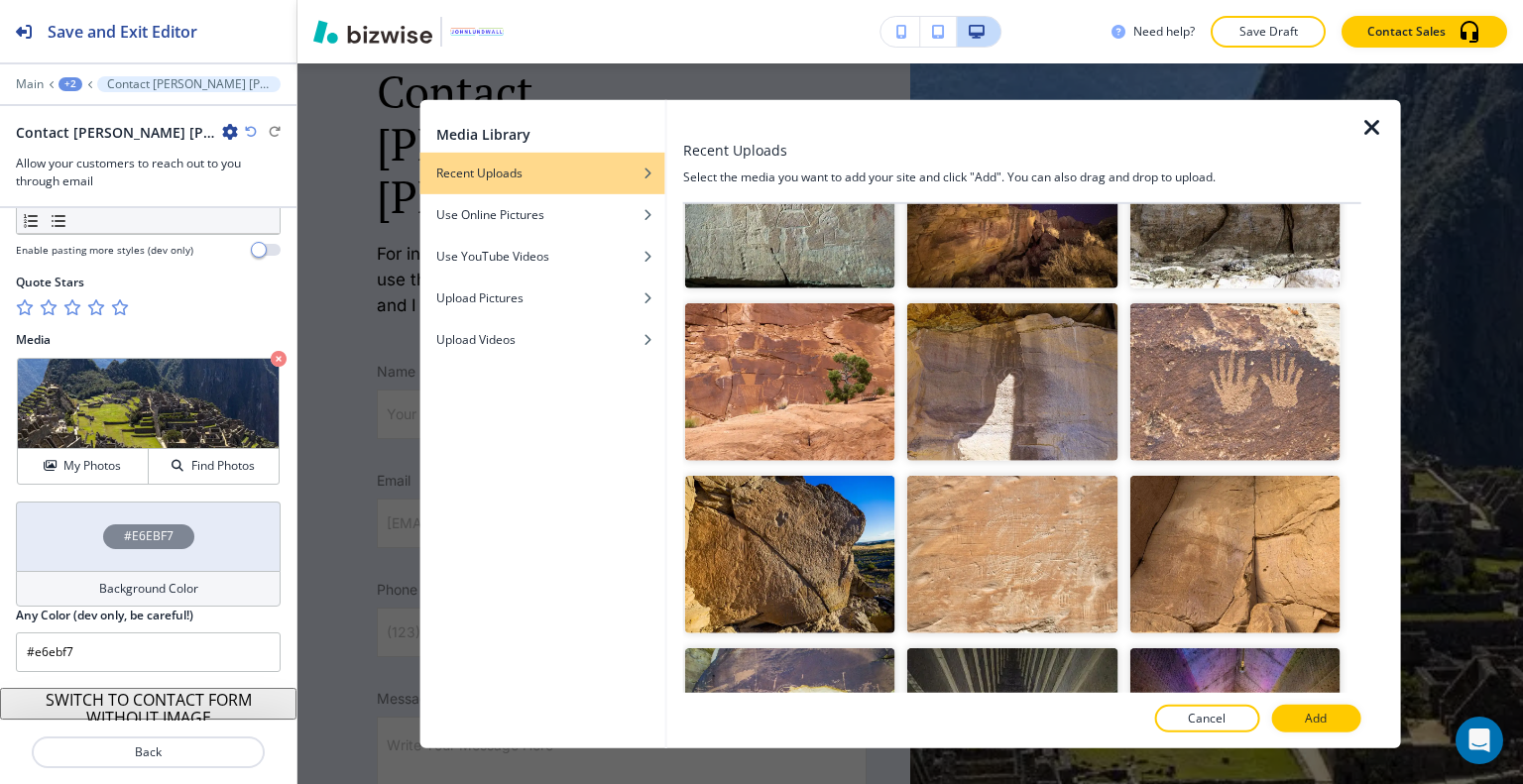 click on "Add" at bounding box center [1316, 719] 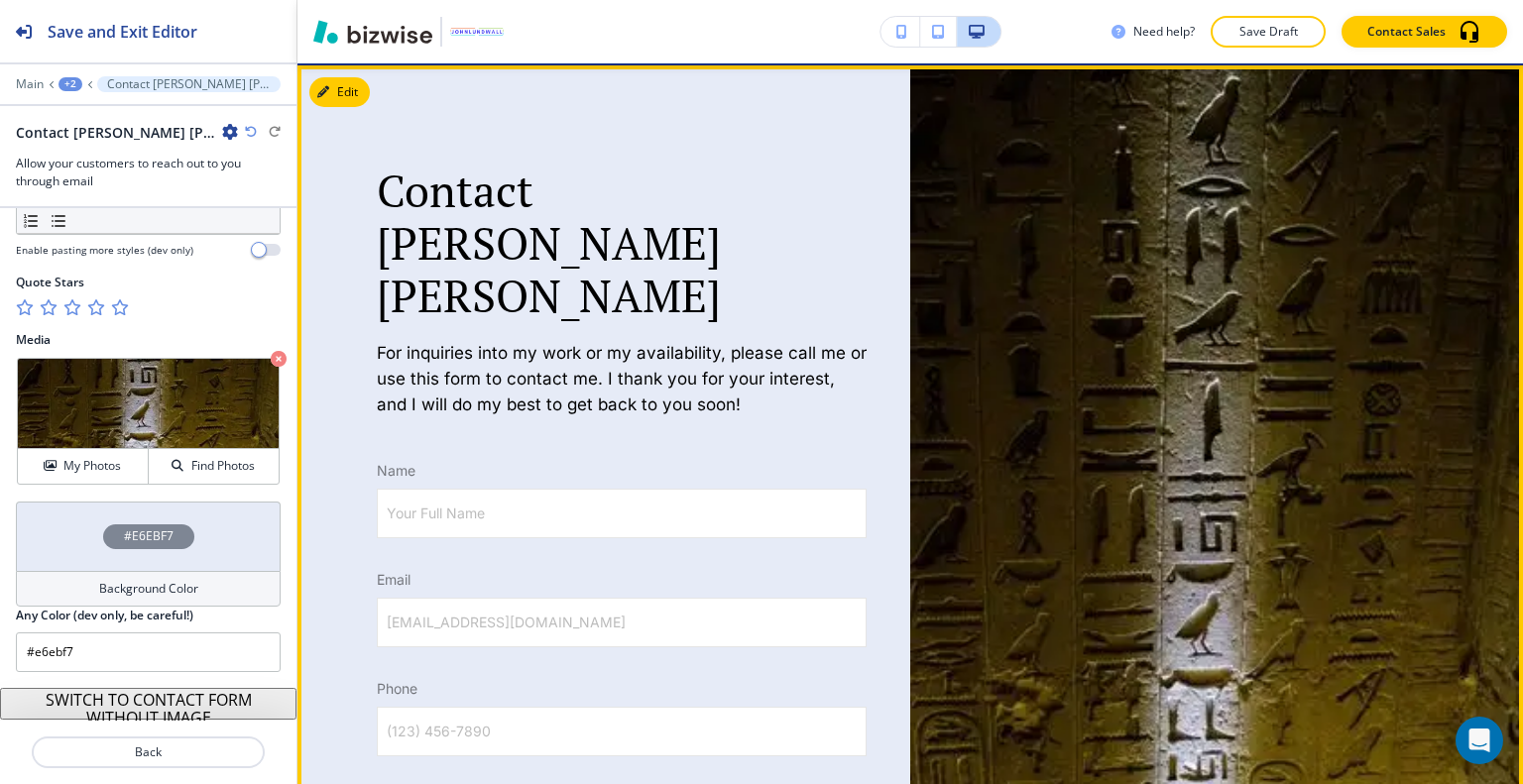 scroll, scrollTop: 7271, scrollLeft: 0, axis: vertical 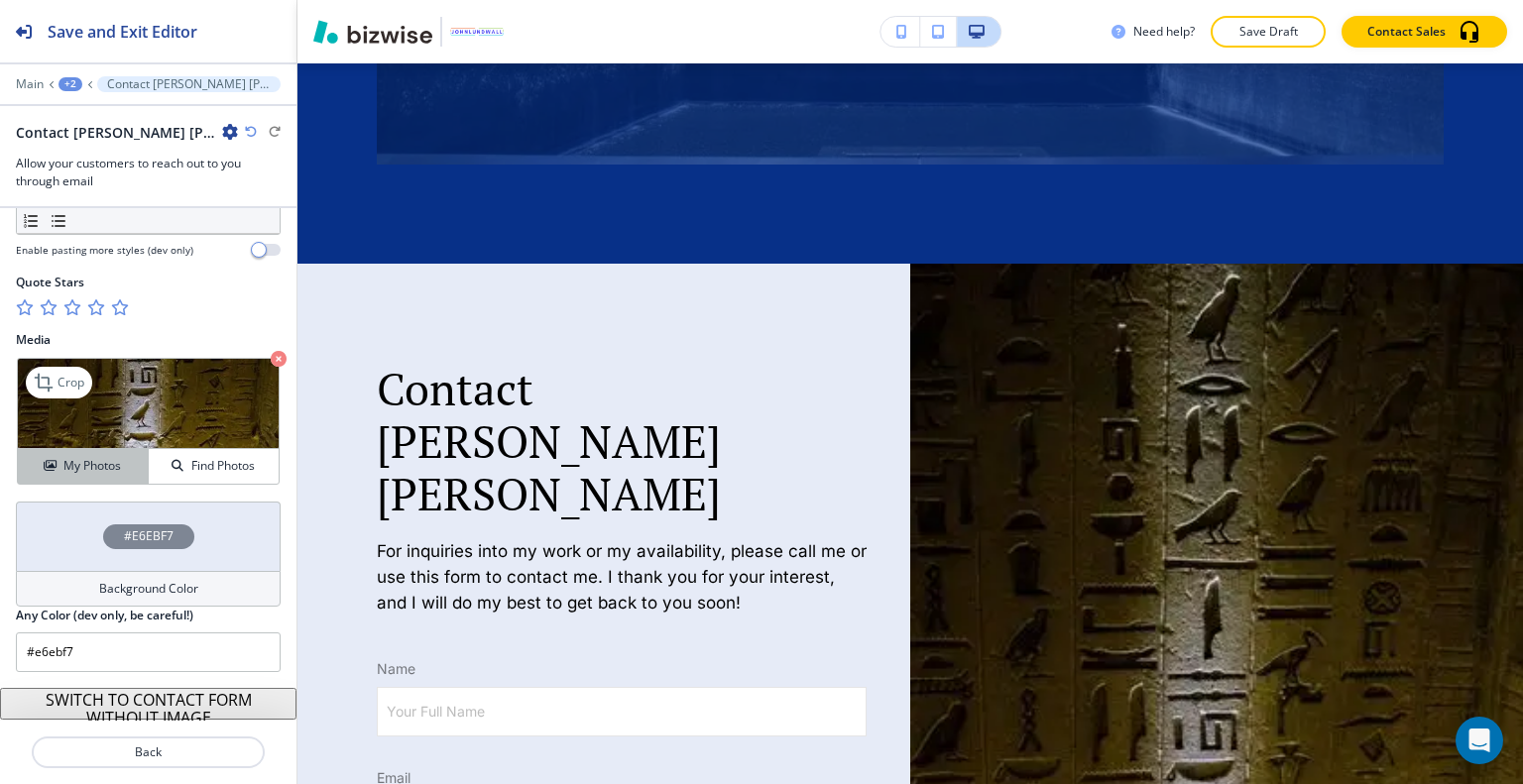 click on "My Photos" at bounding box center (92, 466) 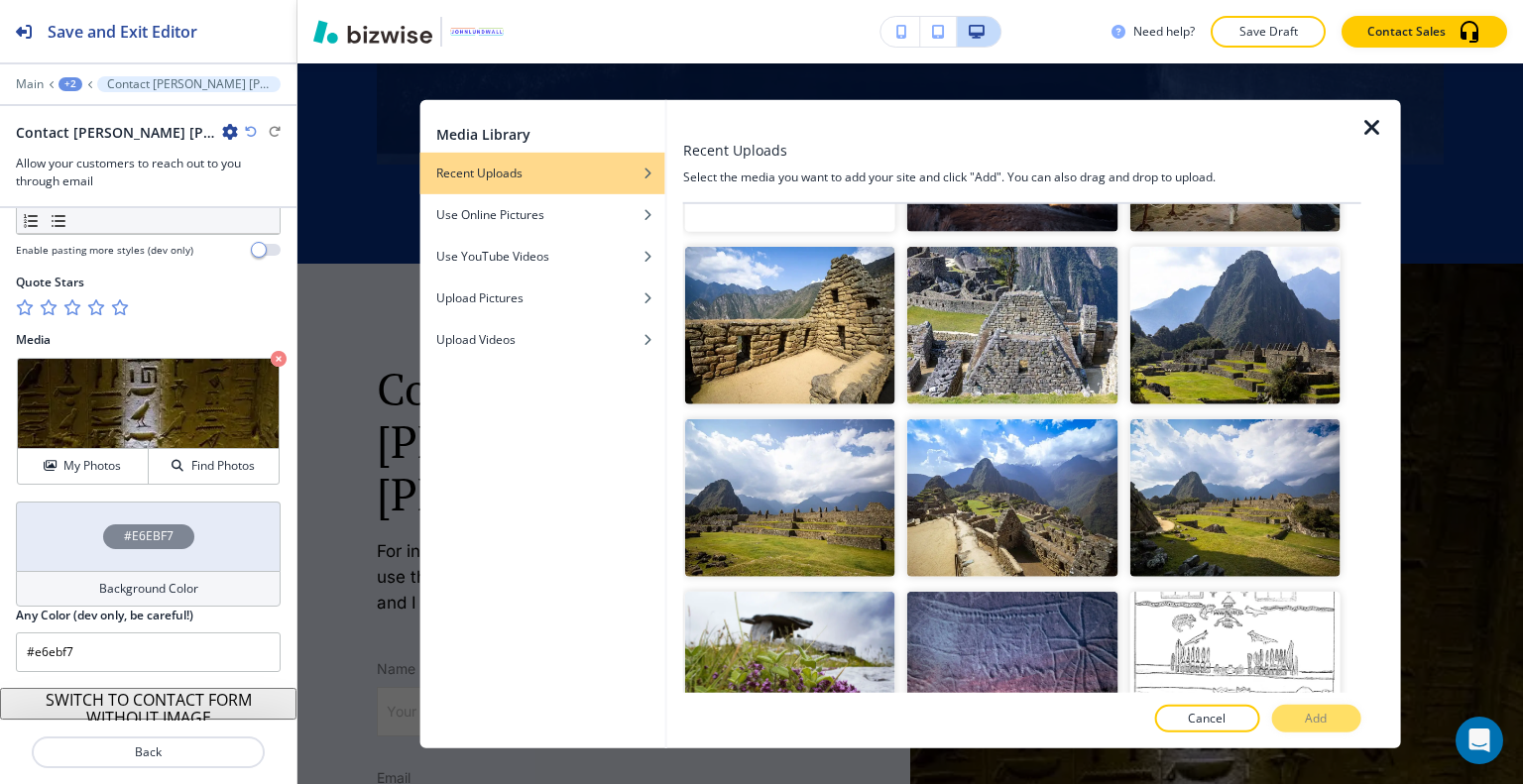 scroll, scrollTop: 36050, scrollLeft: 0, axis: vertical 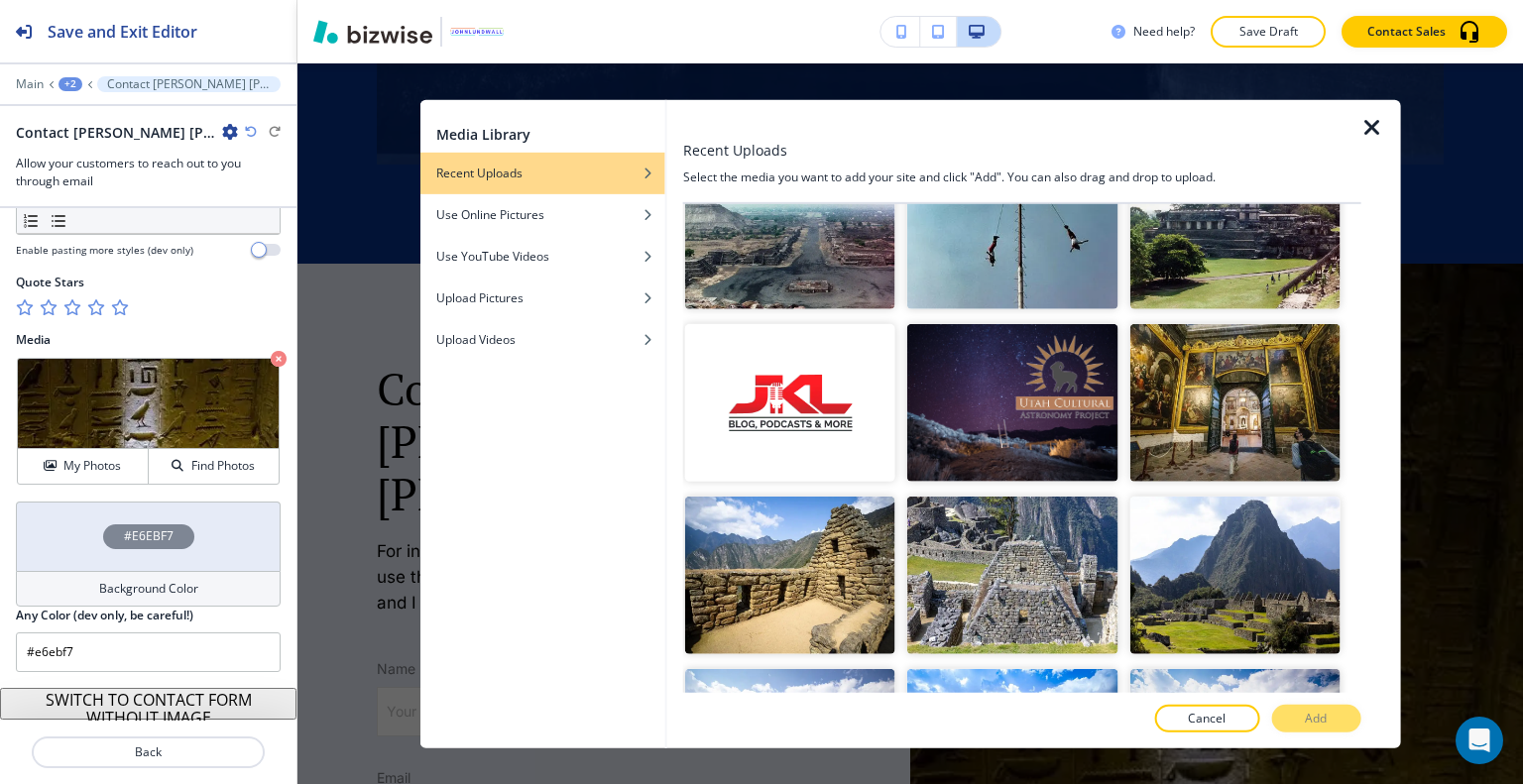 click at bounding box center (1234, 1266) 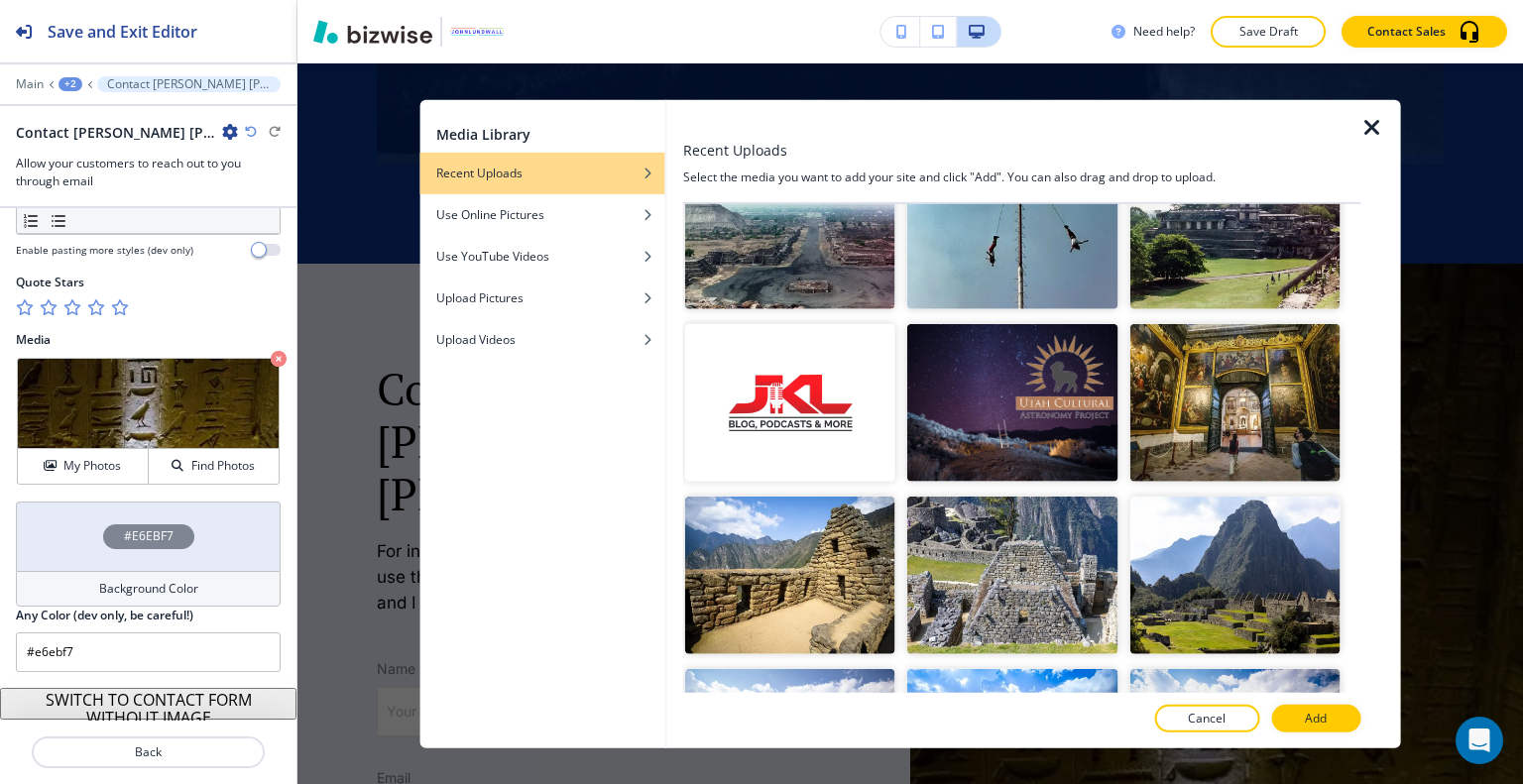 click at bounding box center (1022, 740) 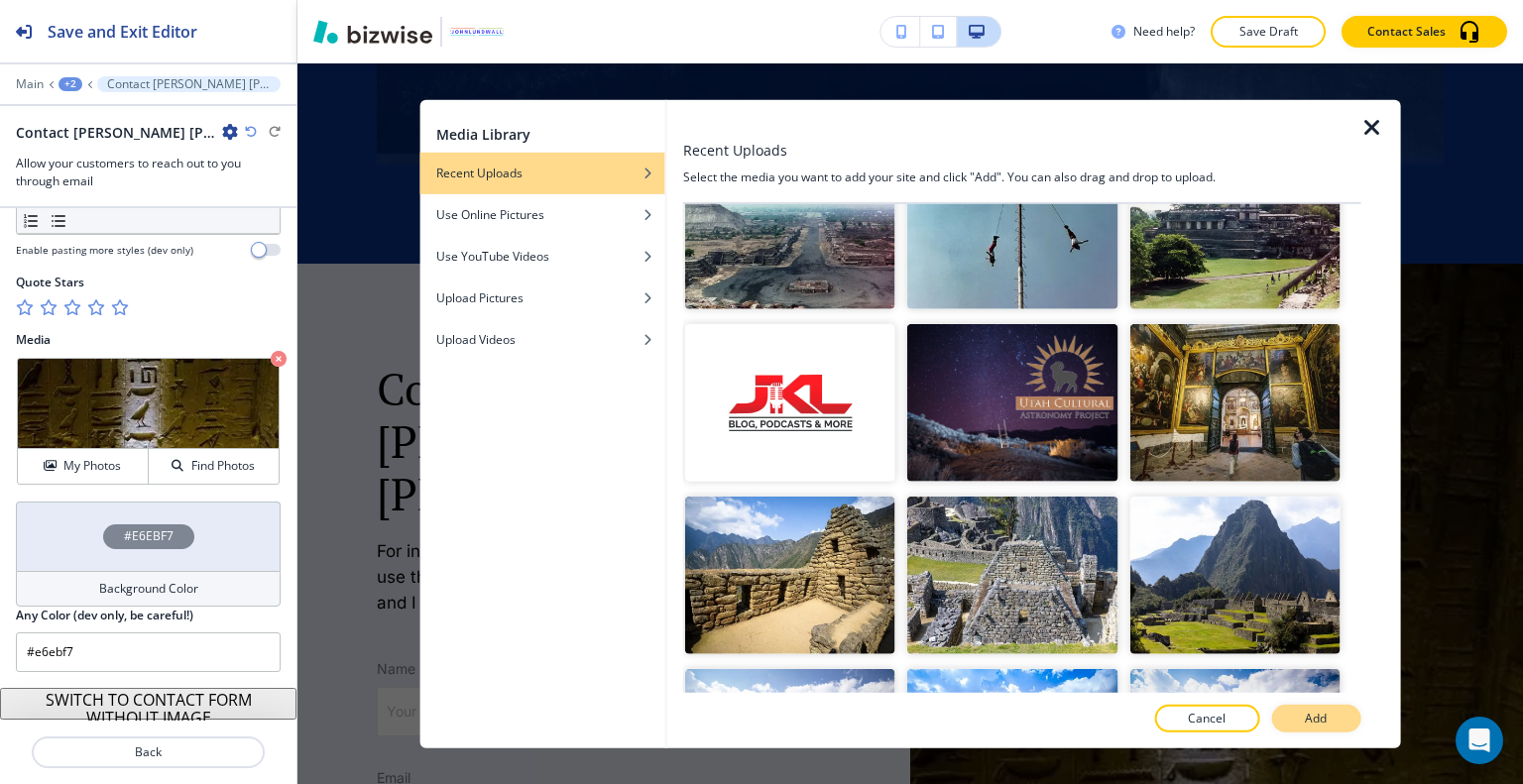 click on "Add" at bounding box center [1316, 719] 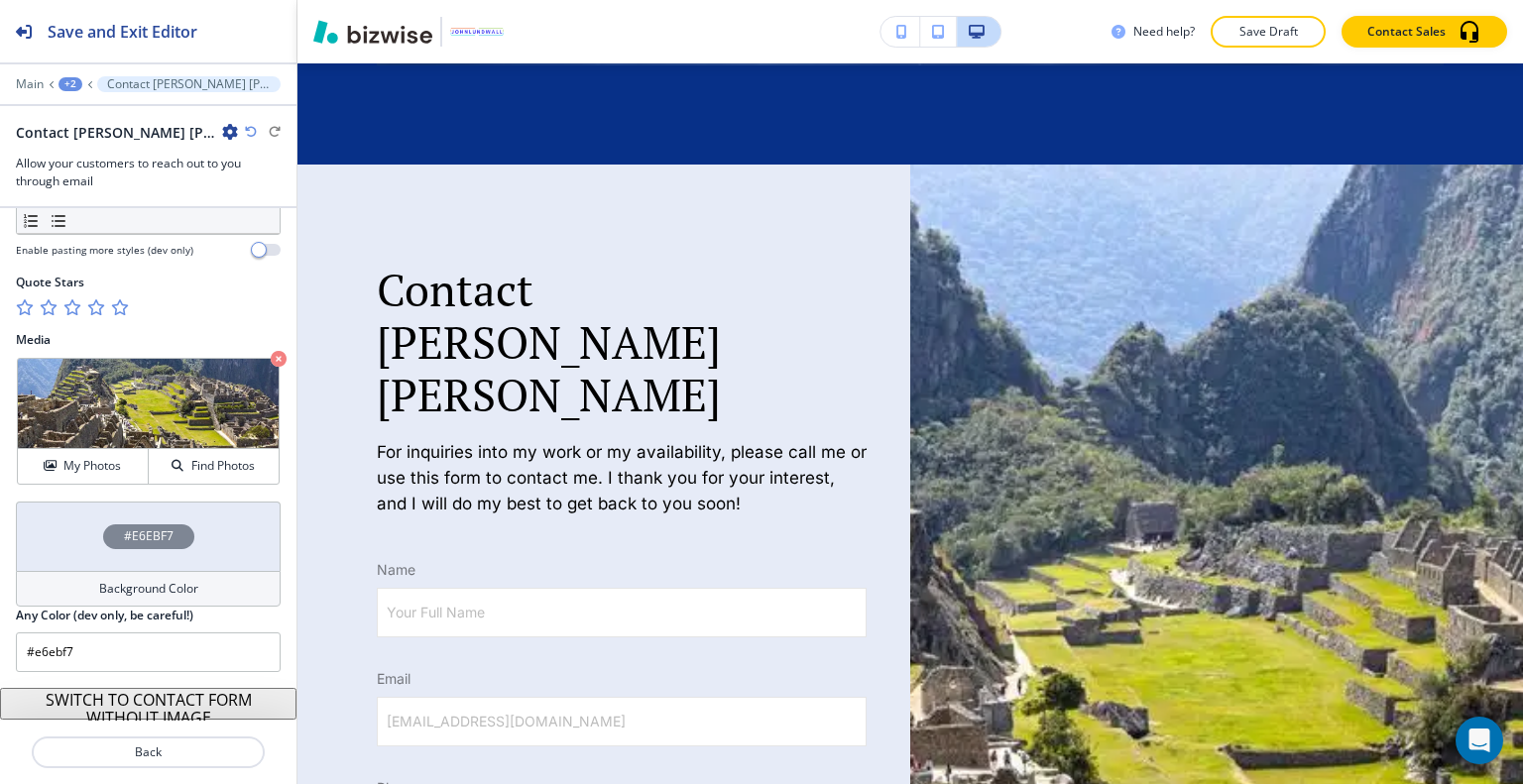 scroll, scrollTop: 7568, scrollLeft: 0, axis: vertical 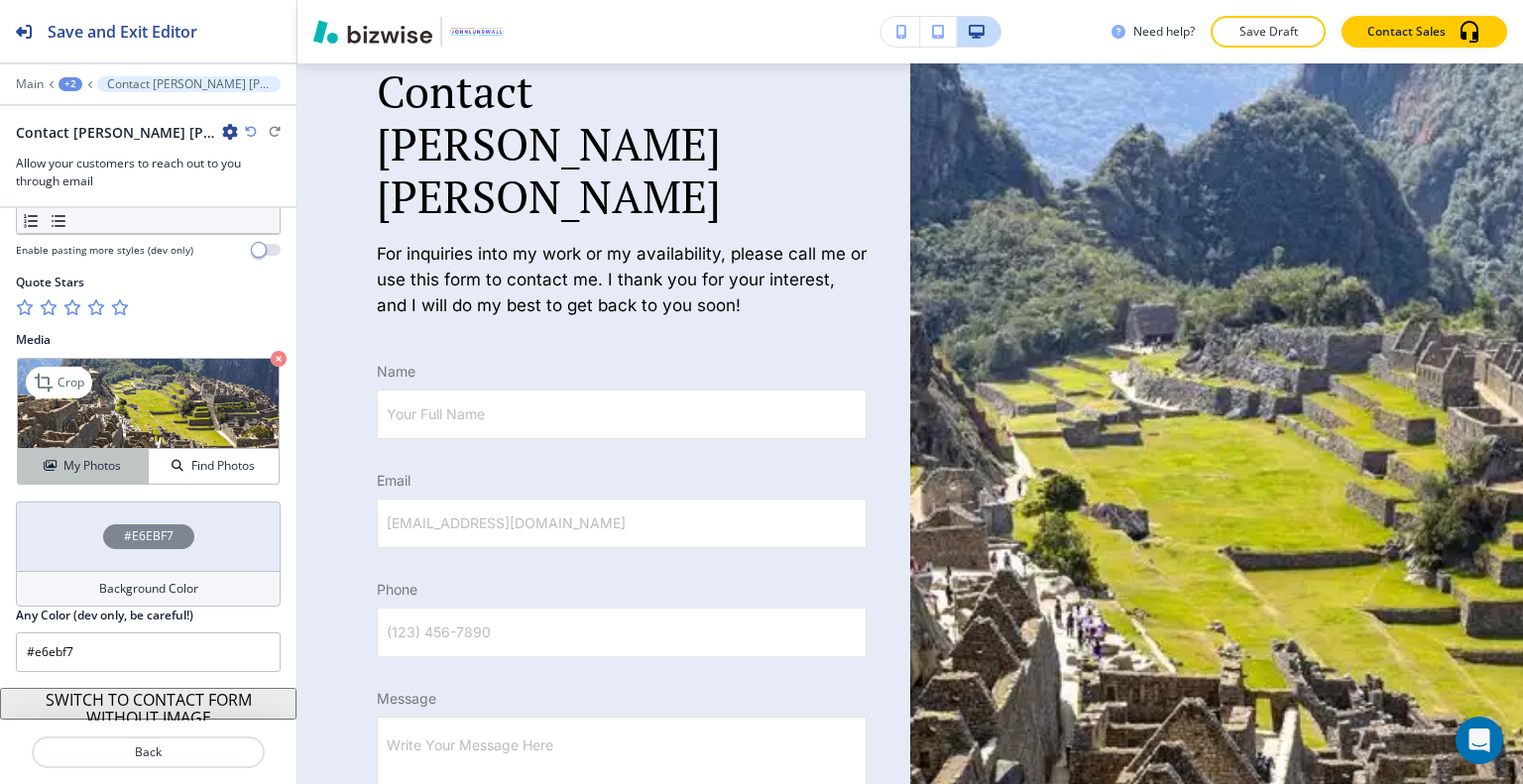 click on "My Photos" at bounding box center (83, 466) 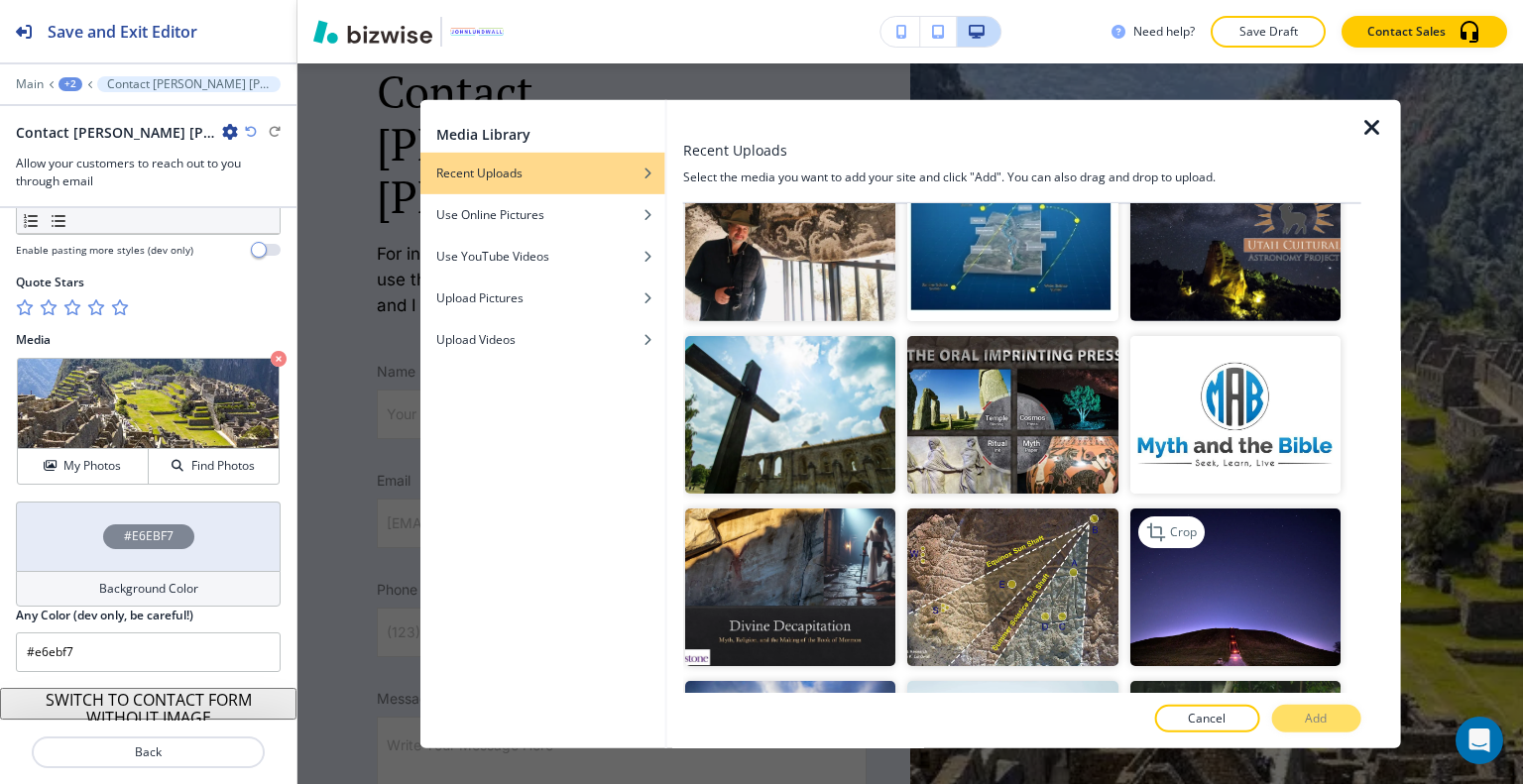 scroll, scrollTop: 991, scrollLeft: 0, axis: vertical 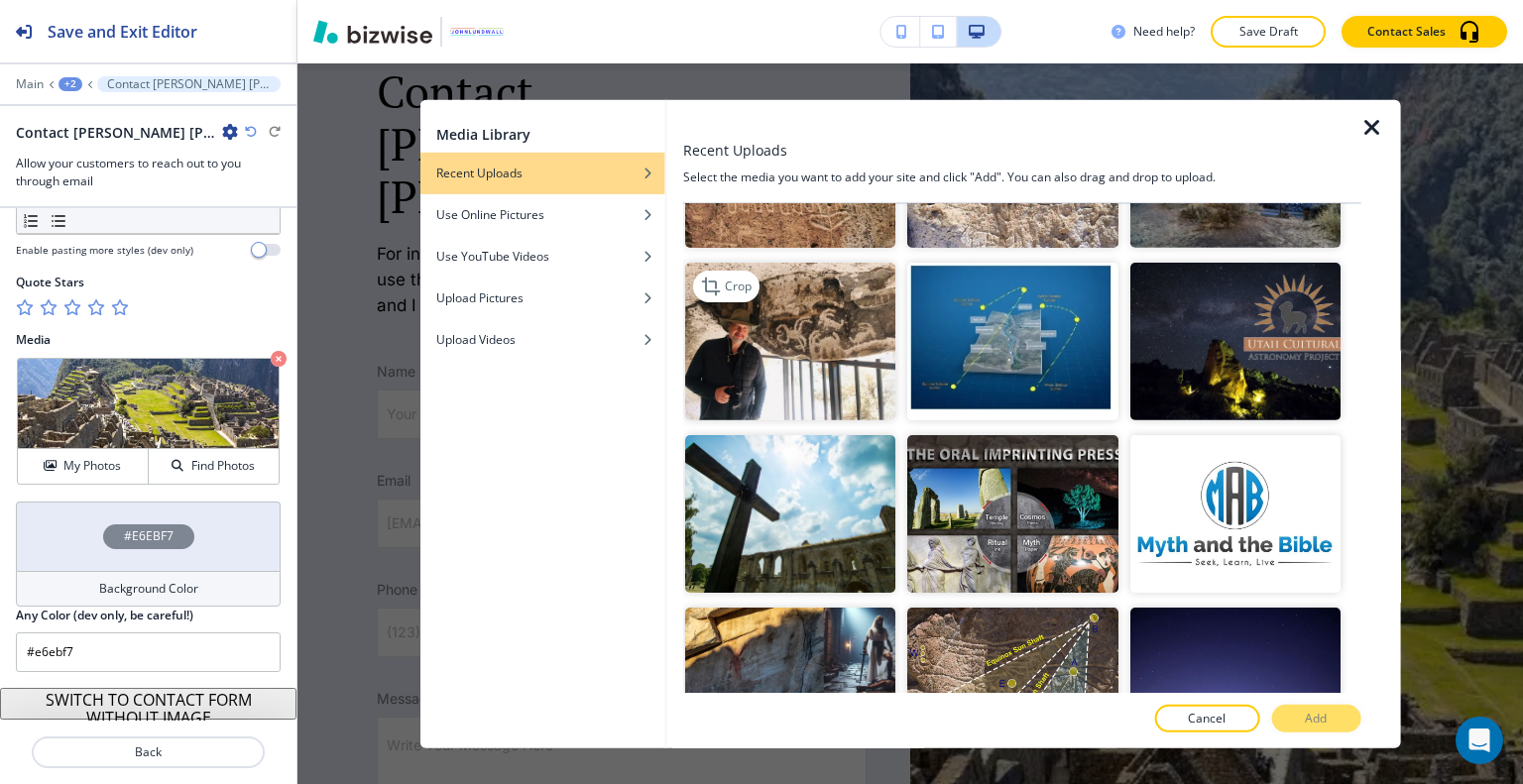 click at bounding box center (790, 340) 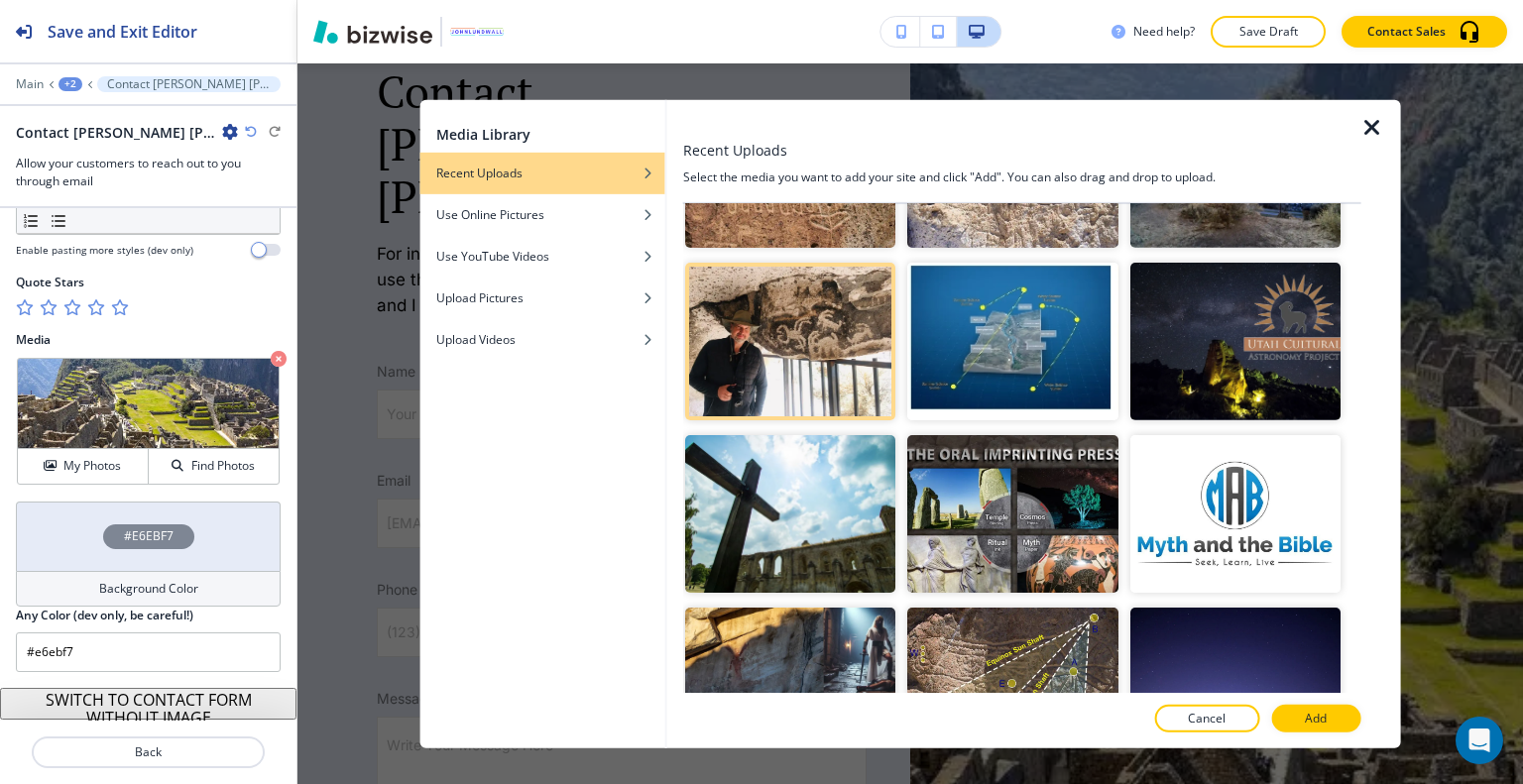 click on "Add" at bounding box center [1316, 719] 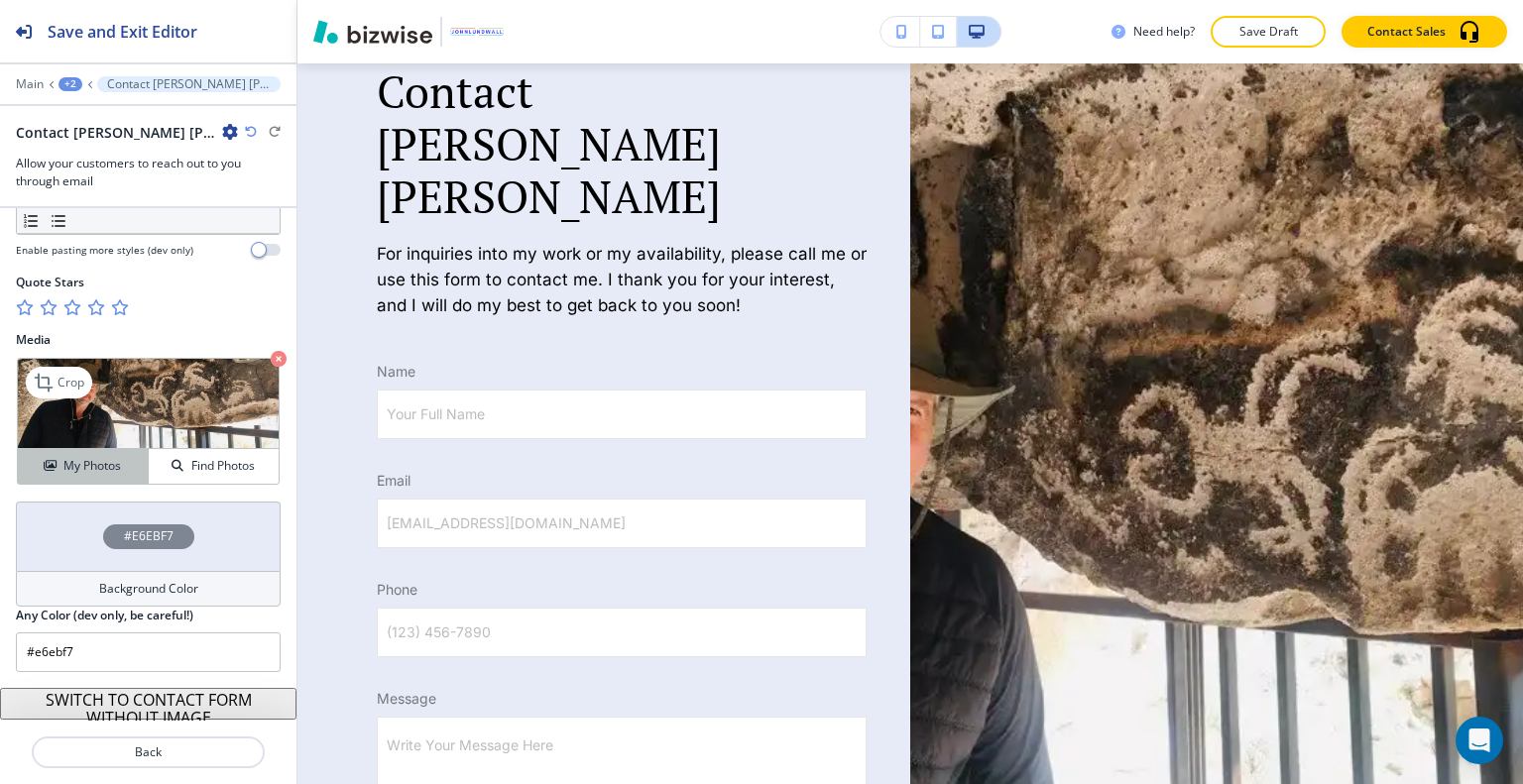 click on "My Photos" at bounding box center [92, 466] 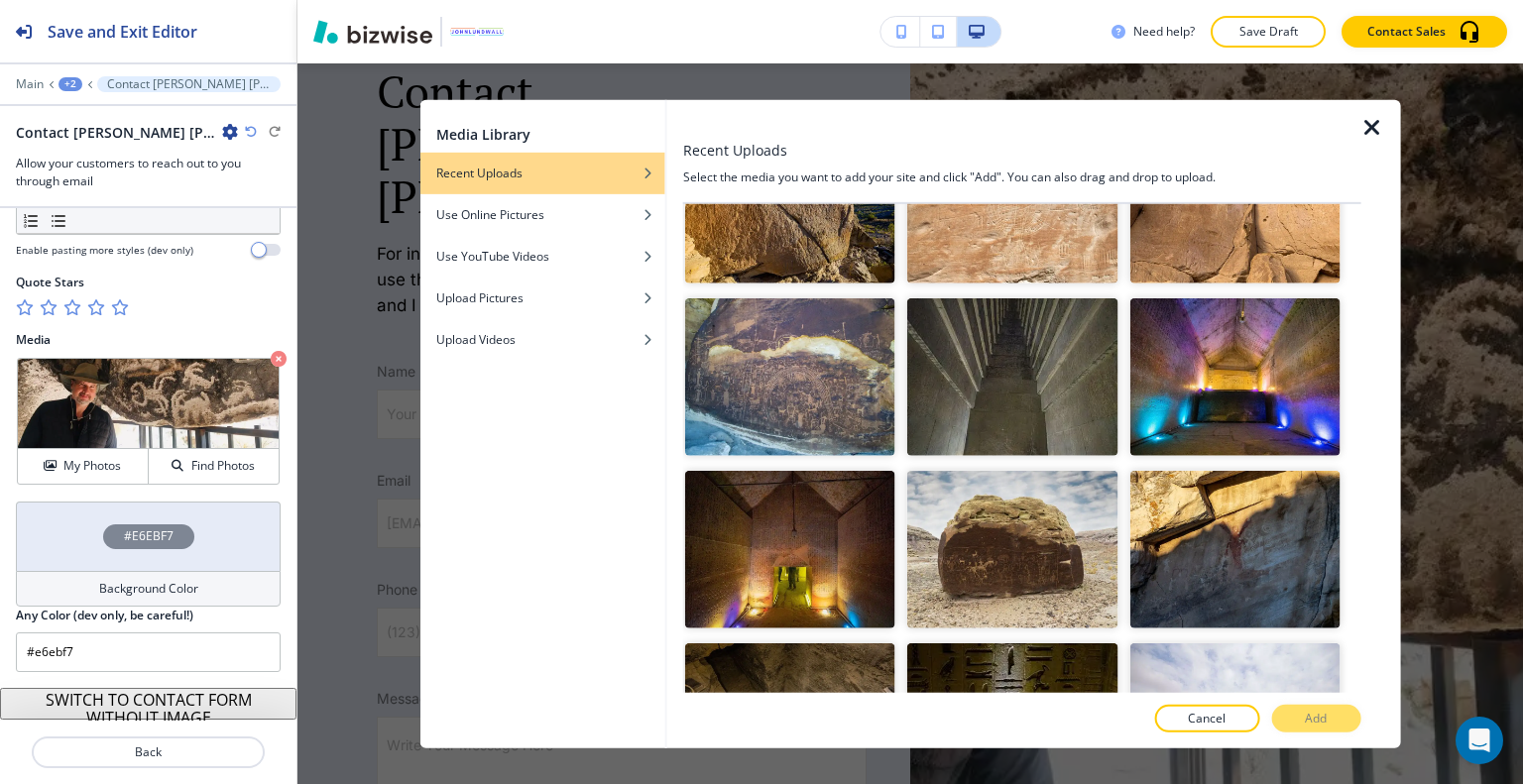 scroll, scrollTop: 22503, scrollLeft: 0, axis: vertical 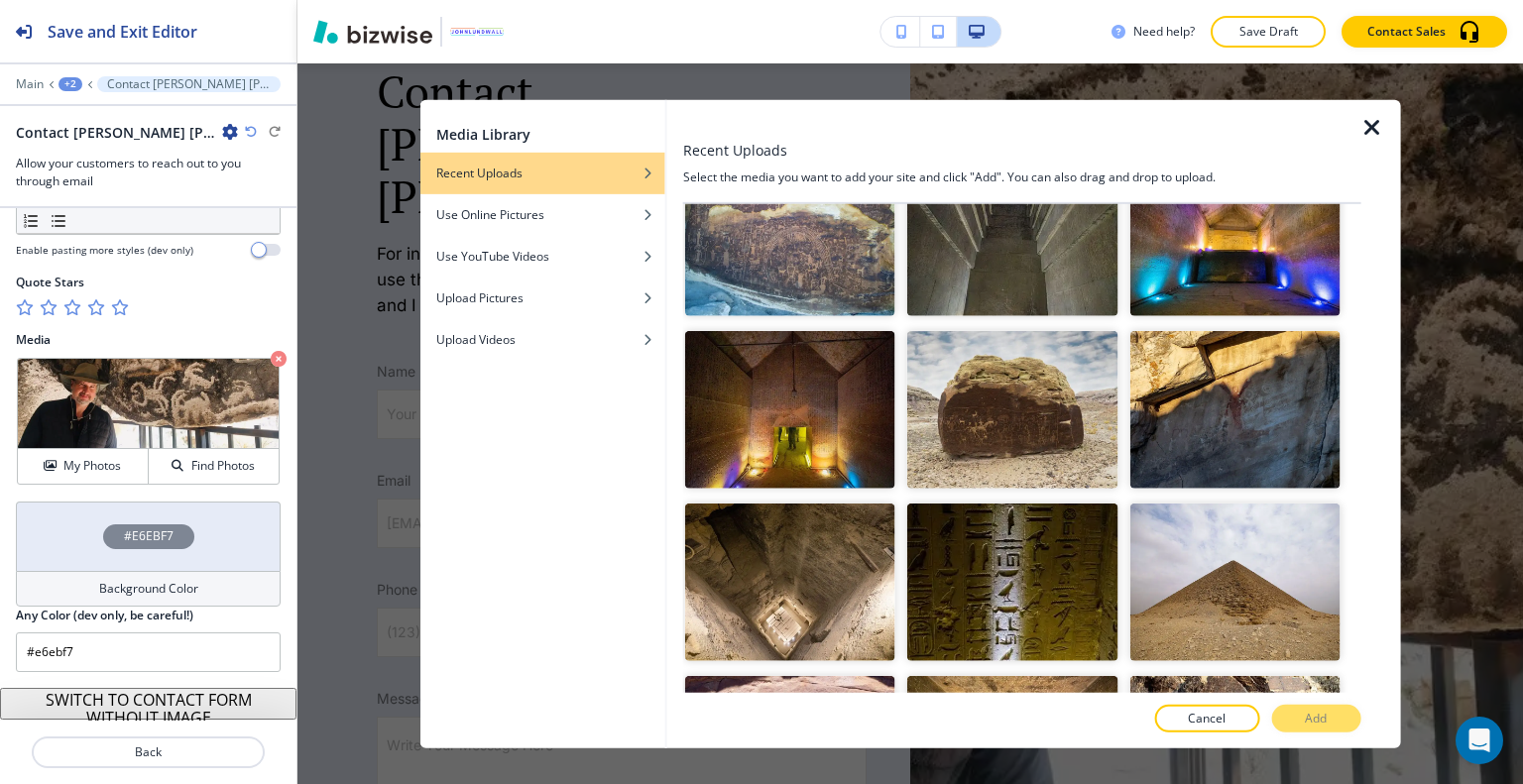 click at bounding box center [1234, 1100] 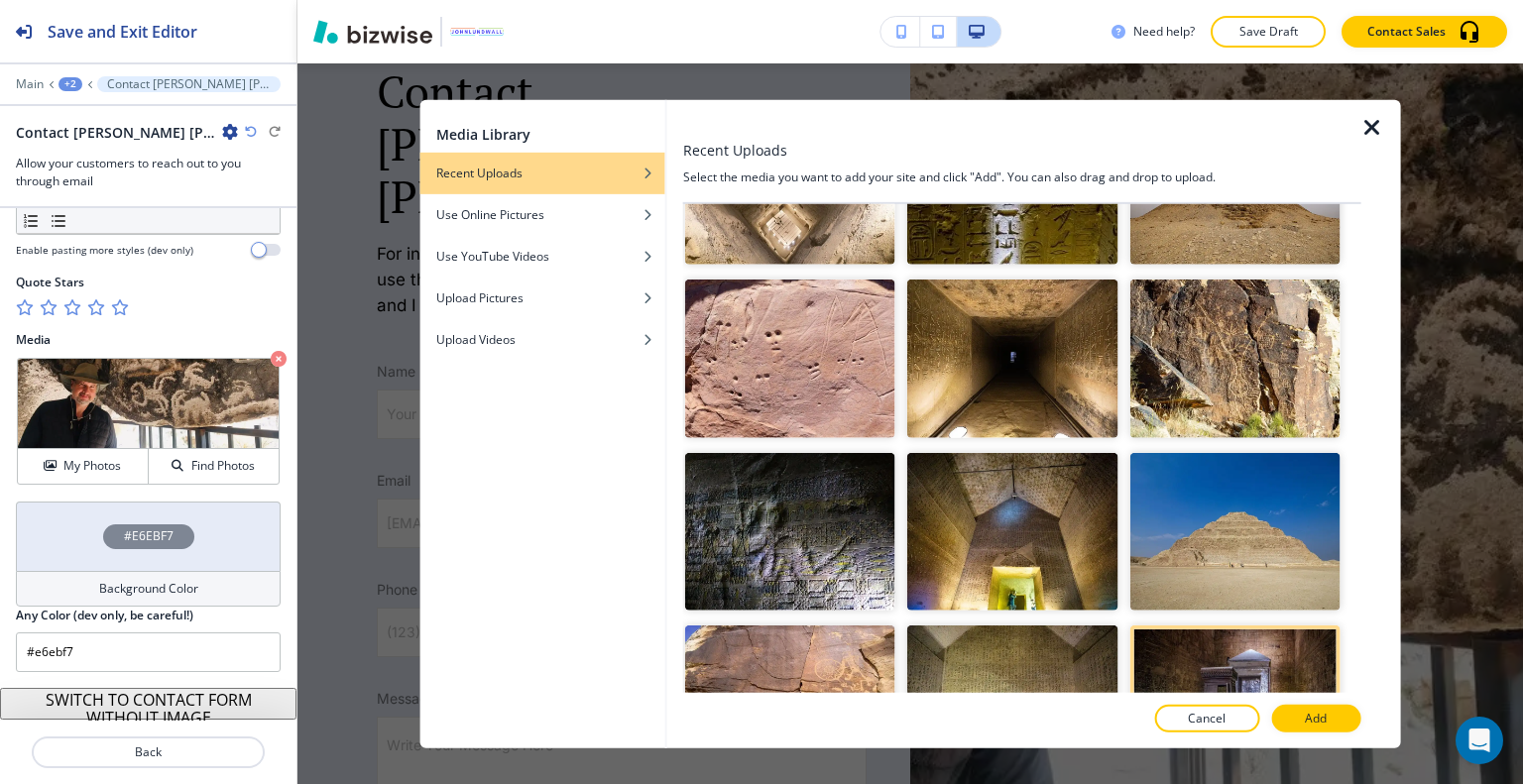 scroll, scrollTop: 23098, scrollLeft: 0, axis: vertical 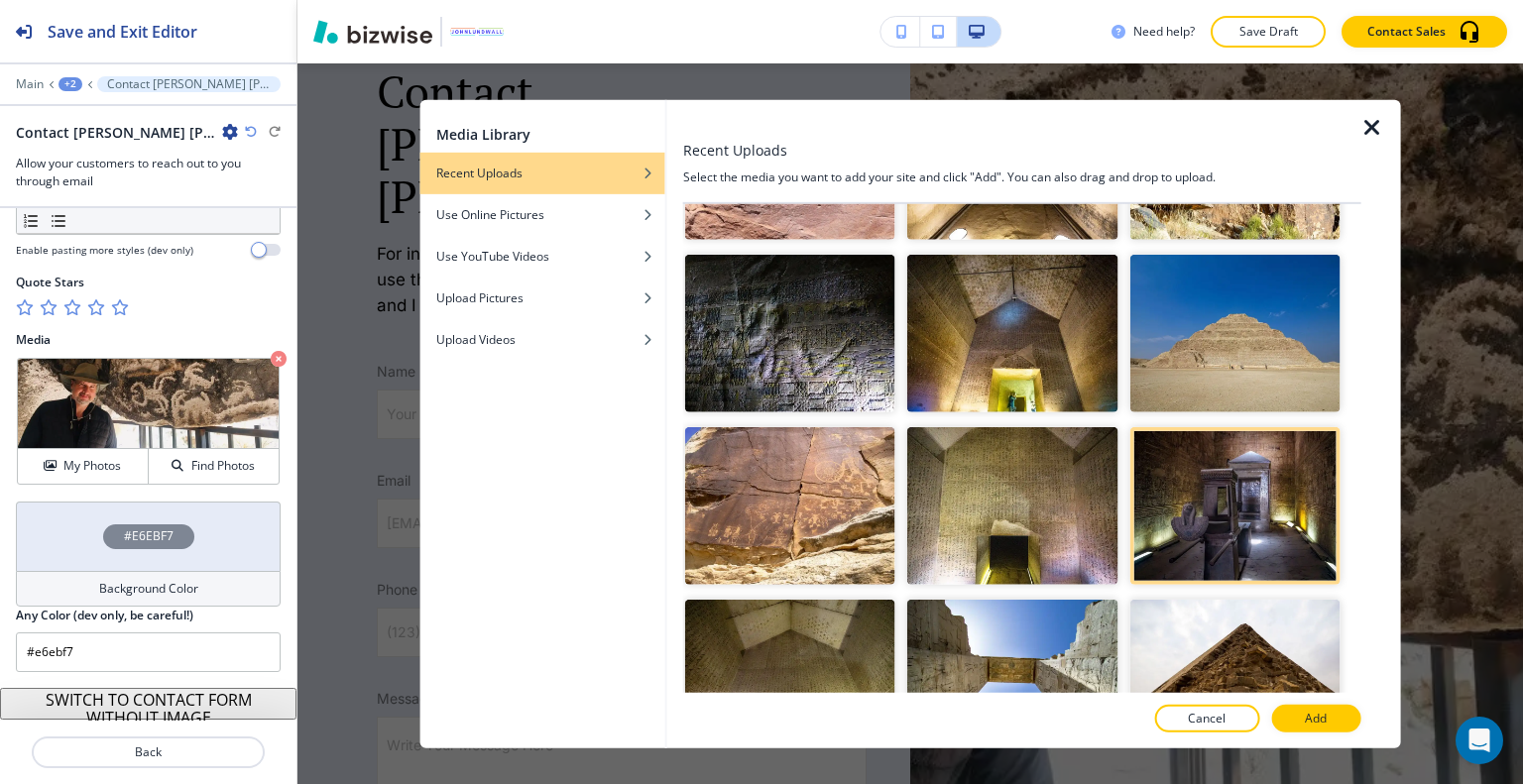 click at bounding box center [1234, 1023] 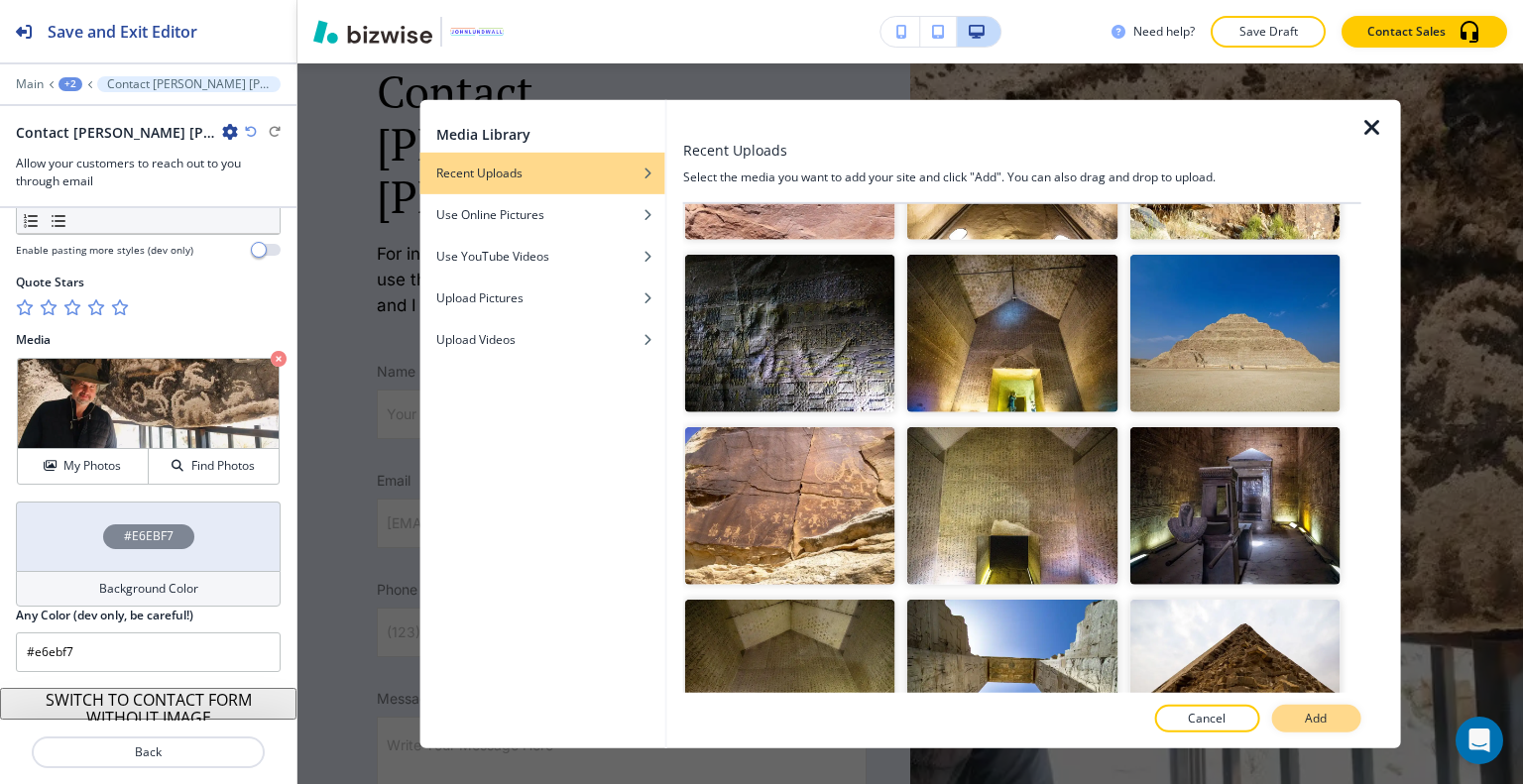 click on "Add" at bounding box center [1316, 719] 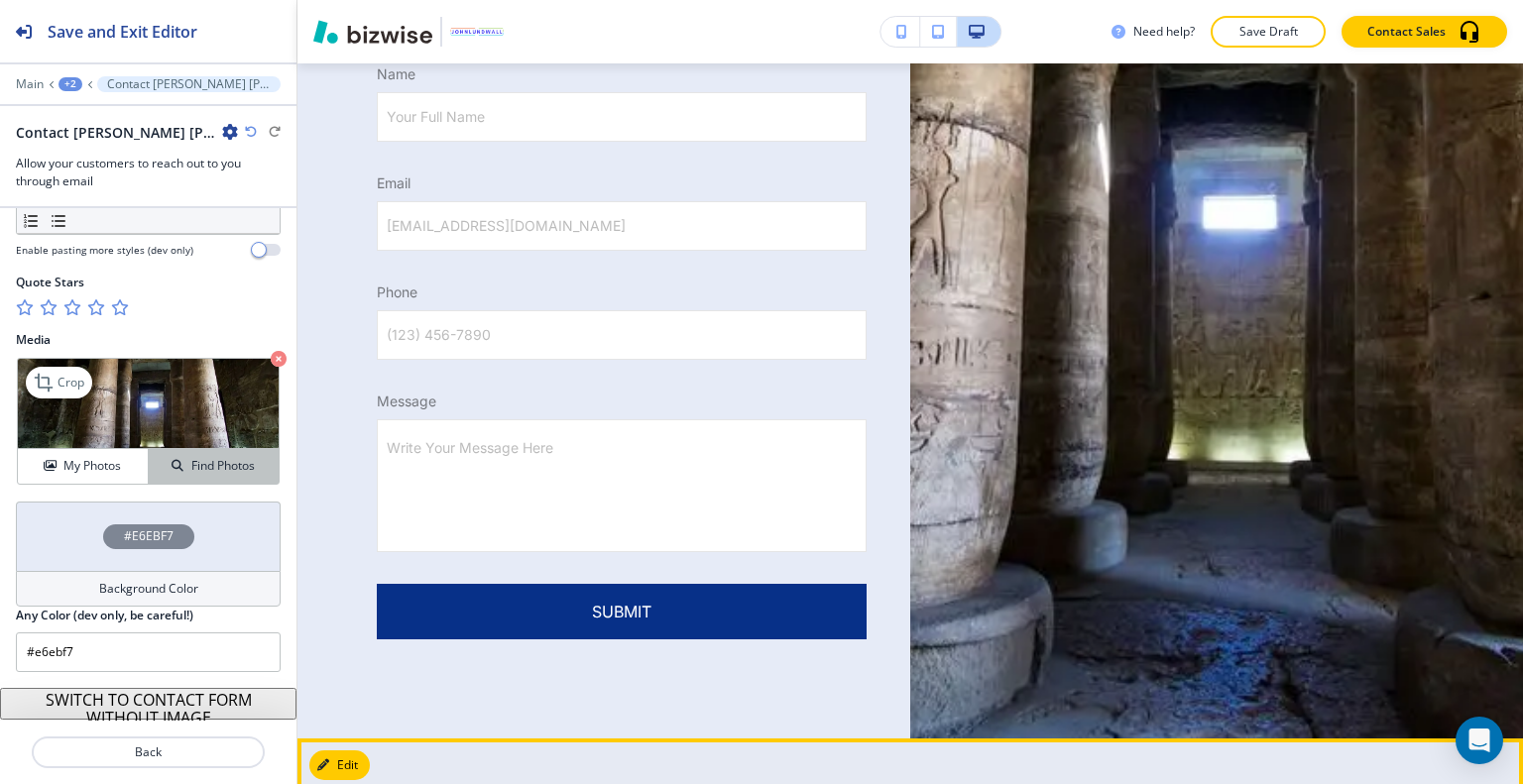 scroll, scrollTop: 7767, scrollLeft: 0, axis: vertical 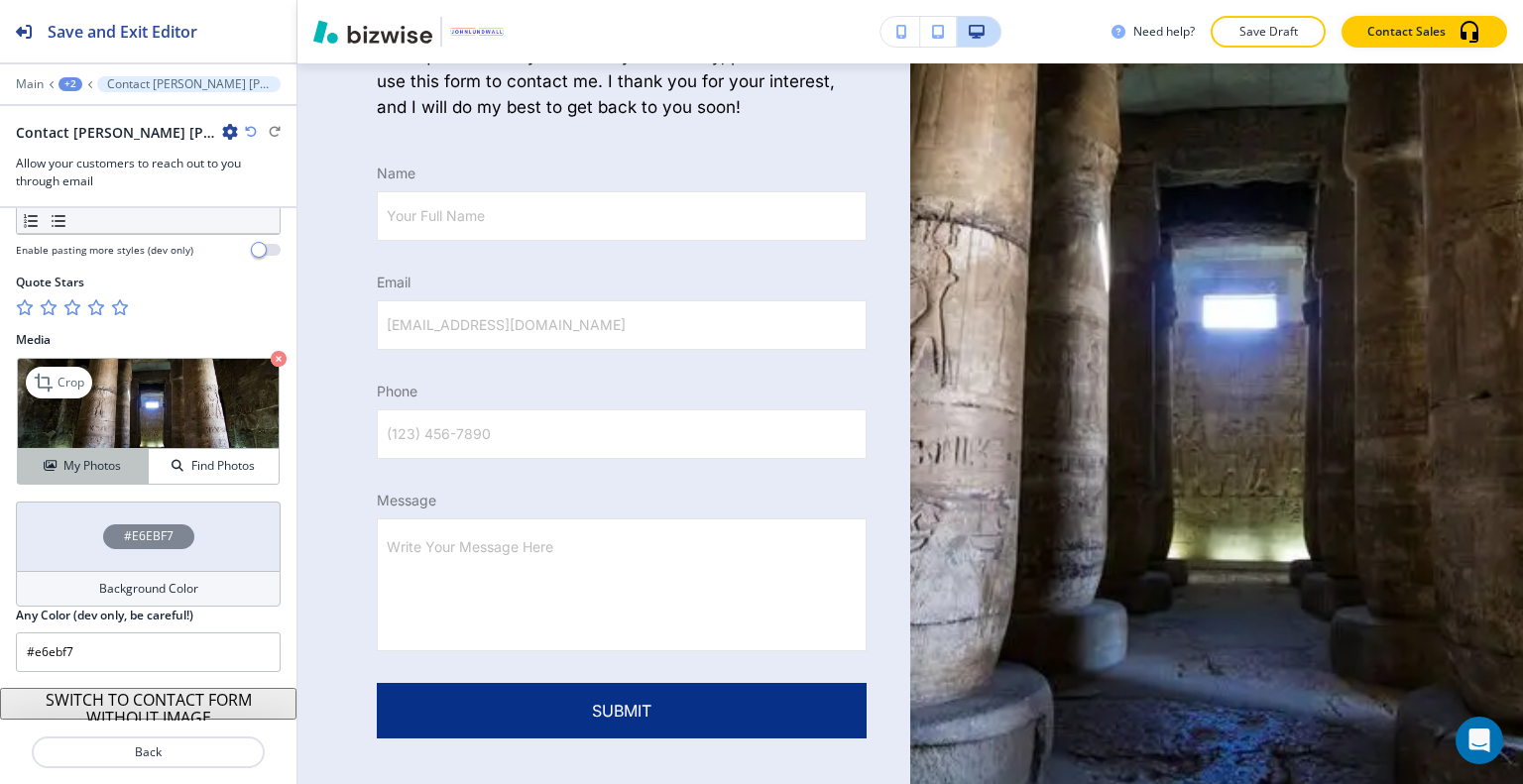click on "My Photos" at bounding box center [92, 466] 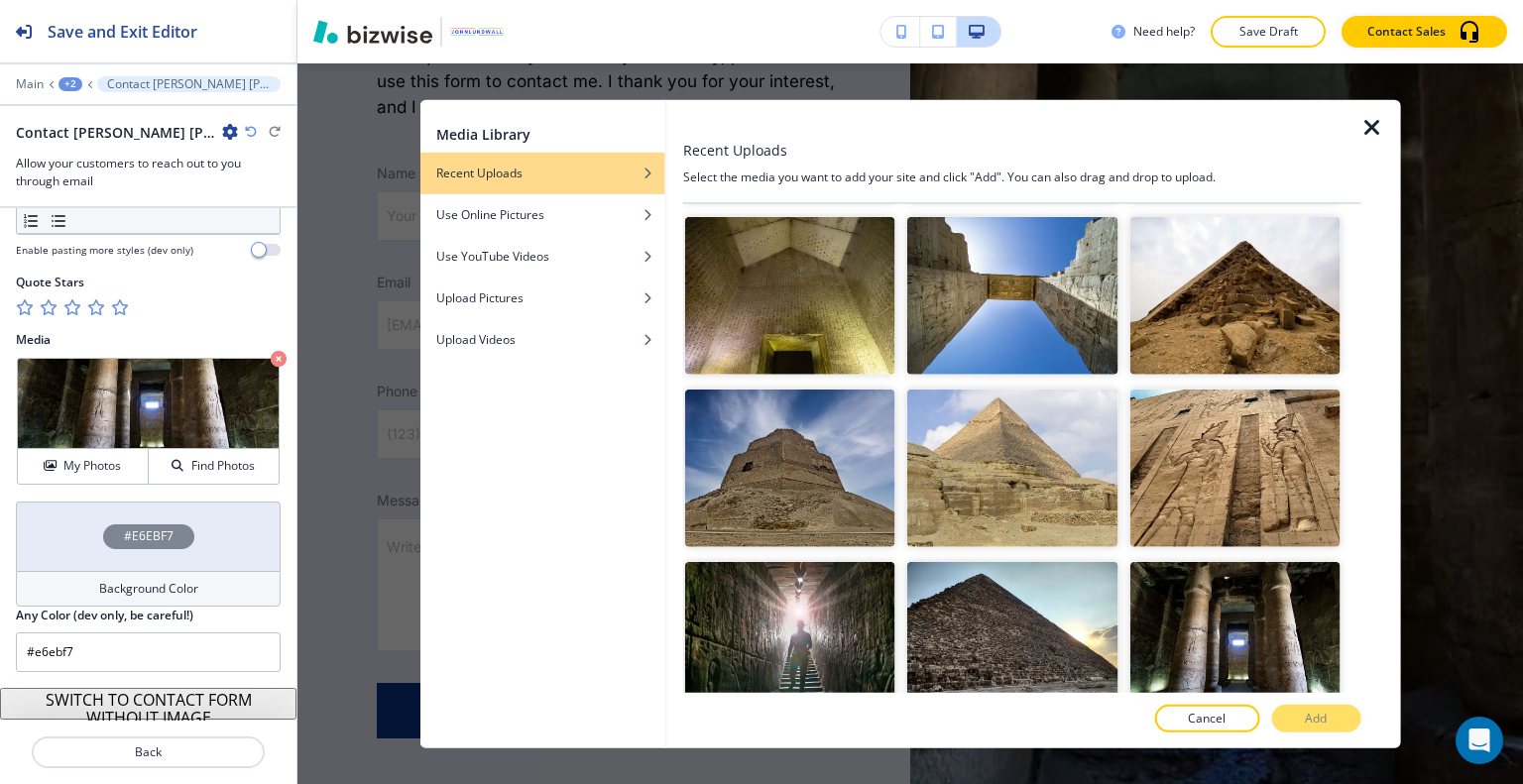scroll, scrollTop: 23689, scrollLeft: 0, axis: vertical 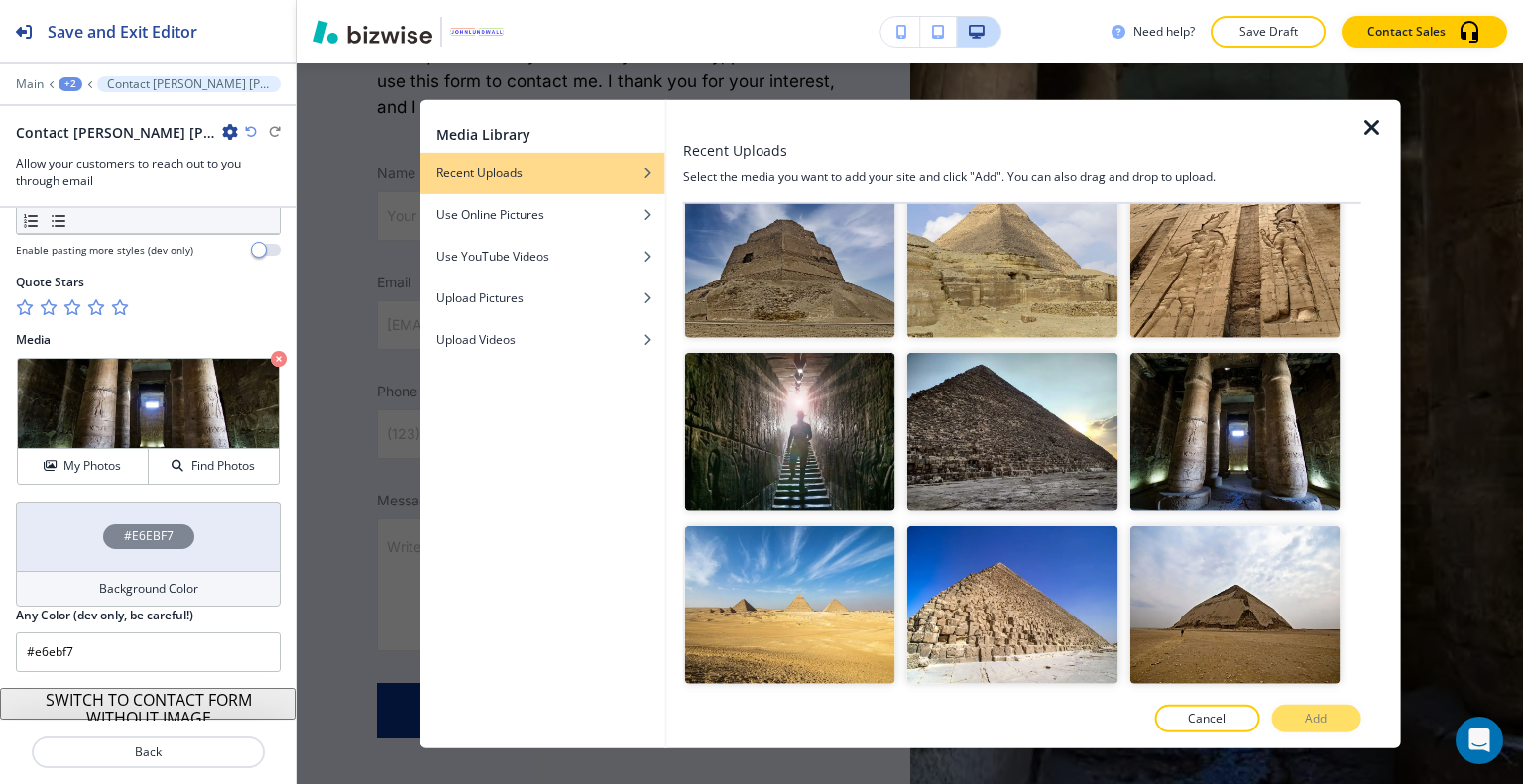 click at bounding box center (1234, 950) 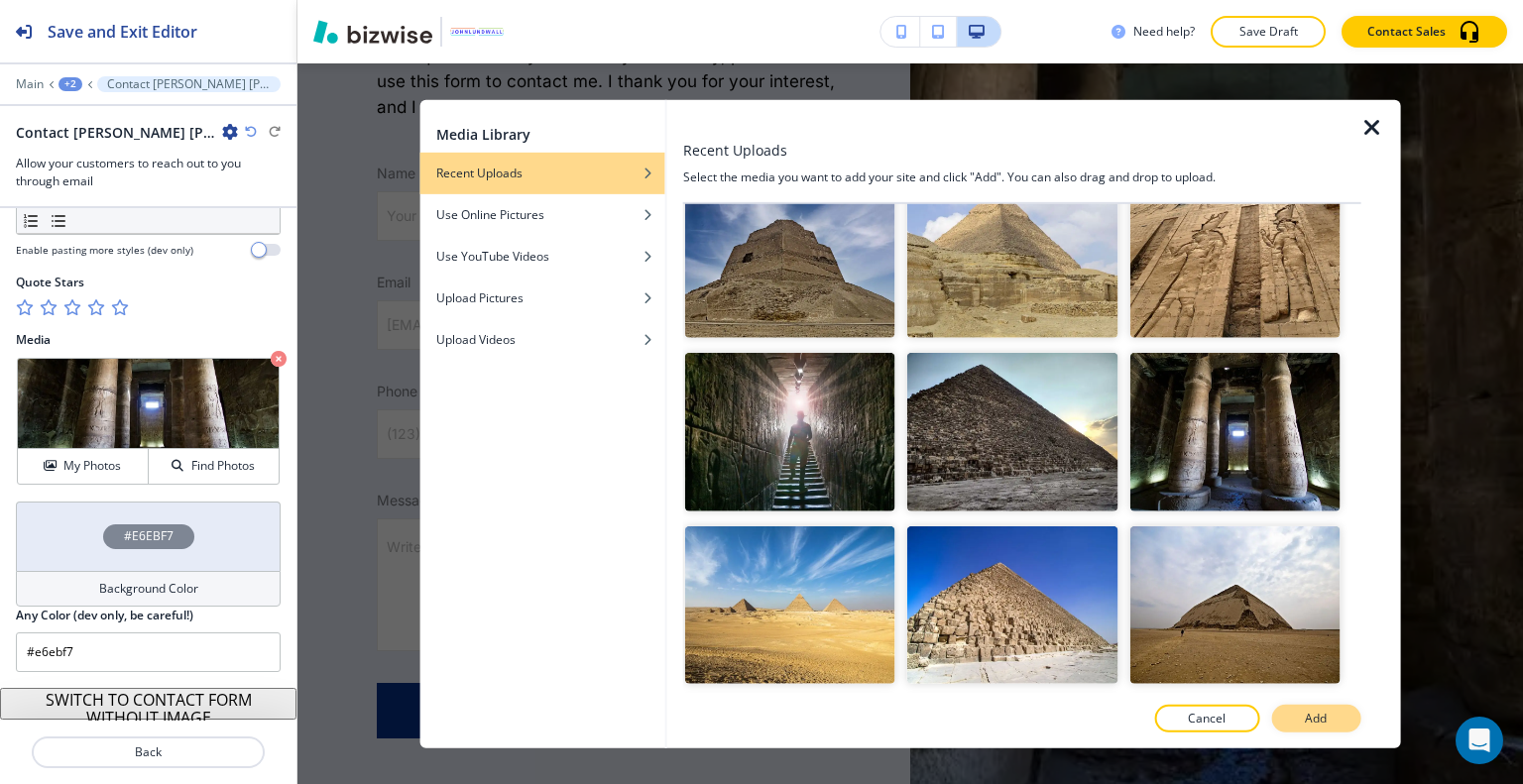 click on "Add" at bounding box center [1316, 719] 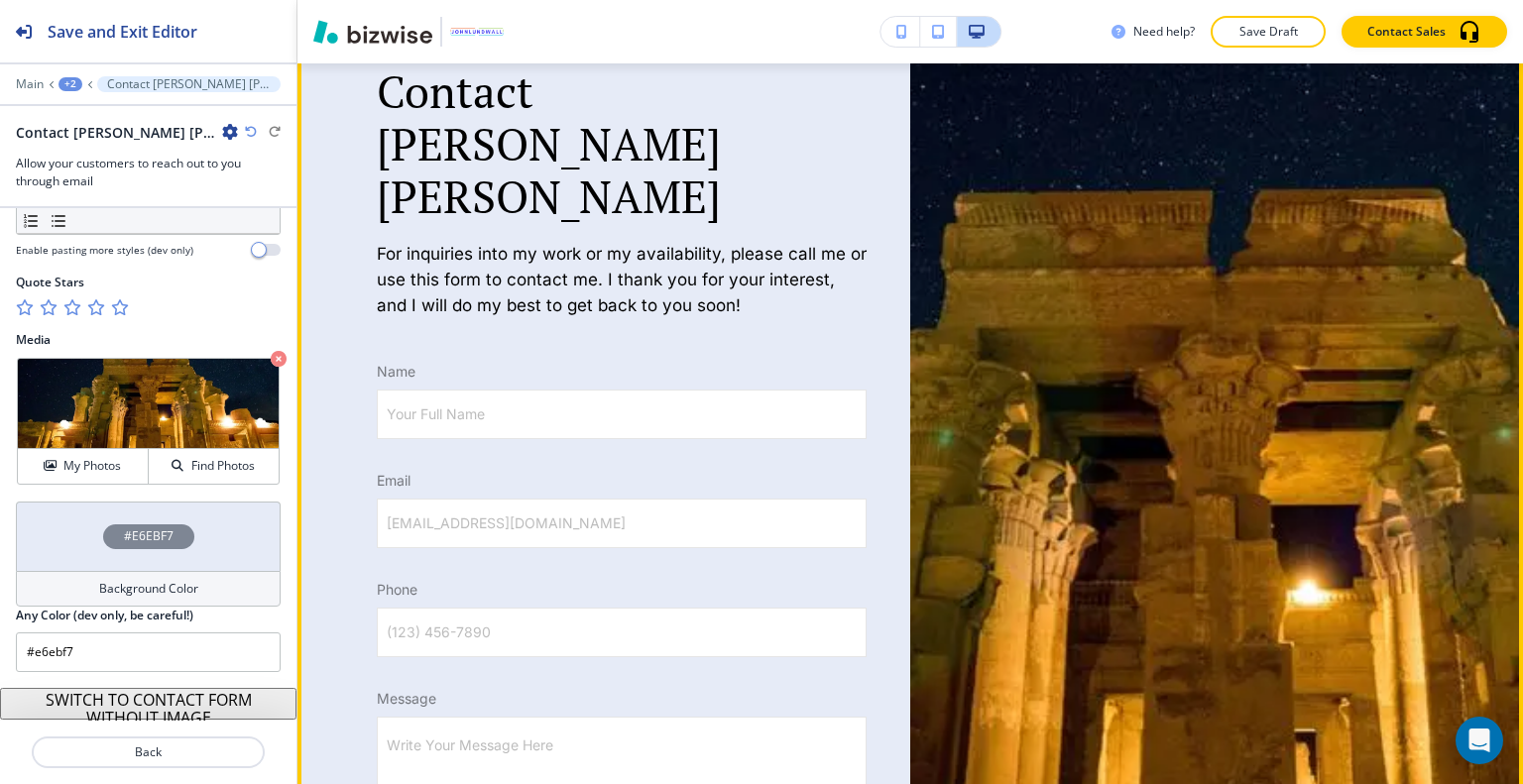 scroll, scrollTop: 7469, scrollLeft: 0, axis: vertical 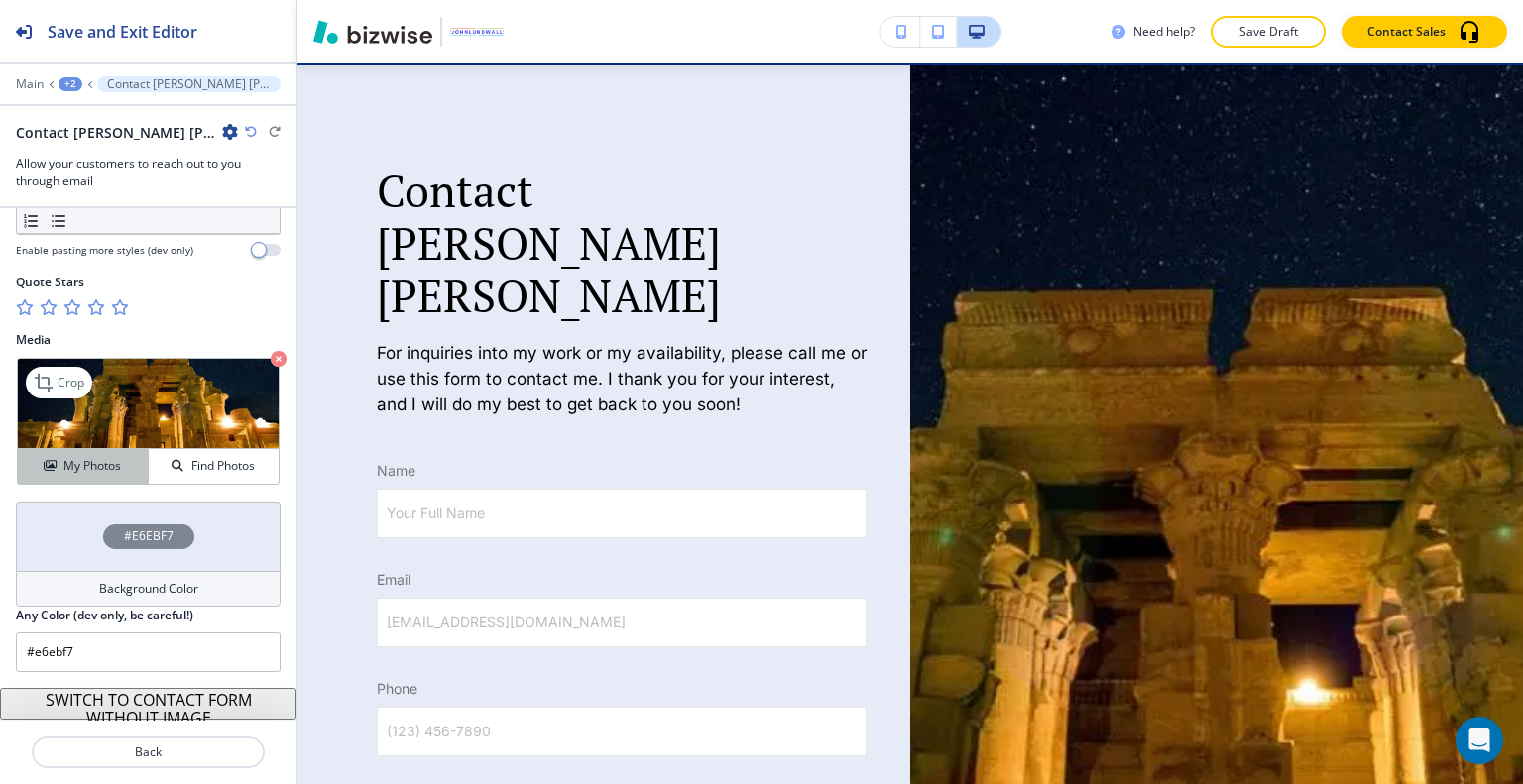 click on "My Photos" at bounding box center (92, 466) 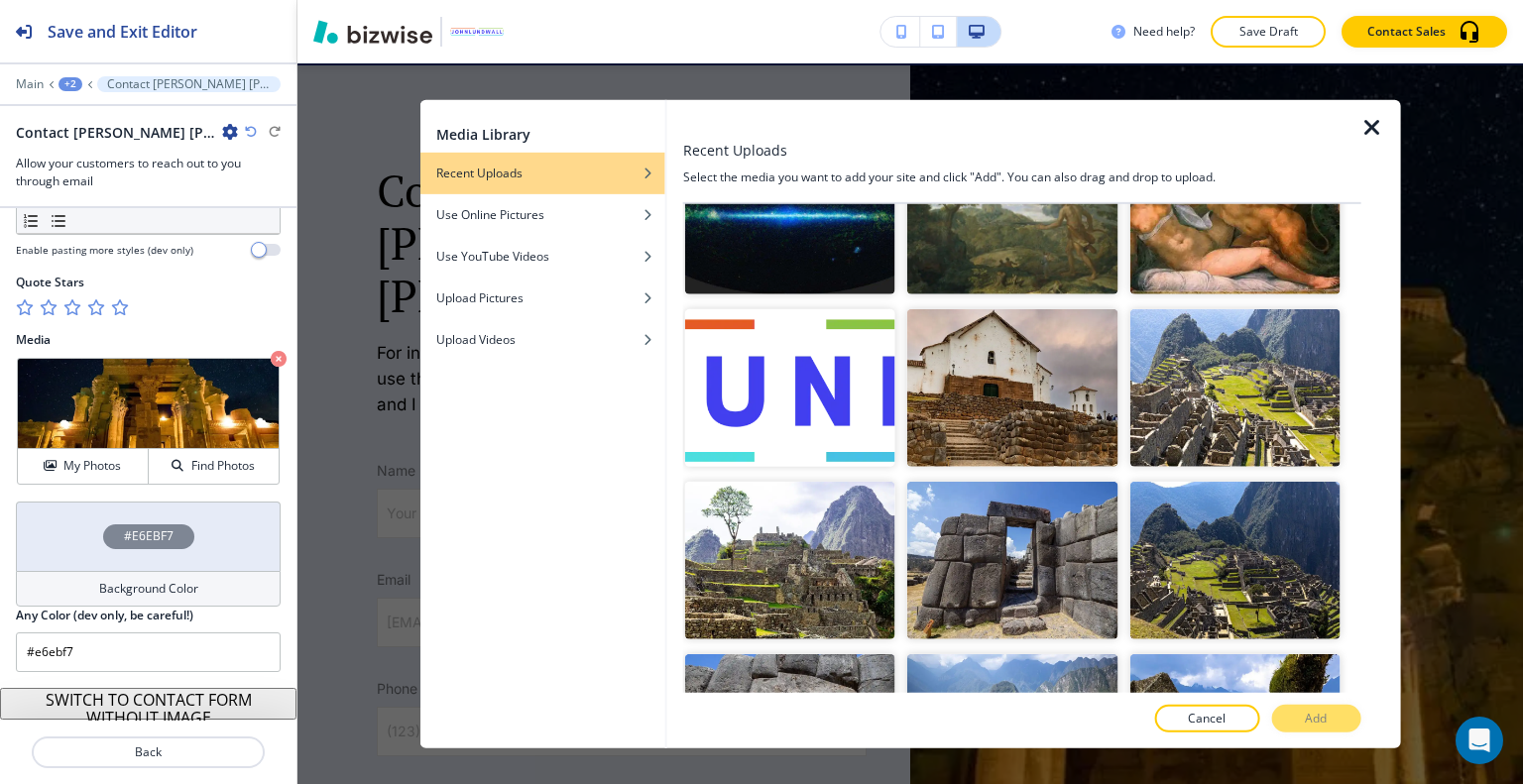 scroll, scrollTop: 35281, scrollLeft: 0, axis: vertical 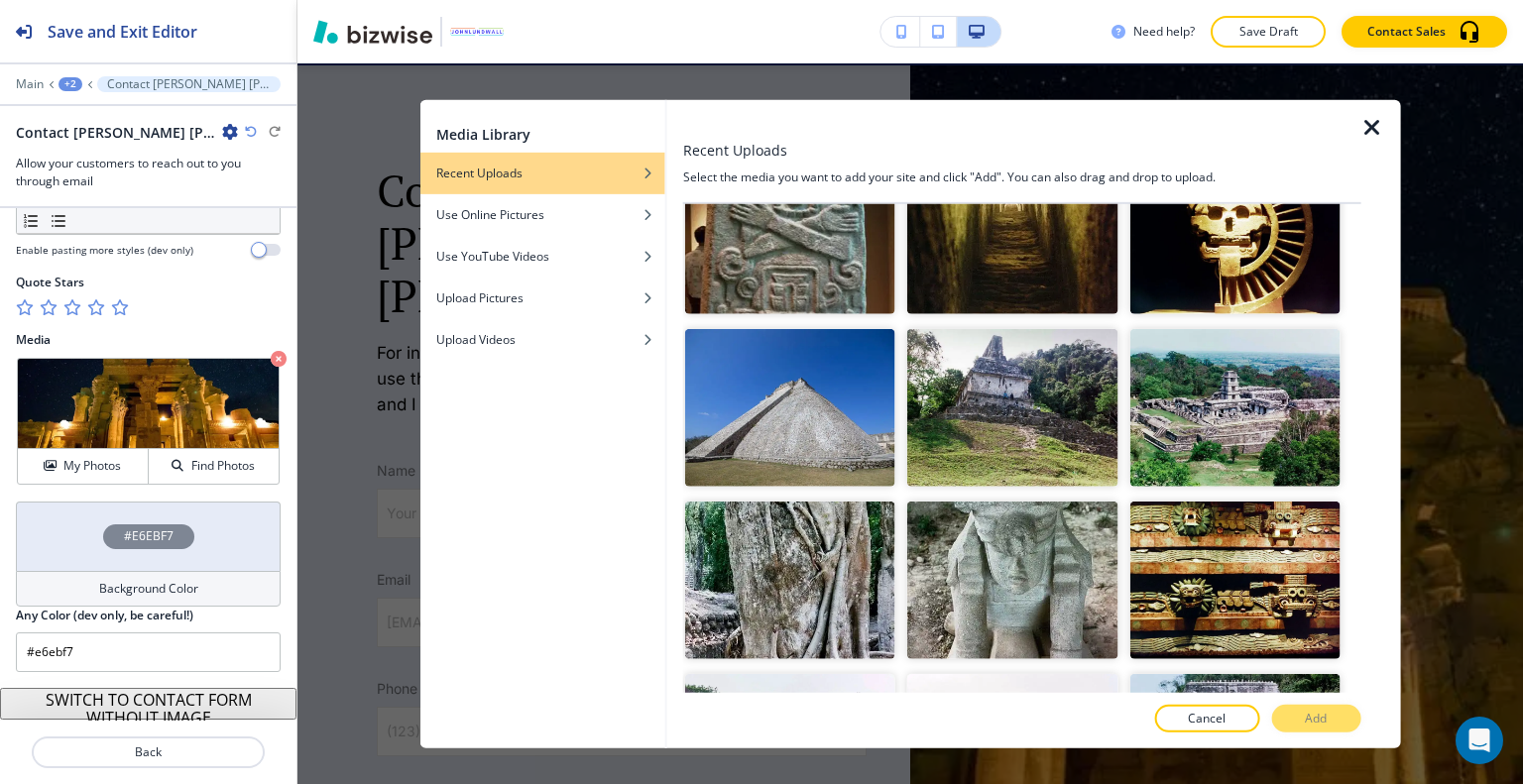 click at bounding box center (1234, 1443) 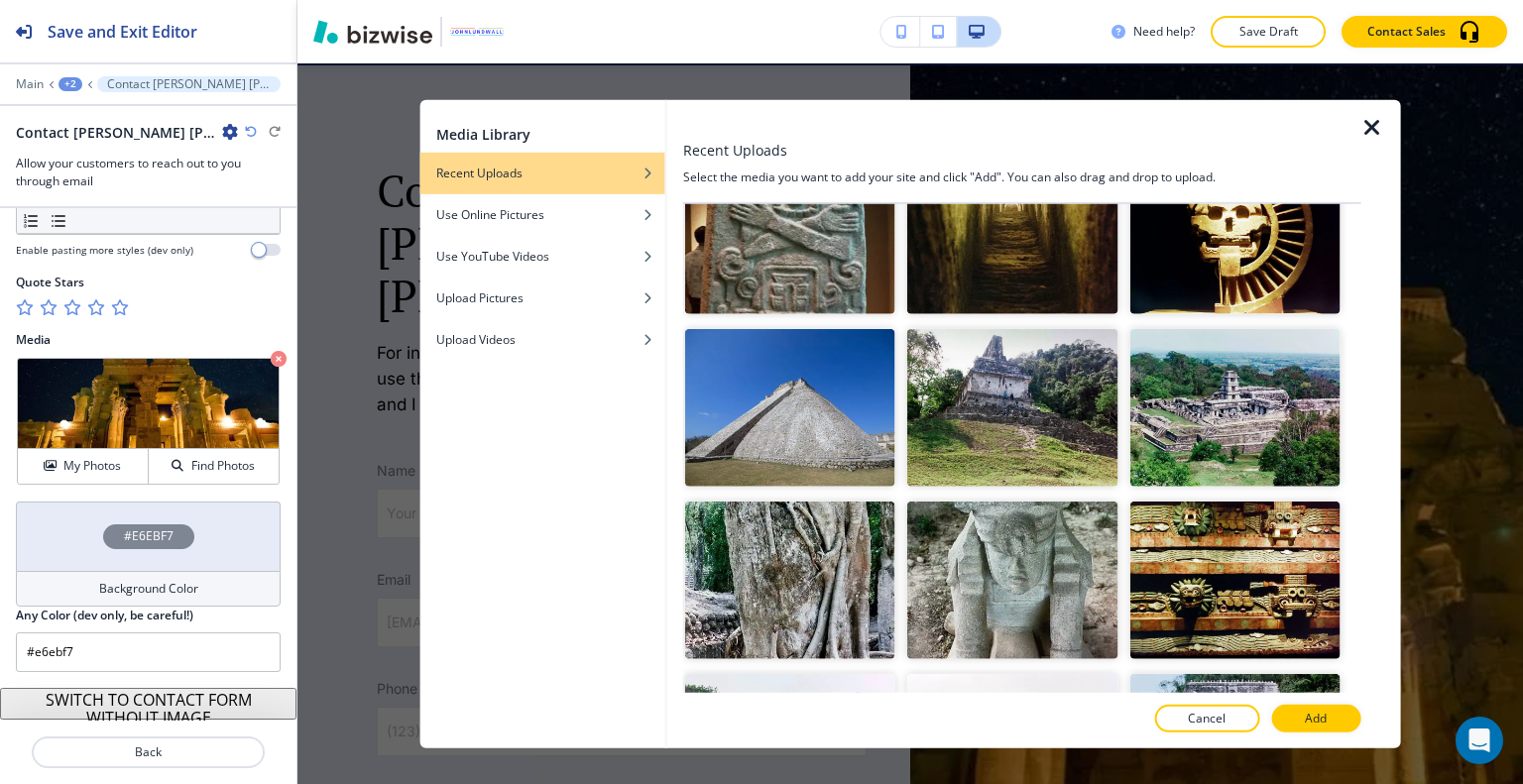 click at bounding box center [1234, 1271] 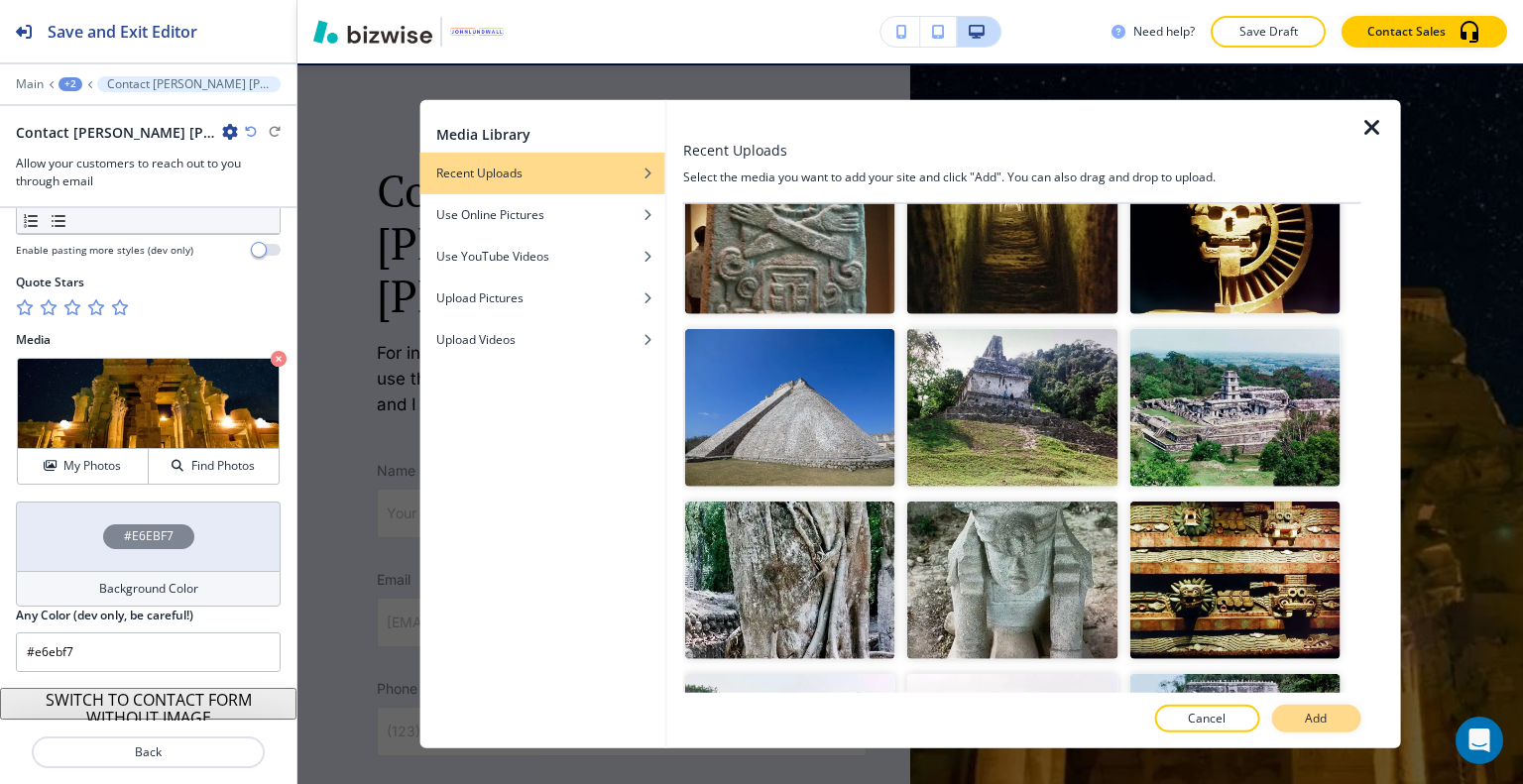 click on "Add" at bounding box center (1316, 719) 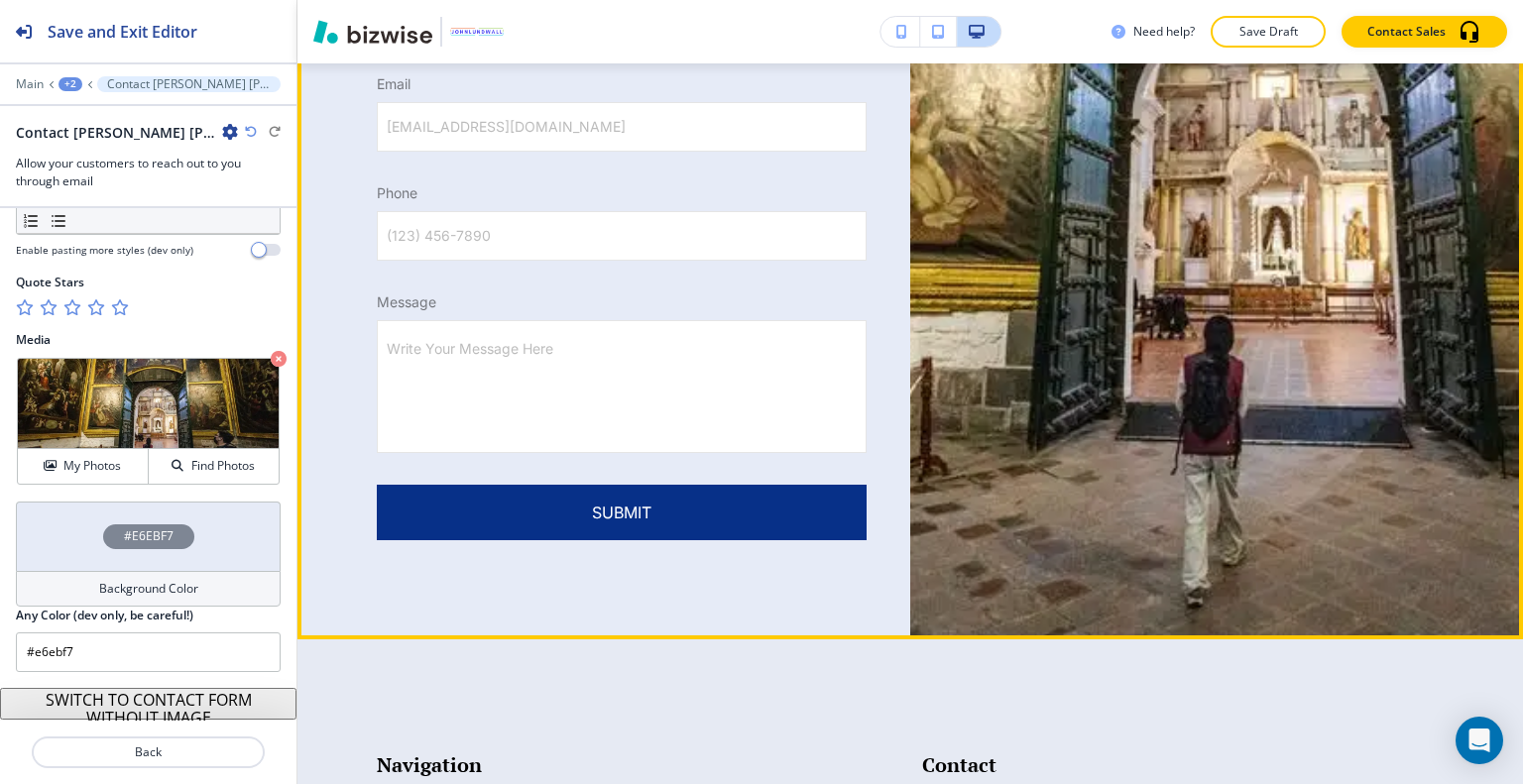 scroll, scrollTop: 7668, scrollLeft: 0, axis: vertical 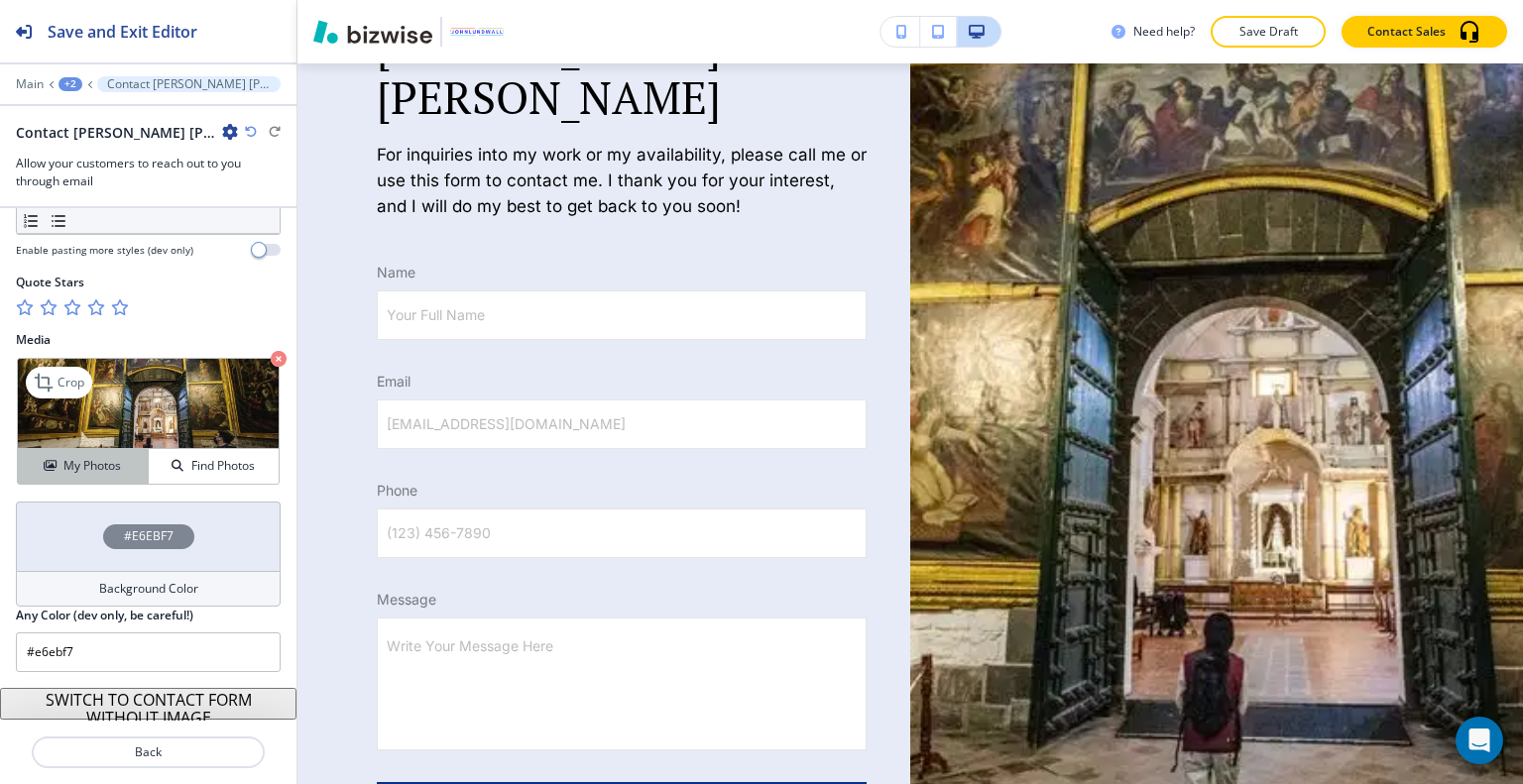 click on "My Photos" at bounding box center [92, 466] 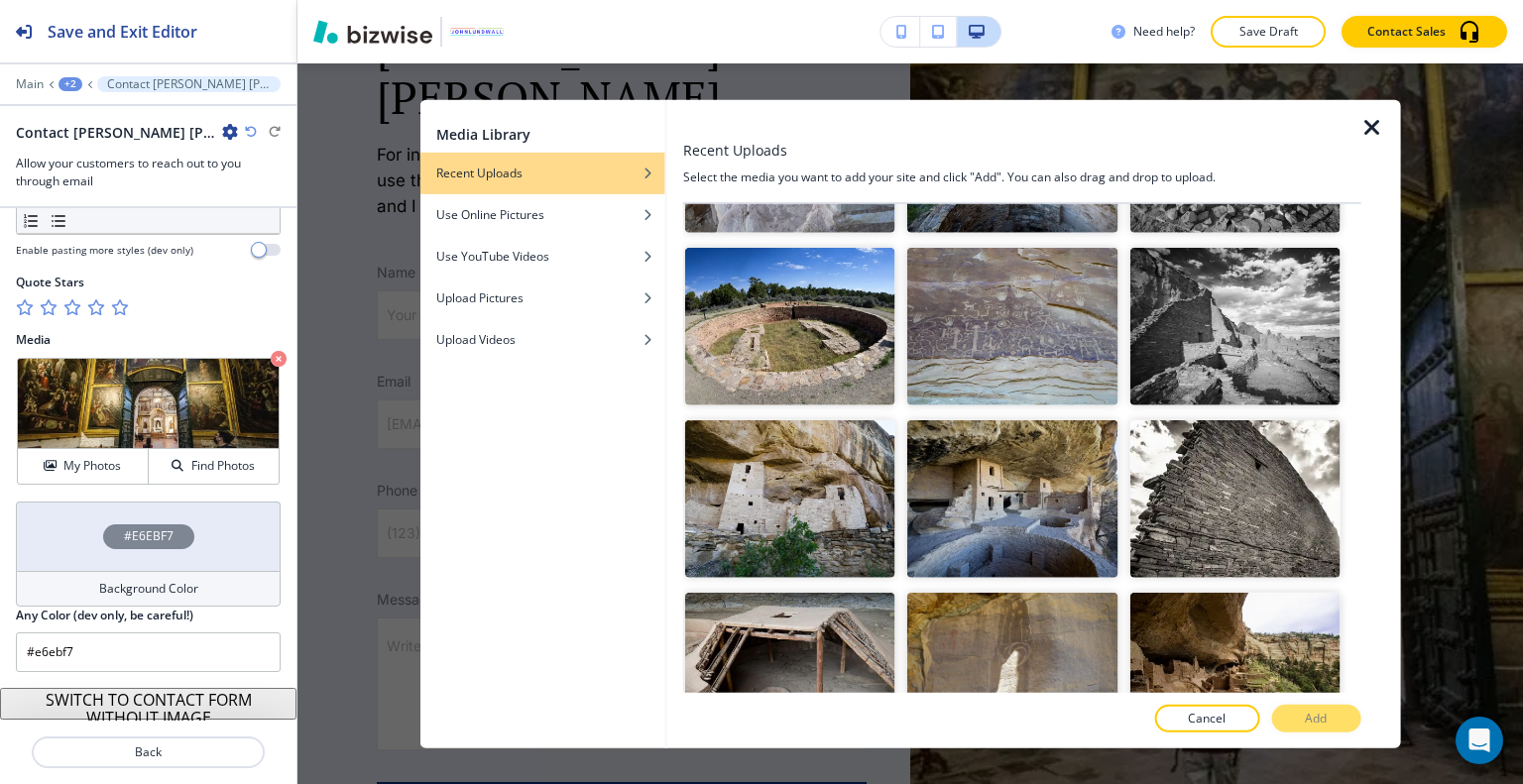 scroll, scrollTop: 29470, scrollLeft: 0, axis: vertical 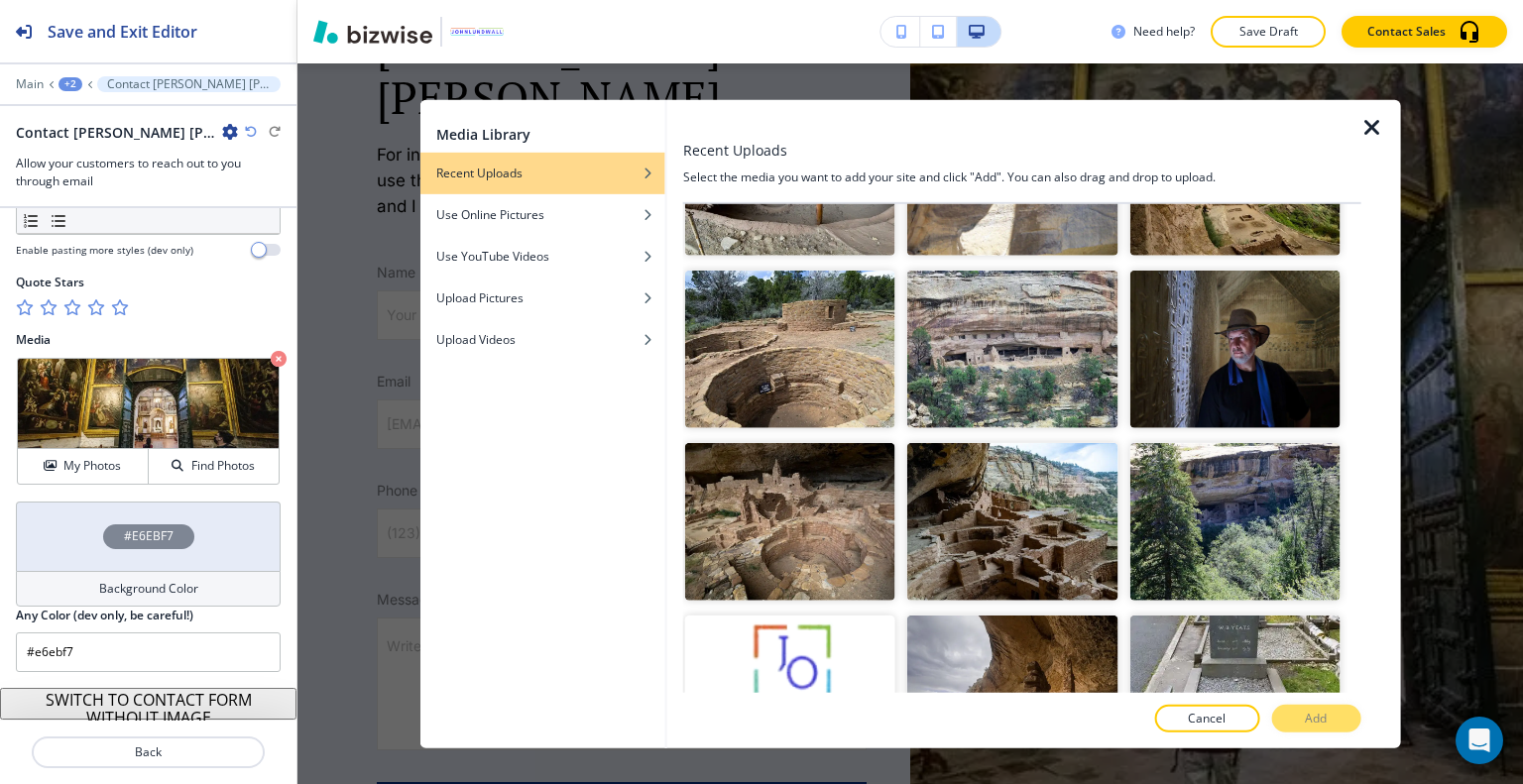 click at bounding box center [1234, 1039] 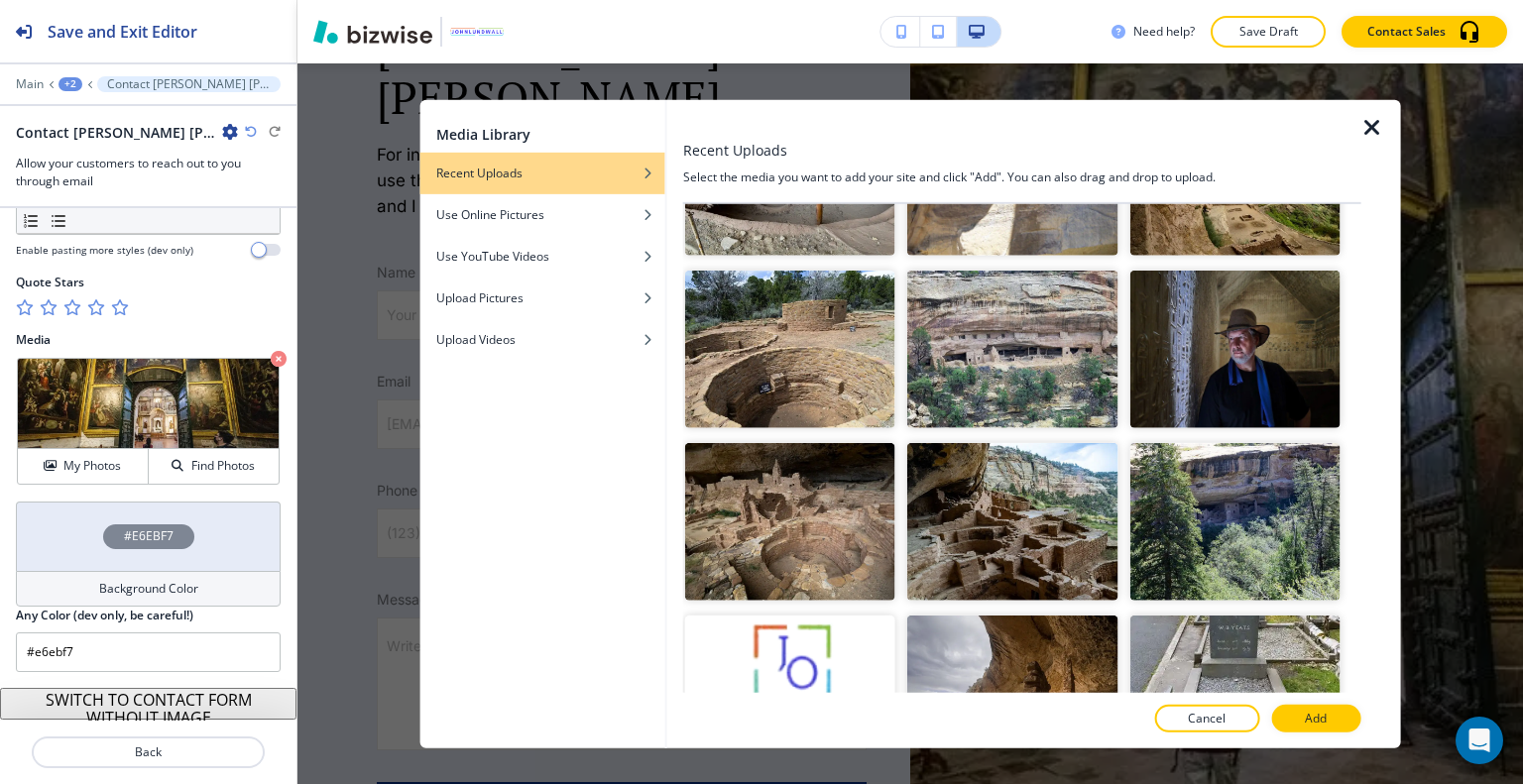 scroll, scrollTop: 29668, scrollLeft: 0, axis: vertical 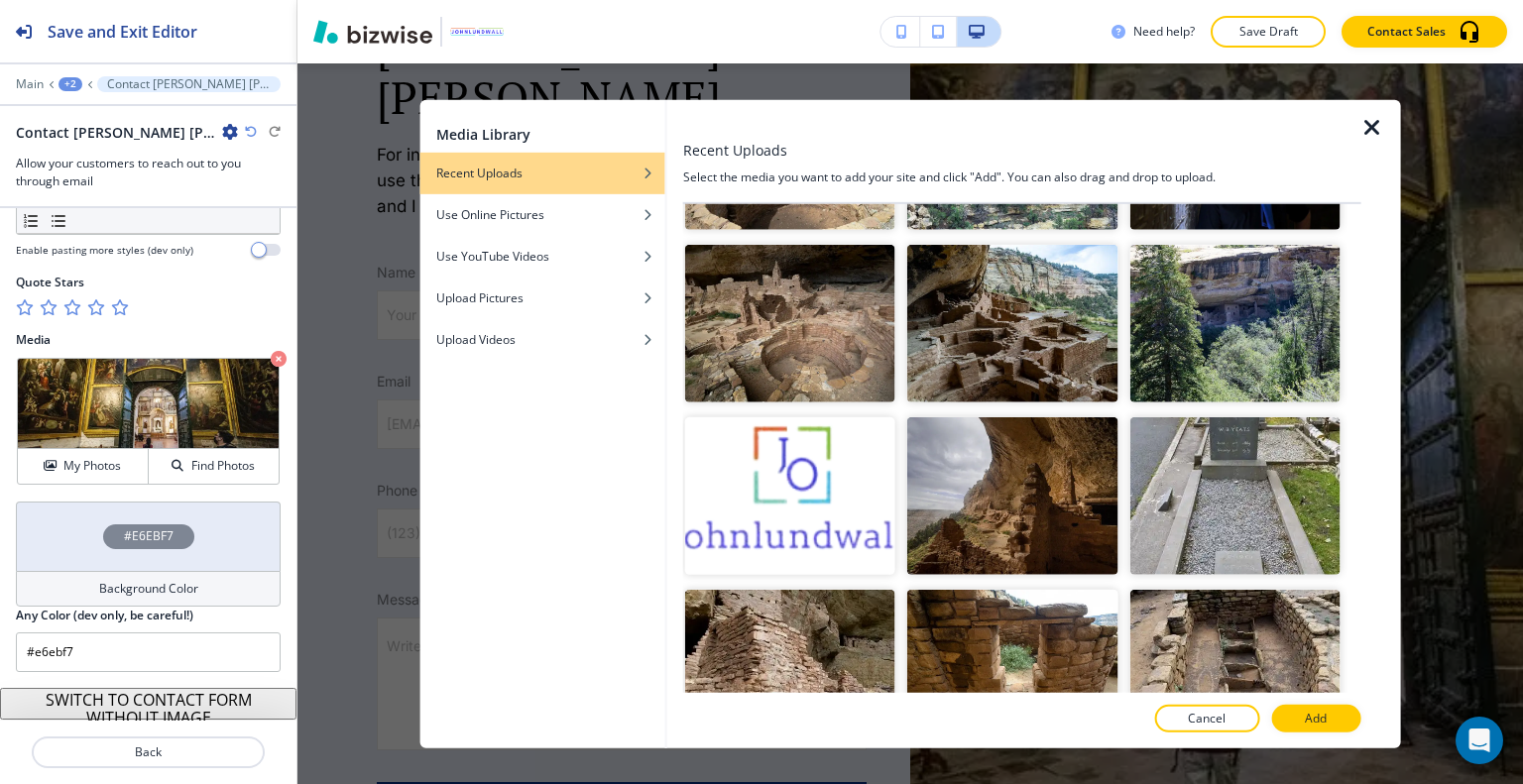 click at bounding box center [1234, 1186] 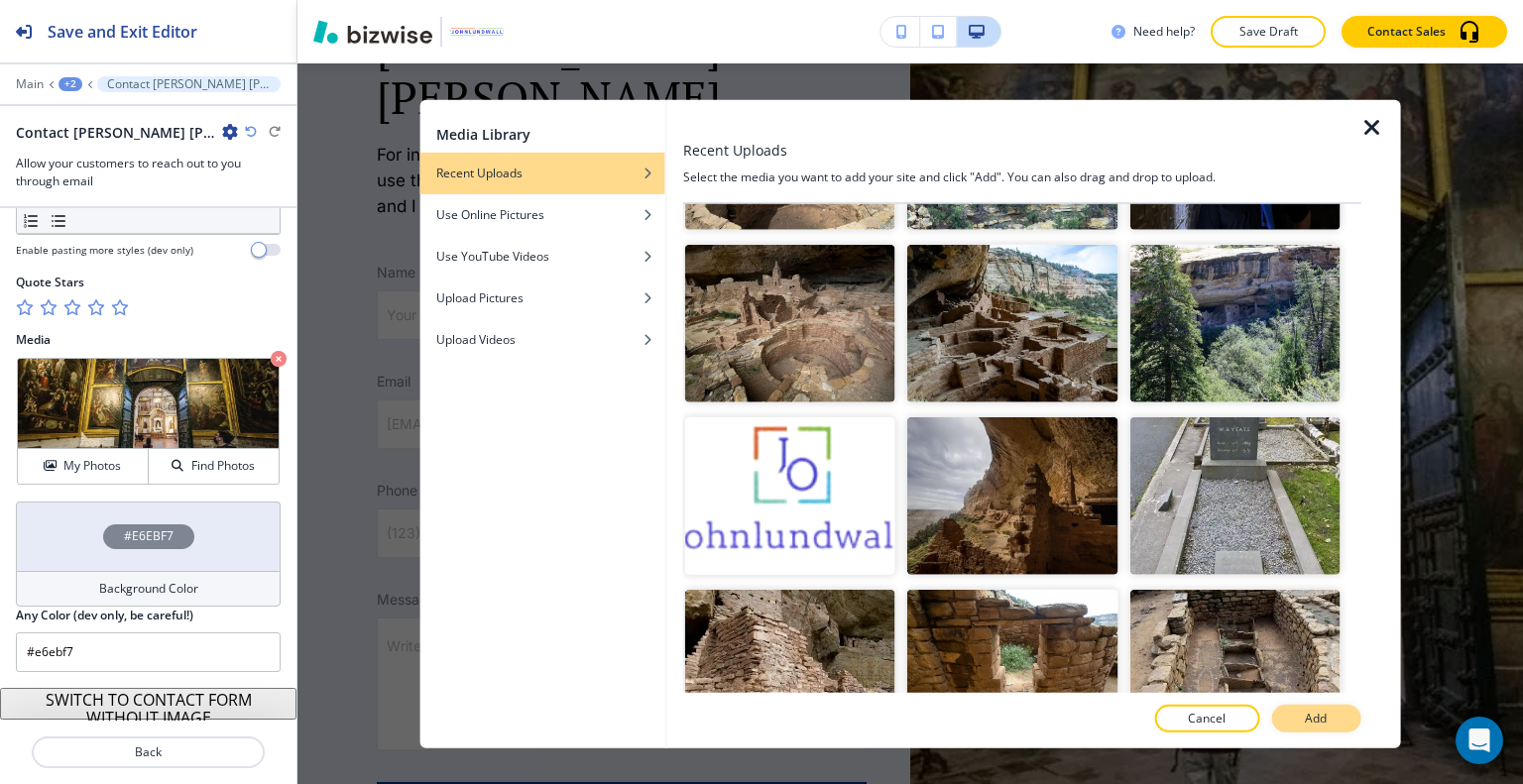 click on "Add" at bounding box center (1316, 719) 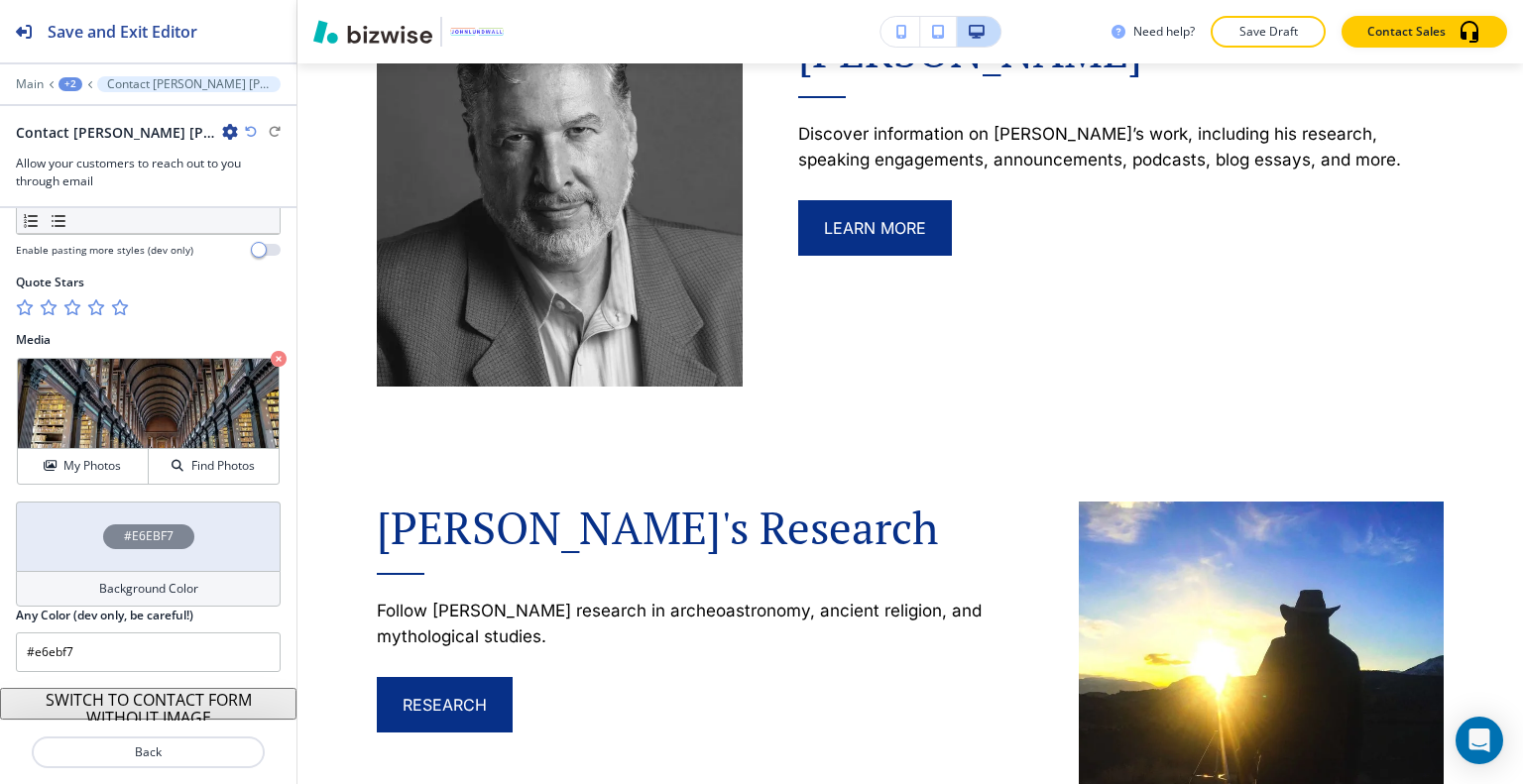 scroll, scrollTop: 0, scrollLeft: 0, axis: both 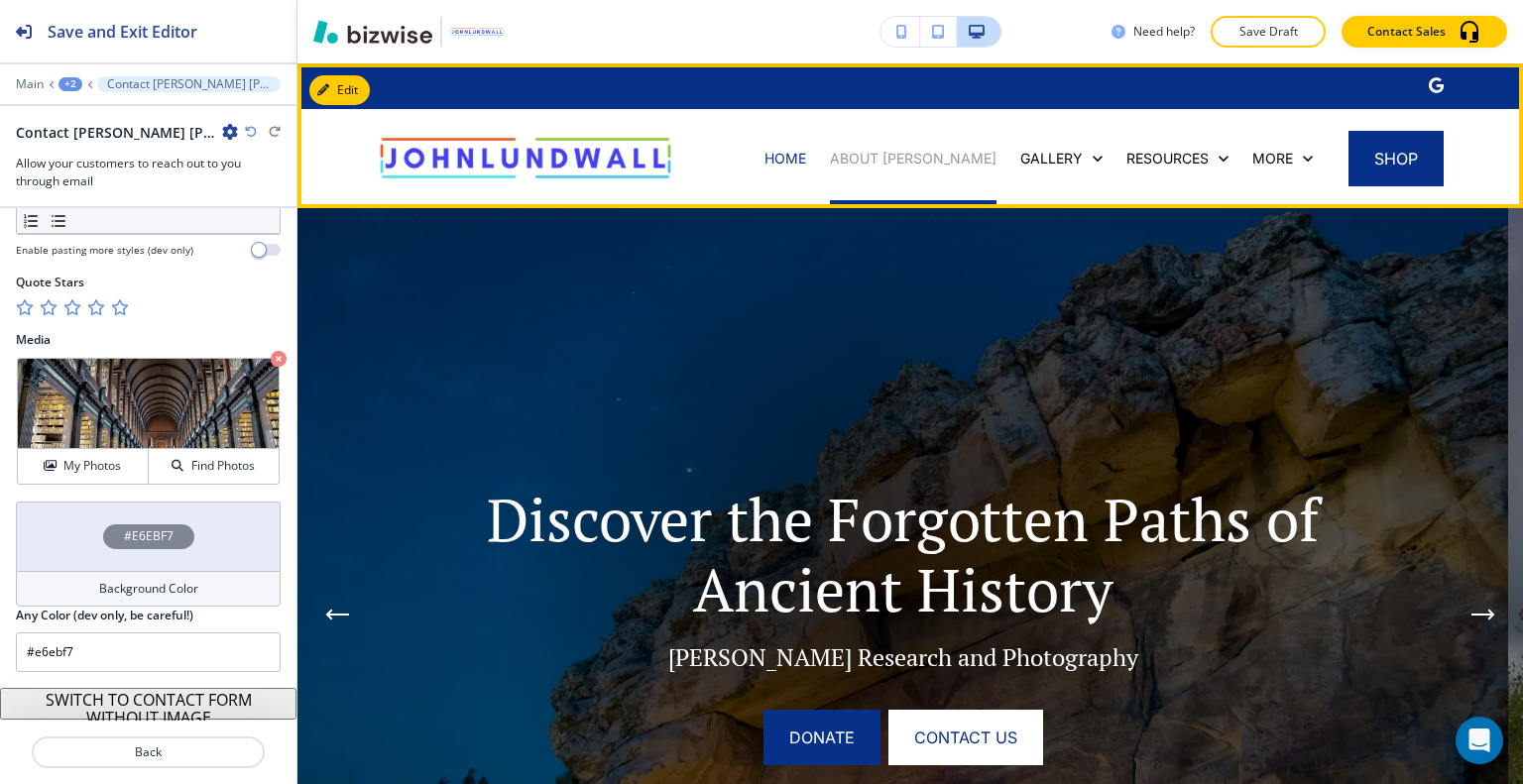 click on "ABOUT JOHN" at bounding box center (913, 159) 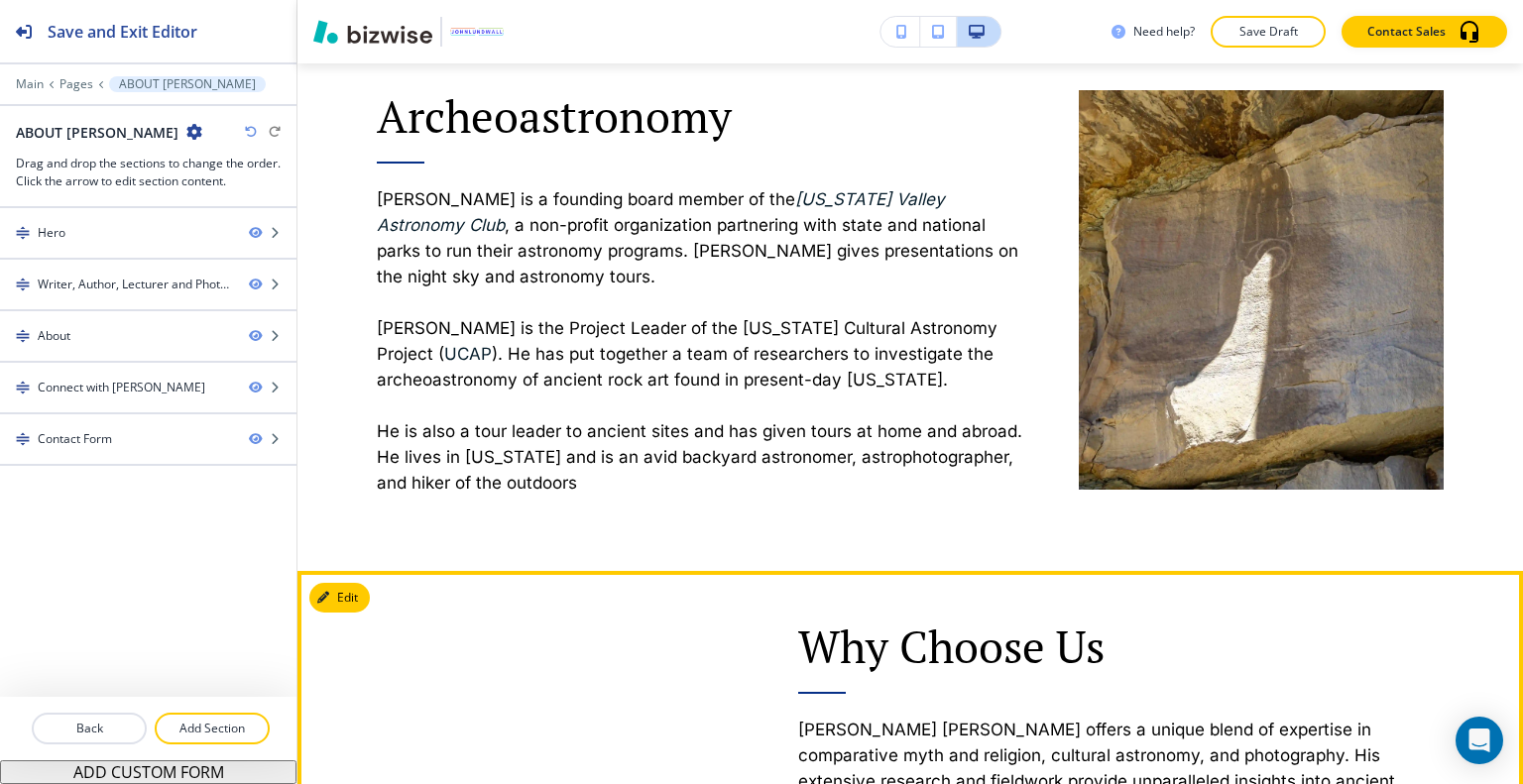 scroll, scrollTop: 2379, scrollLeft: 0, axis: vertical 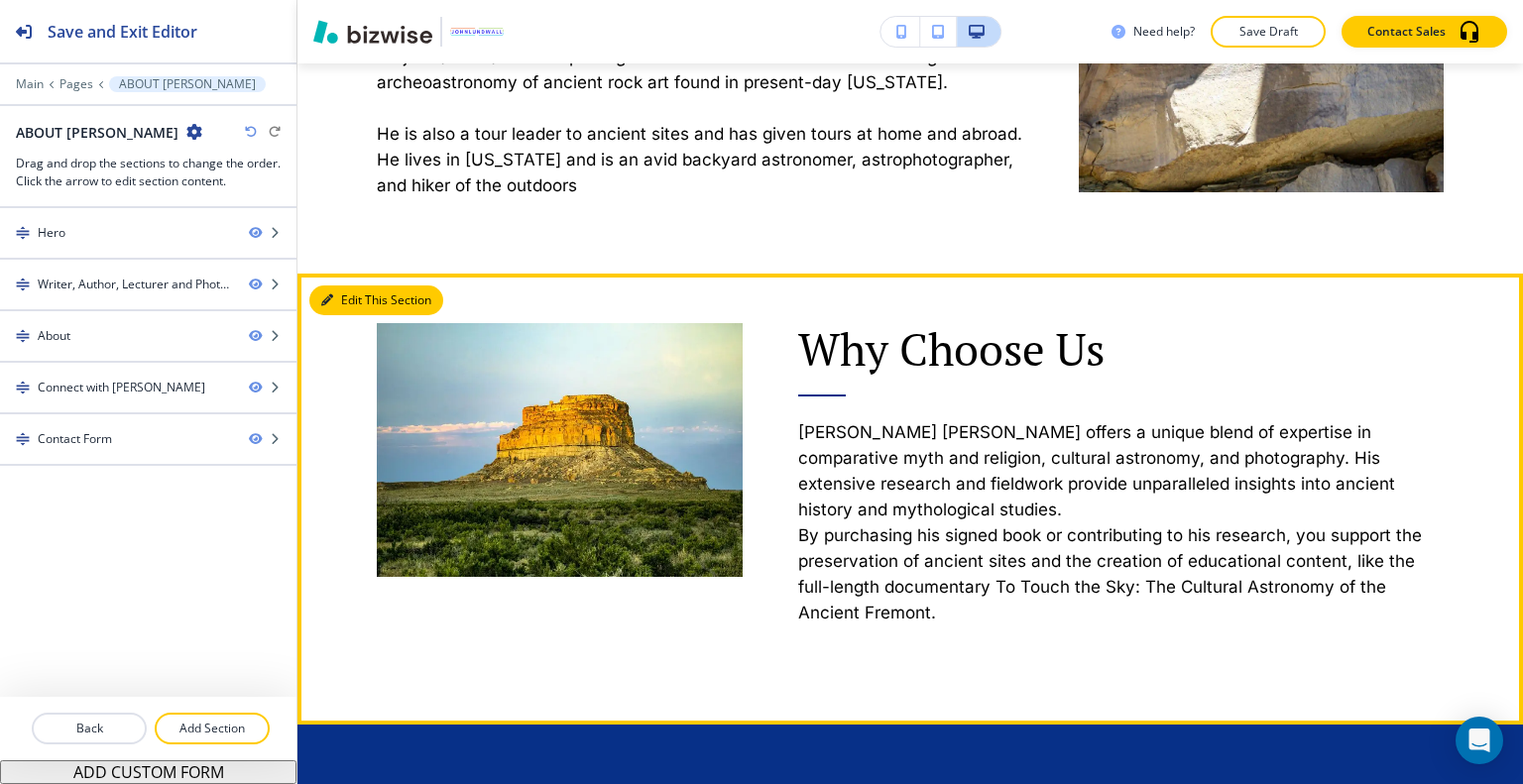click on "Edit This Section" at bounding box center [376, 300] 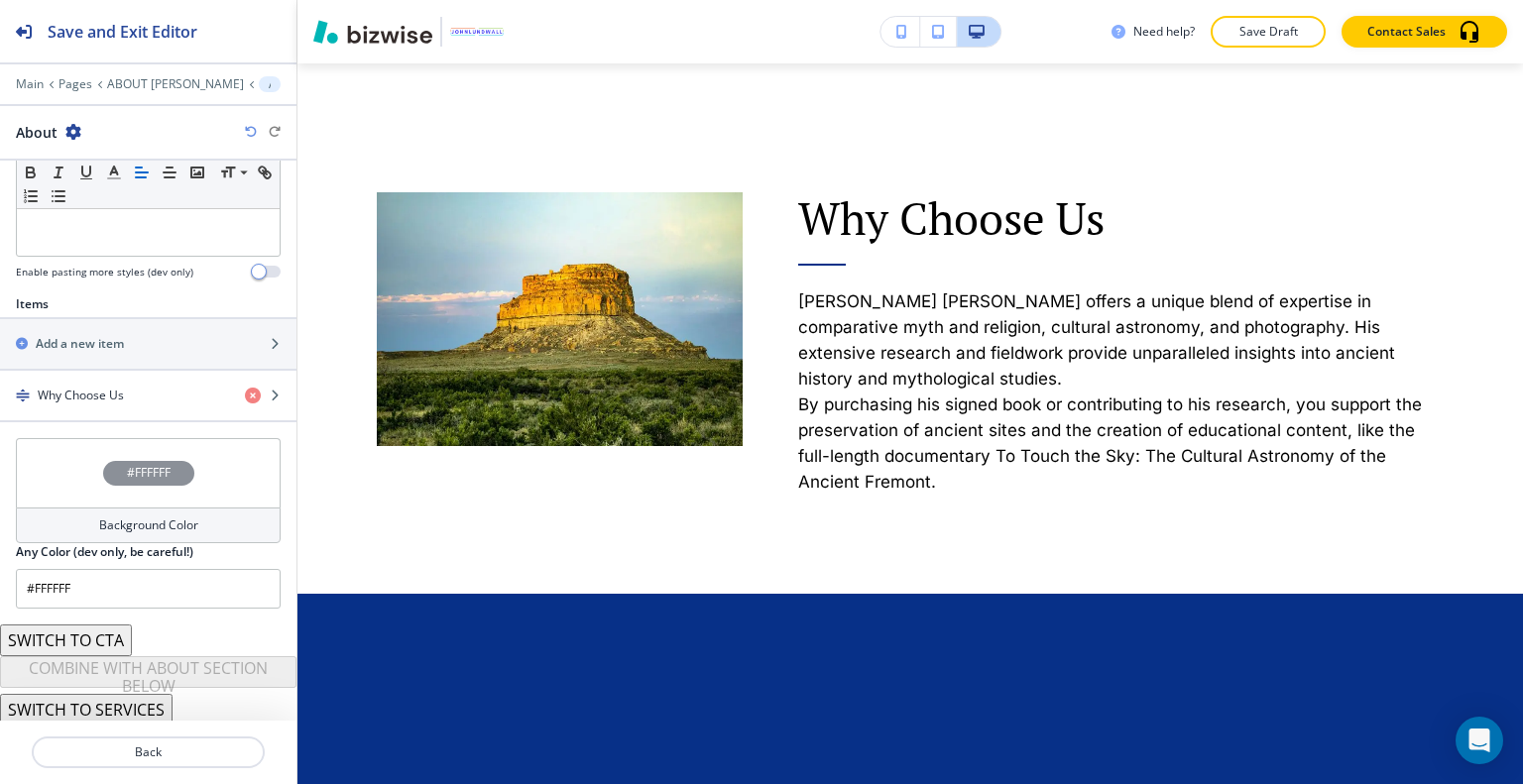 click on "#FFFFFF" at bounding box center (148, 473) 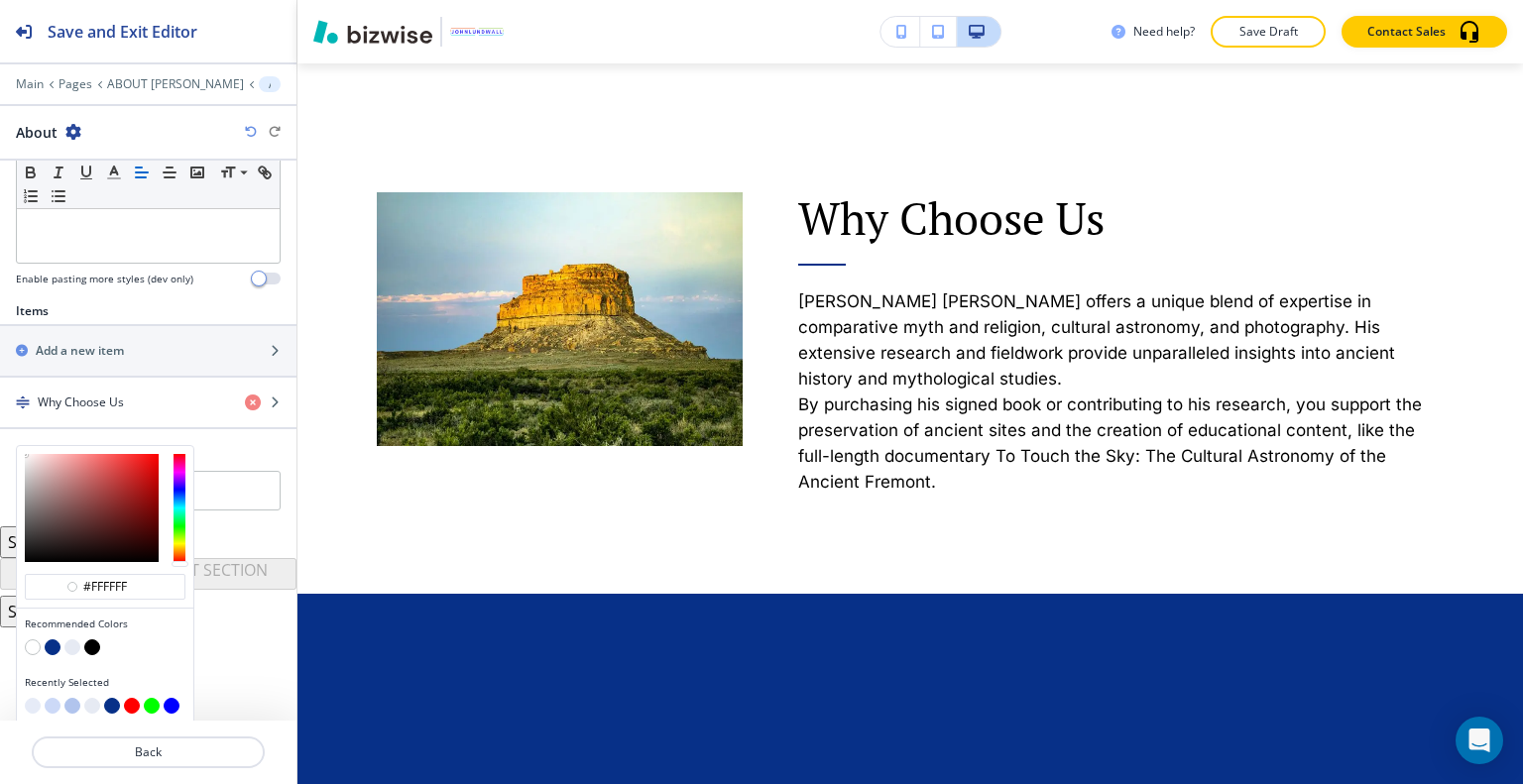 click at bounding box center [72, 647] 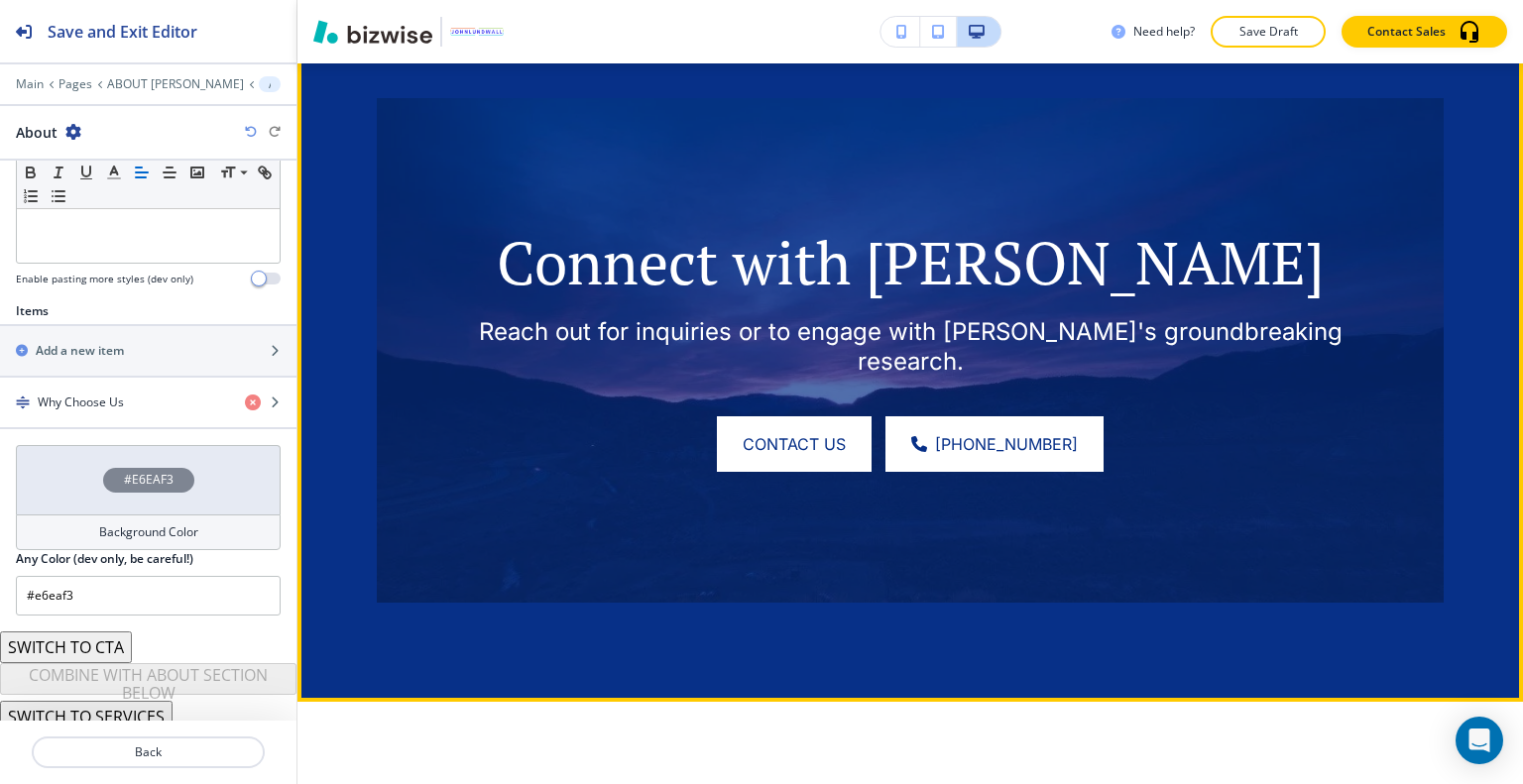 scroll, scrollTop: 3600, scrollLeft: 0, axis: vertical 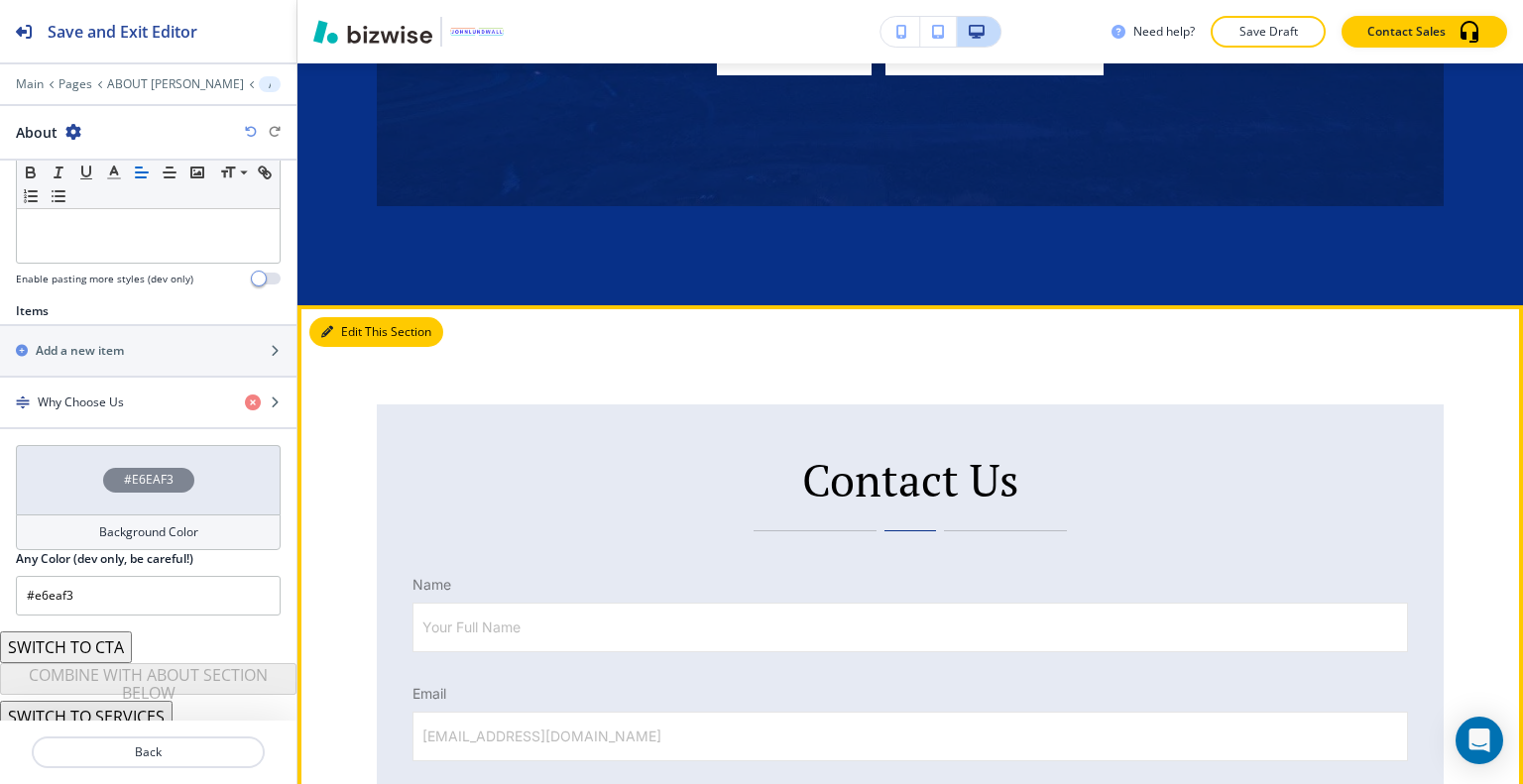 click on "Edit This Section" at bounding box center [376, 332] 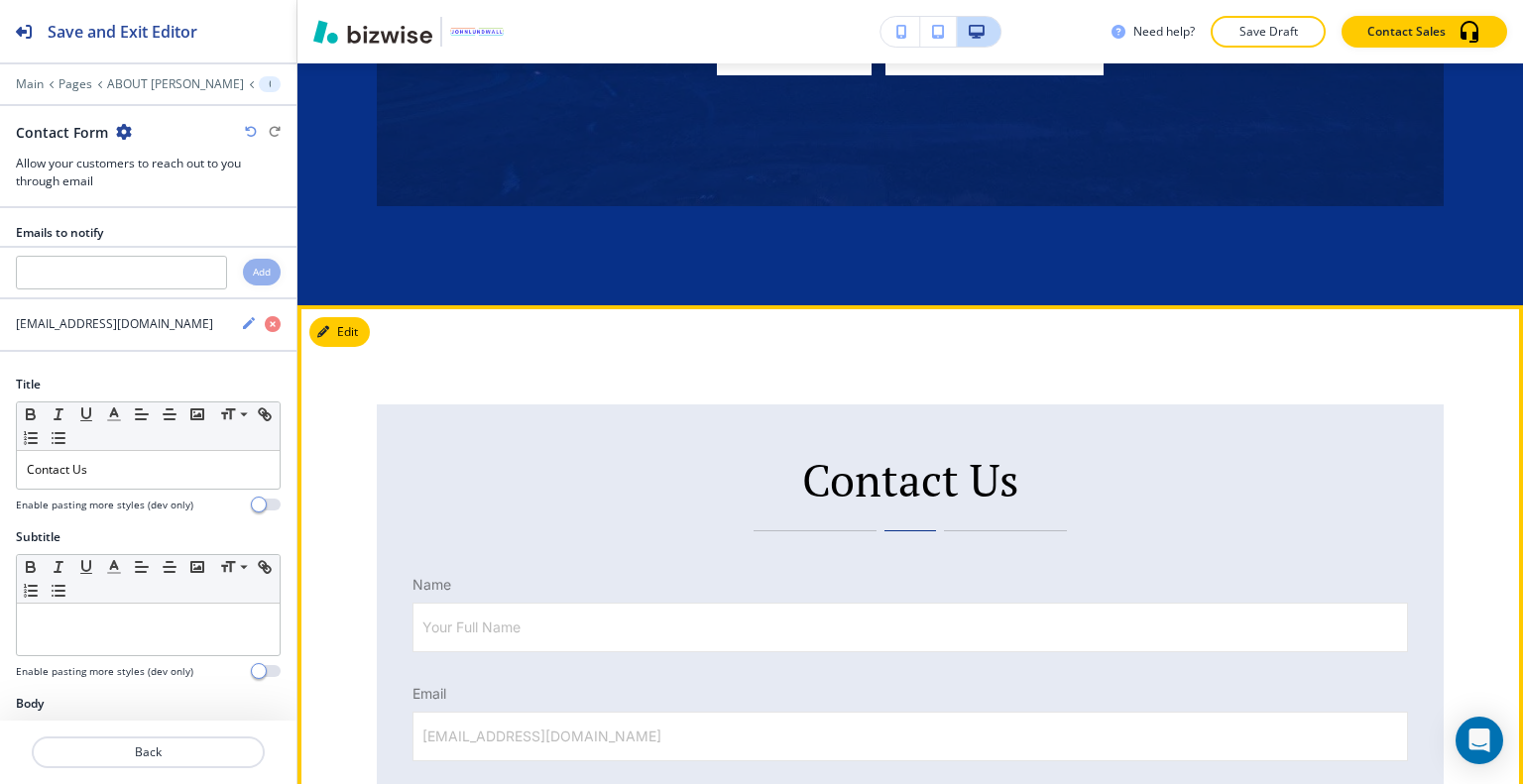 scroll, scrollTop: 3733, scrollLeft: 0, axis: vertical 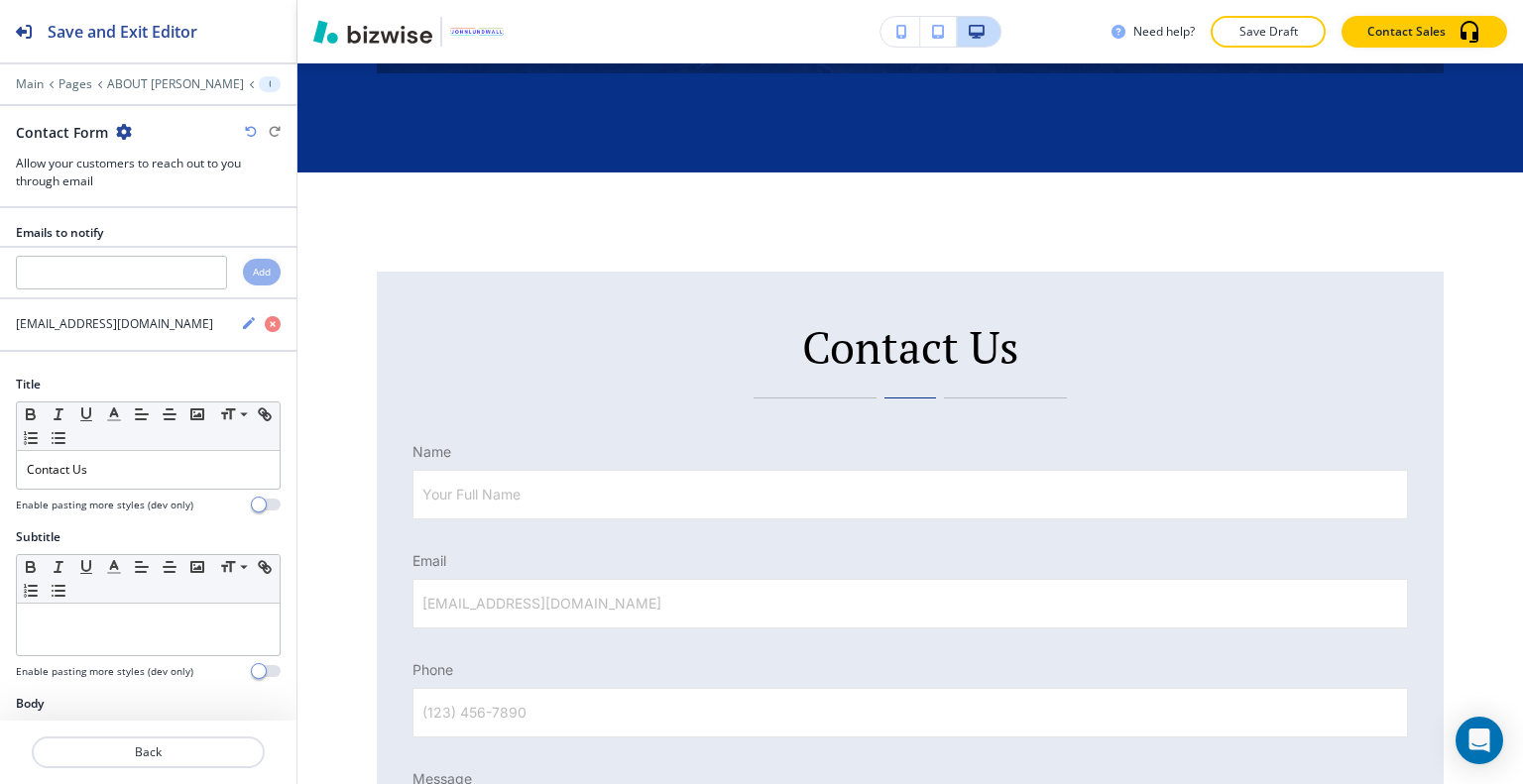 click at bounding box center [124, 132] 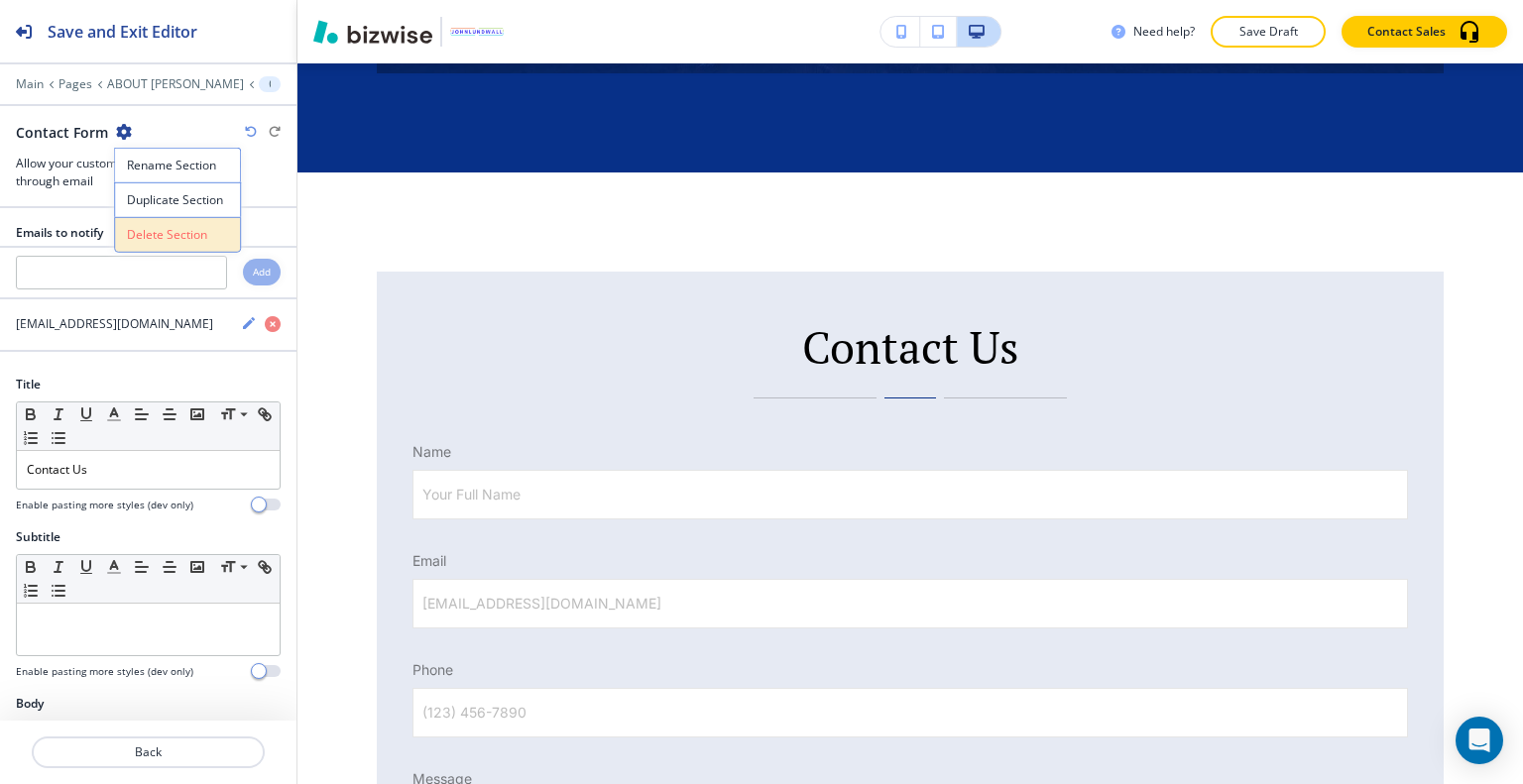 click on "Delete Section" at bounding box center [177, 235] 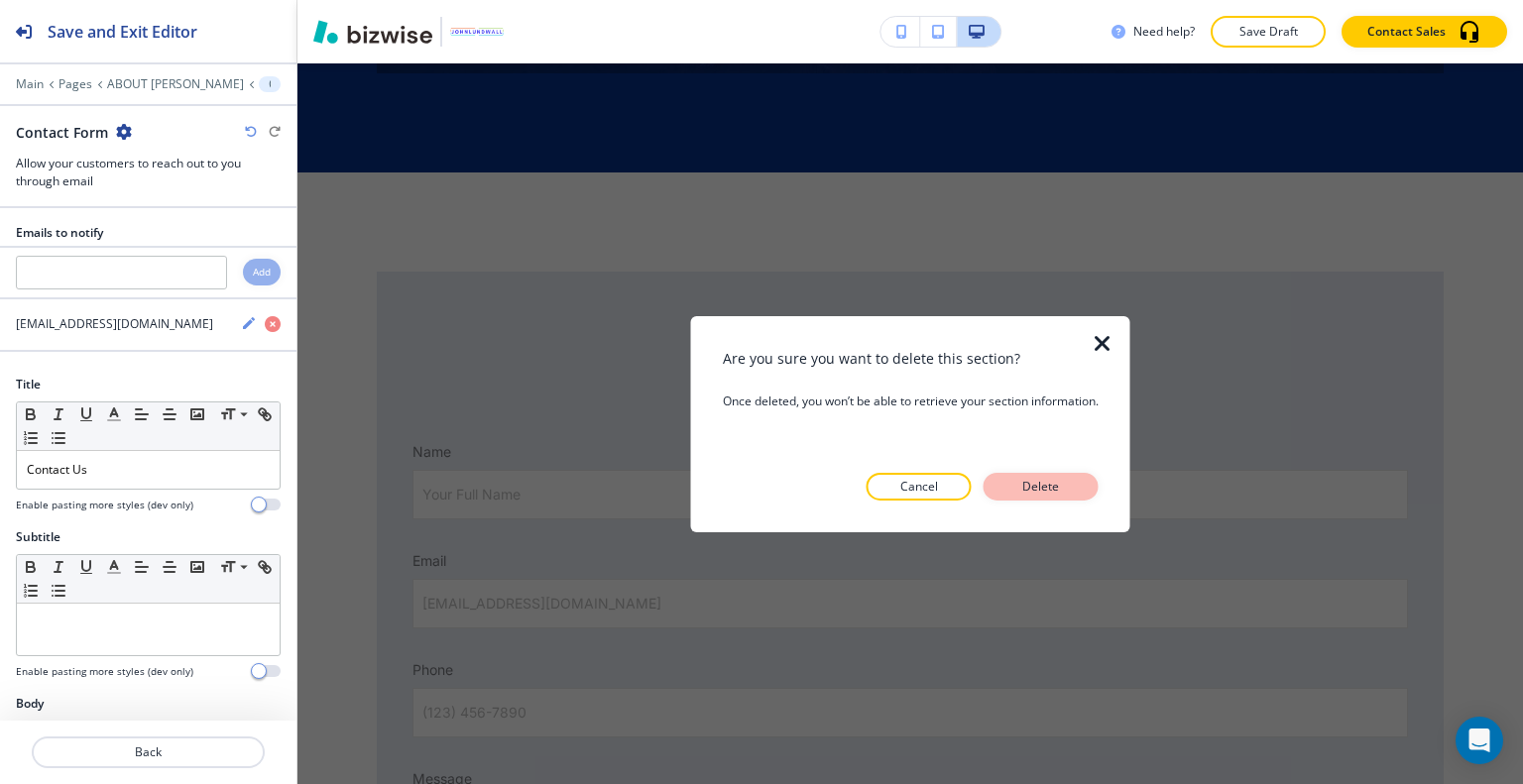 click on "Delete" at bounding box center [1041, 487] 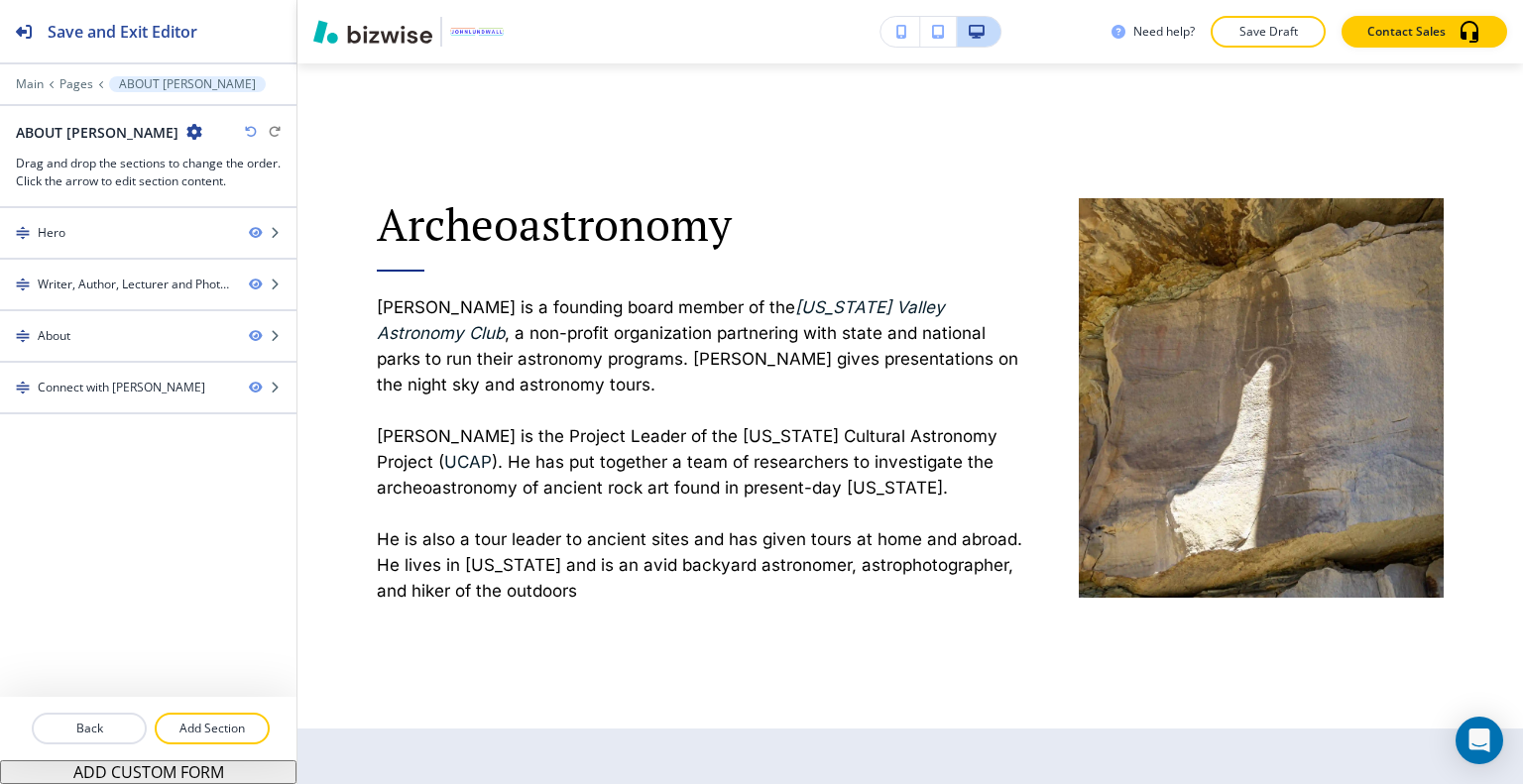 scroll, scrollTop: 0, scrollLeft: 0, axis: both 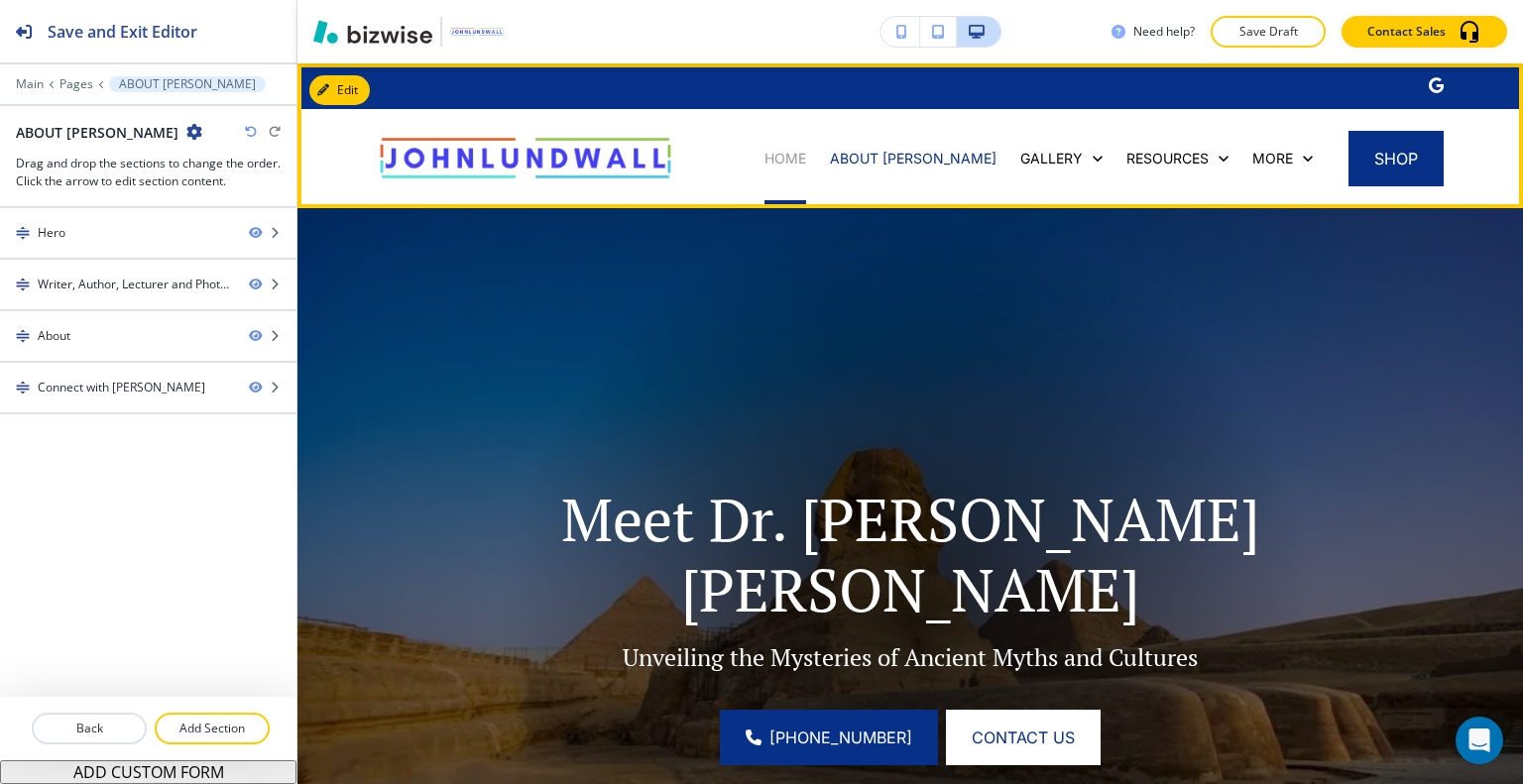 click on "HOME" at bounding box center (785, 159) 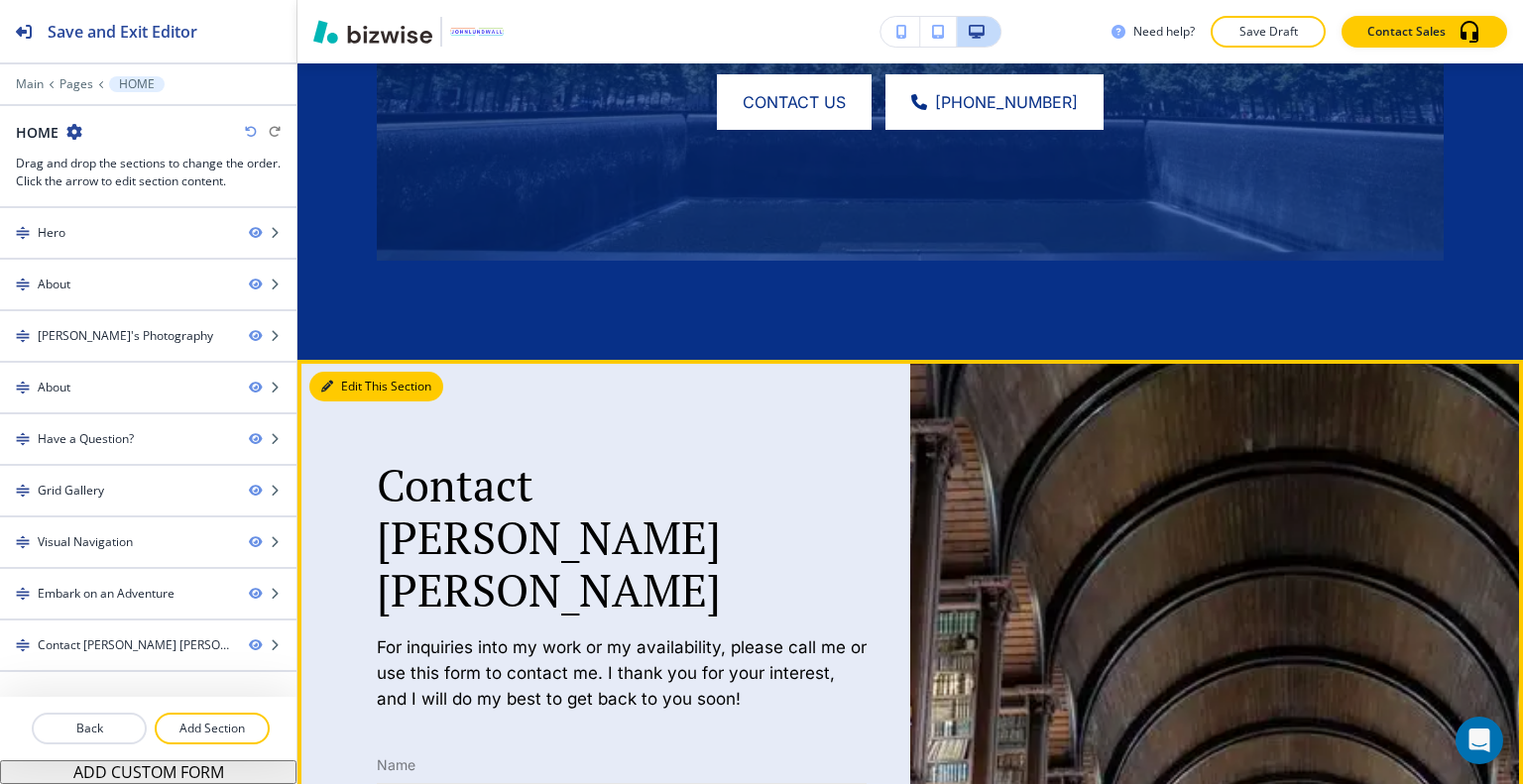 click on "Edit This Section" at bounding box center (376, 387) 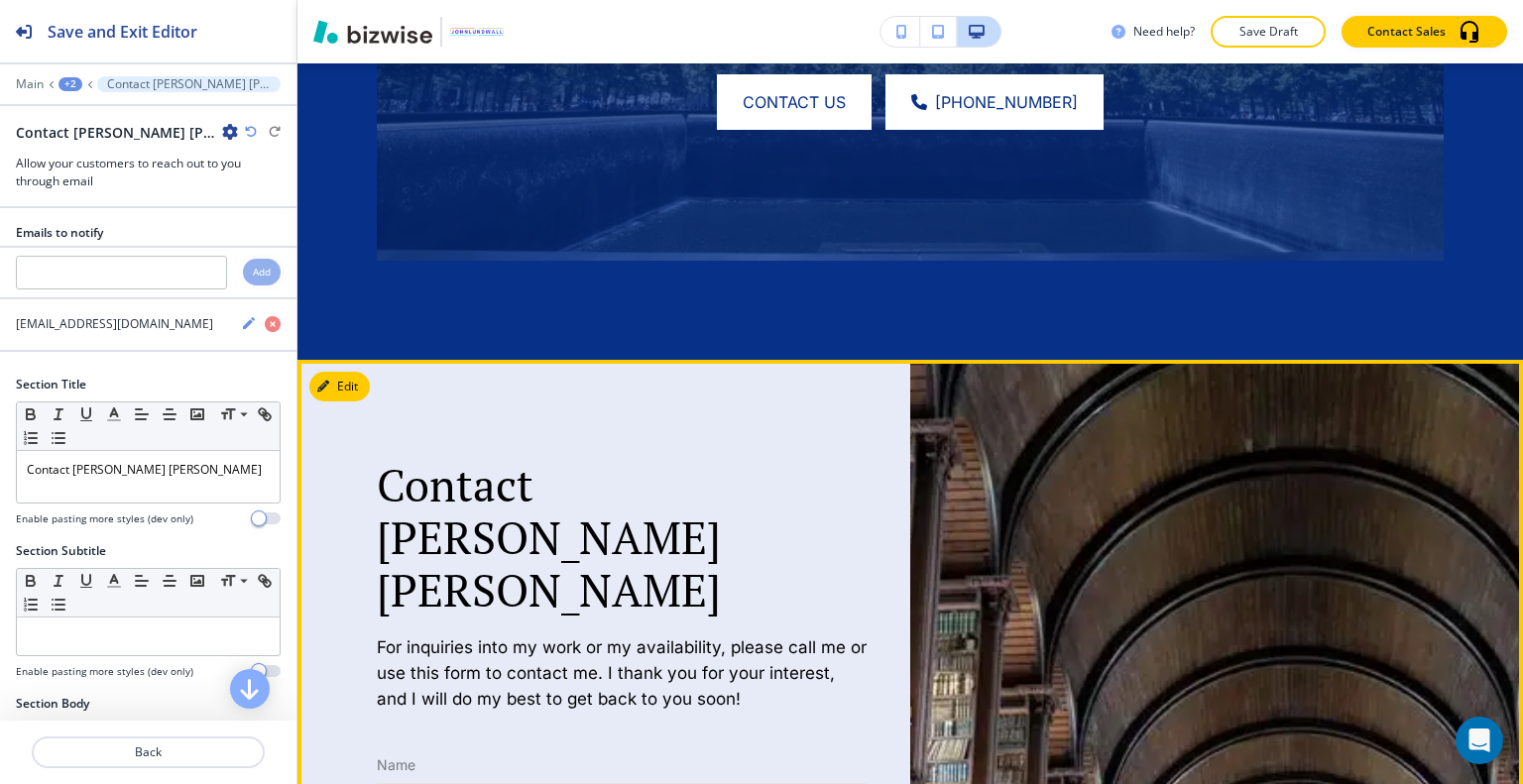 scroll, scrollTop: 7394, scrollLeft: 0, axis: vertical 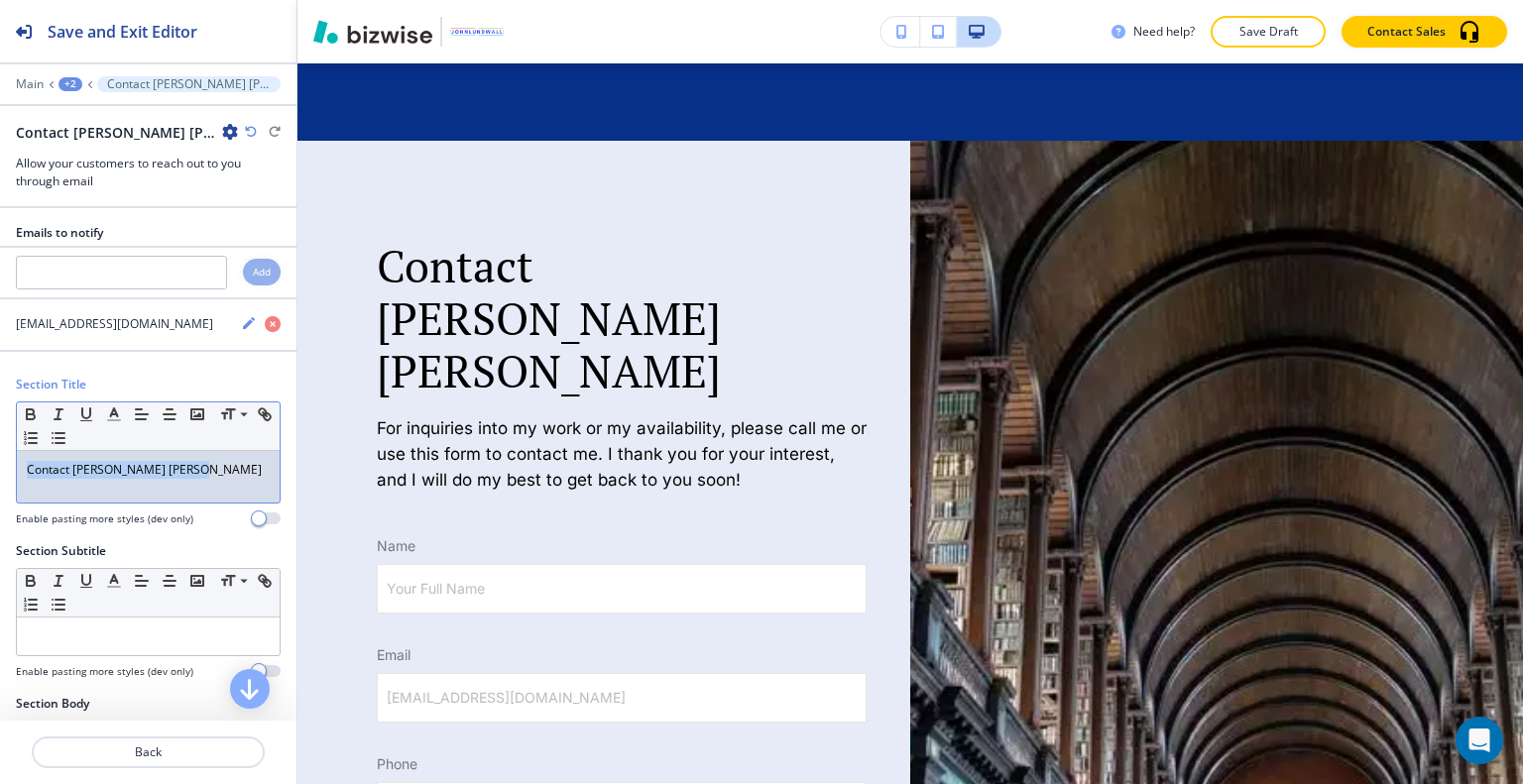 drag, startPoint x: 217, startPoint y: 473, endPoint x: 11, endPoint y: 447, distance: 207.6343 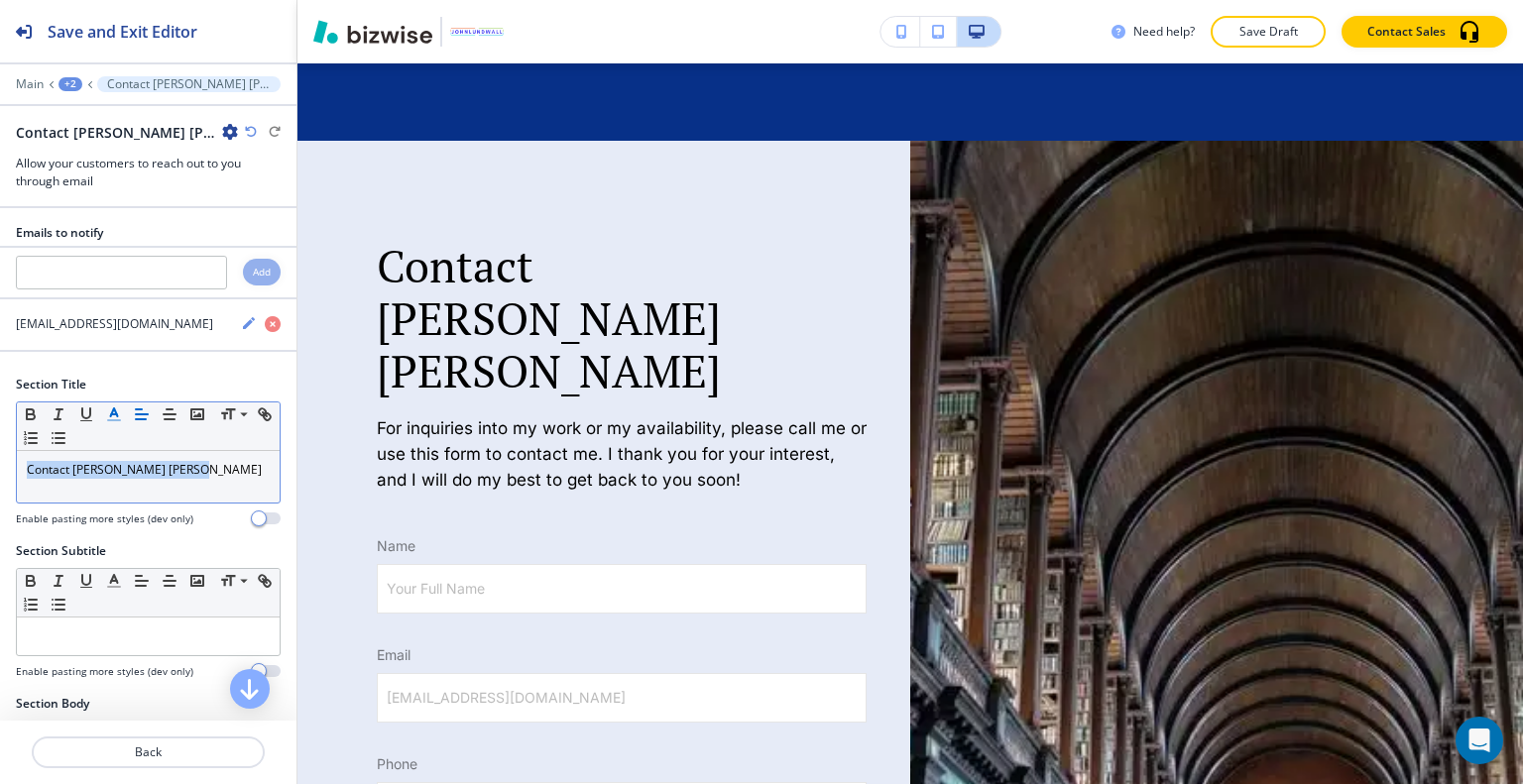 click 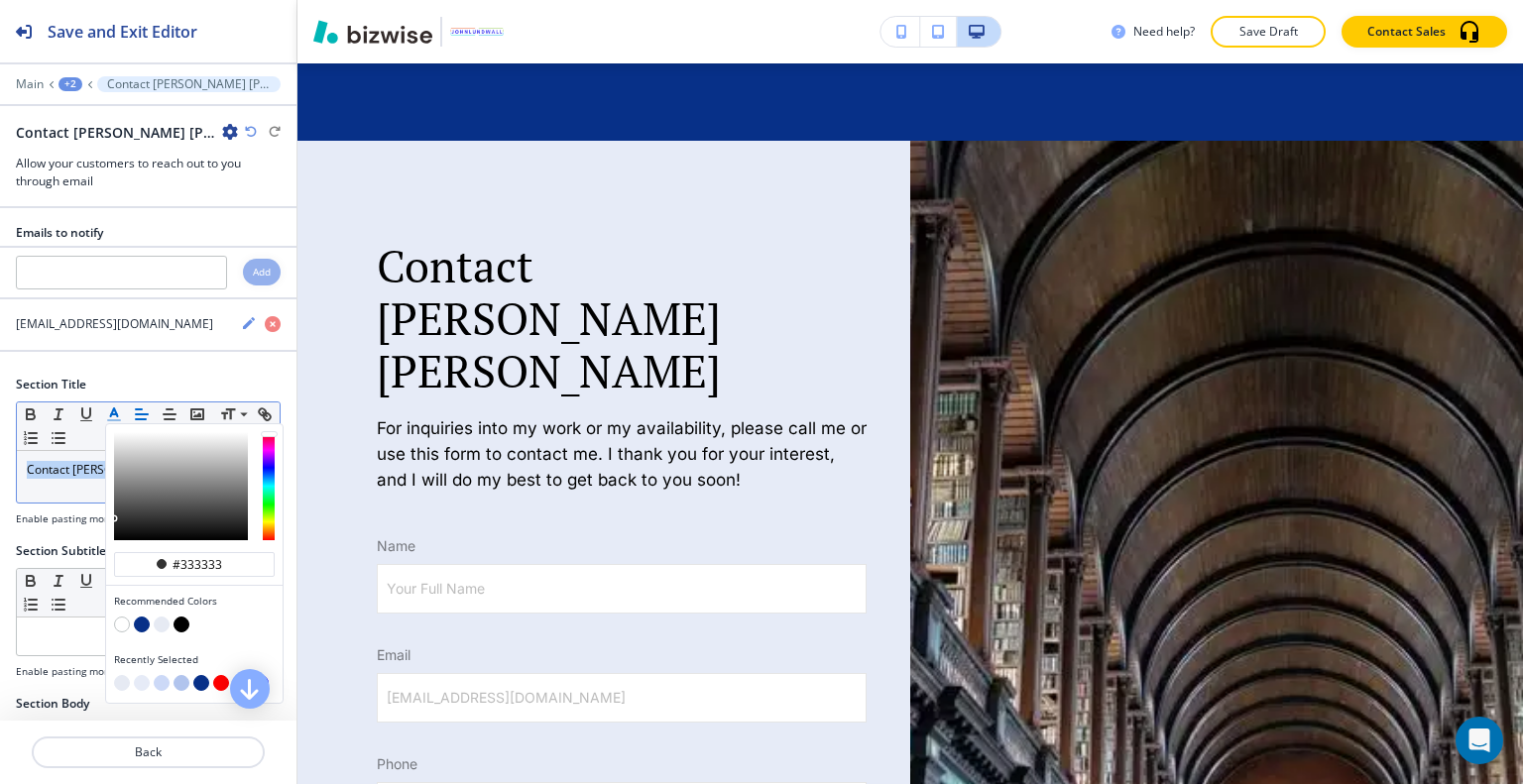 click at bounding box center (142, 624) 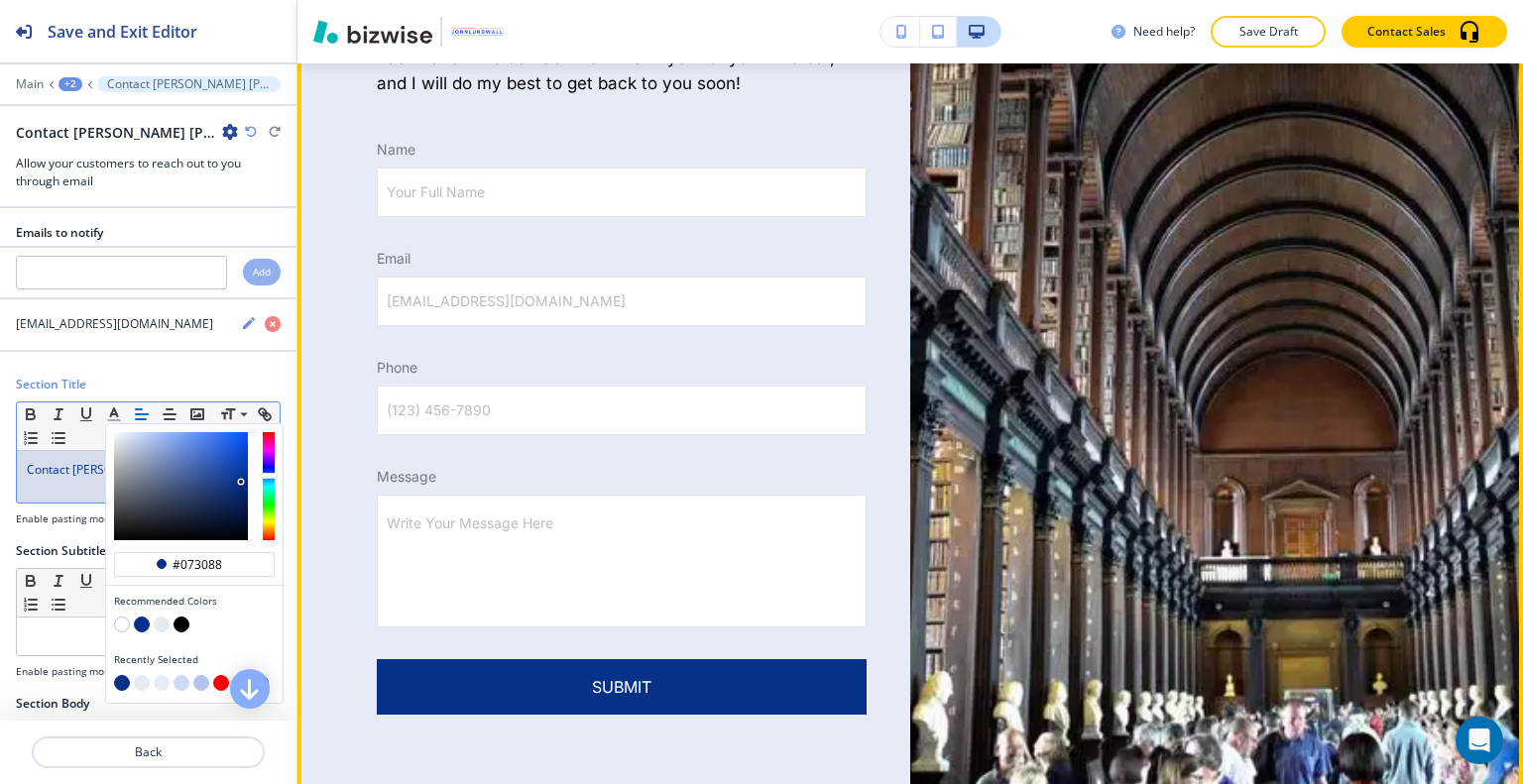 scroll, scrollTop: 7295, scrollLeft: 0, axis: vertical 